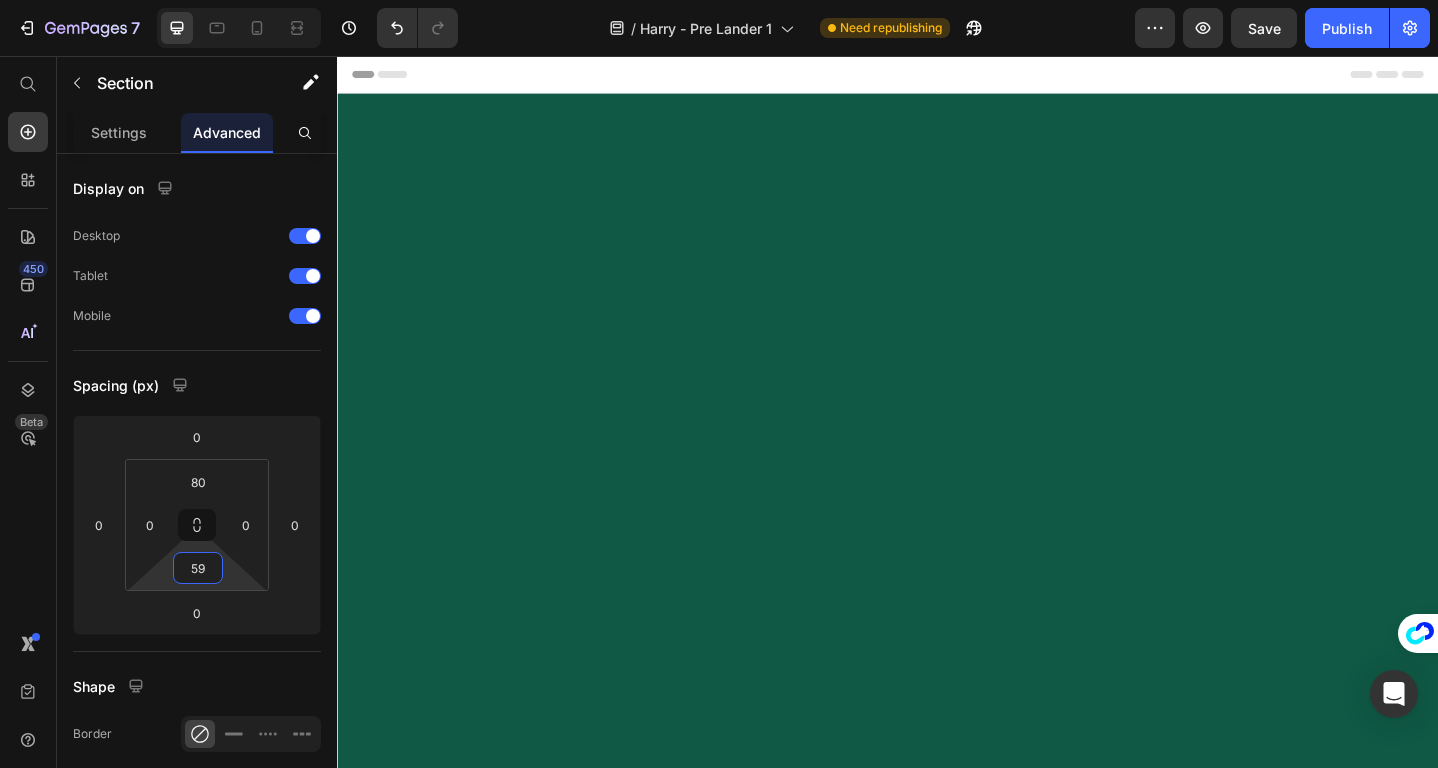 scroll, scrollTop: 1169, scrollLeft: 0, axis: vertical 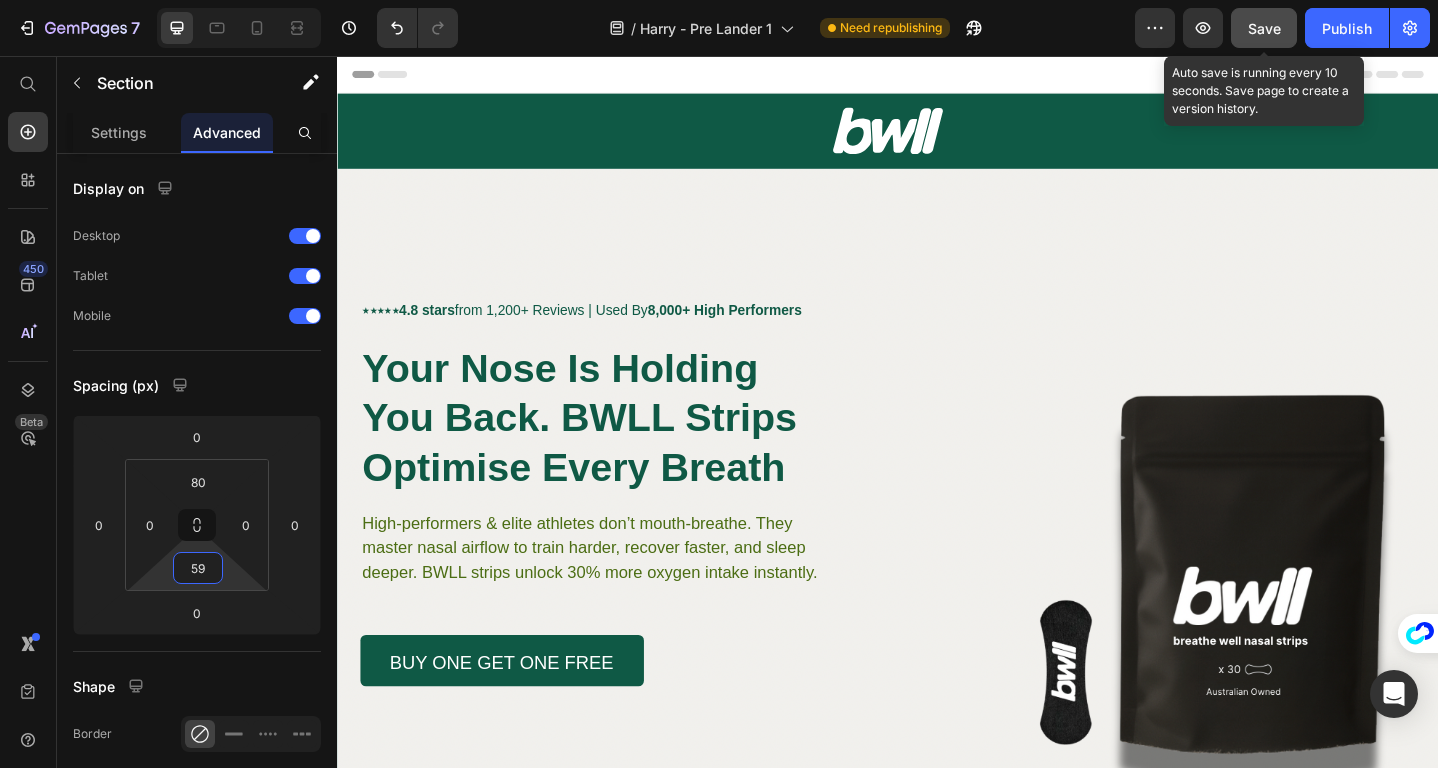 click on "Save" at bounding box center [1264, 28] 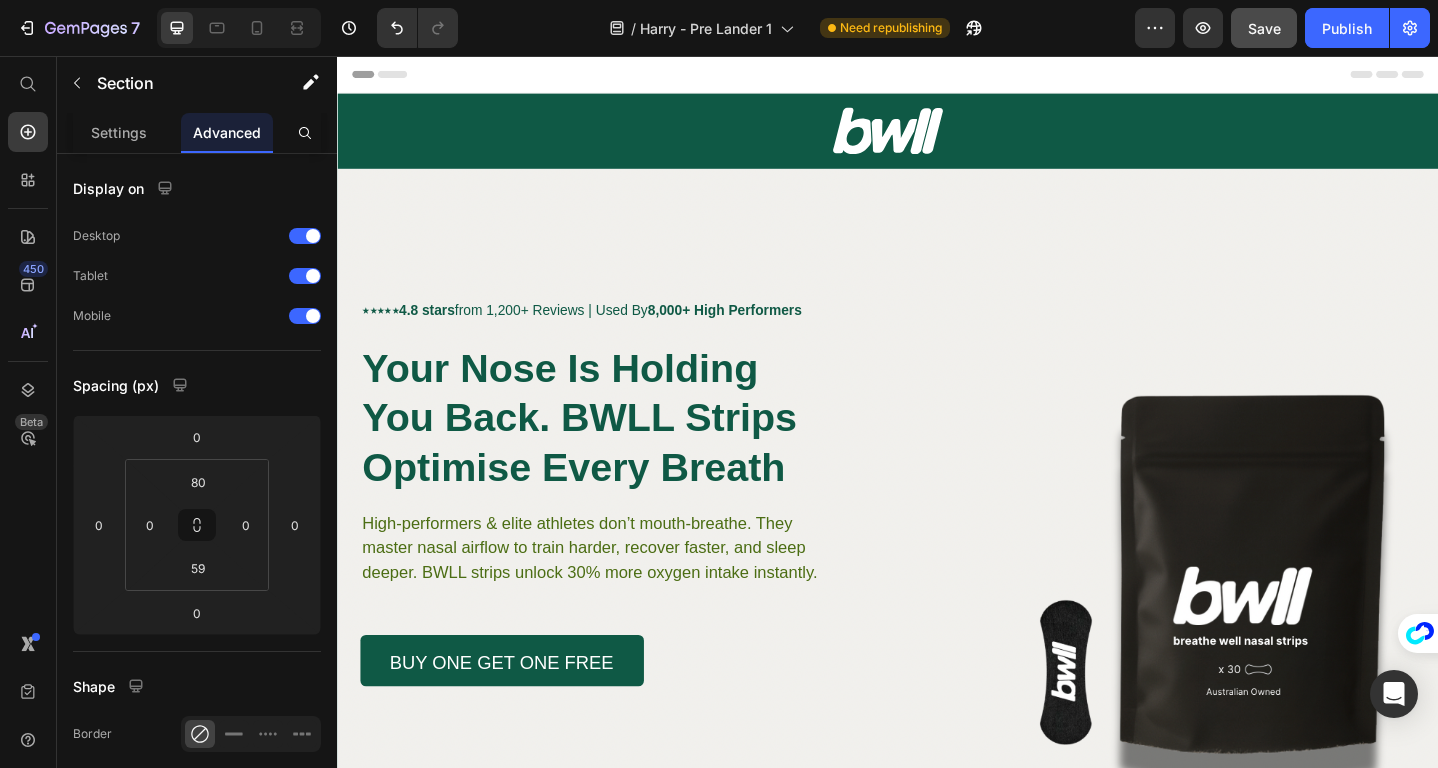 type 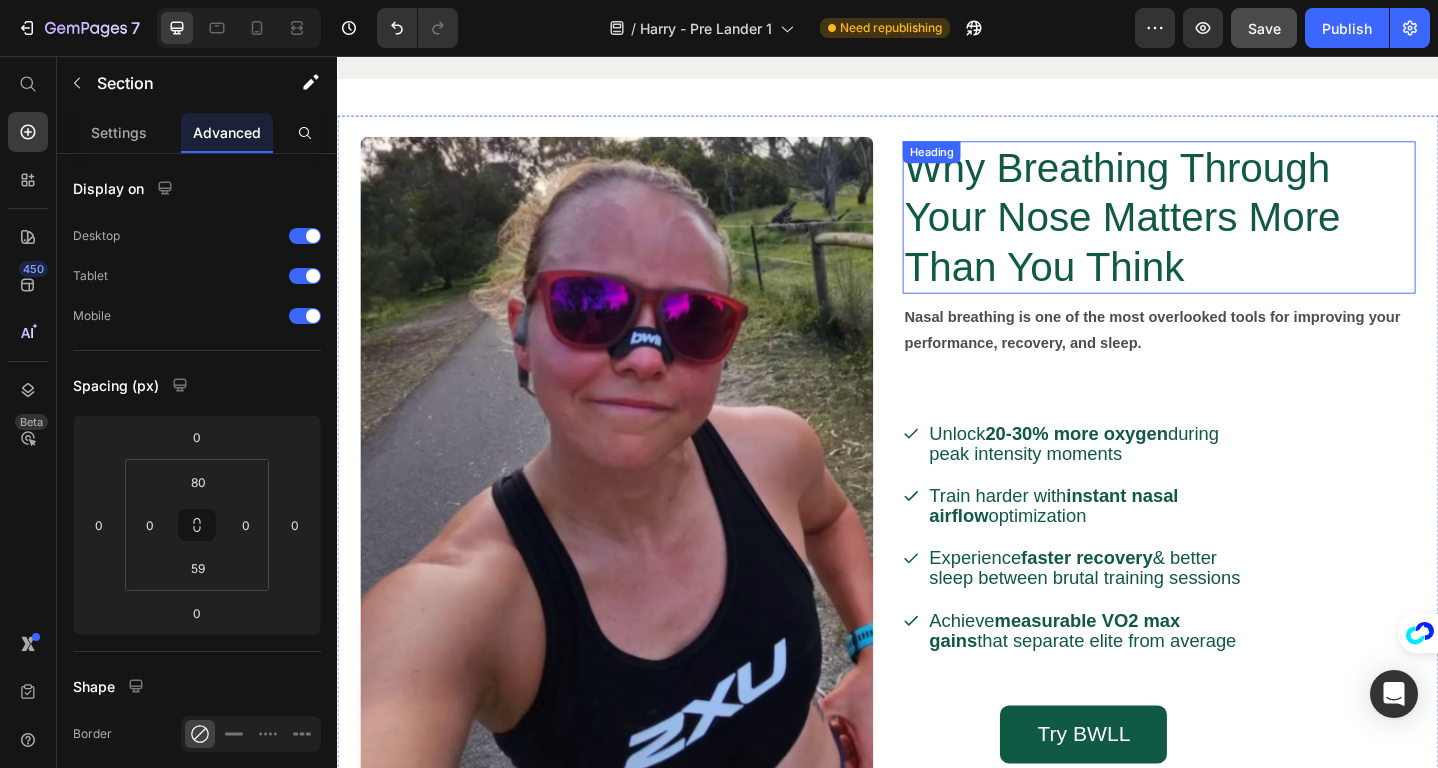 scroll, scrollTop: 2407, scrollLeft: 0, axis: vertical 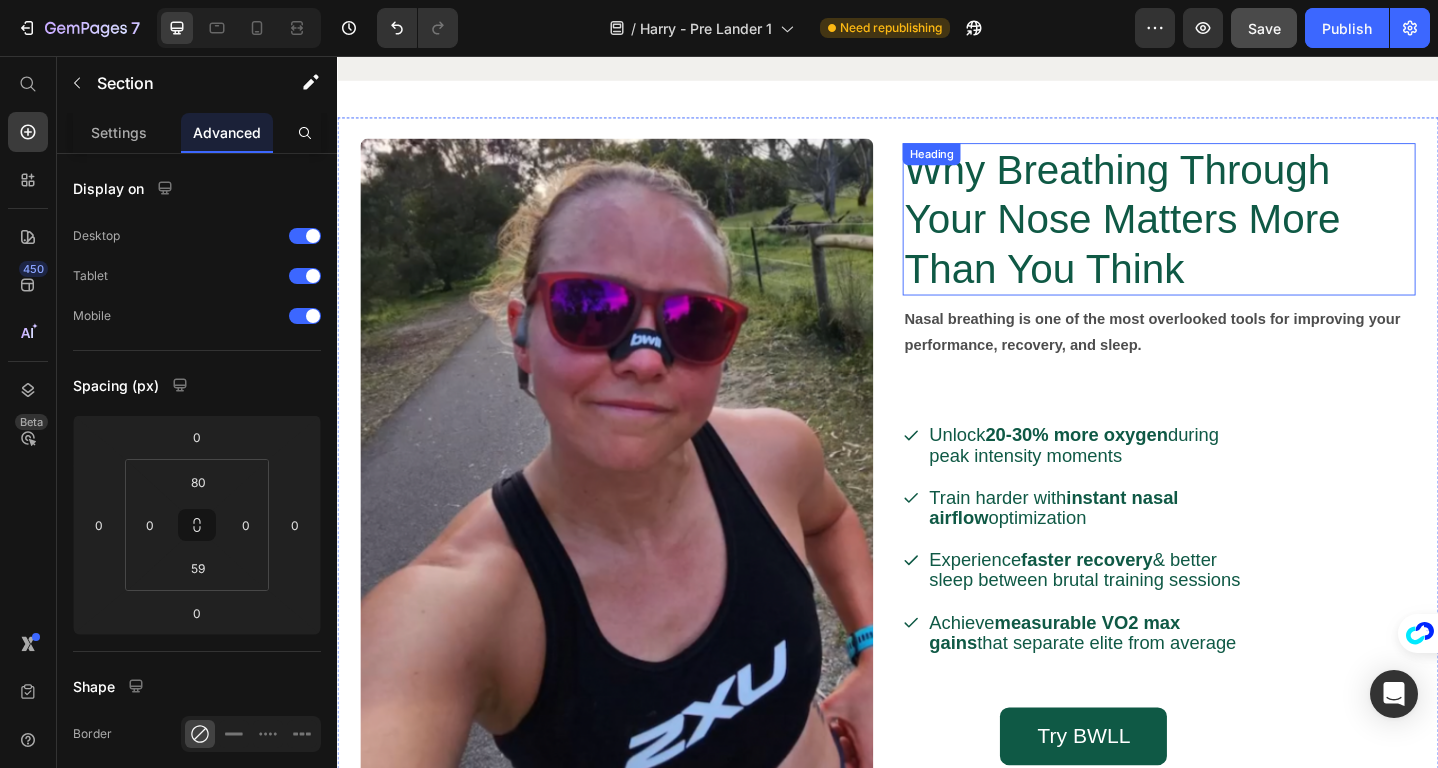 click on "Why Breathing Through Your Nose Matters More Than You Think" at bounding box center [1209, 234] 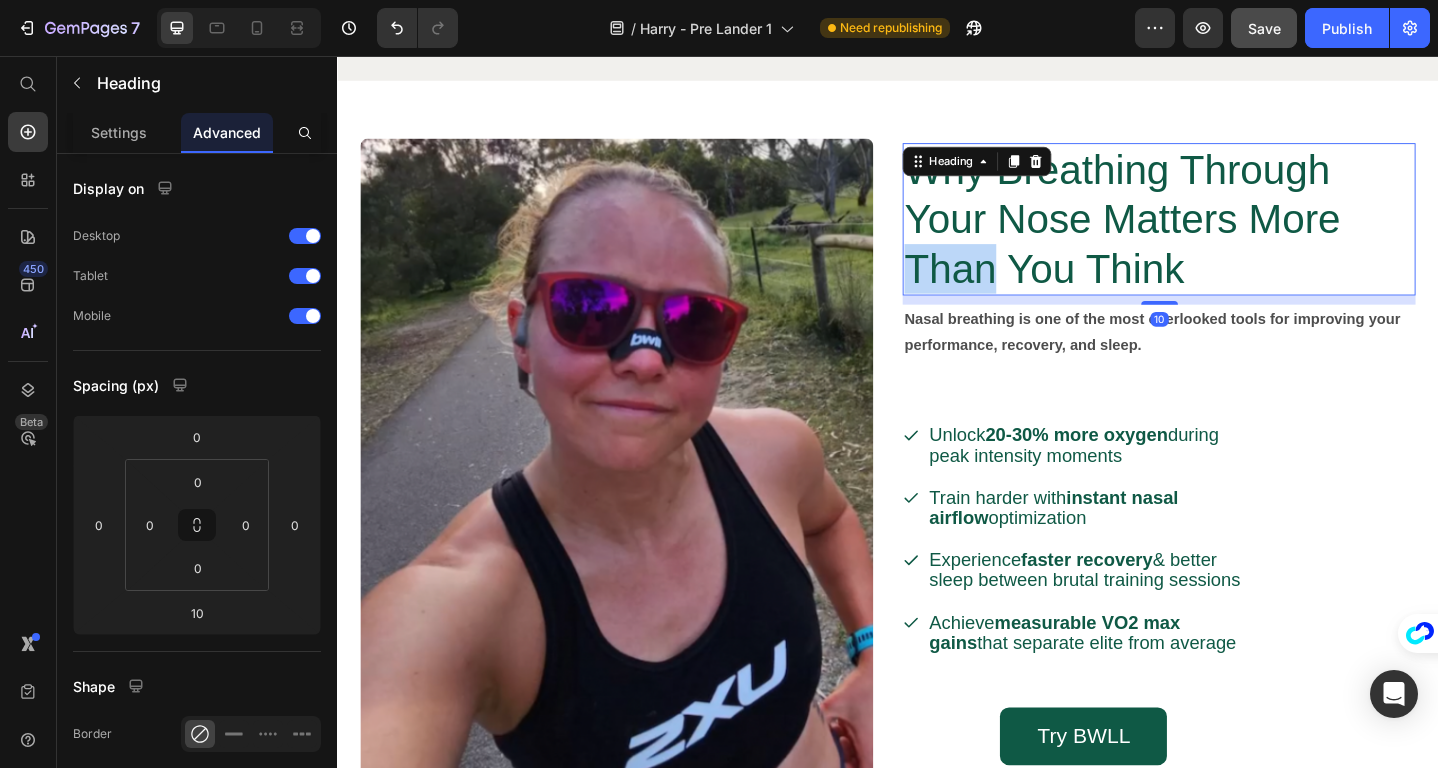 click on "Why Breathing Through Your Nose Matters More Than You Think" at bounding box center [1209, 234] 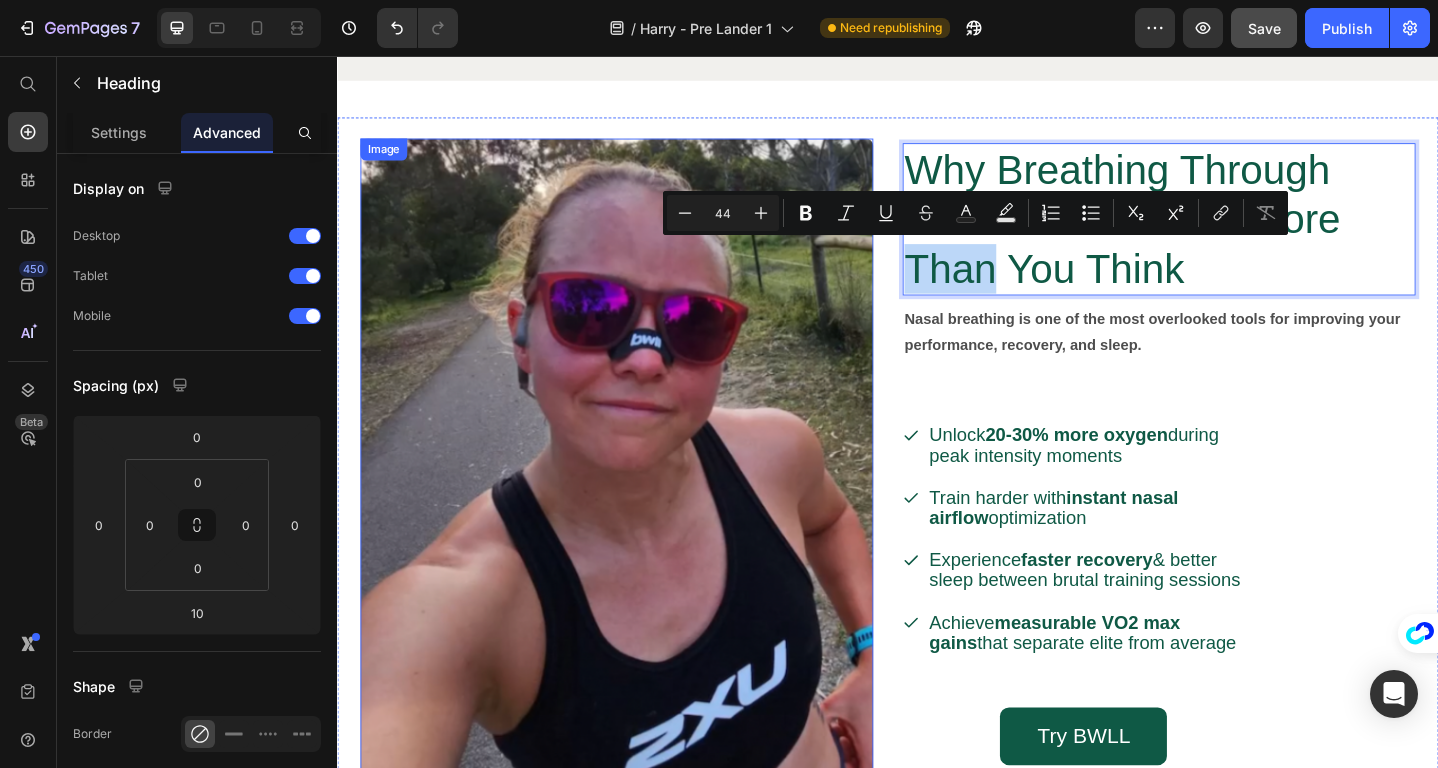 click at bounding box center [641, 518] 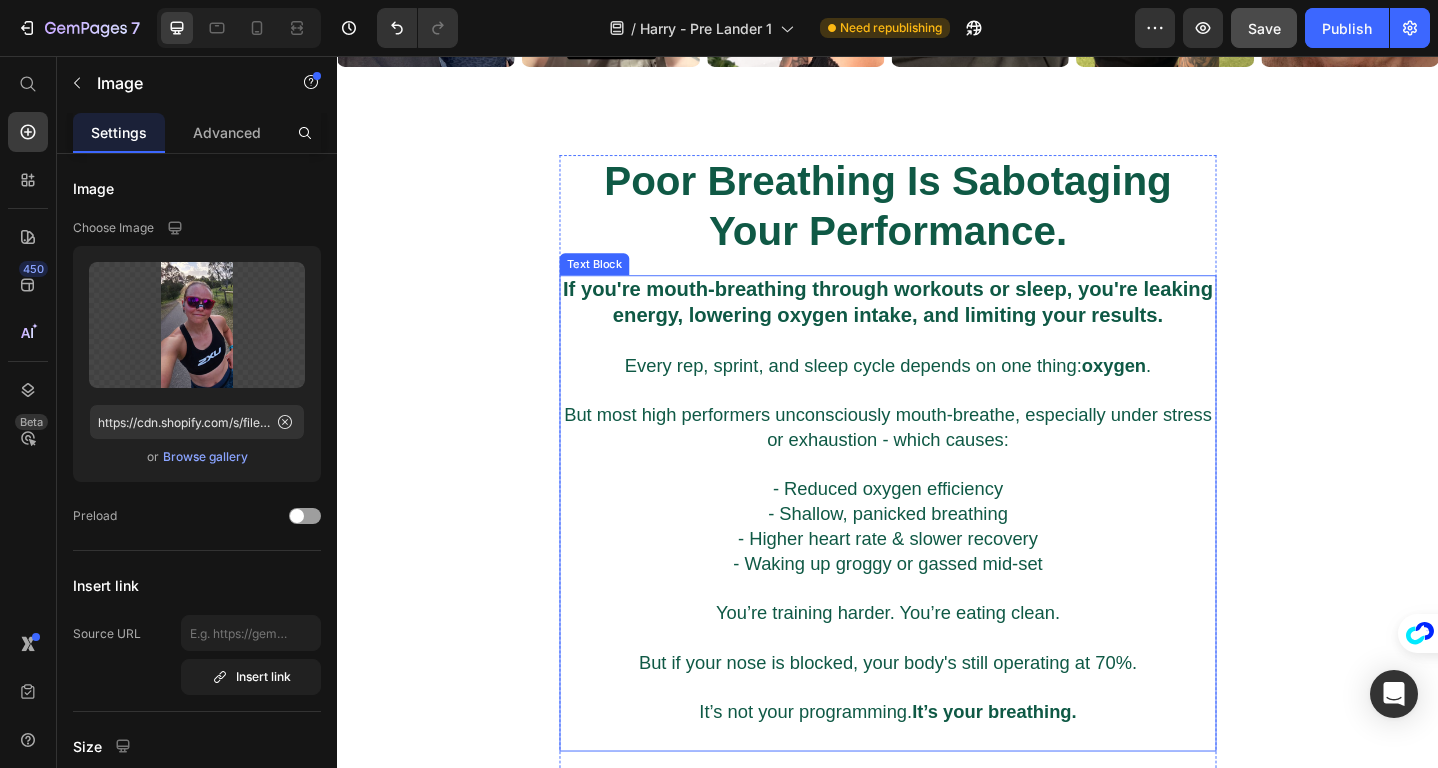 scroll, scrollTop: 1462, scrollLeft: 0, axis: vertical 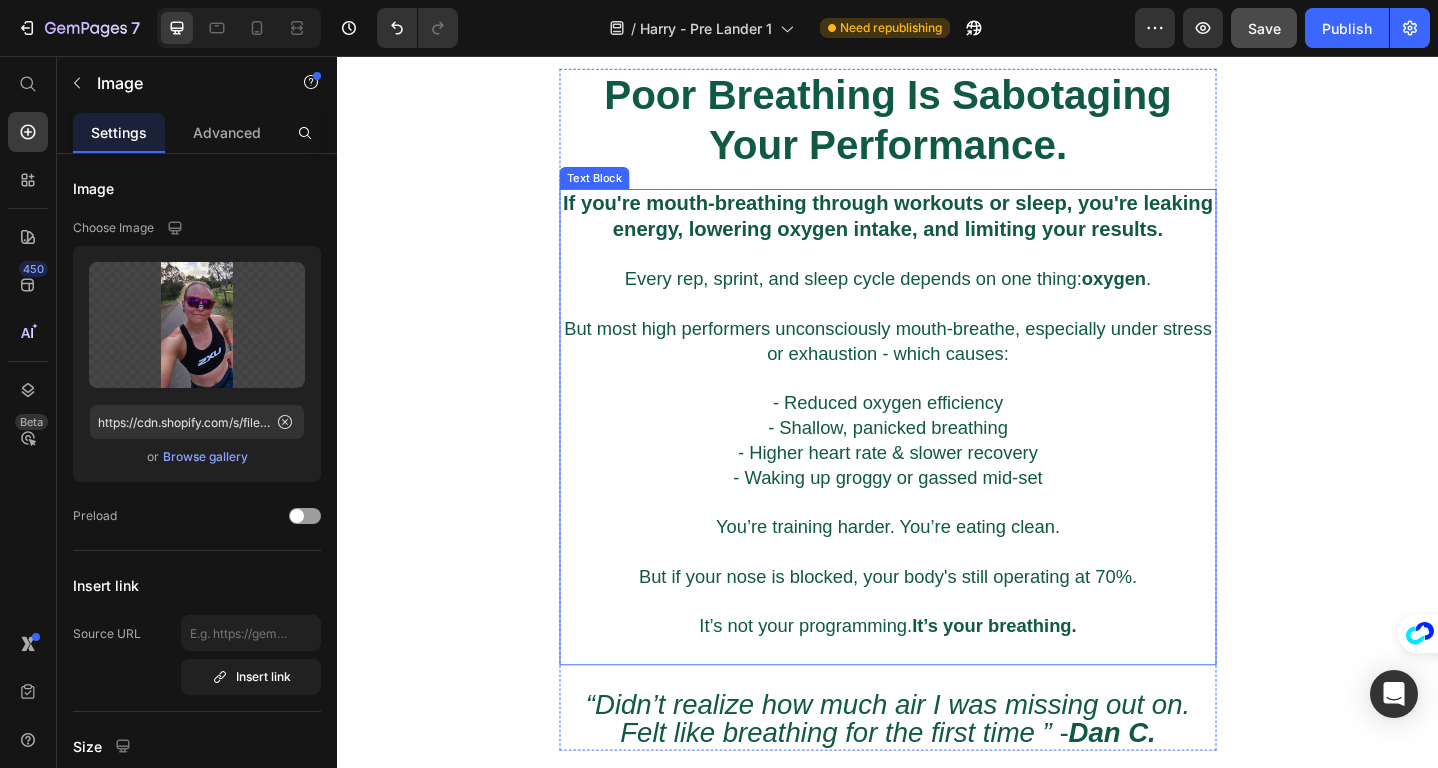 click on "Every rep, sprint, and sleep cycle depends on one thing:  oxygen ." at bounding box center [937, 299] 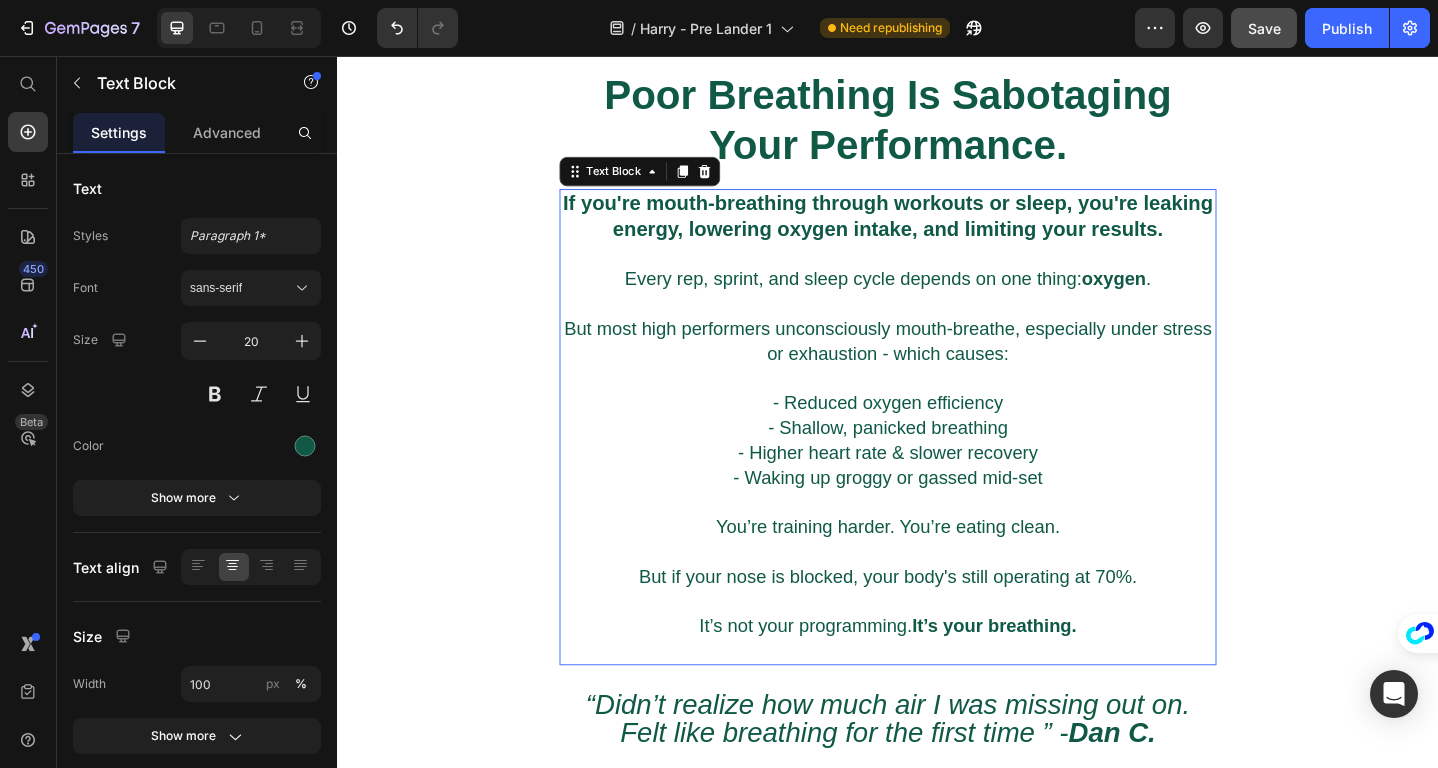 click on "Every rep, sprint, and sleep cycle depends on one thing:  oxygen ." at bounding box center [937, 299] 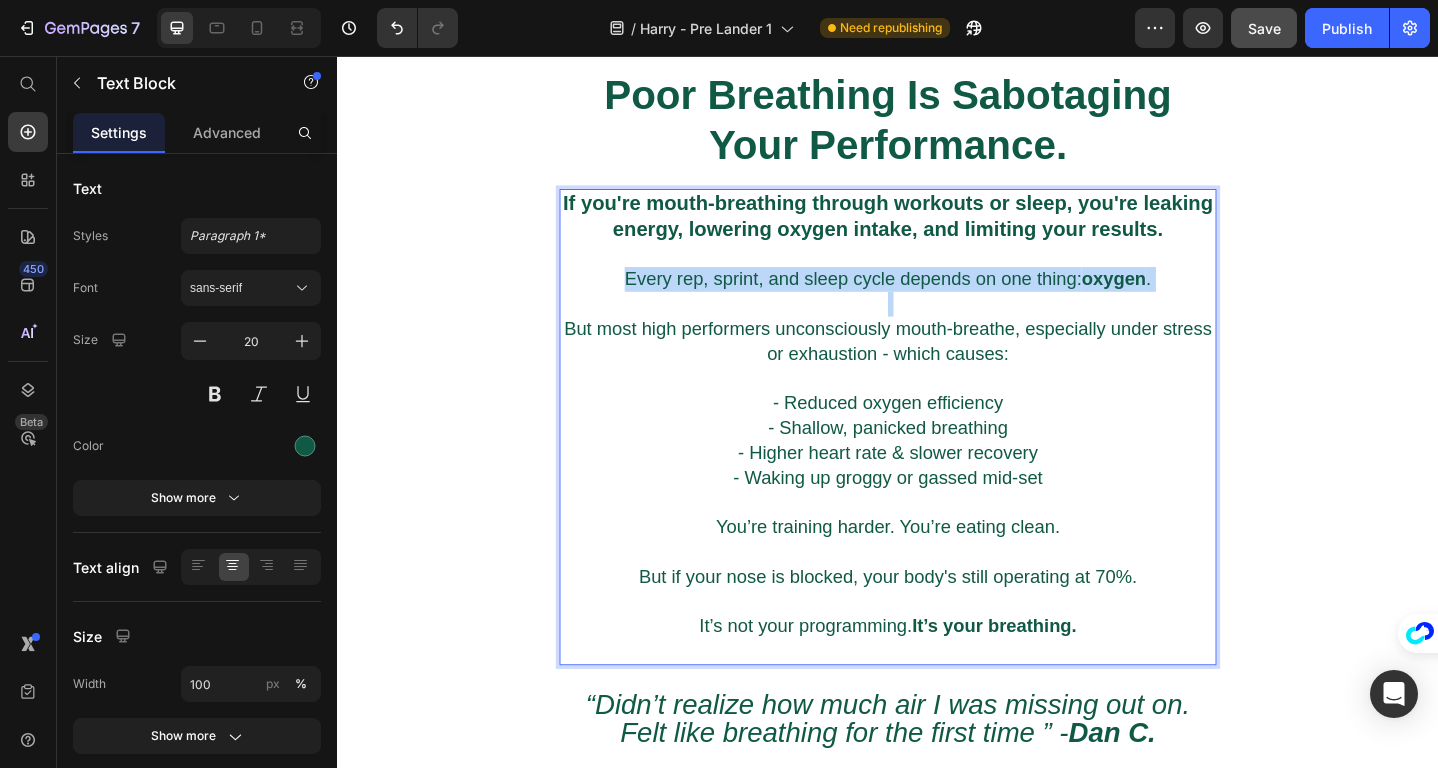 click on "Every rep, sprint, and sleep cycle depends on one thing:  oxygen ." at bounding box center [937, 299] 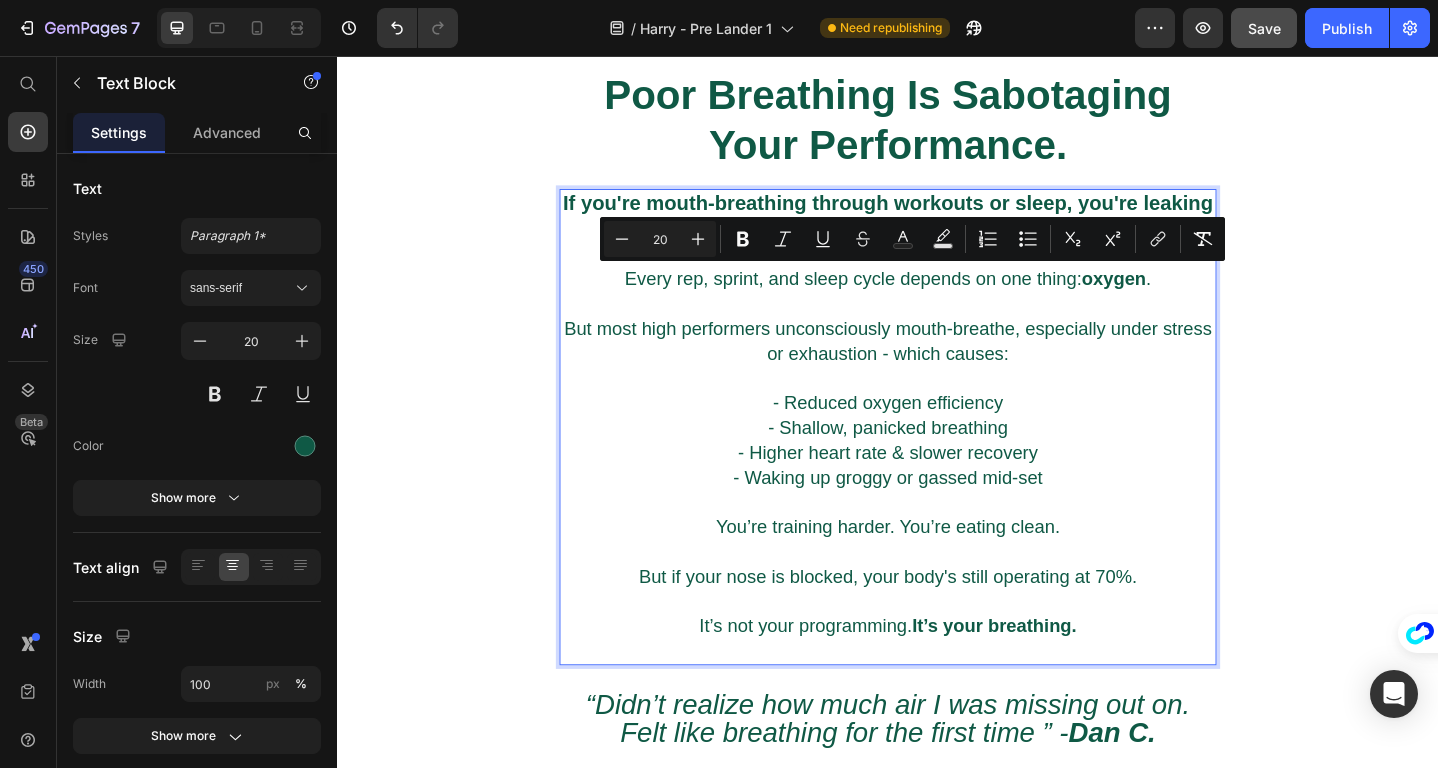 click on "But most high performers unconsciously mouth-breathe, especially under stress or exhaustion - which causes:" at bounding box center (937, 353) 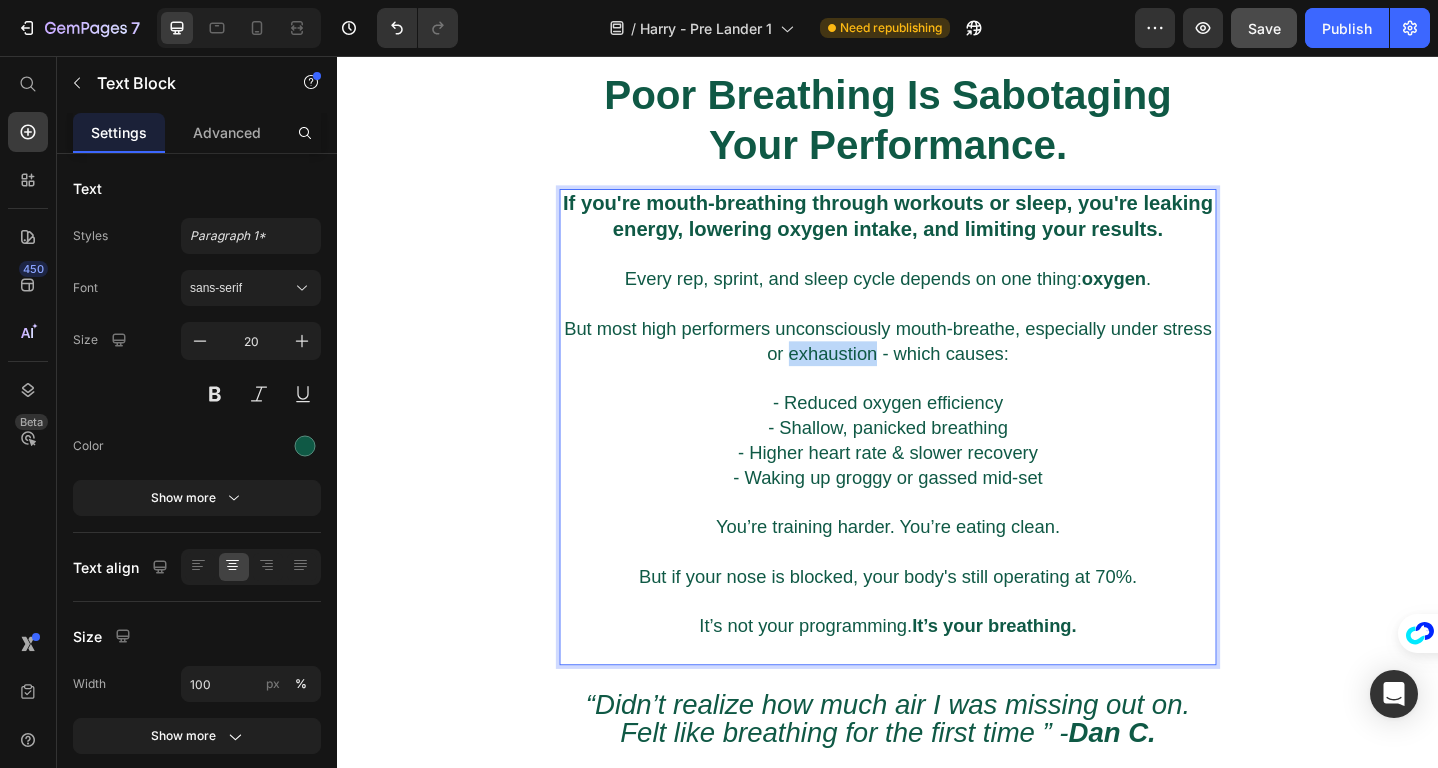 click on "But most high performers unconsciously mouth-breathe, especially under stress or exhaustion - which causes:" at bounding box center (937, 353) 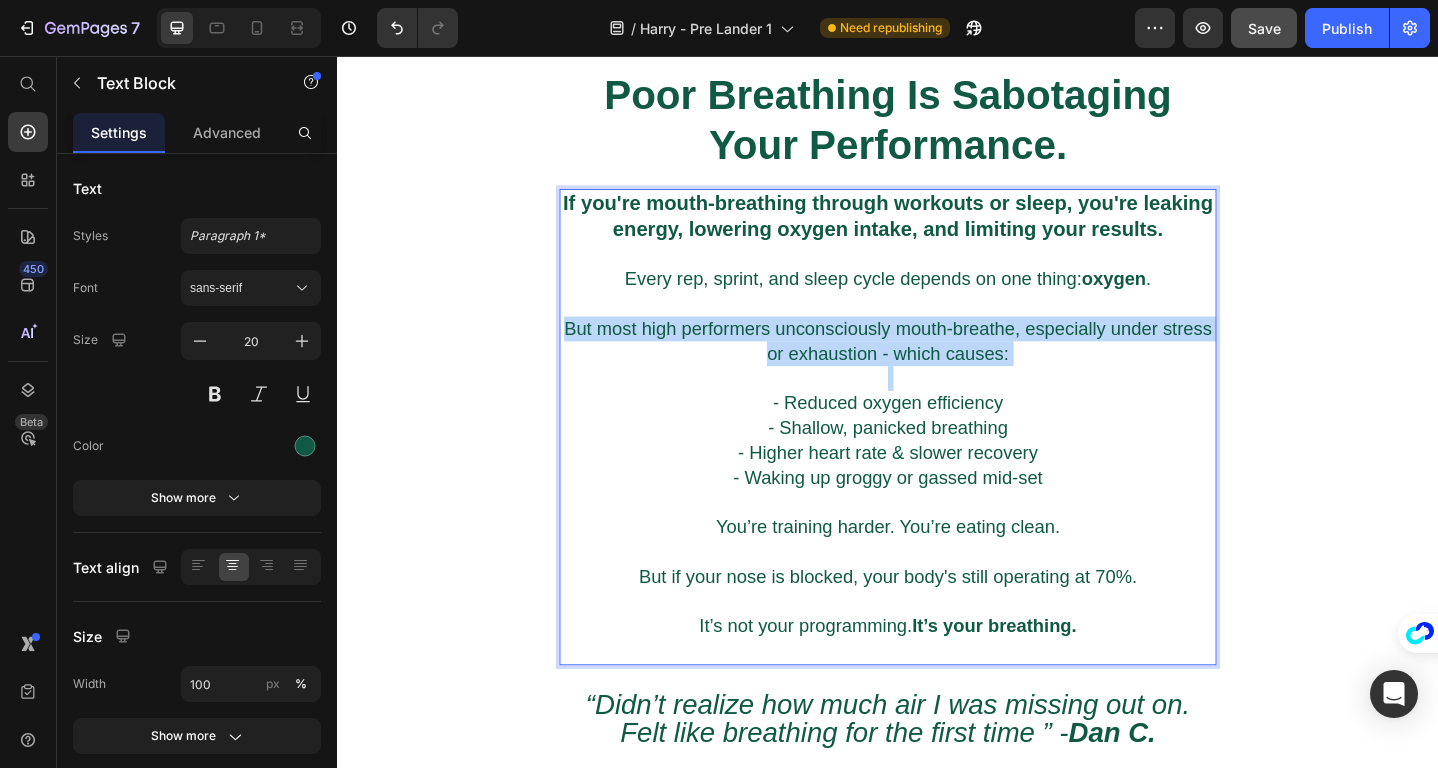 click on "But most high performers unconsciously mouth-breathe, especially under stress or exhaustion - which causes:" at bounding box center (937, 353) 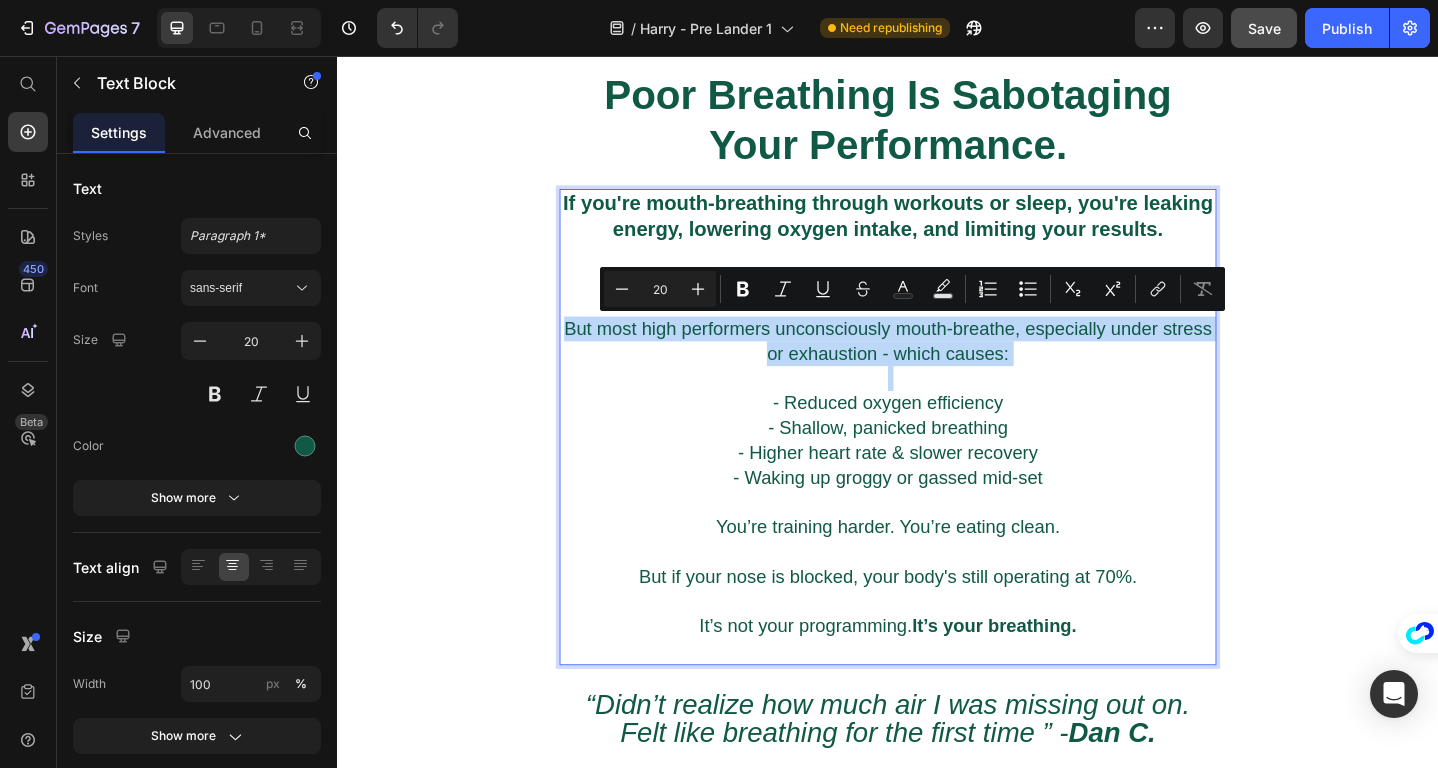 click on "But most high performers unconsciously mouth-breathe, especially under stress or exhaustion - which causes:" at bounding box center [937, 353] 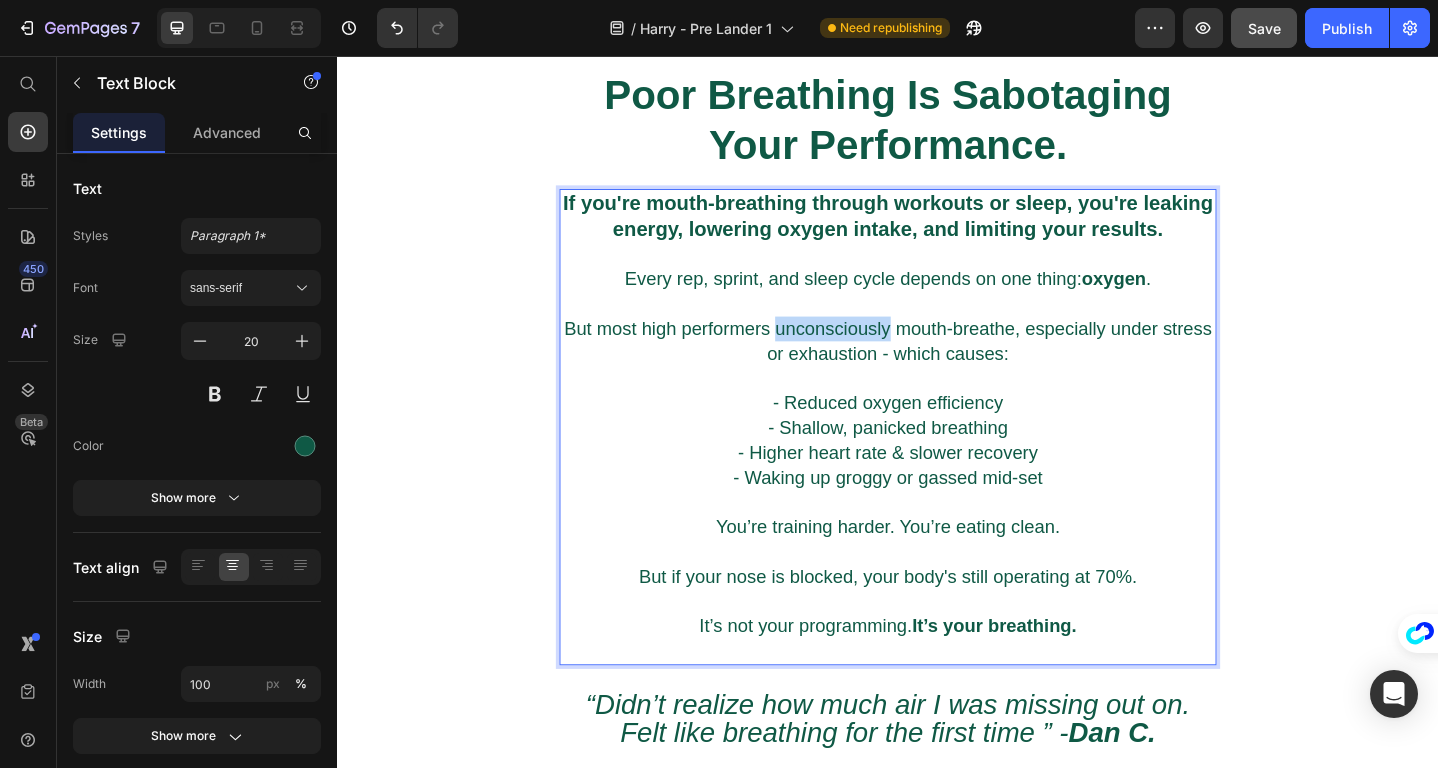 click on "But most high performers unconsciously mouth-breathe, especially under stress or exhaustion - which causes:" at bounding box center [937, 353] 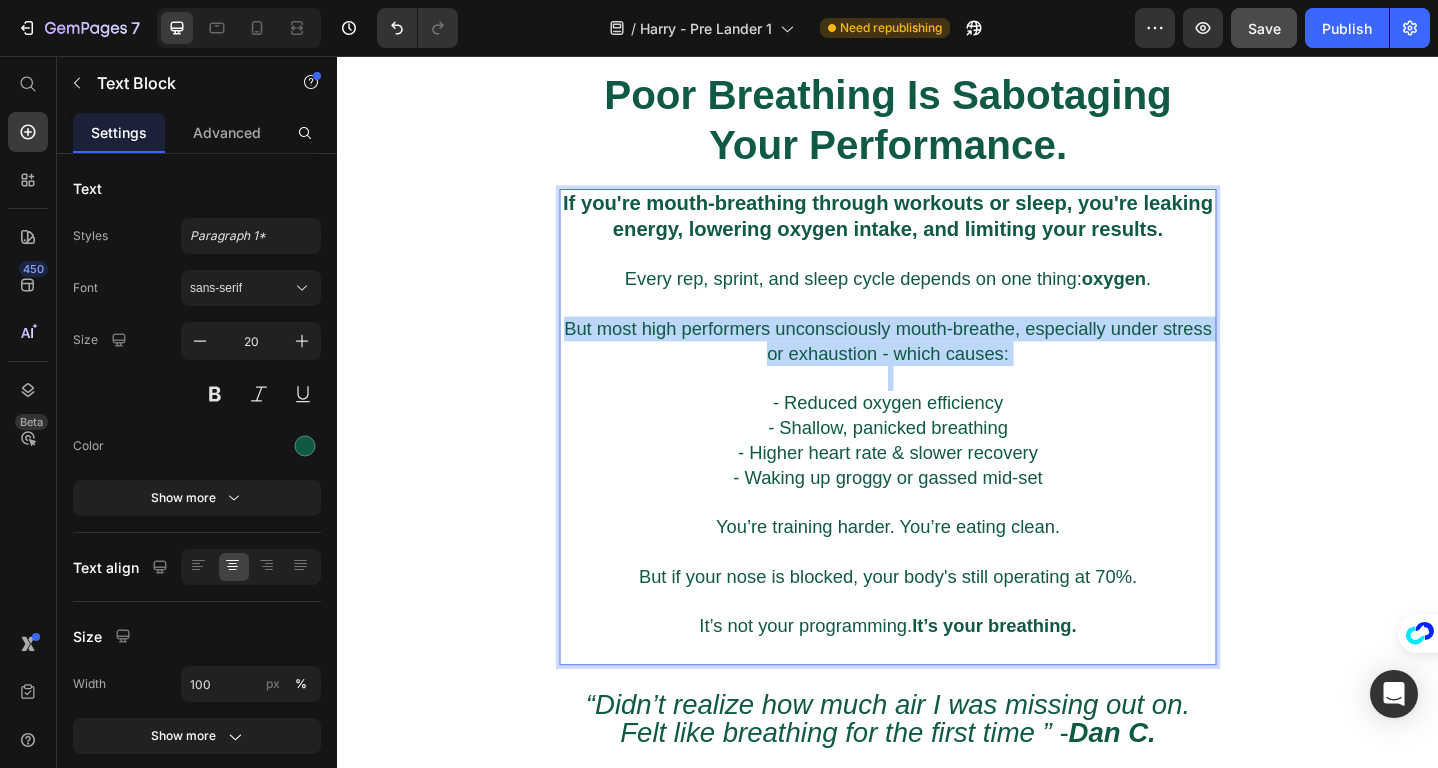 click on "But most high performers unconsciously mouth-breathe, especially under stress or exhaustion - which causes:" at bounding box center [937, 353] 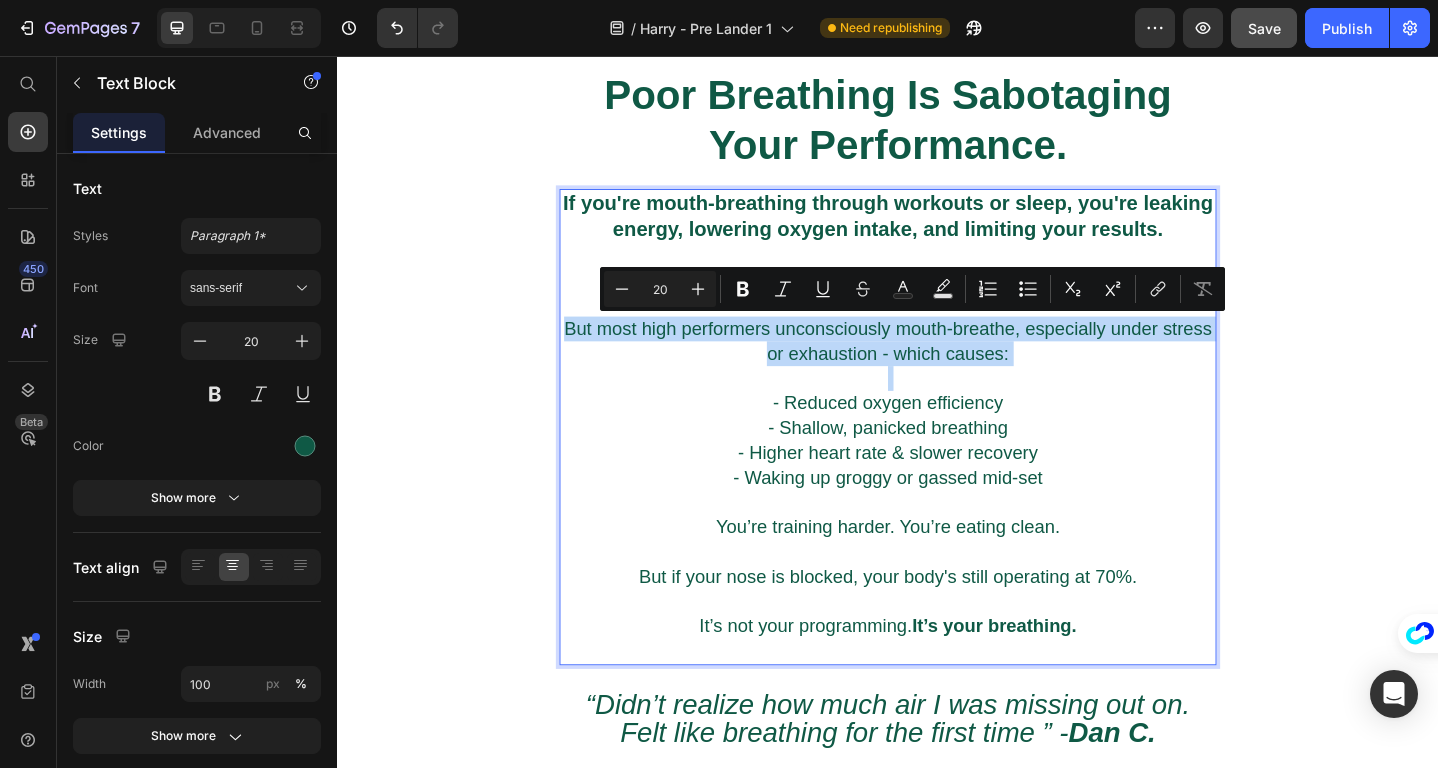 click on "But most high performers unconsciously mouth-breathe, especially under stress or exhaustion - which causes:" at bounding box center [937, 353] 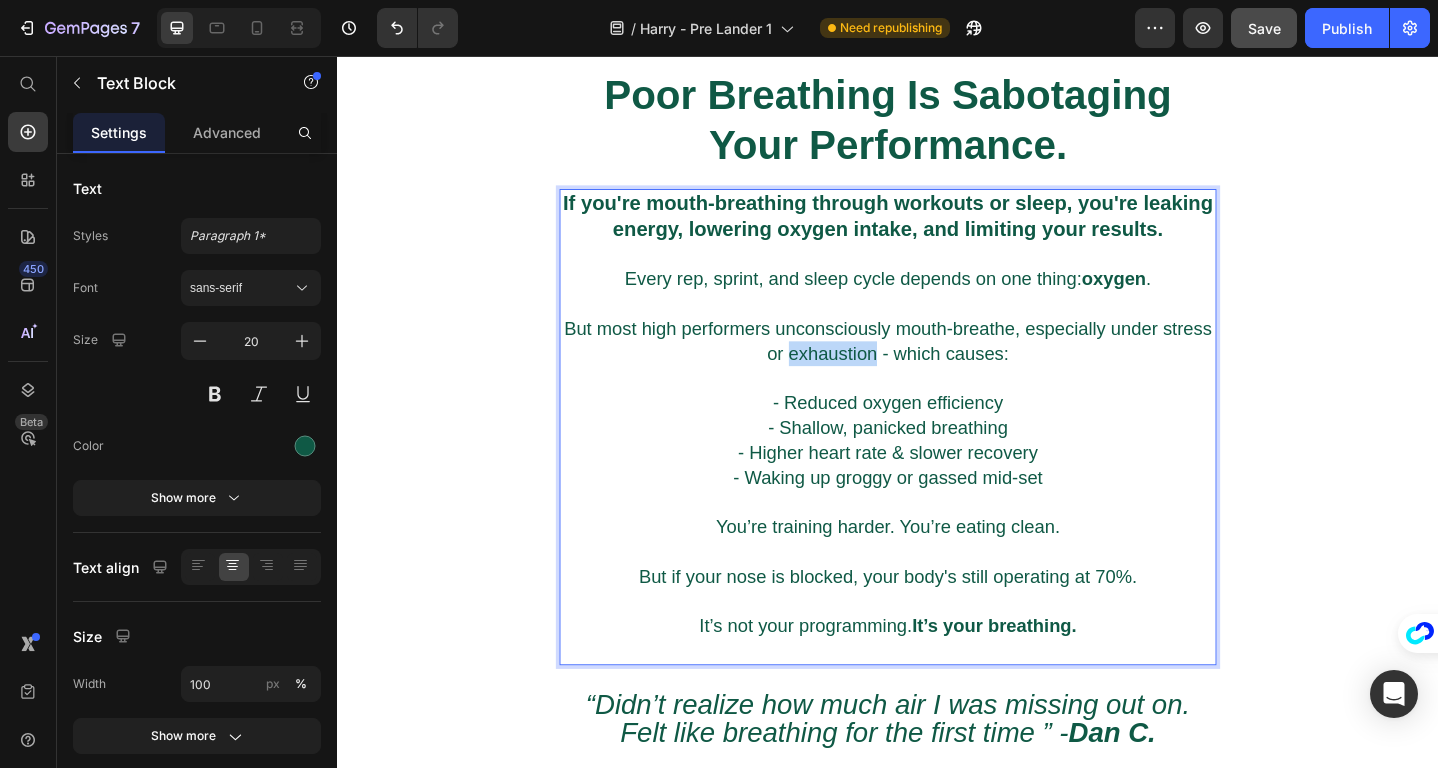 click on "But most high performers unconsciously mouth-breathe, especially under stress or exhaustion - which causes:" at bounding box center [937, 353] 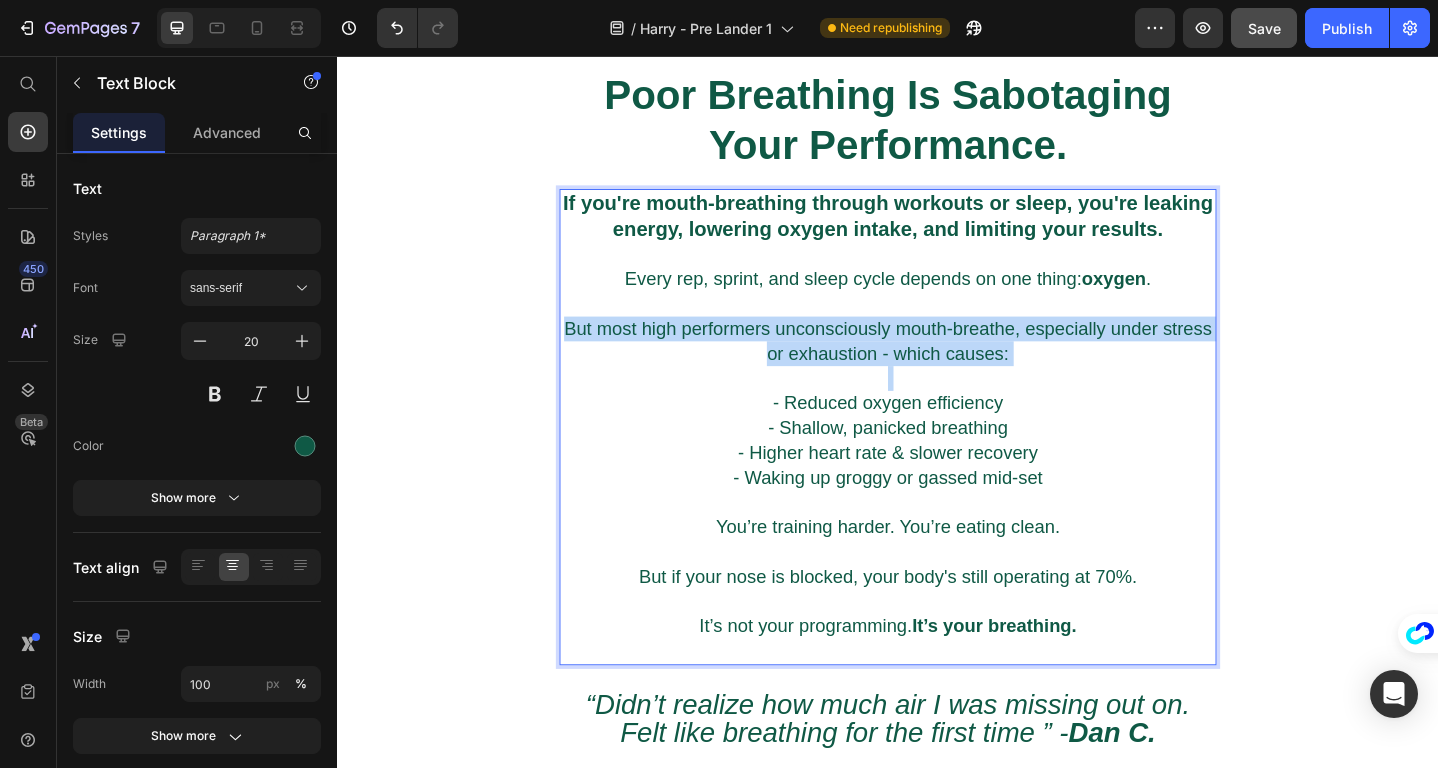 click on "But most high performers unconsciously mouth-breathe, especially under stress or exhaustion - which causes:" at bounding box center (937, 353) 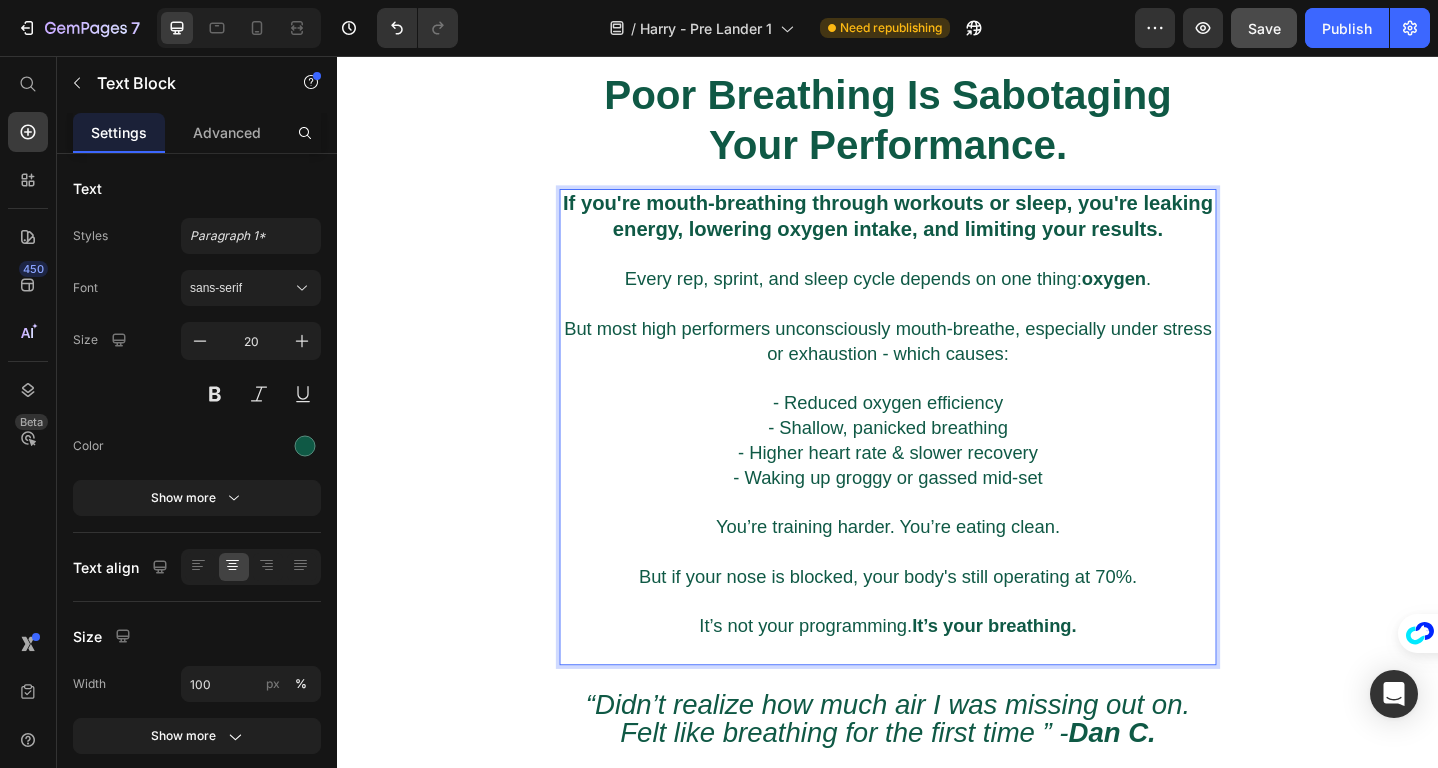 click on "- Reduced oxygen efficiency" at bounding box center (937, 434) 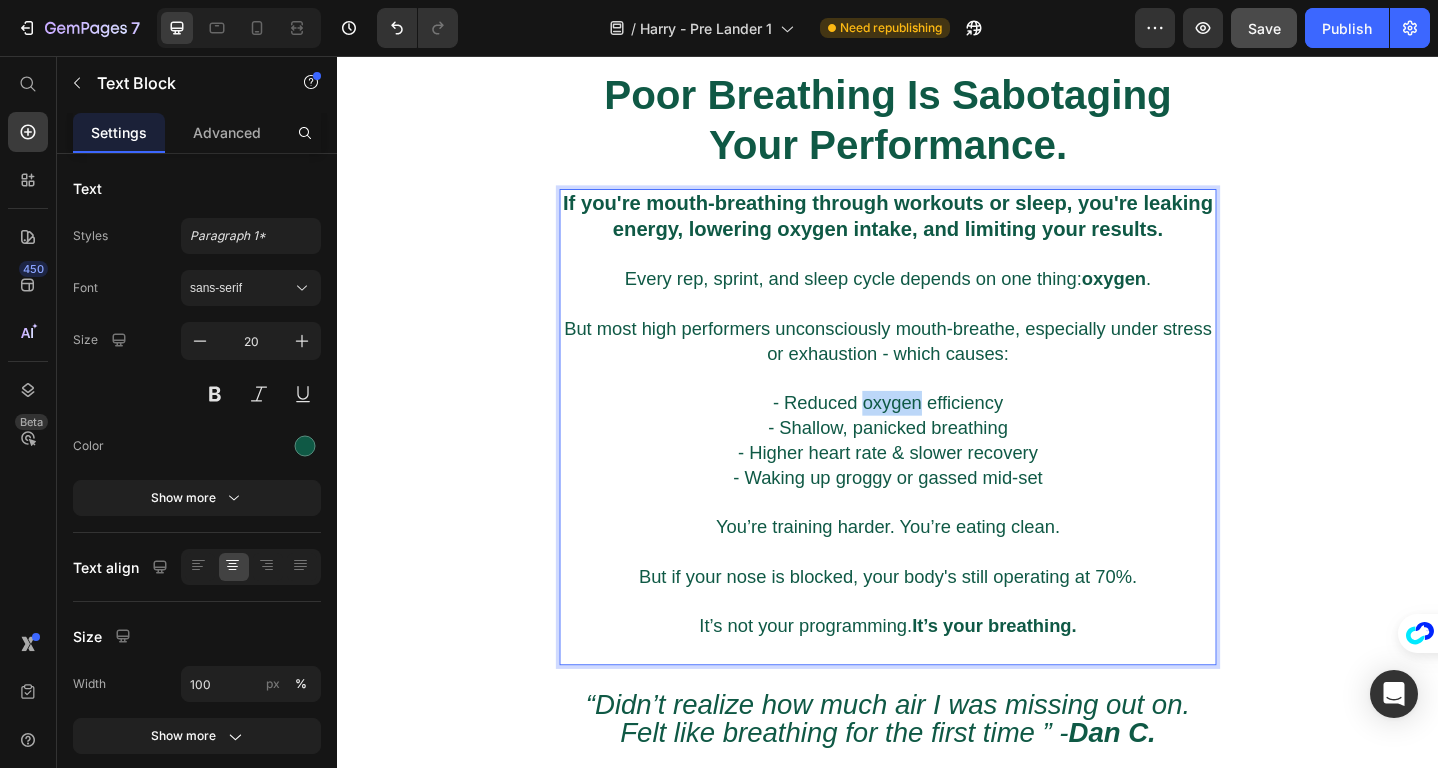click on "- Reduced oxygen efficiency" at bounding box center [937, 434] 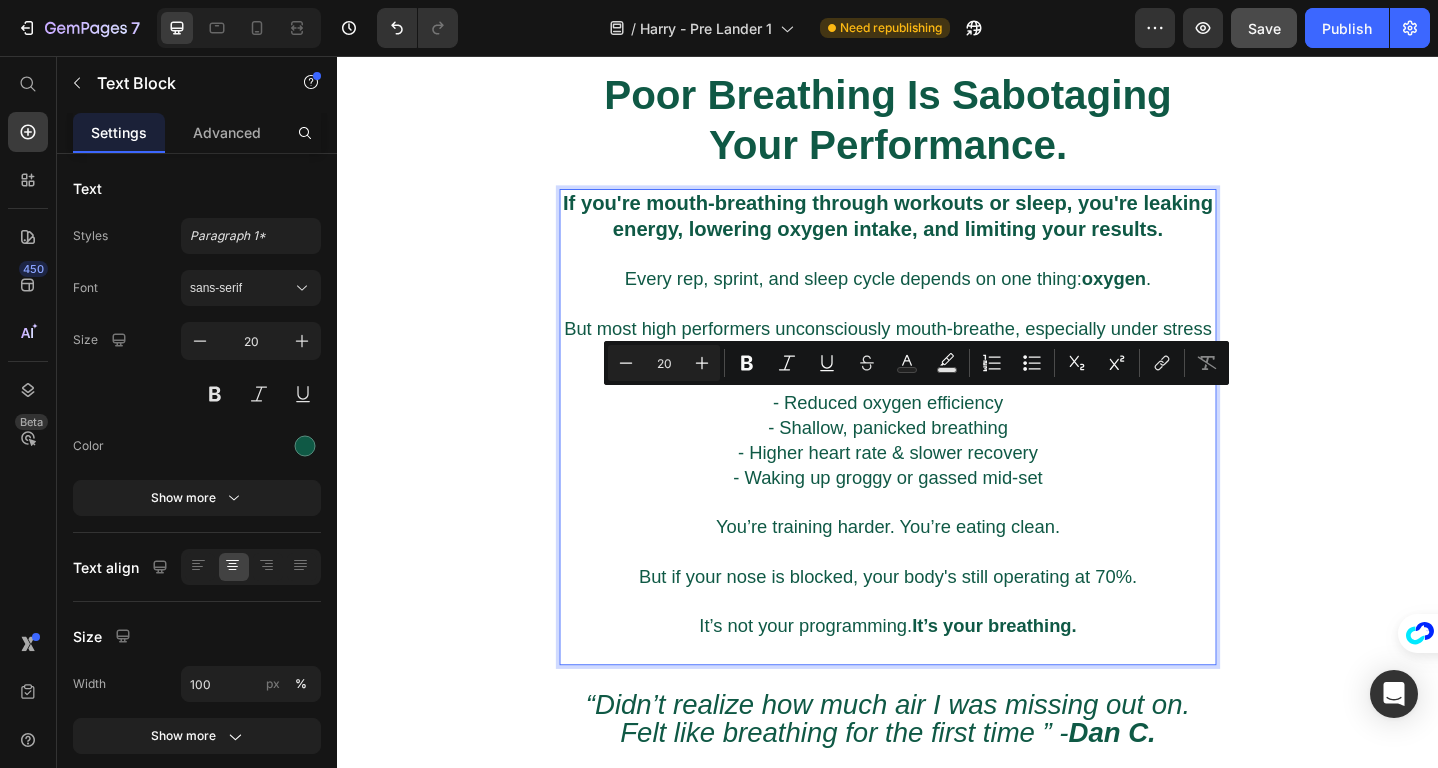 click on "- Waking up groggy or gassed mid-set" at bounding box center [937, 515] 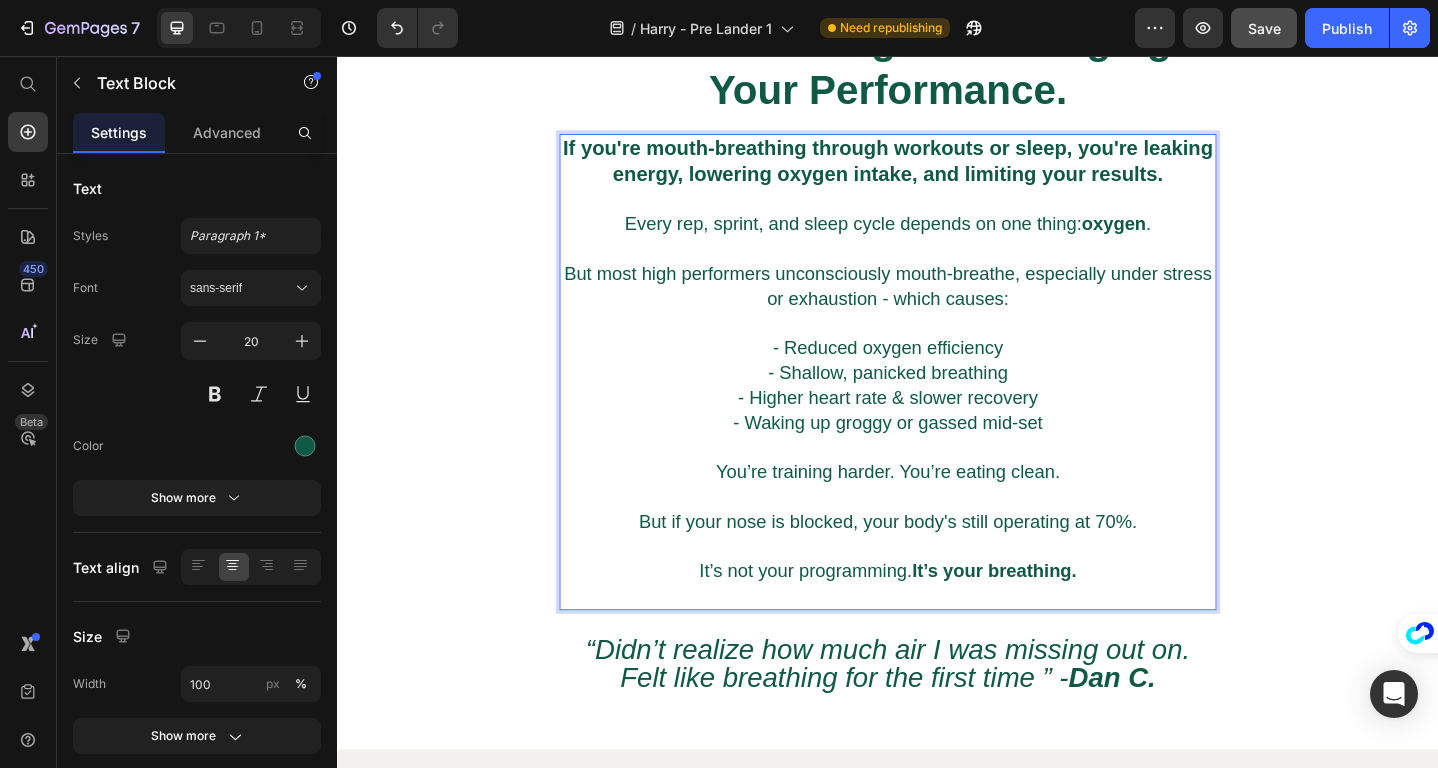 scroll, scrollTop: 1611, scrollLeft: 0, axis: vertical 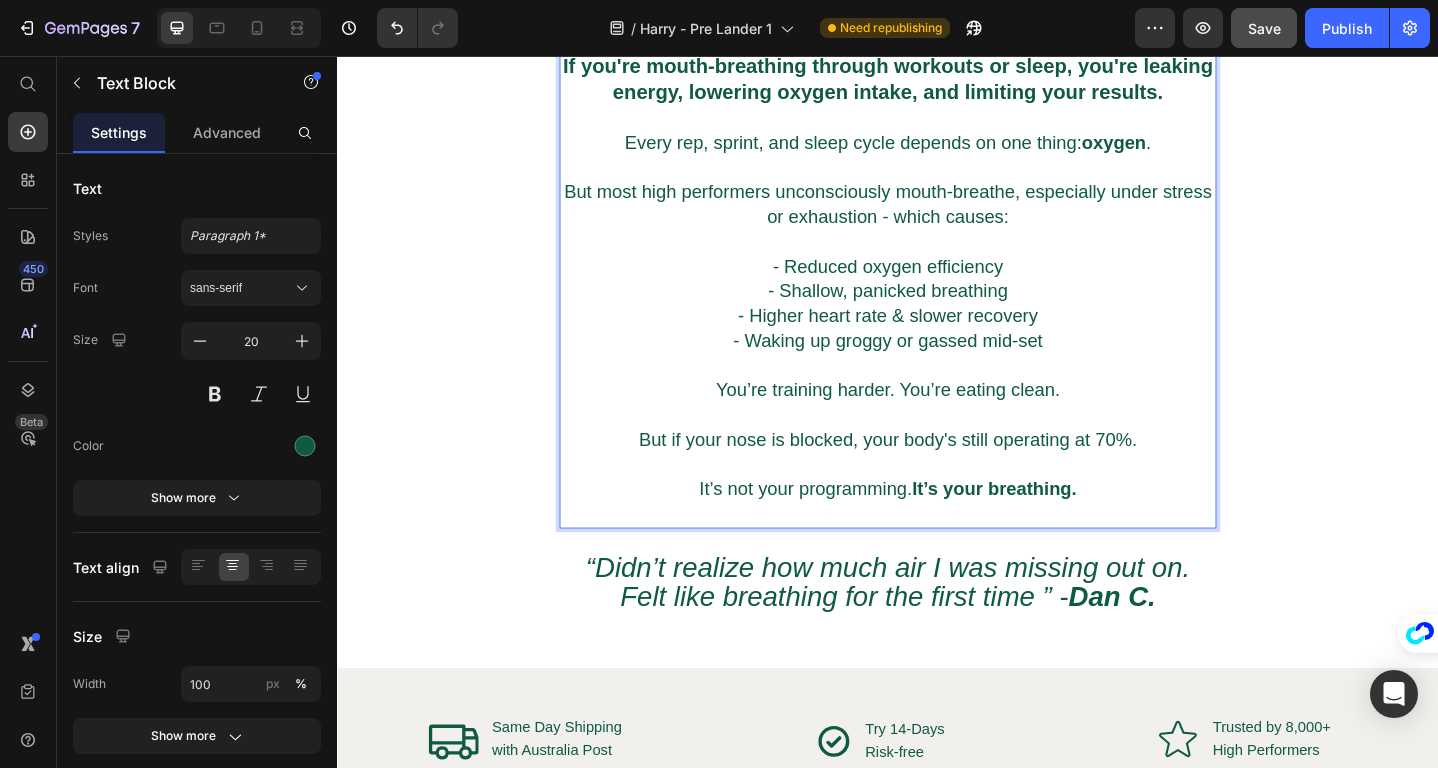 click on "Poor Breathing Is Sabotaging Your Performance. Heading If you're mouth-breathing through workouts or sleep, you're leaking energy, lowering oxygen intake, and limiting your results. Every rep, sprint, and sleep cycle depends on one thing:  oxygen . But most high performers unconsciously mouth-breathe, especially under stress or exhaustion - which causes: - Reduced oxygen efficiency - Shallow, panicked breathing - Higher heart rate & slower recovery - Waking up groggy or gassed mid-set You’re training harder. You’re eating clean. But if your nose is blocked, your body's still operating at 70%. It’s not your programming.  It’s your breathing. Text Block   0   “Didn’t realize how much air I was missing out on. Felt like breathing for the first time ” -  [LAST] [INITIAL]. Text Block Row" at bounding box center [937, 292] 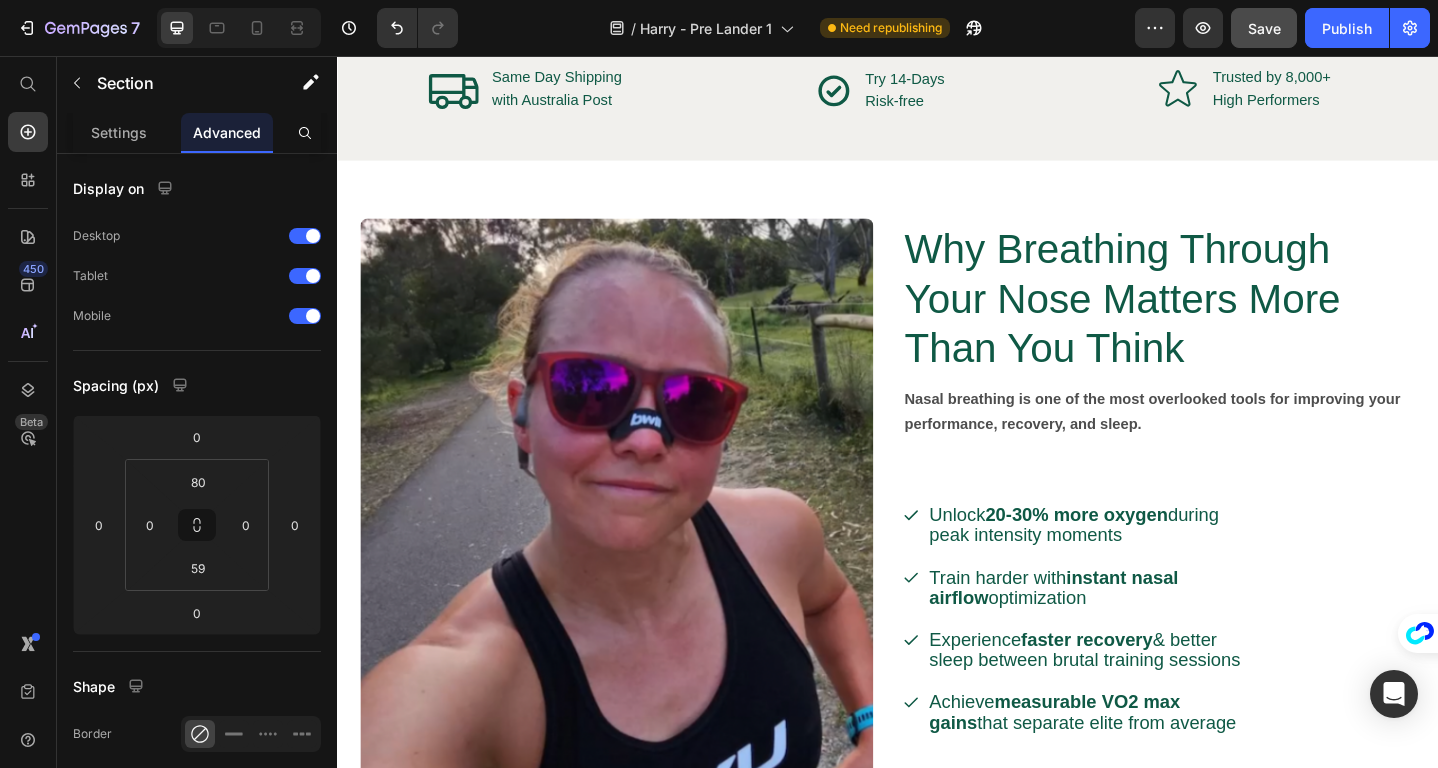 scroll, scrollTop: 2334, scrollLeft: 0, axis: vertical 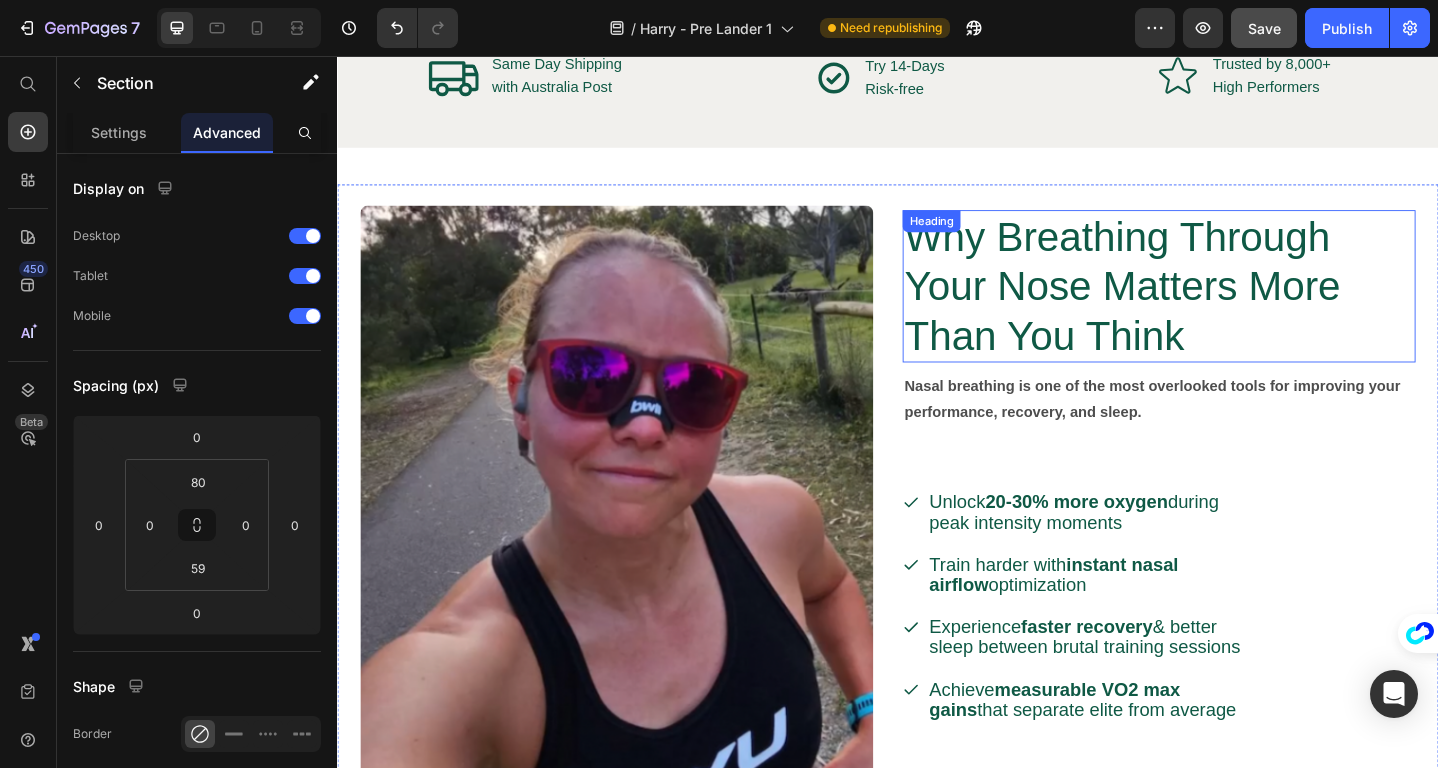 click on "Why Breathing Through Your Nose Matters More Than You Think" at bounding box center [1209, 307] 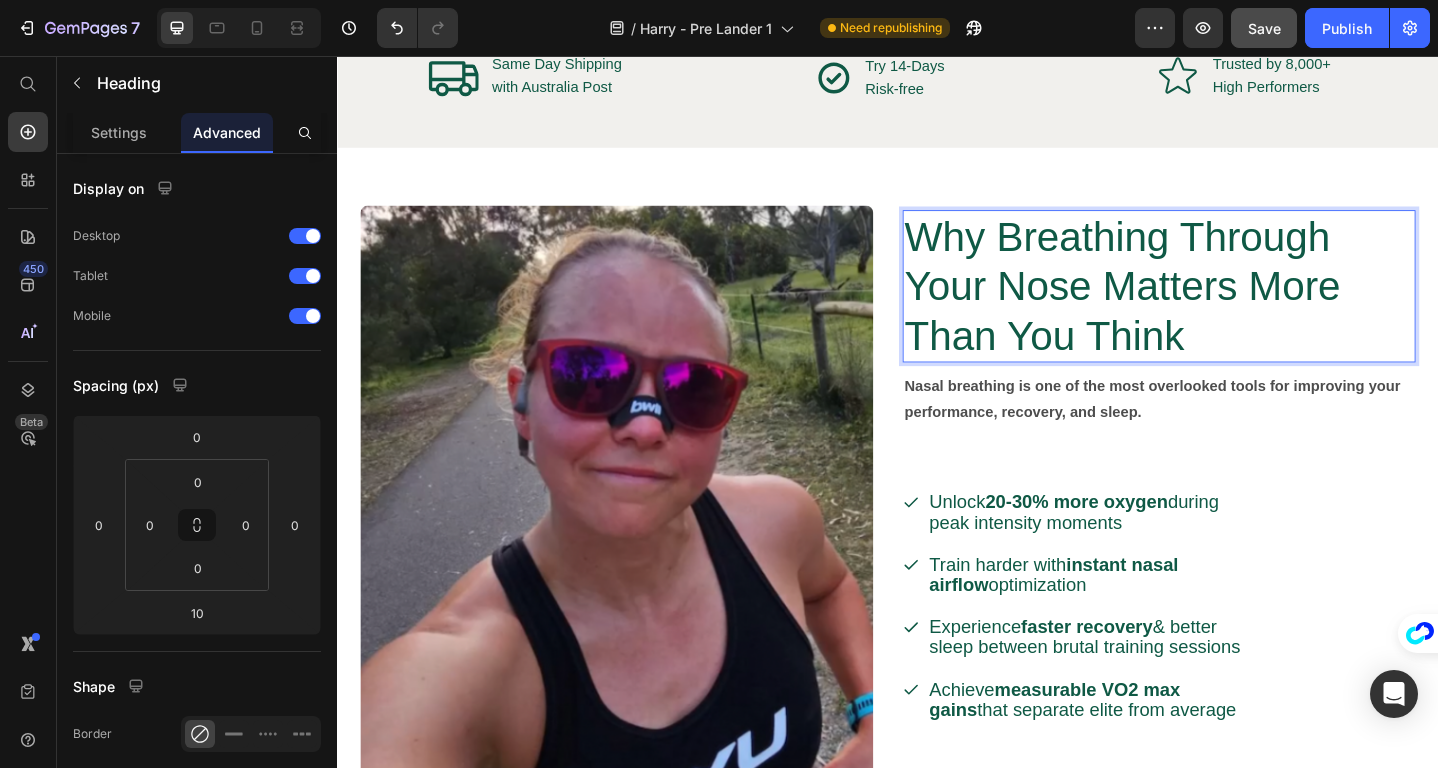 click on "Why Breathing Through Your Nose Matters More Than You Think" at bounding box center (1209, 307) 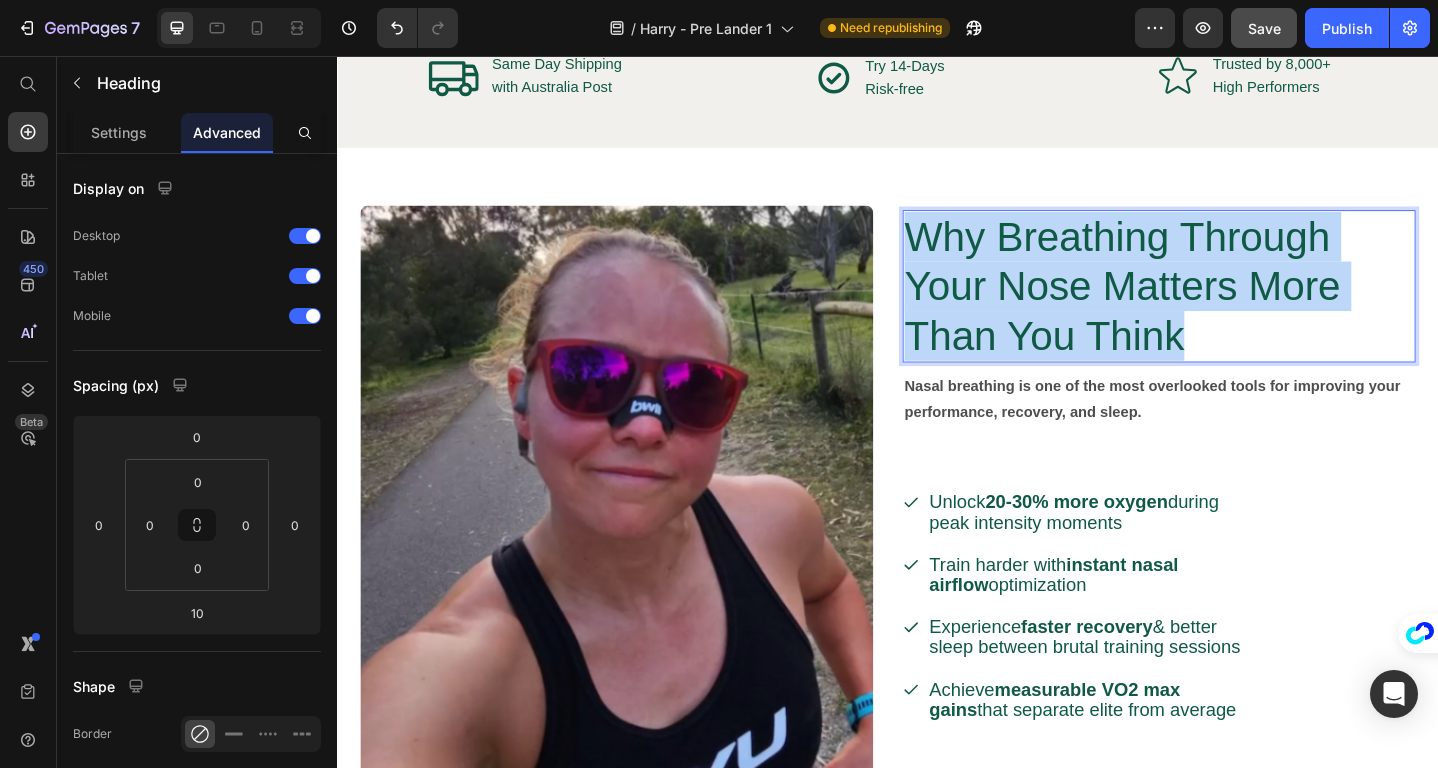click on "Why Breathing Through Your Nose Matters More Than You Think" at bounding box center (1209, 307) 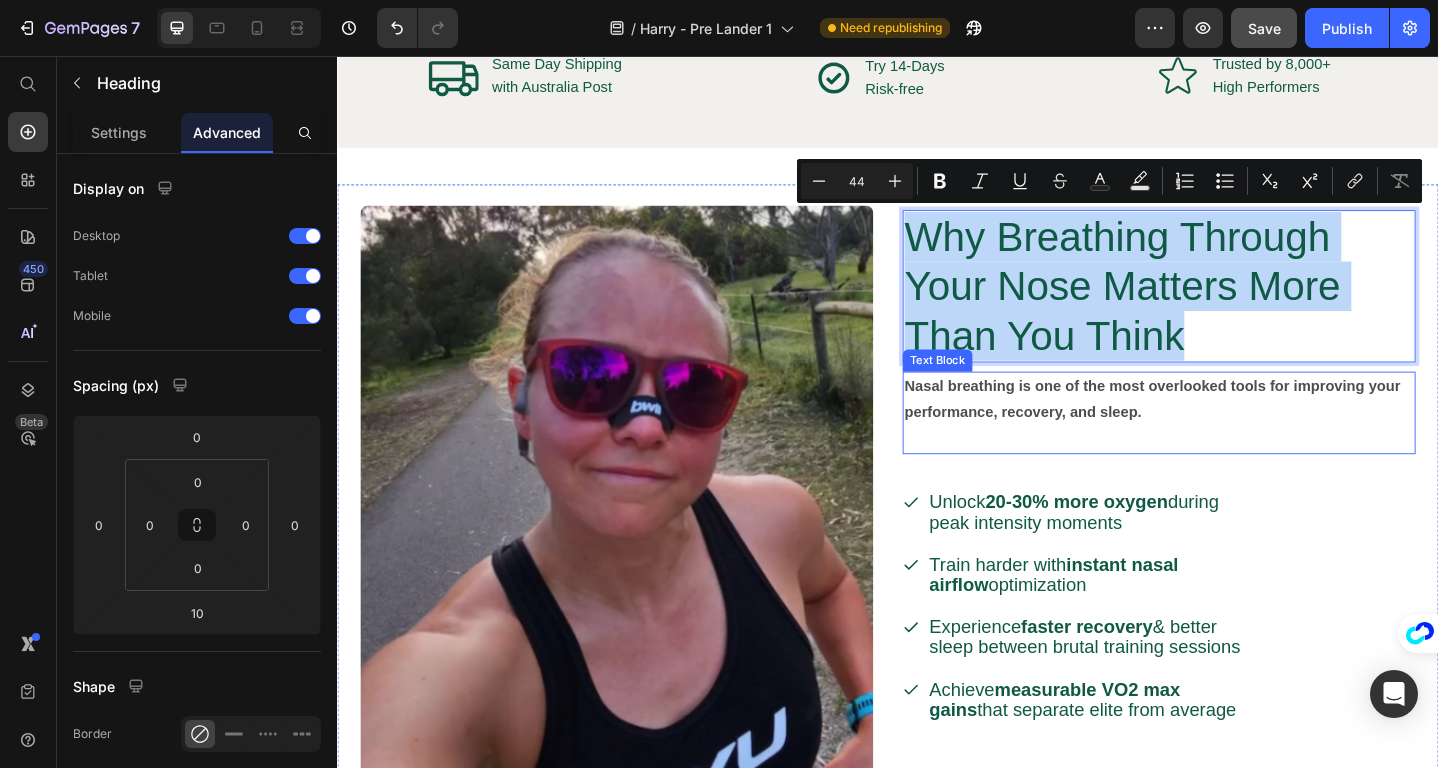 click on "Nasal breathing is one of the most overlooked tools for improving your performance, recovery, and sleep." at bounding box center [1225, 430] 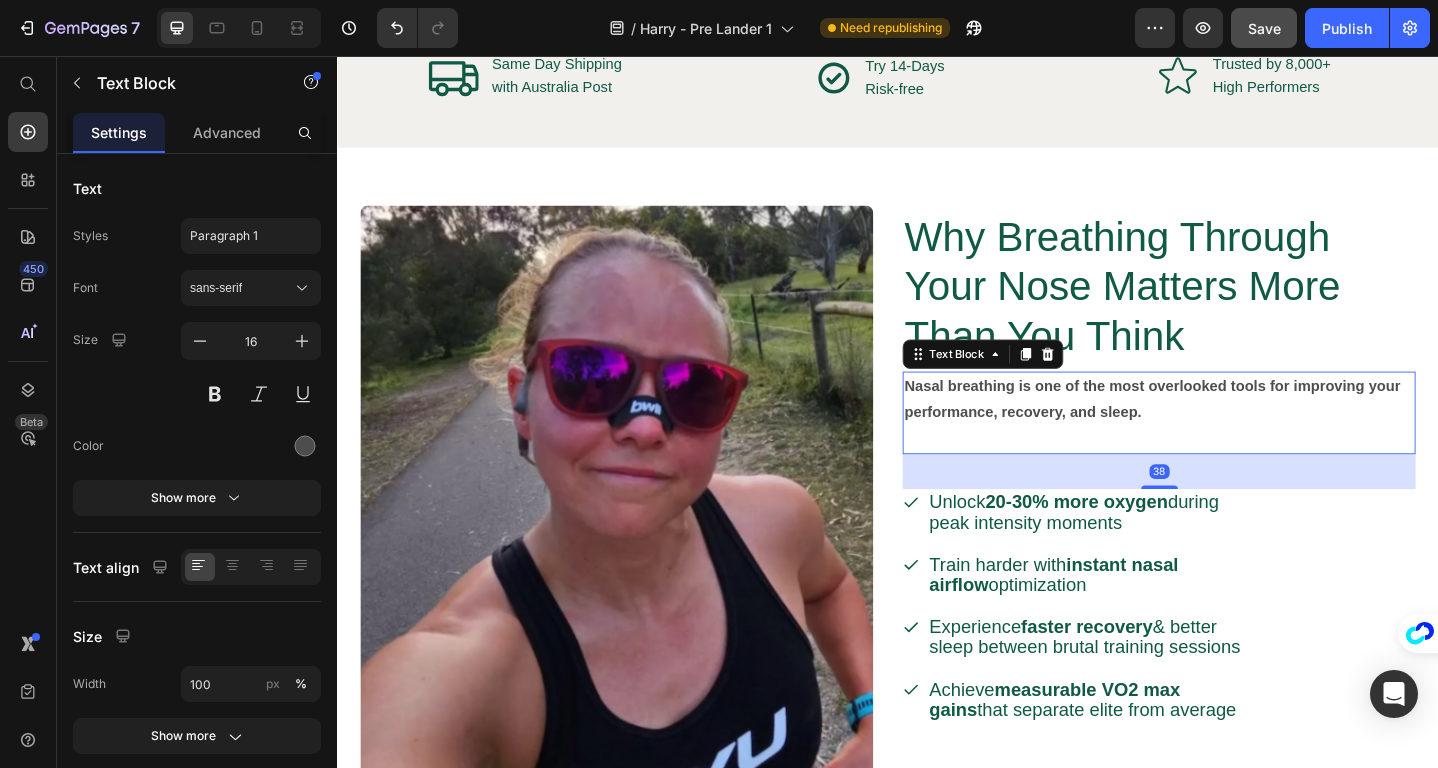click on "Nasal breathing is one of the most overlooked tools for improving your performance, recovery, and sleep." at bounding box center (1225, 430) 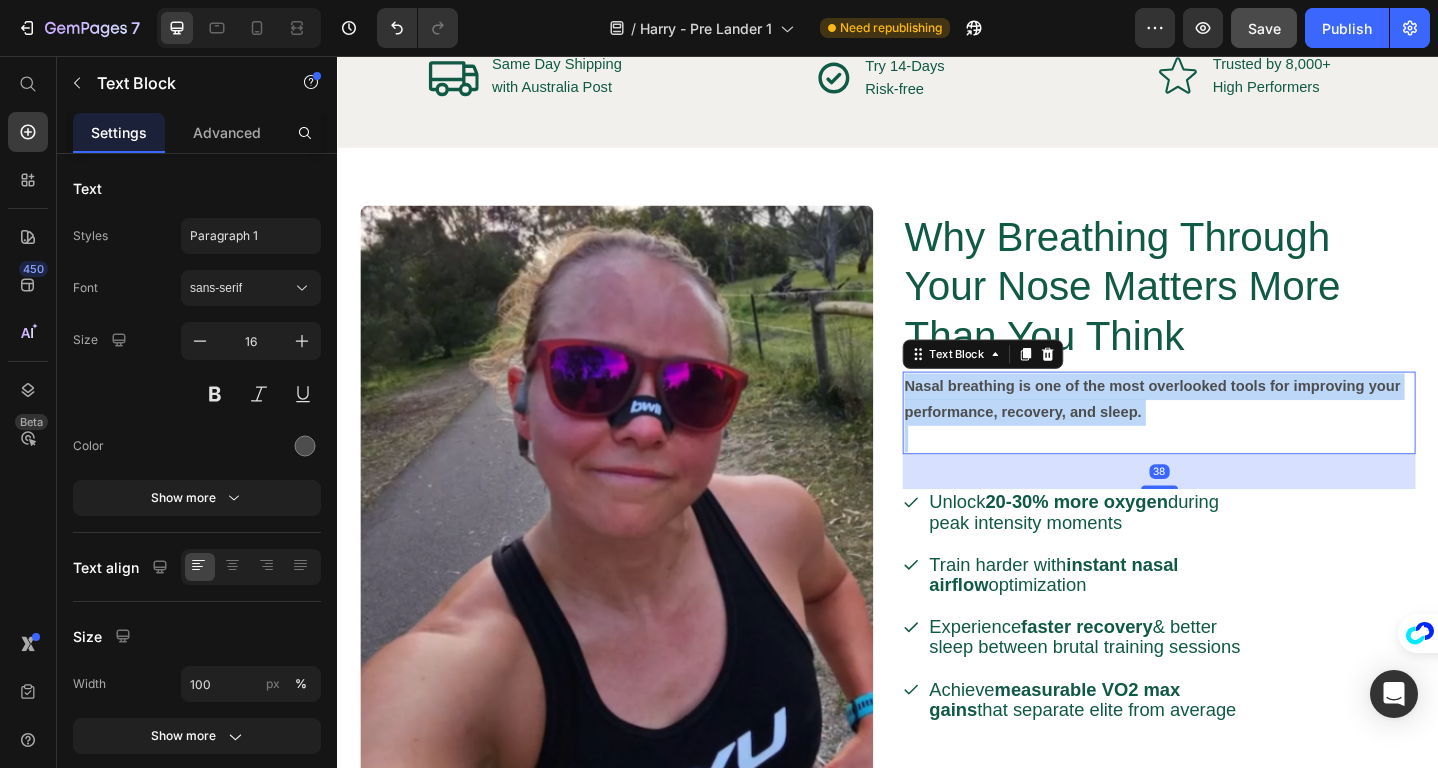 click on "Nasal breathing is one of the most overlooked tools for improving your performance, recovery, and sleep." at bounding box center [1225, 430] 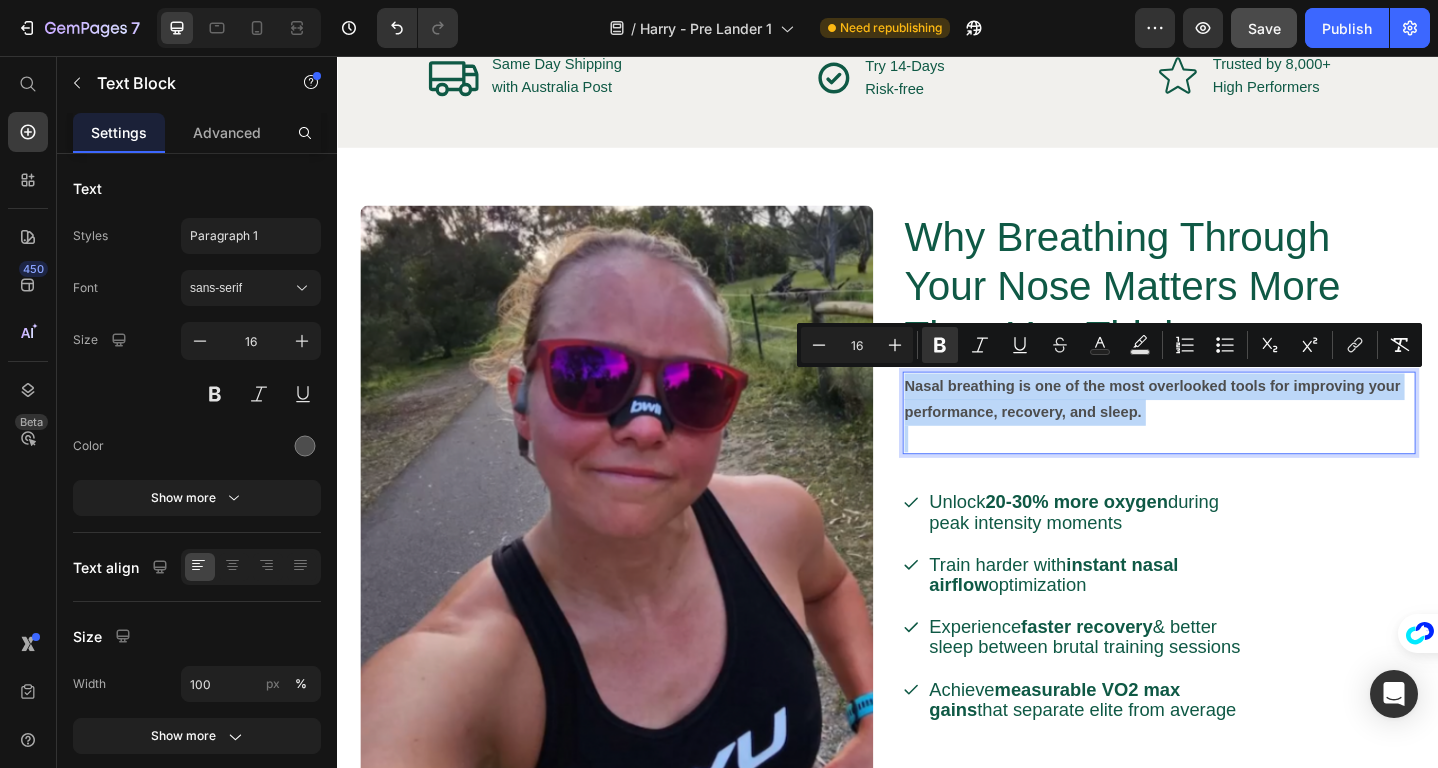 click on "Nasal breathing is one of the most overlooked tools for improving your performance, recovery, and sleep." at bounding box center [1232, 431] 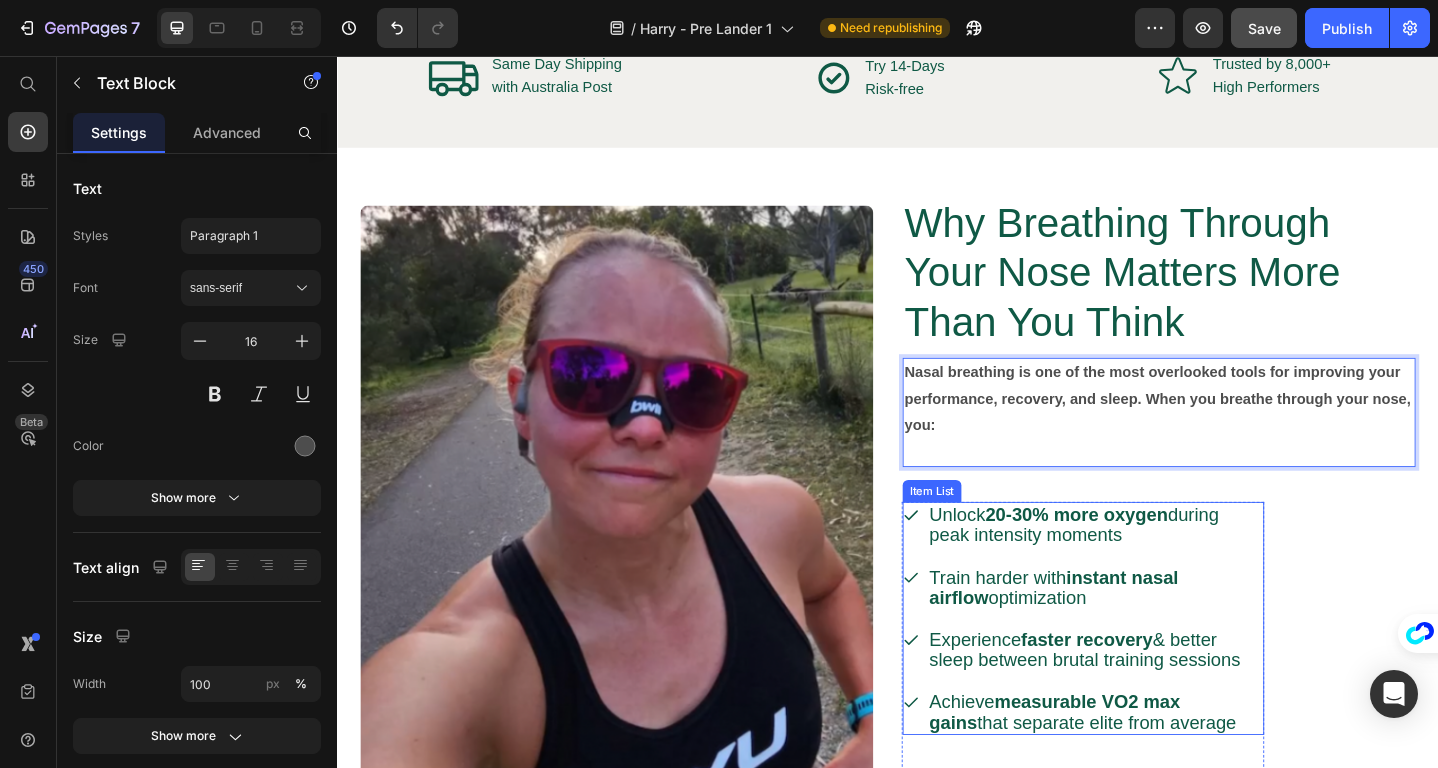 click on "20-30% more oxygen" at bounding box center [1142, 556] 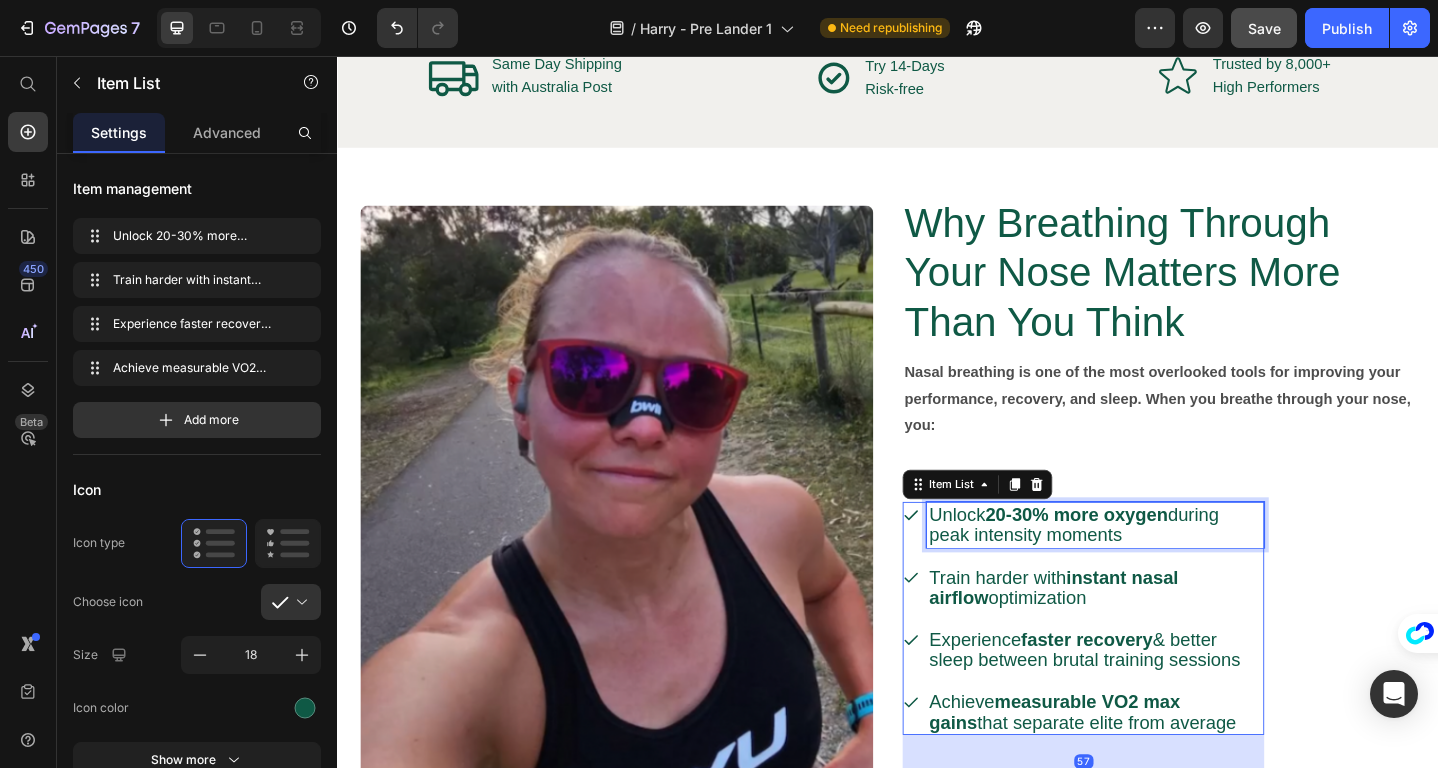 click on "20-30% more oxygen" at bounding box center (1142, 556) 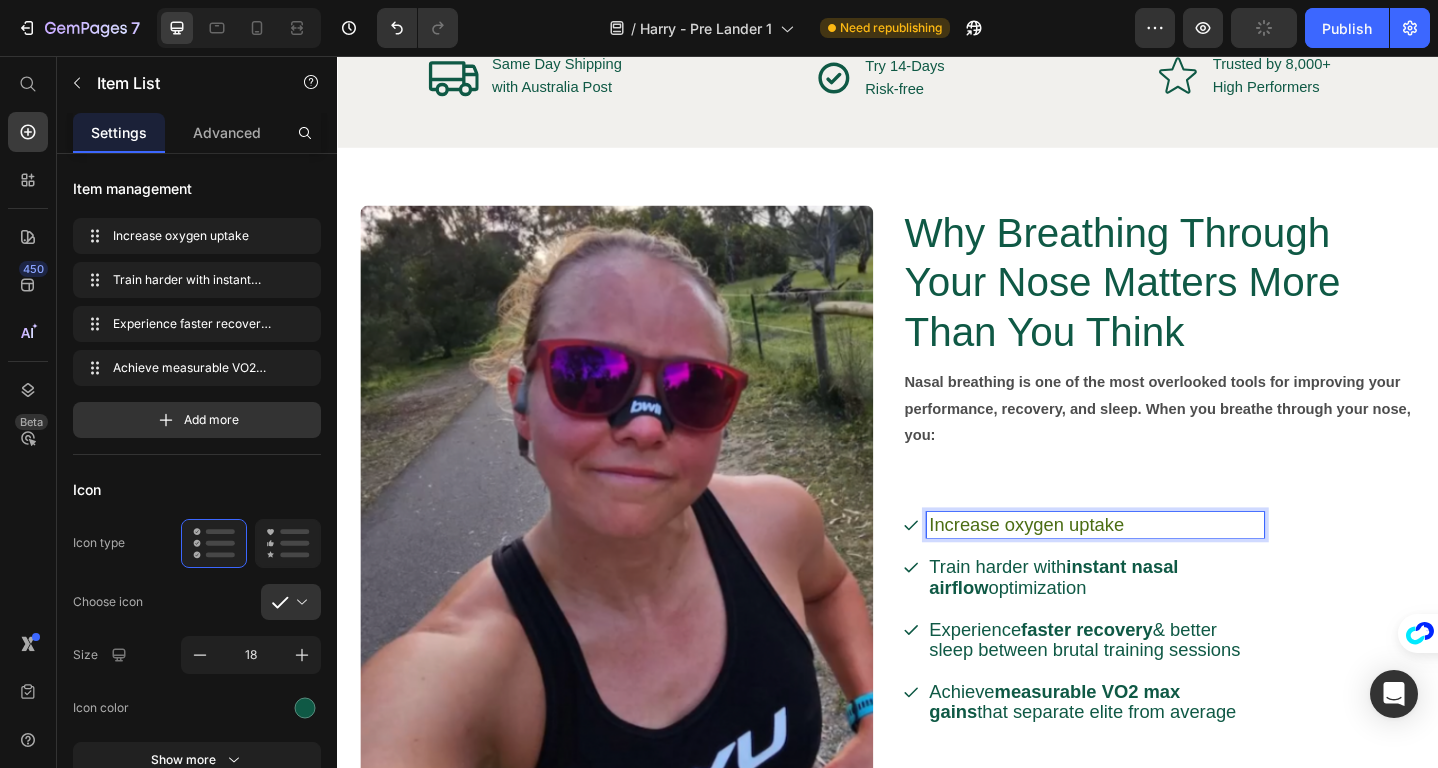 scroll, scrollTop: 2345, scrollLeft: 0, axis: vertical 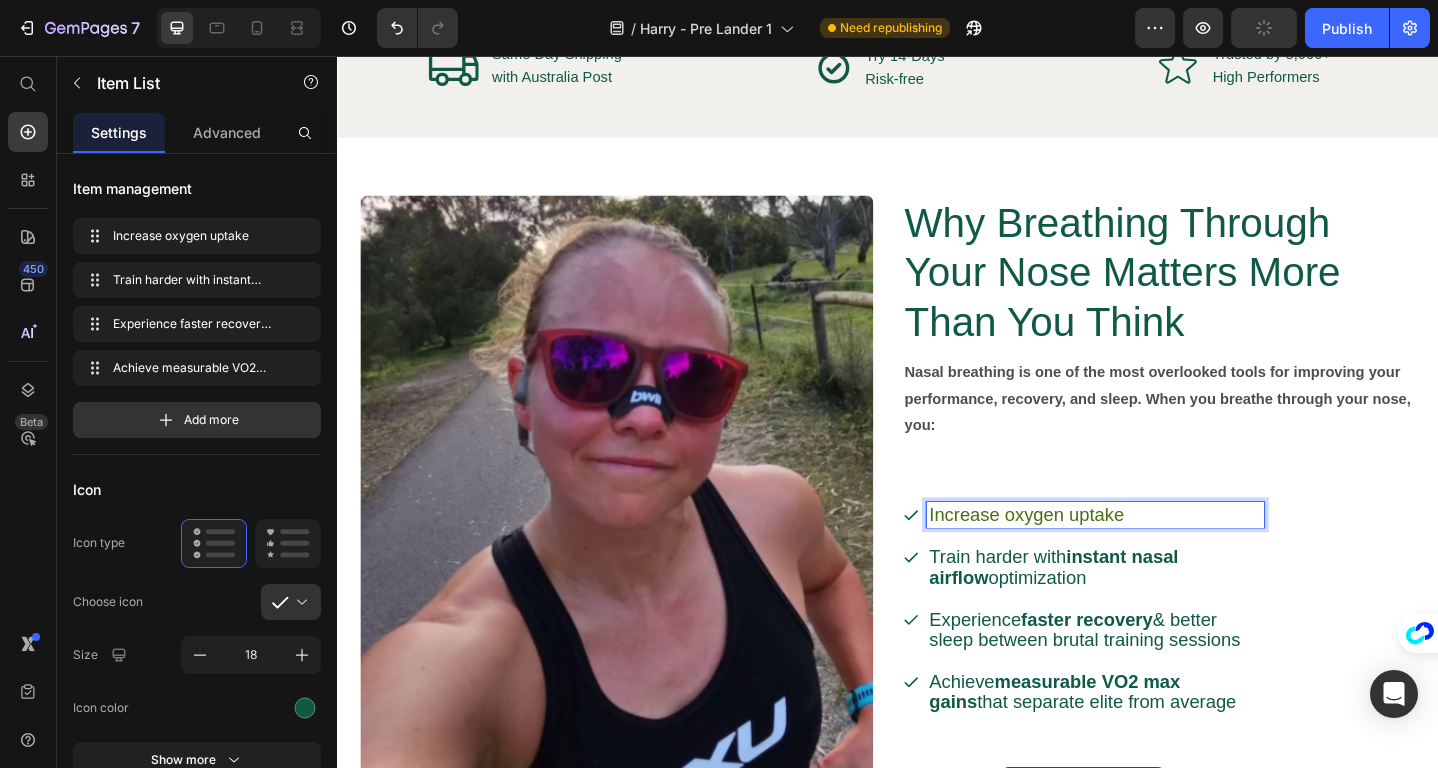 click on "Train harder with  instant nasal airflow  optimization" at bounding box center (1118, 613) 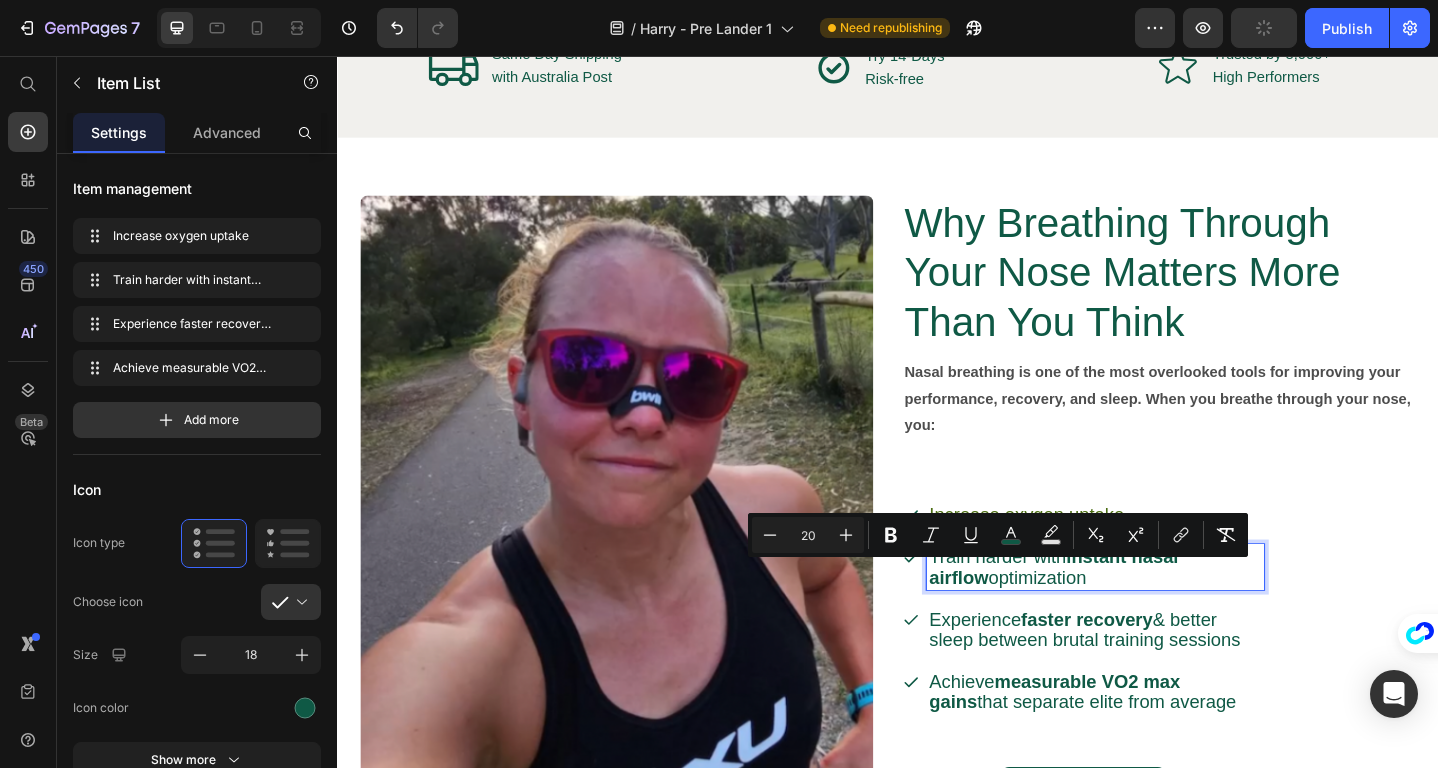 click on "Train harder with  instant nasal airflow  optimization" at bounding box center [1118, 613] 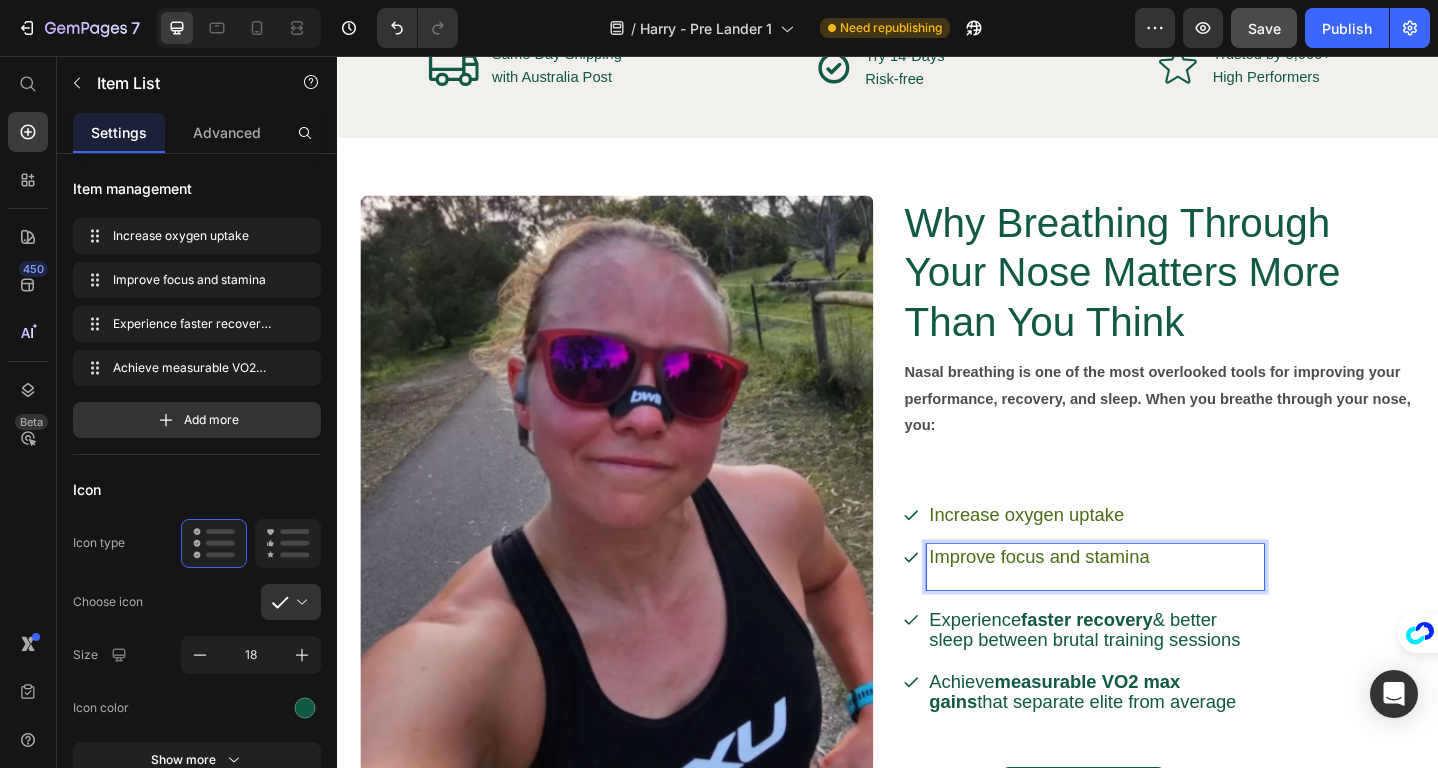 scroll, scrollTop: 2356, scrollLeft: 0, axis: vertical 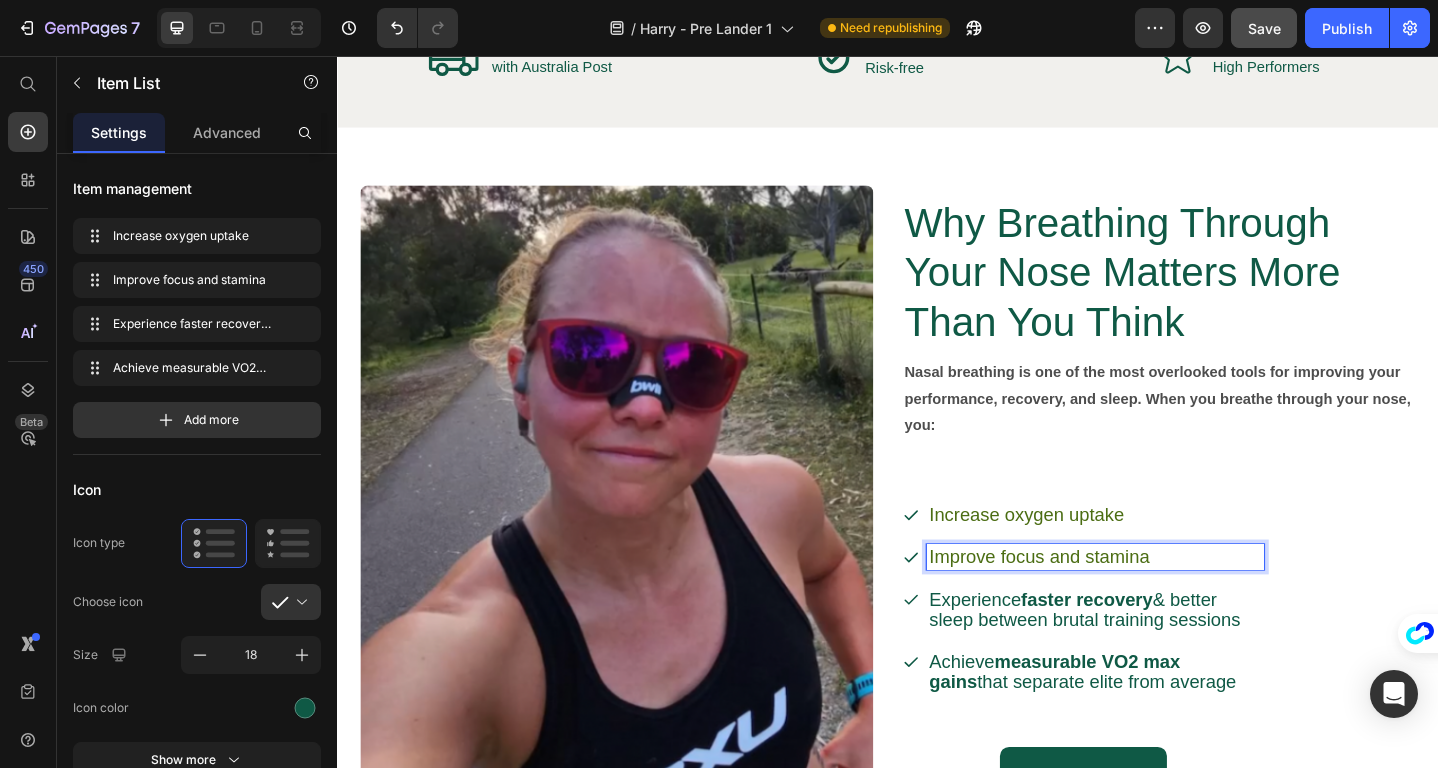 click on "faster recovery" at bounding box center (1153, 648) 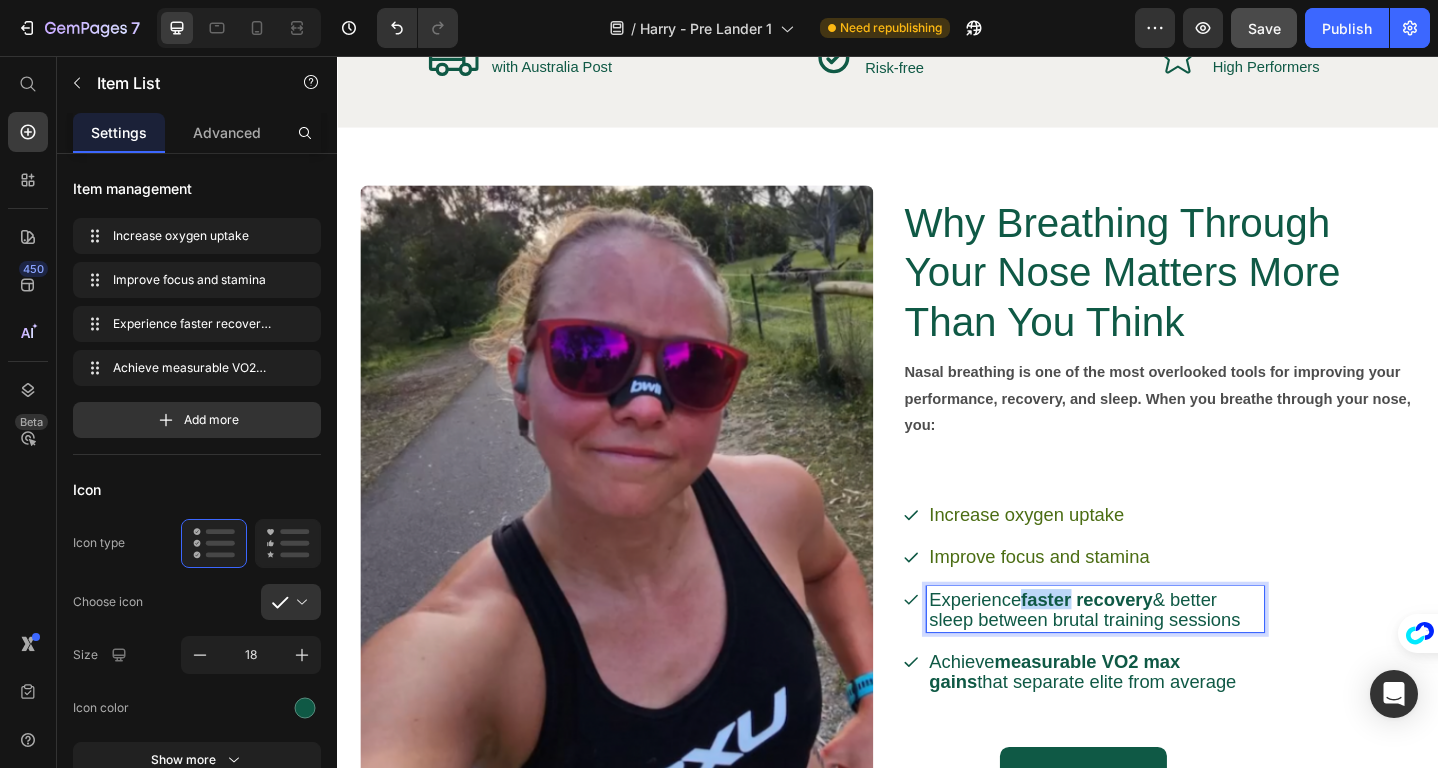 click on "faster recovery" at bounding box center [1153, 648] 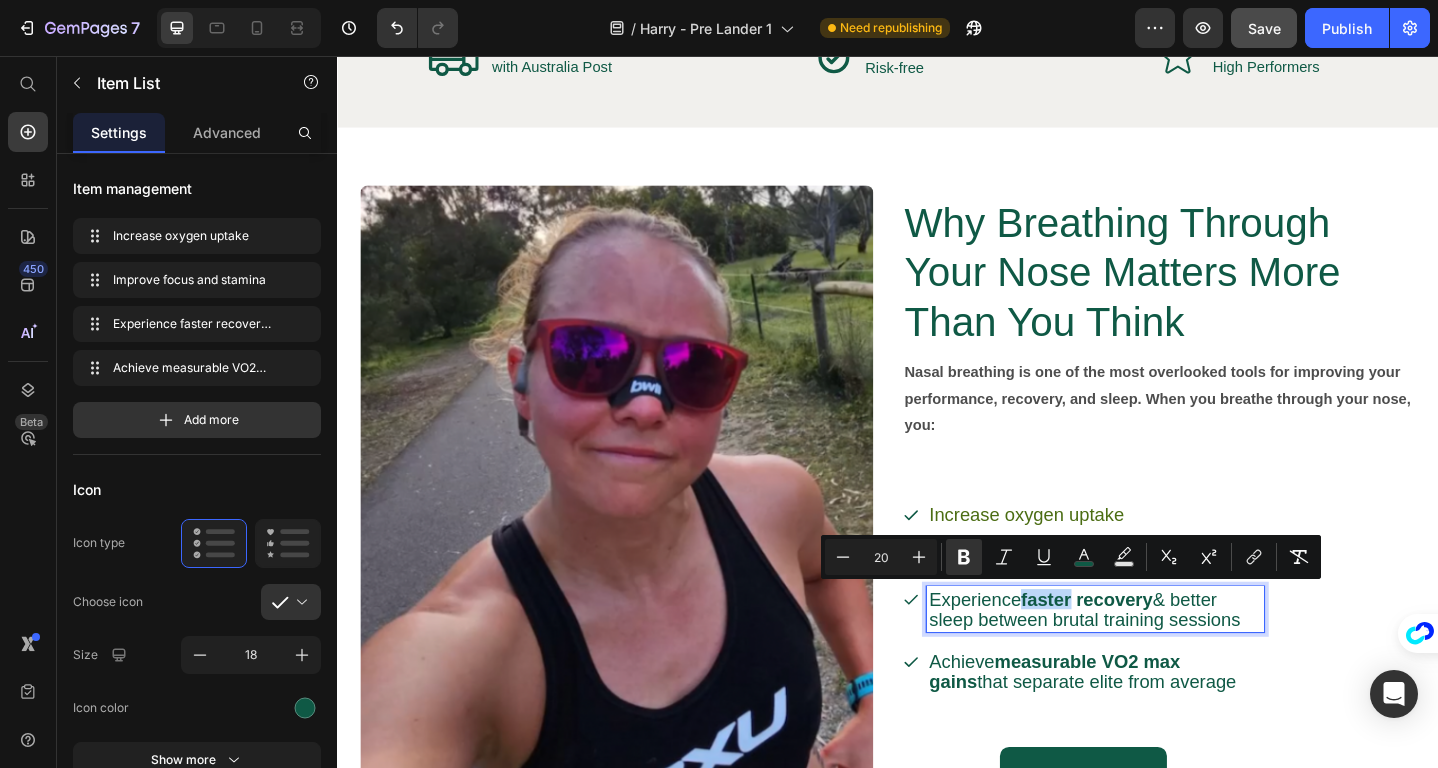 click on "faster recovery" at bounding box center (1153, 648) 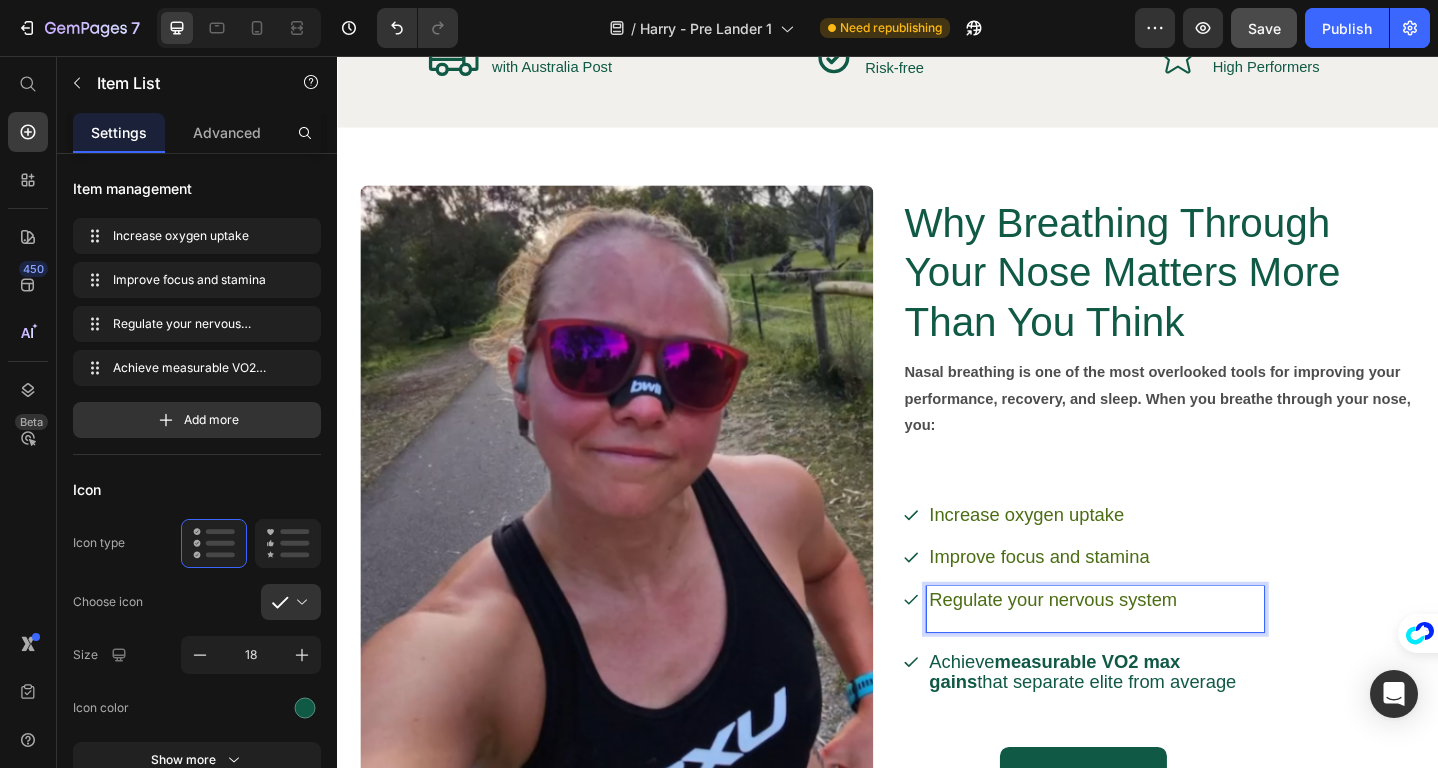 scroll, scrollTop: 2367, scrollLeft: 0, axis: vertical 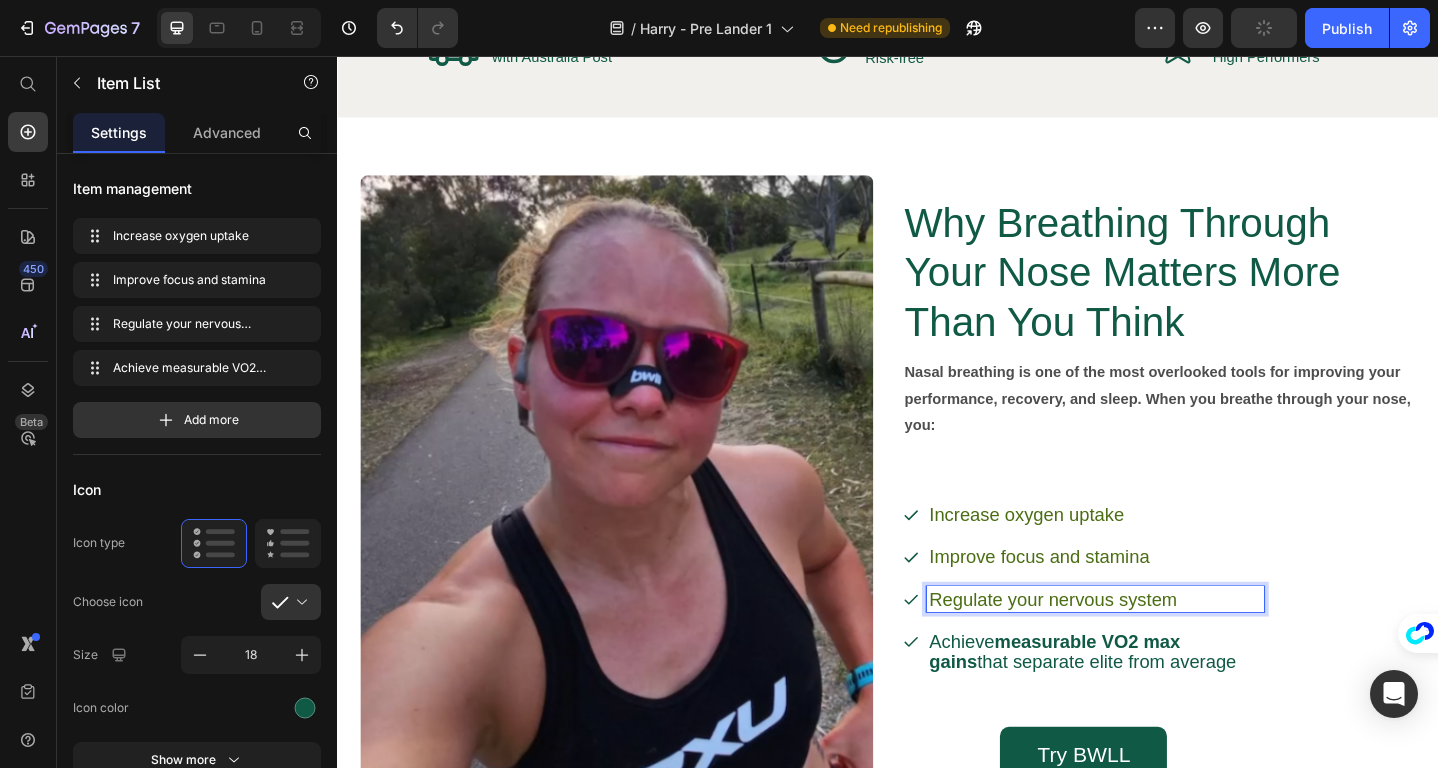 click on "Achieve  measurable VO2 max gains  that separate elite from average" at bounding box center (1149, 705) 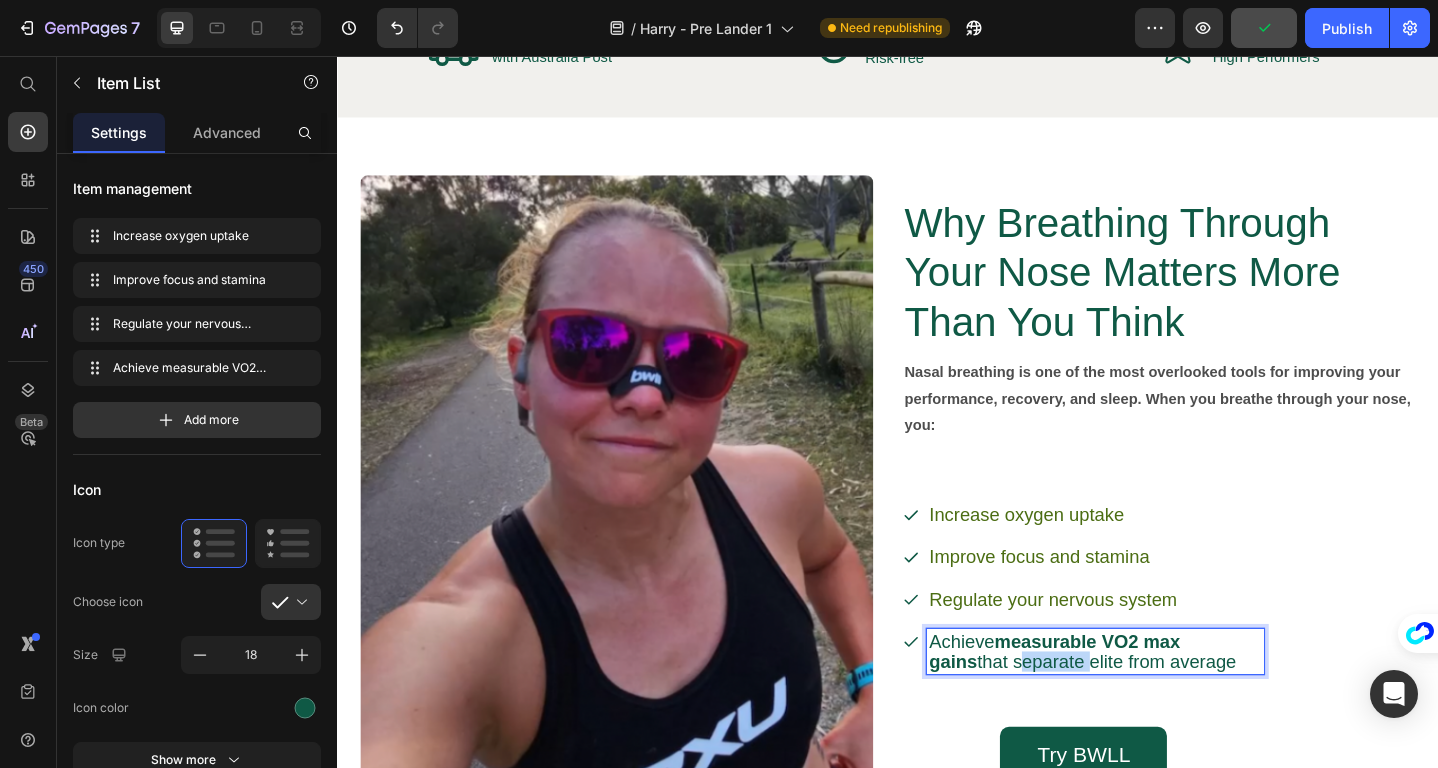 click on "Achieve  measurable VO2 max gains  that separate elite from average" at bounding box center (1149, 705) 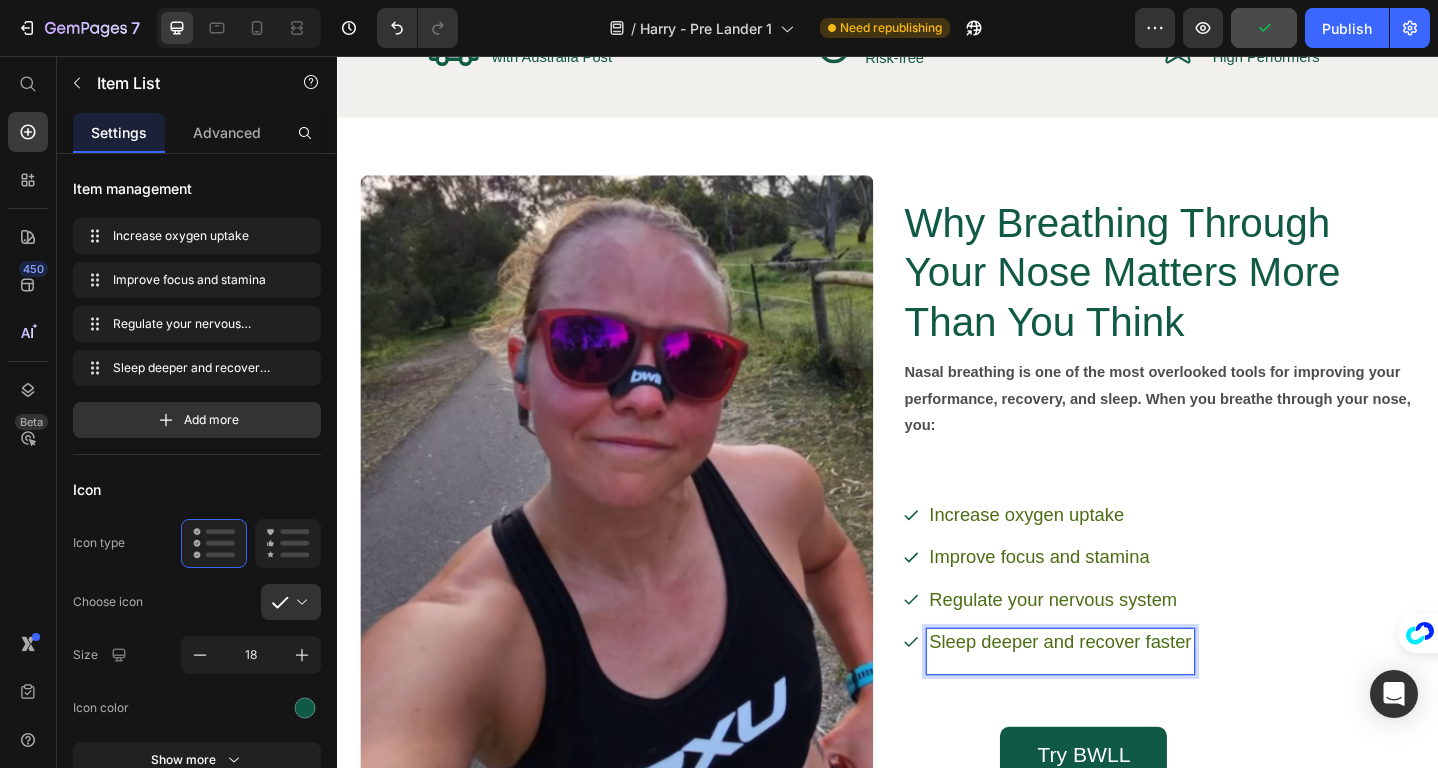 scroll, scrollTop: 2378, scrollLeft: 0, axis: vertical 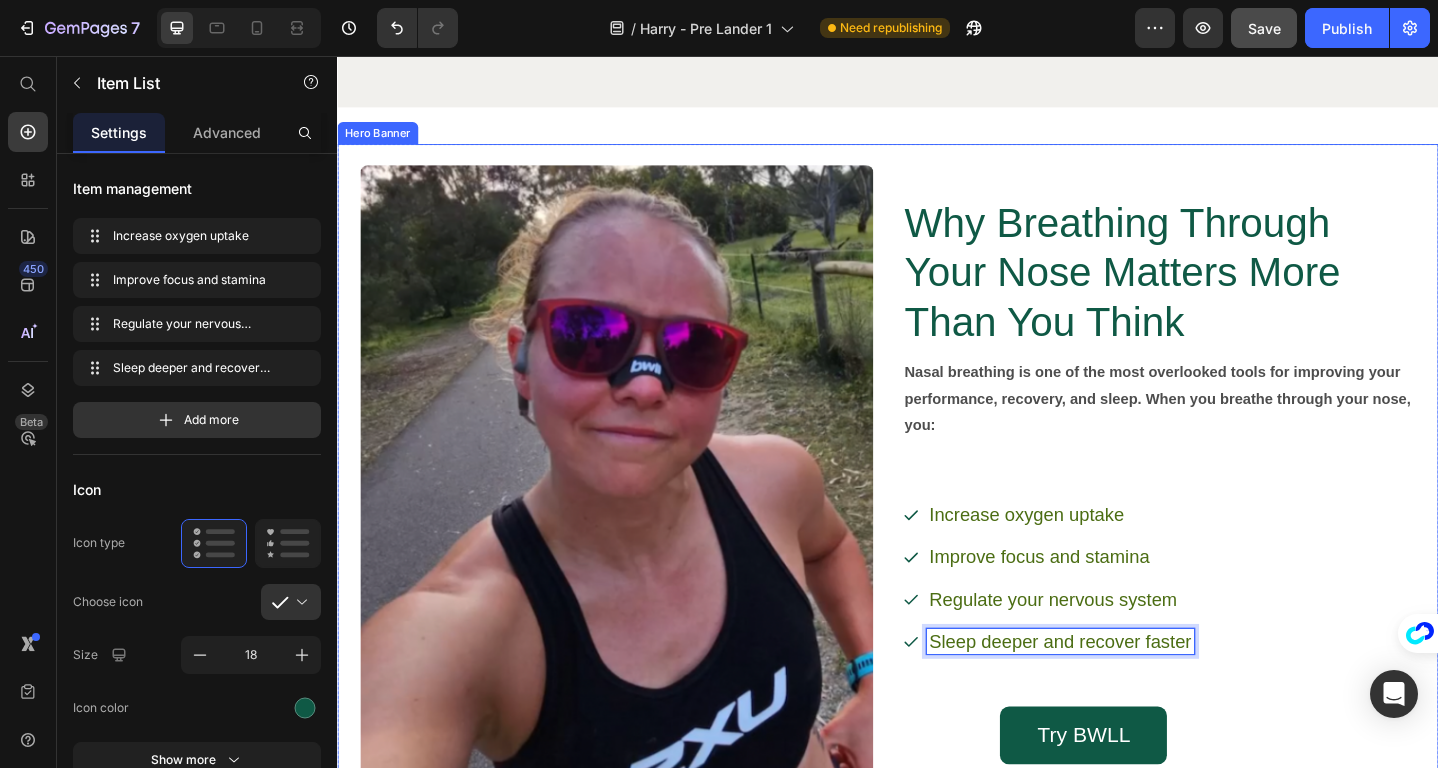 click on "Why Breathing Through Your Nose Matters More Than You Think Heading Nasal breathing is one of the most overlooked tools for improving your performance, recovery, and sleep. When you breathe through your nose, you: Text Block
Increase oxygen uptake
Improve focus and stamina
Regulate your nervous system
Sleep deeper and recover faster Item List   57 Try BWLL Button Row" at bounding box center (1232, 547) 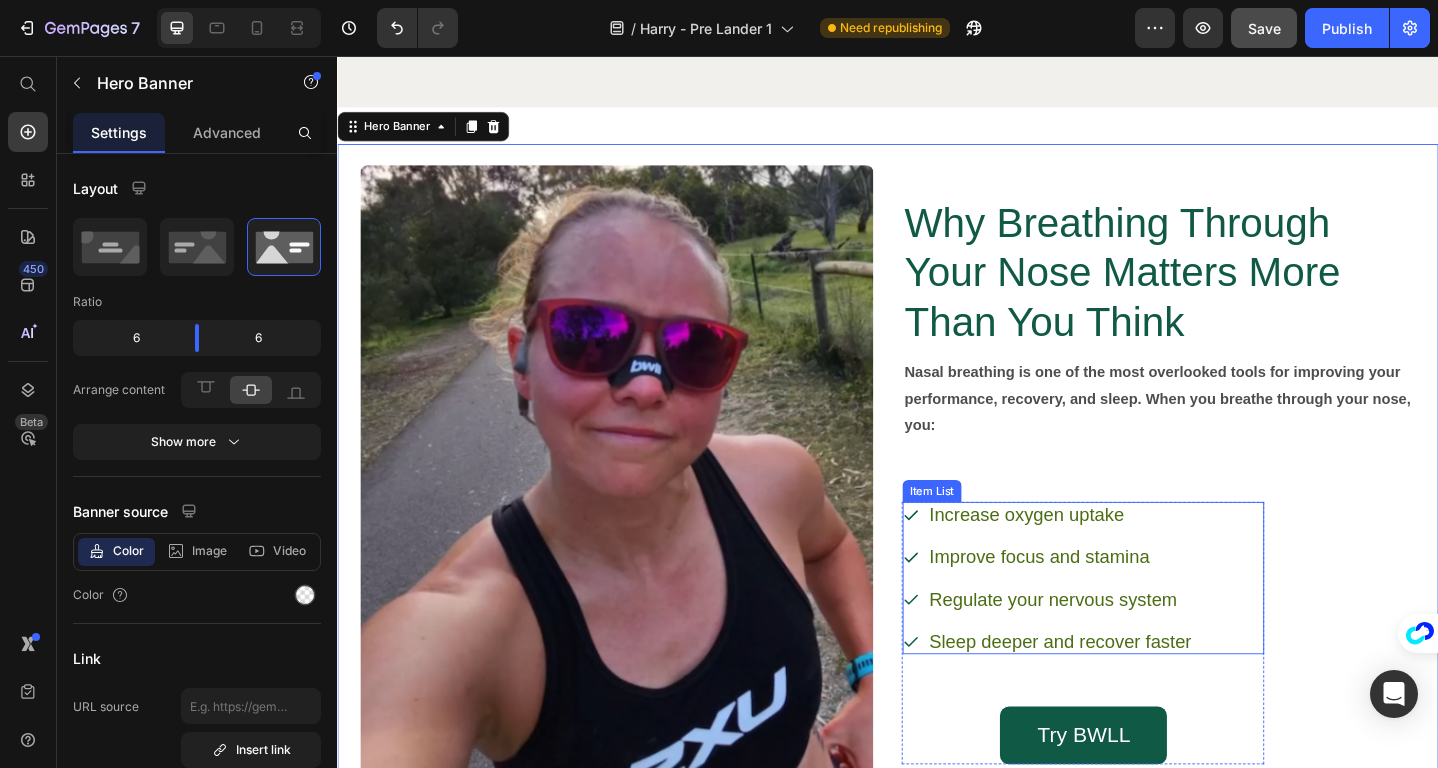 click on "Increase oxygen uptake" at bounding box center (1125, 556) 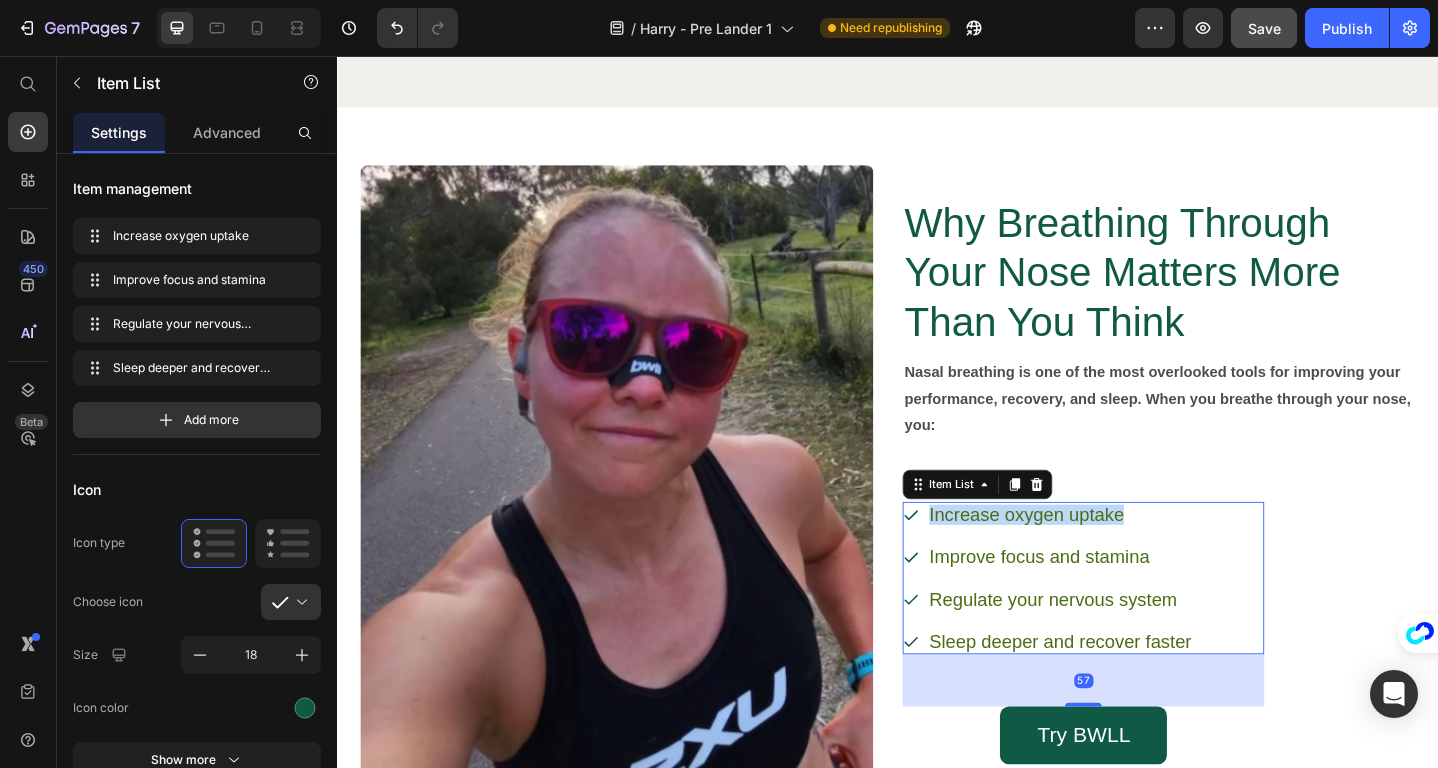 click on "Increase oxygen uptake" at bounding box center [1125, 556] 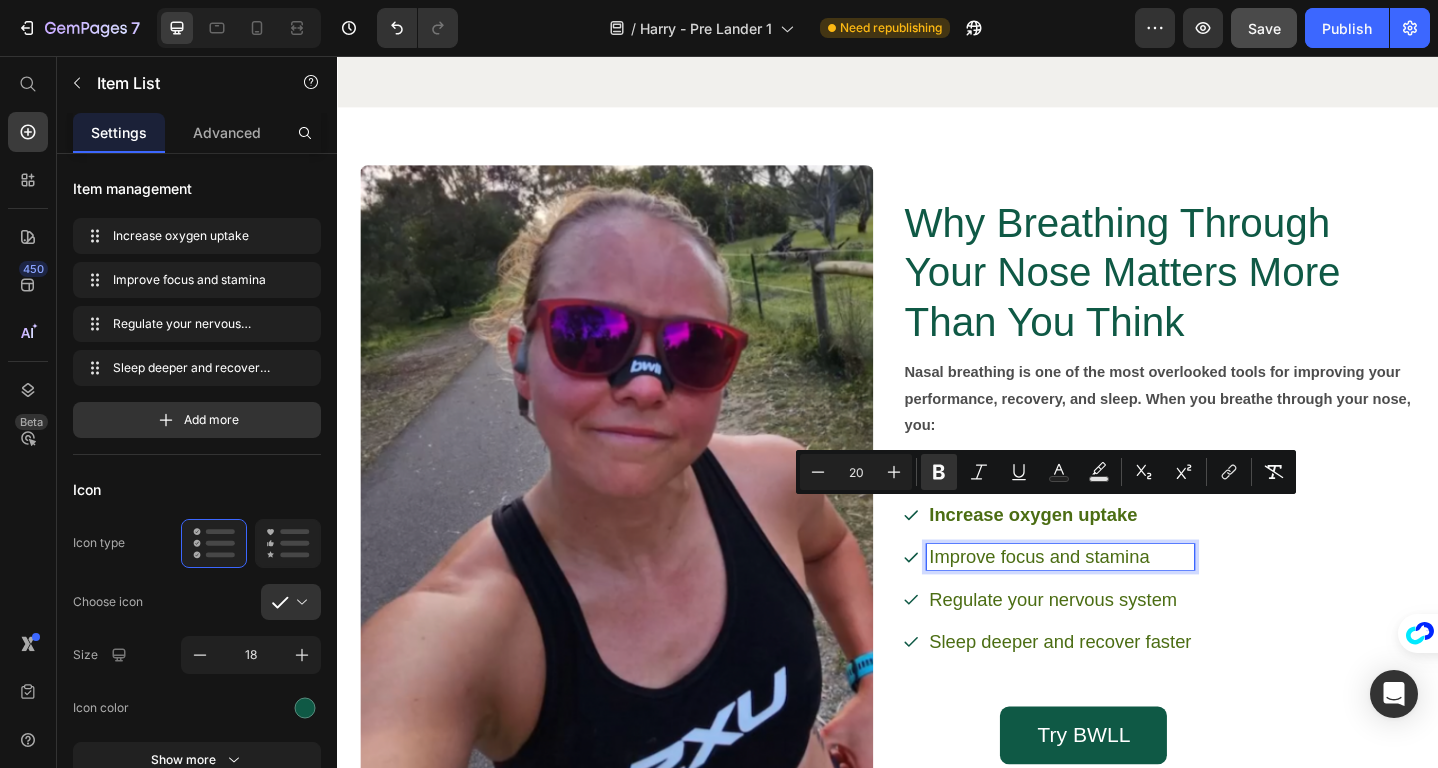 click on "Improve focus and stamina" at bounding box center (1125, 602) 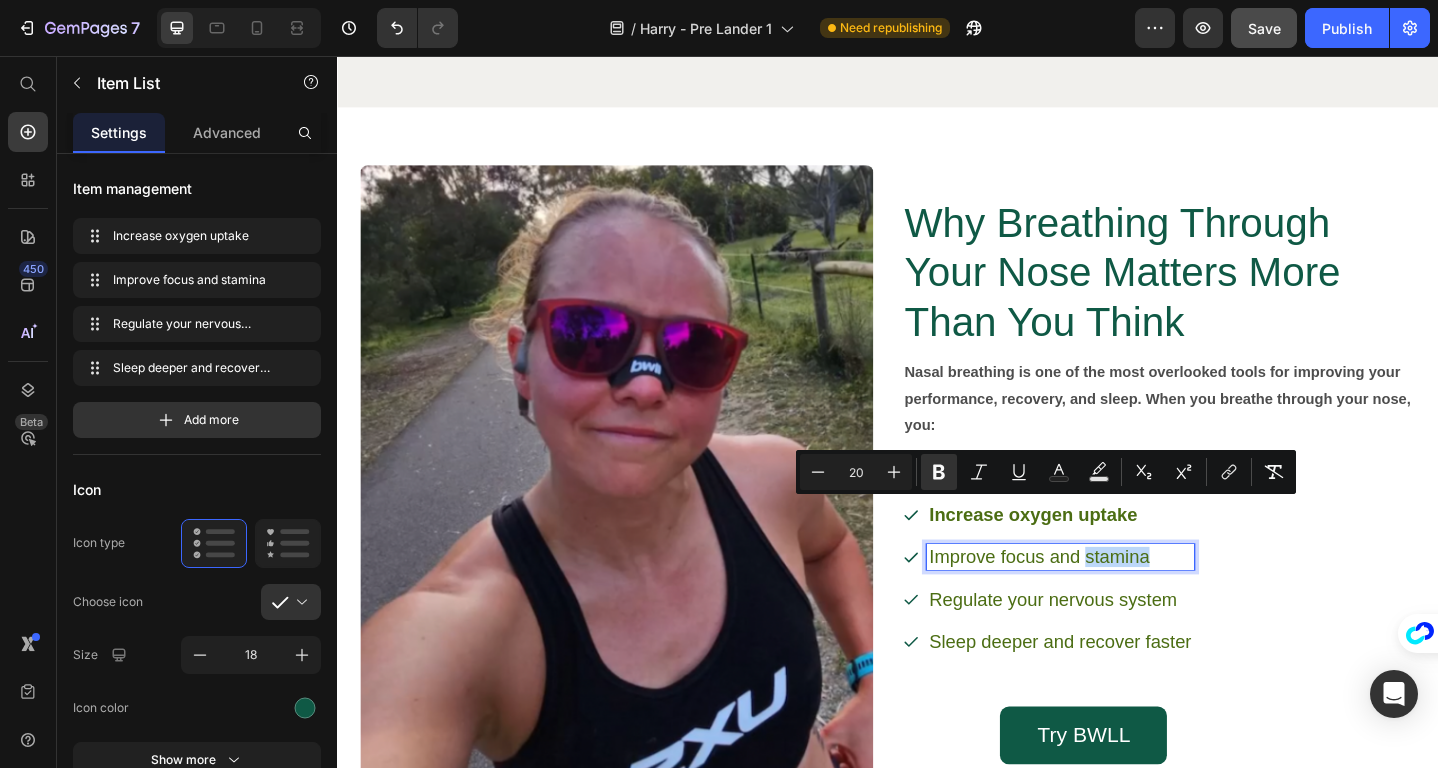 click on "Improve focus and stamina" at bounding box center (1125, 602) 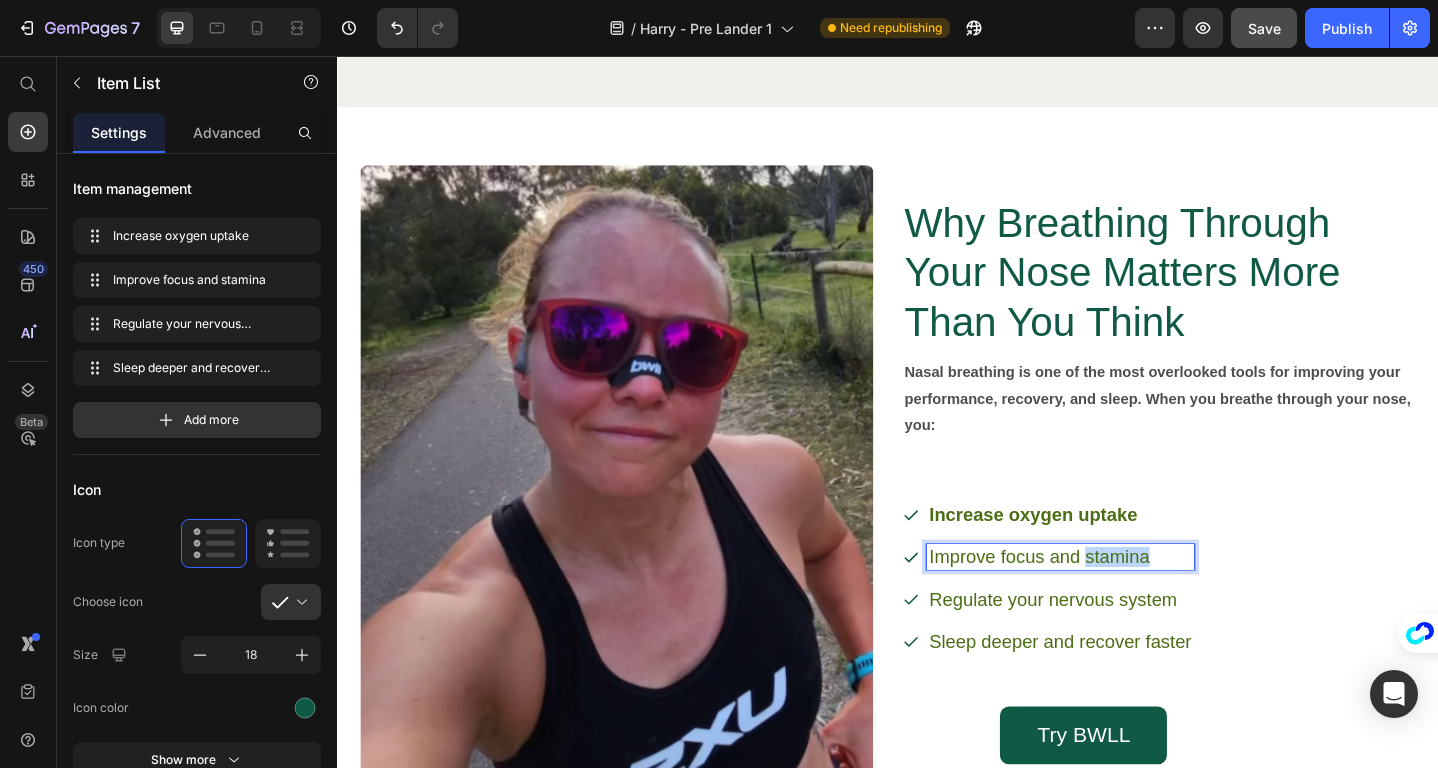 click on "Improve focus and stamina" at bounding box center (1125, 602) 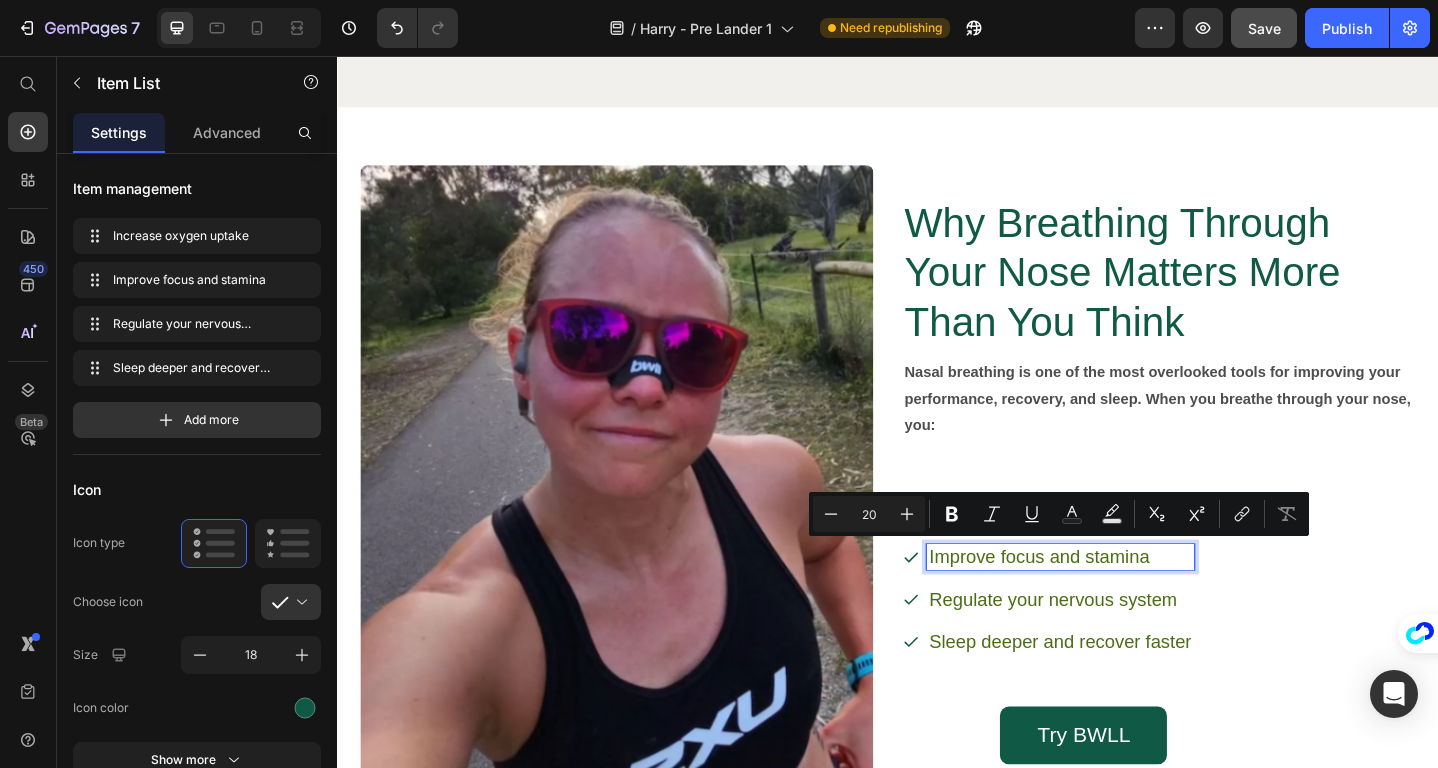click on "Increase oxygen uptake
Improve focus and stamina
Regulate your nervous system
Sleep deeper and recover faster" at bounding box center (1150, 625) 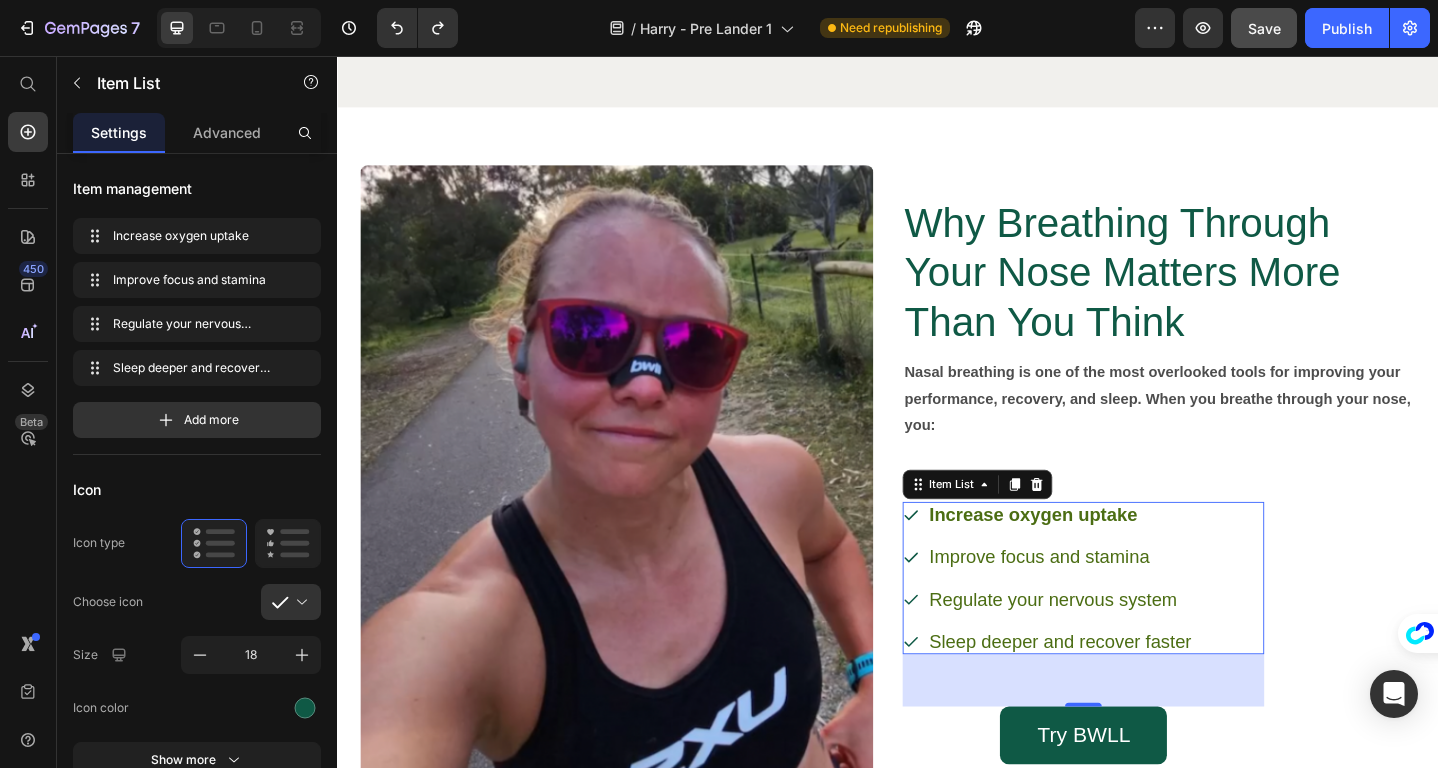 click on "Why Breathing Through Your Nose Matters More Than You Think Heading Nasal breathing is one of the most overlooked tools for improving your performance, recovery, and sleep. When you breathe through your nose, you: Text Block
Increase oxygen uptake
Improve focus and stamina
Regulate your nervous system
Sleep deeper and recover faster Item List   57 Try BWLL Button Row" at bounding box center [1232, 547] 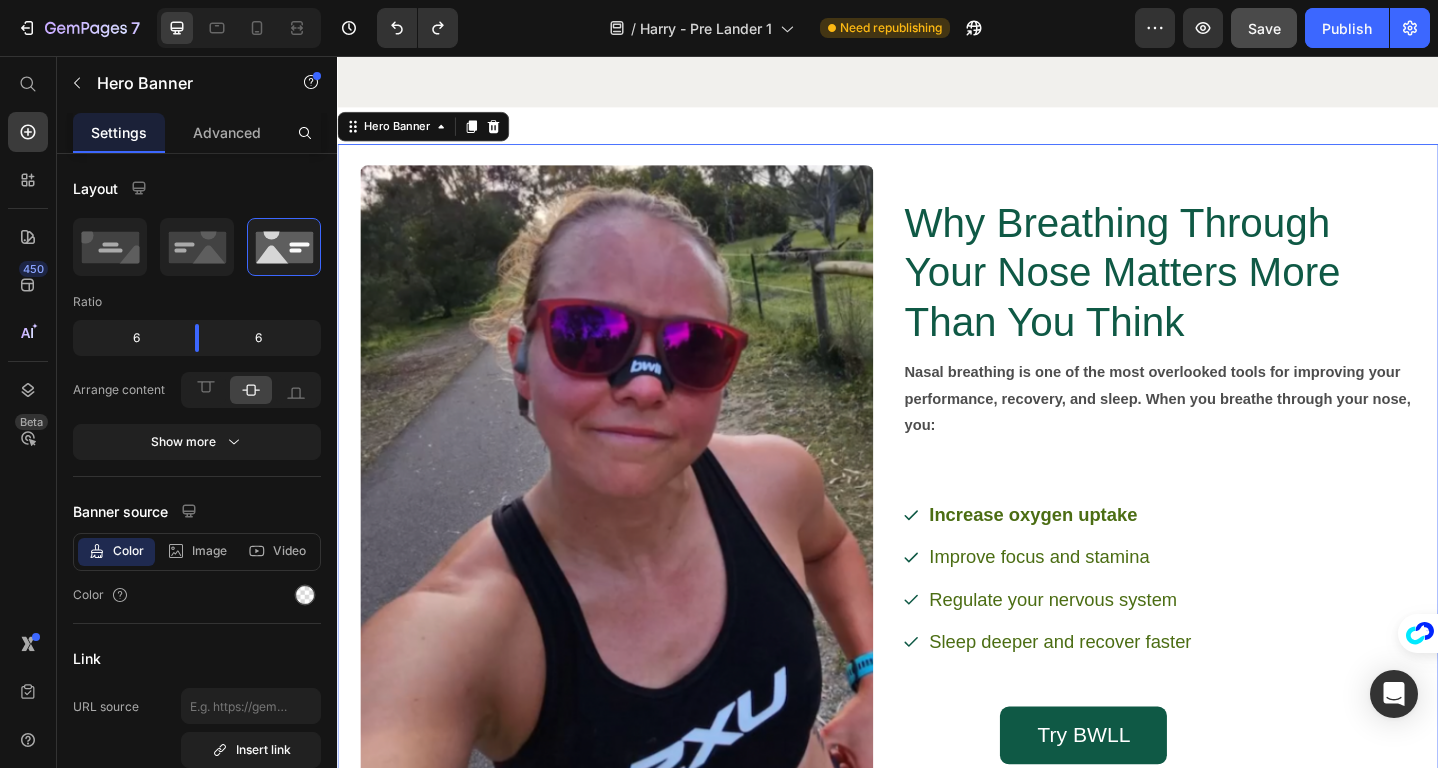 click on "Increase oxygen uptake" at bounding box center (1095, 556) 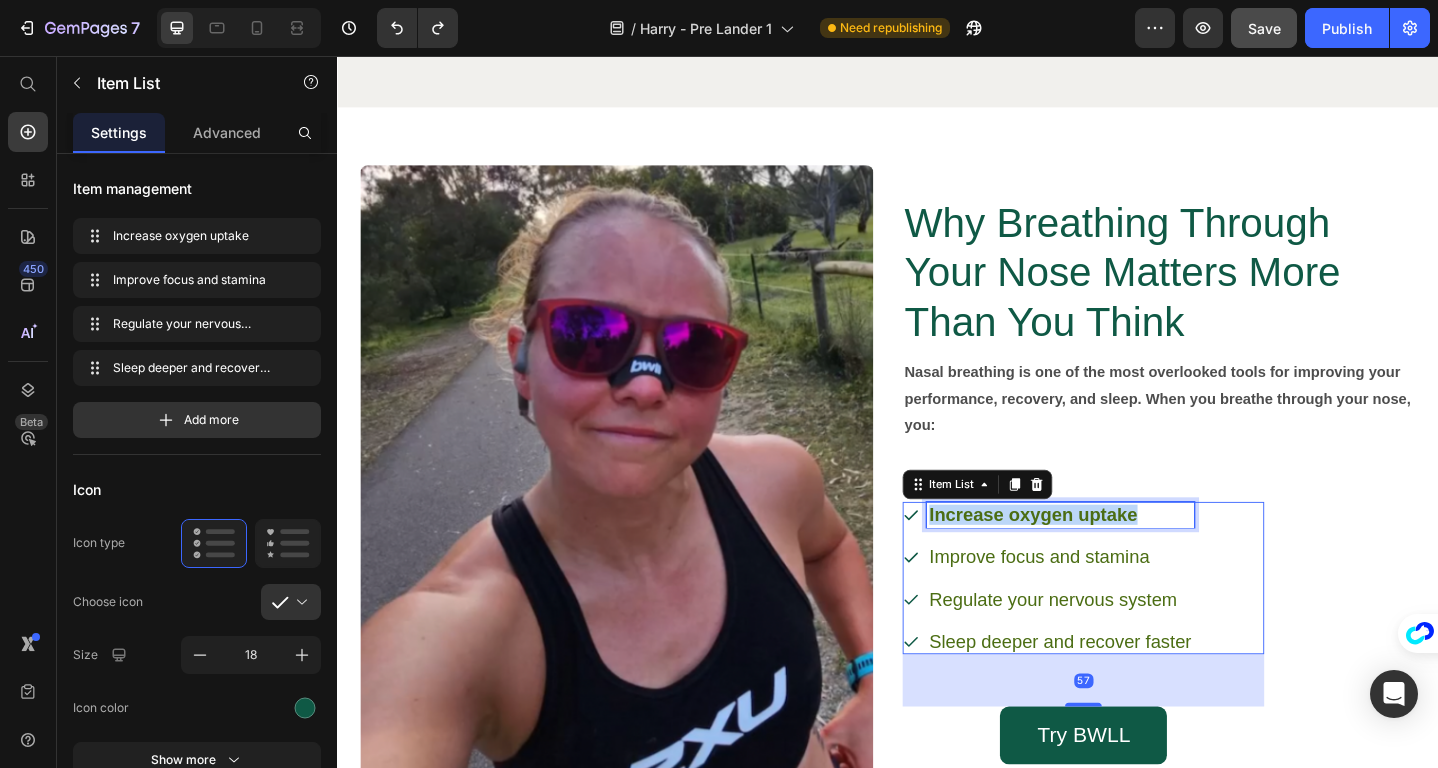 click on "Increase oxygen uptake" at bounding box center [1095, 556] 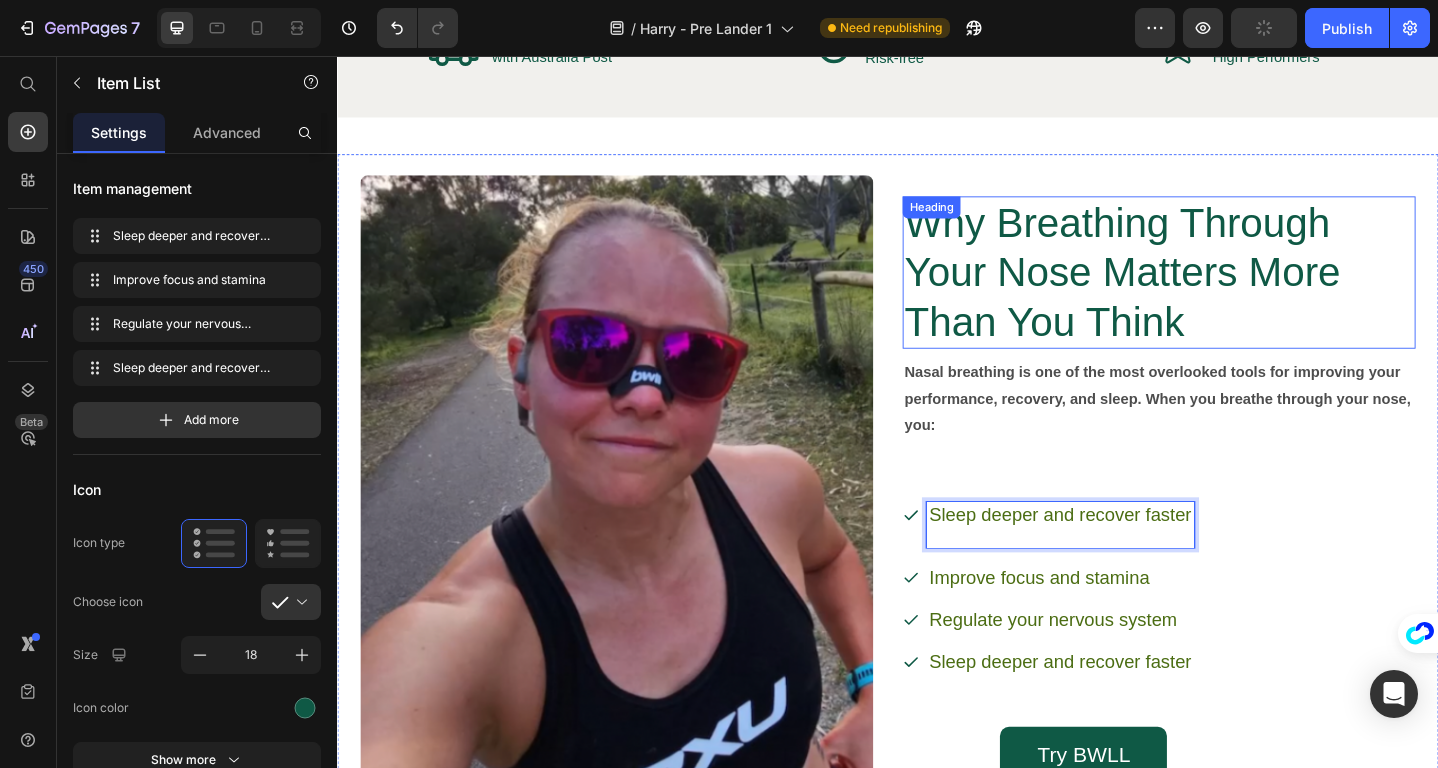 scroll, scrollTop: 2378, scrollLeft: 0, axis: vertical 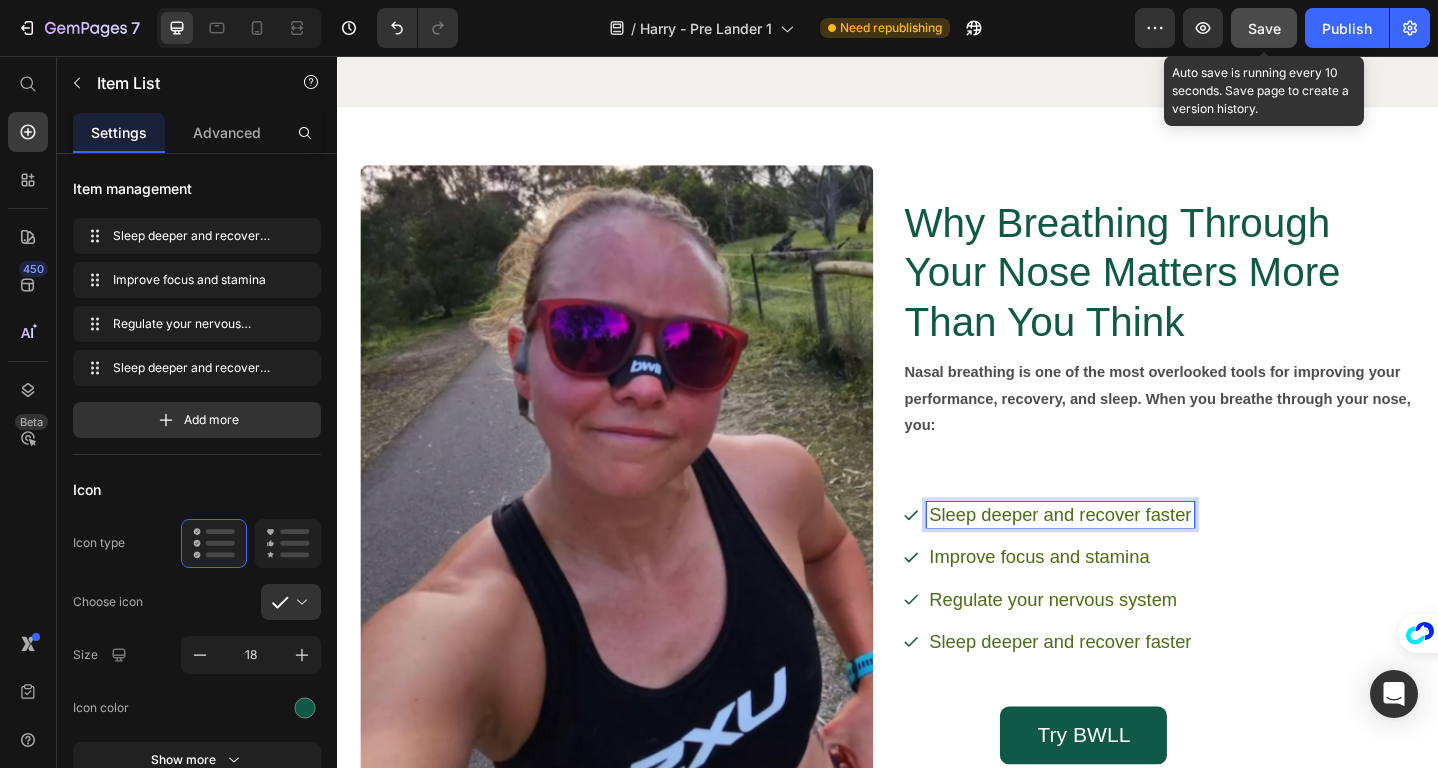 click on "Save" 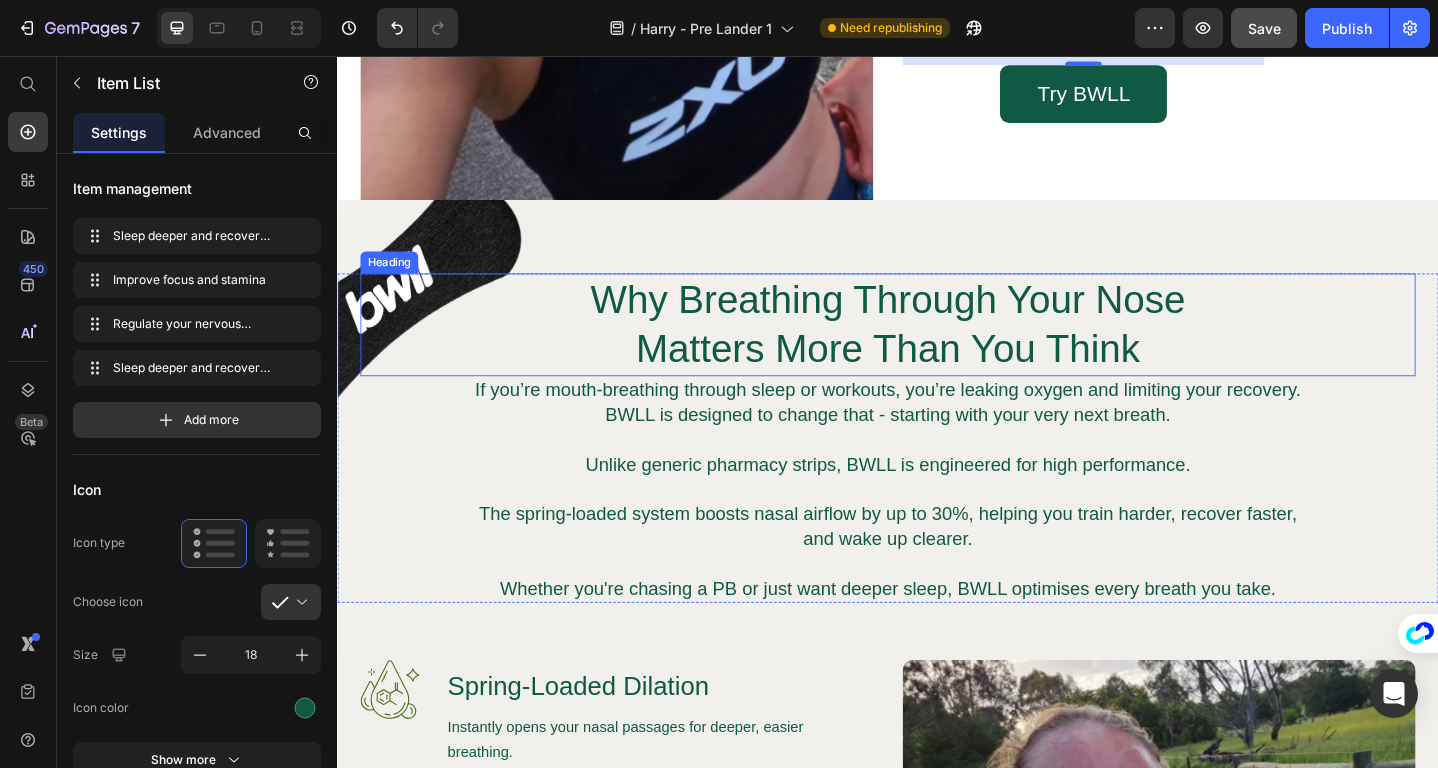 scroll, scrollTop: 3058, scrollLeft: 0, axis: vertical 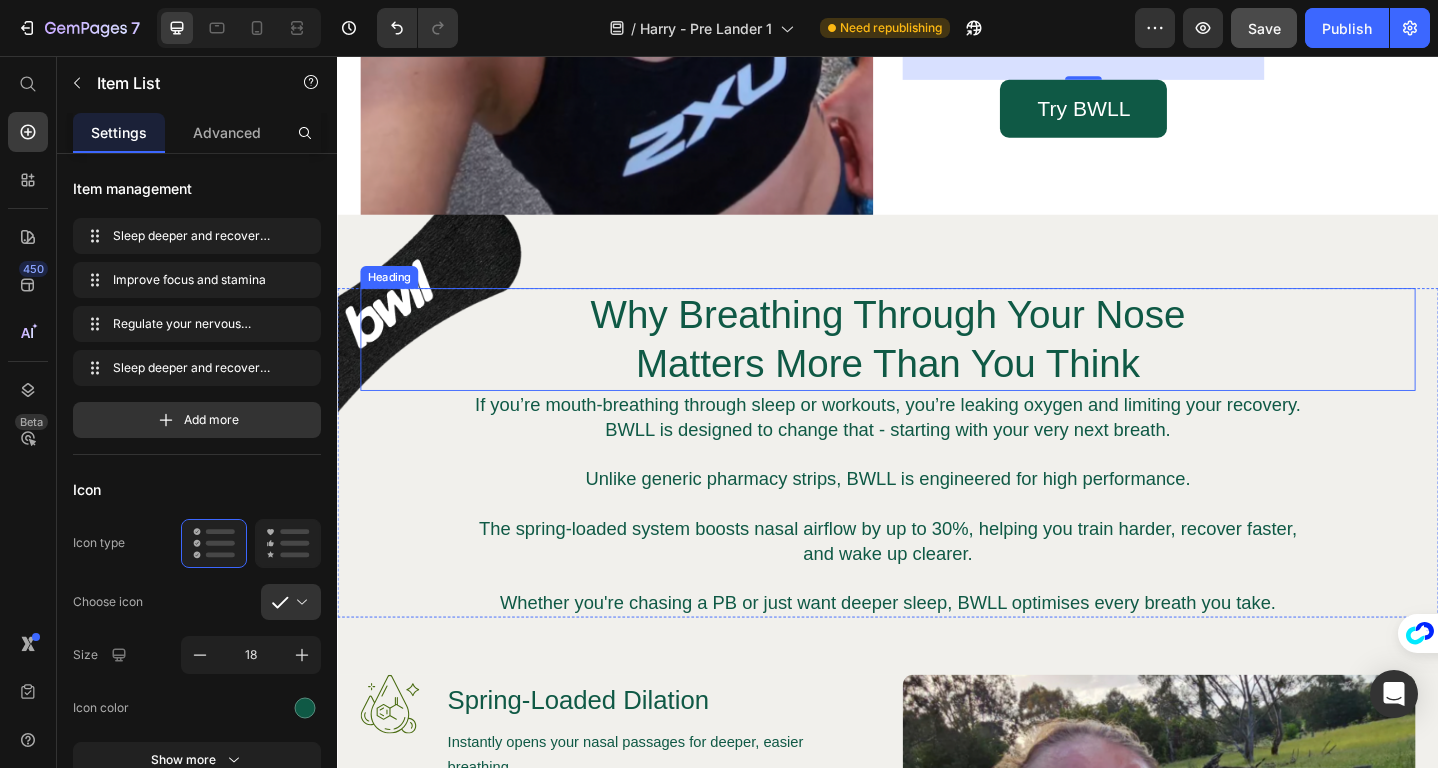 click on "Why Breathing Through Your Nose Matters More Than You Think" at bounding box center (937, 365) 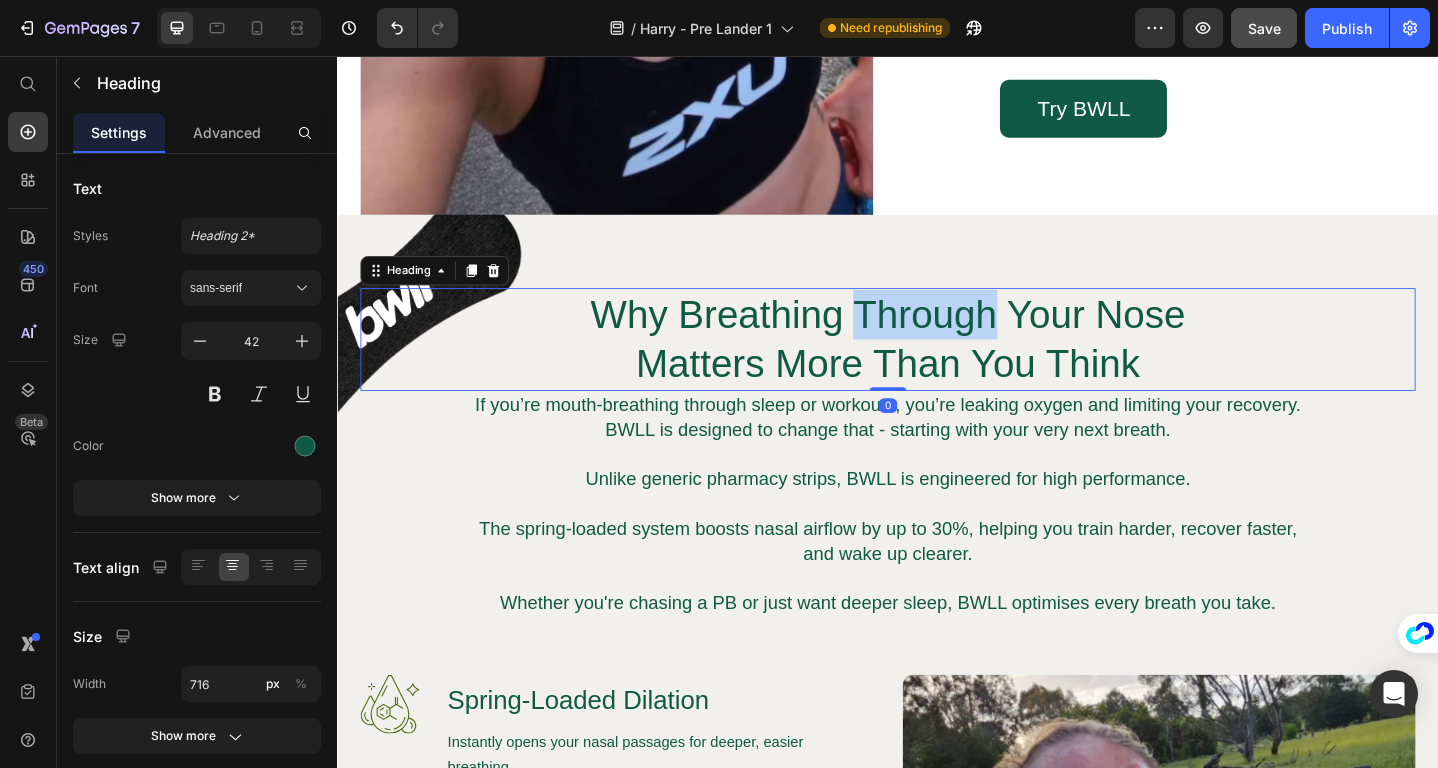 click on "Why Breathing Through Your Nose Matters More Than You Think" at bounding box center [937, 365] 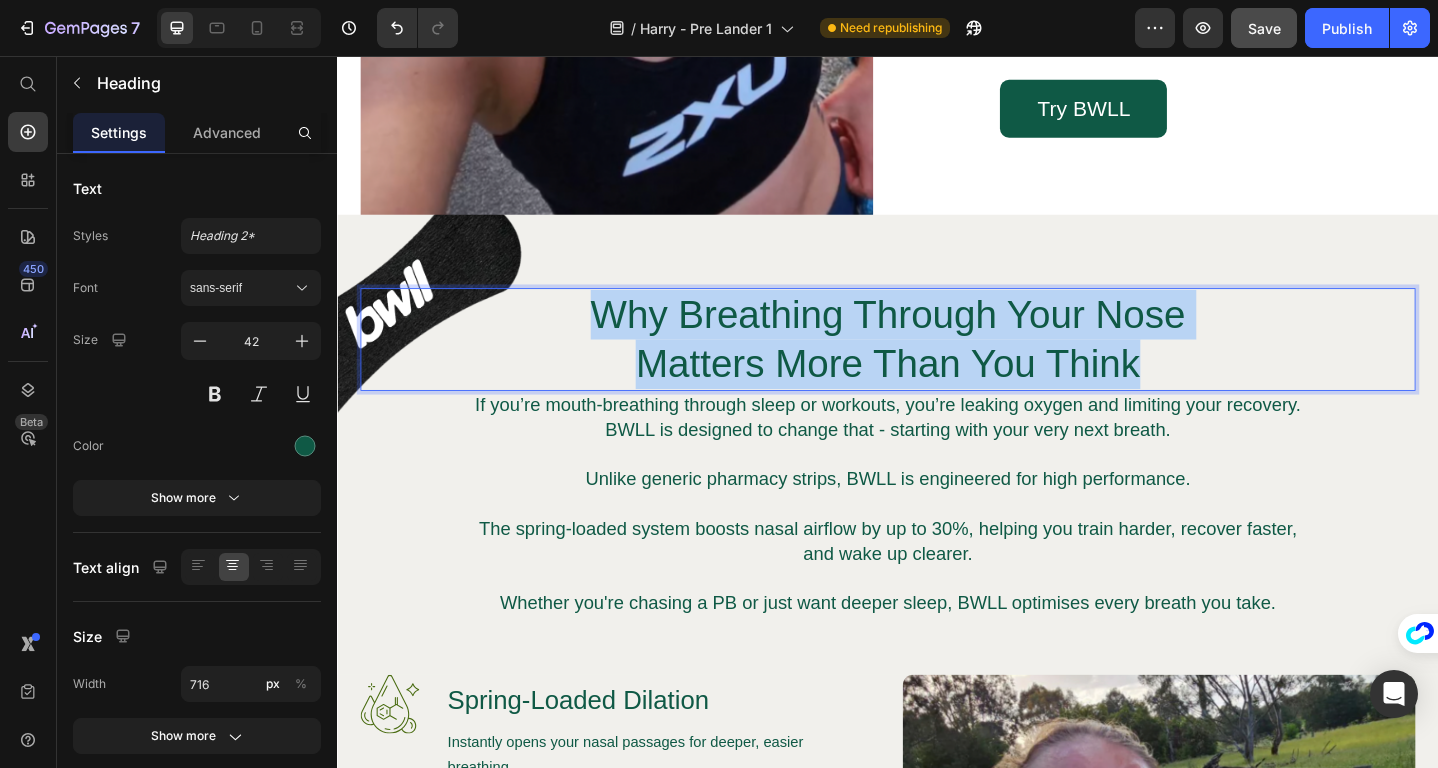 click on "Why Breathing Through Your Nose Matters More Than You Think" at bounding box center [937, 365] 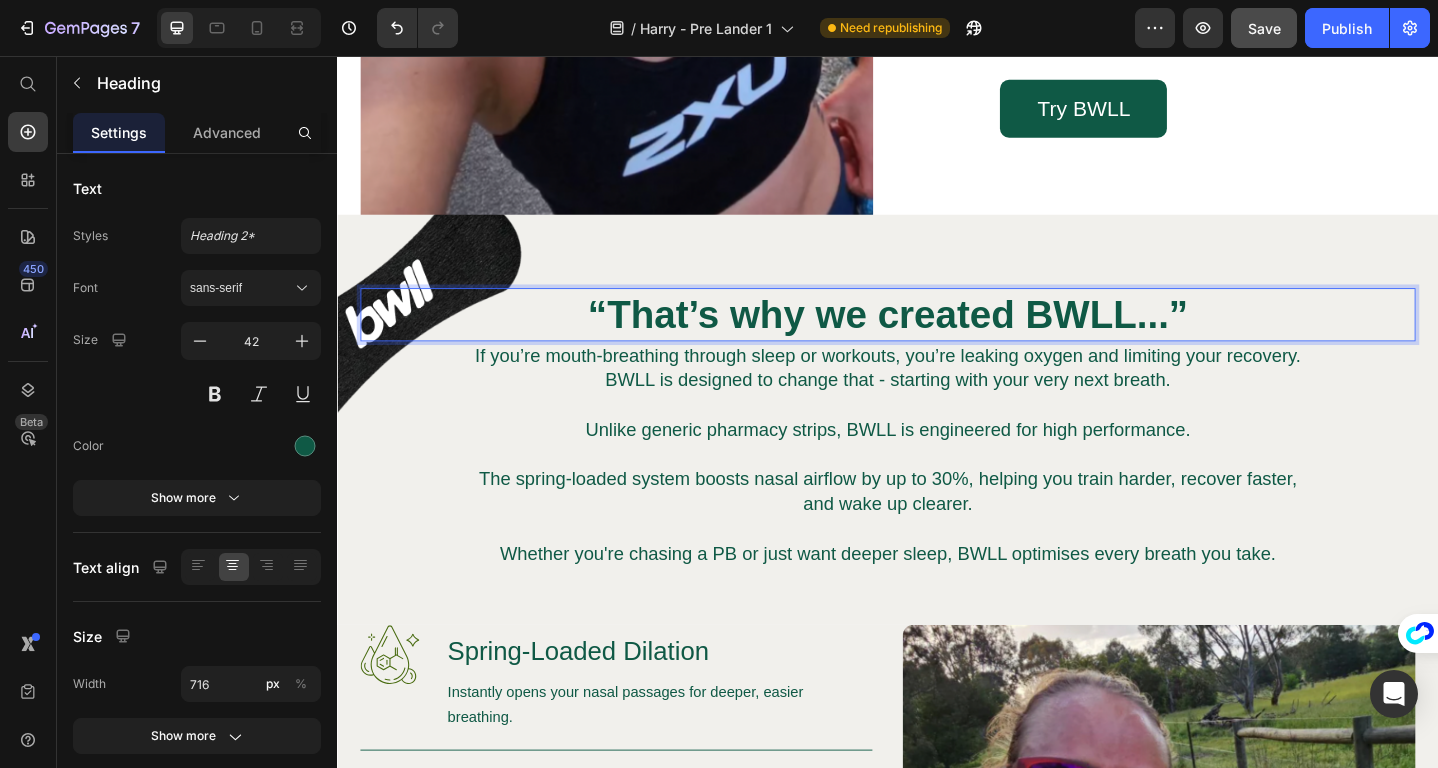 click on "“That’s why we created BWLL...”" at bounding box center [937, 337] 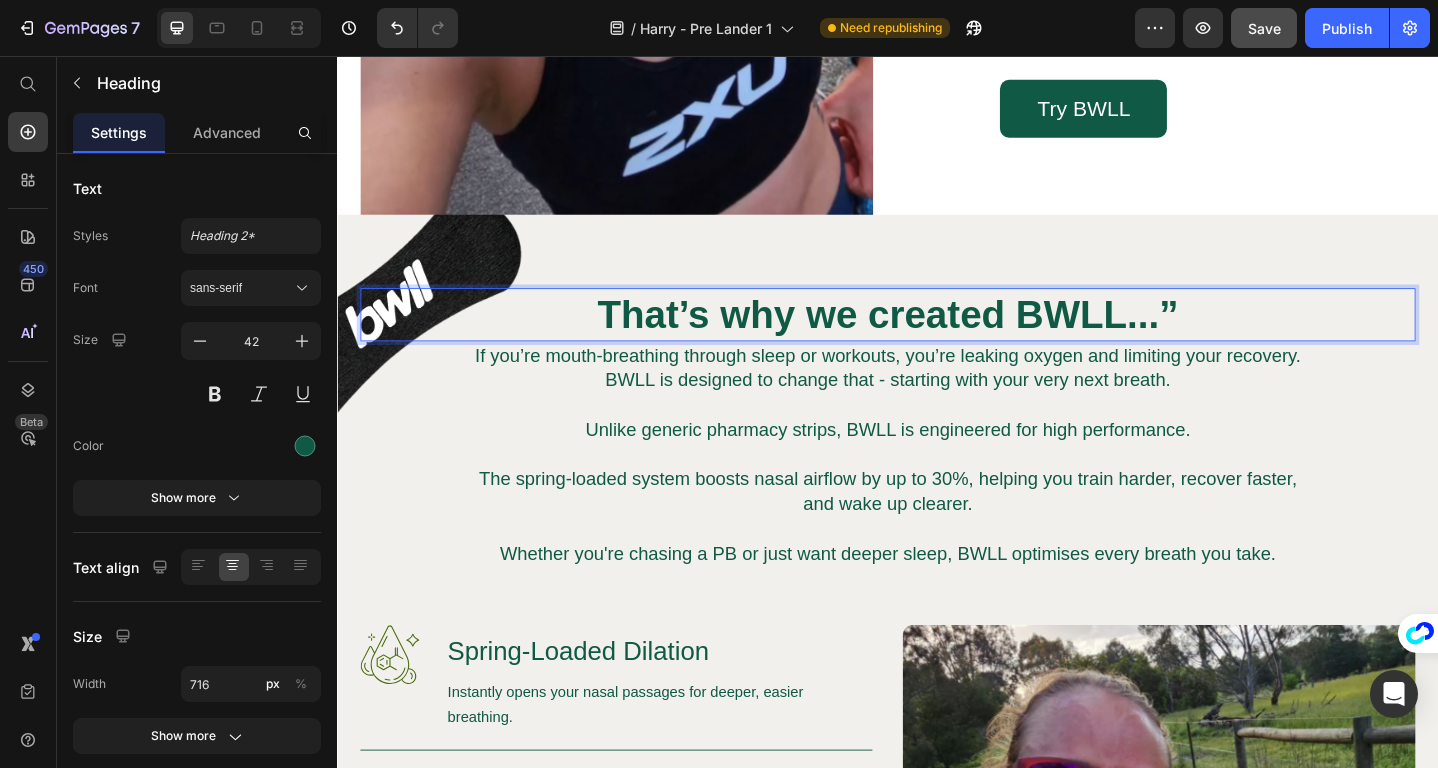click on "That’s why we created BWLL...”" at bounding box center [936, 337] 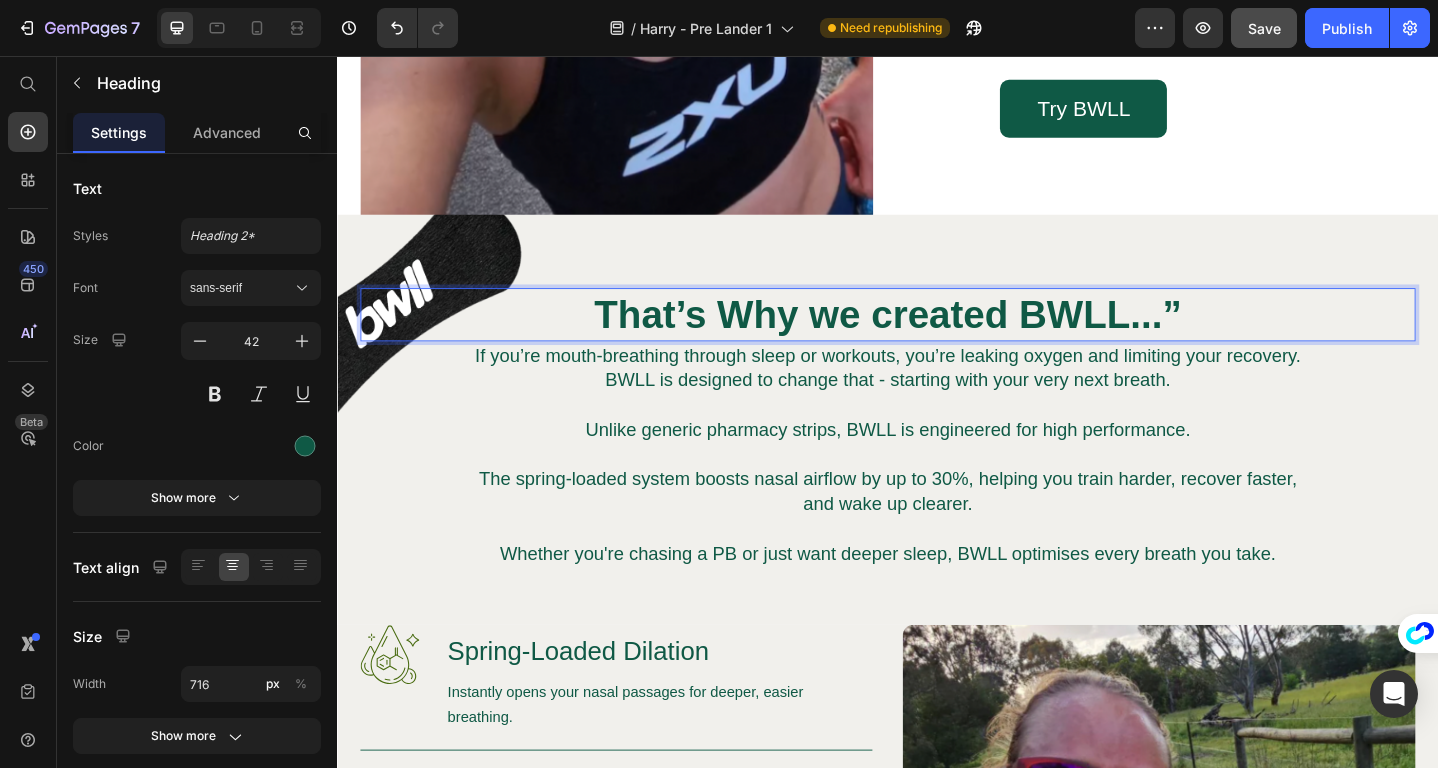 click on "That’s Why we created BWLL...”" at bounding box center (937, 337) 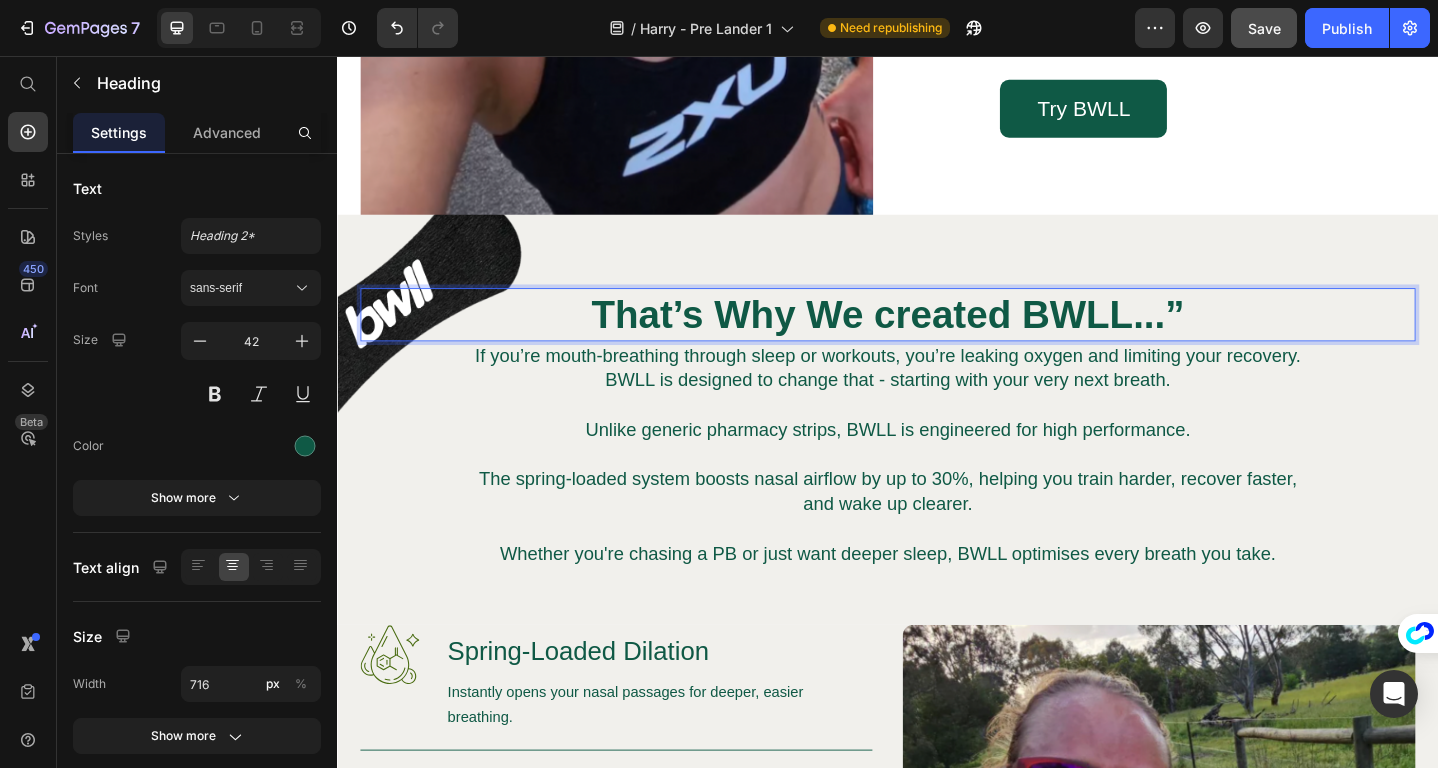 click on "That’s Why We created BWLL...”" at bounding box center (937, 337) 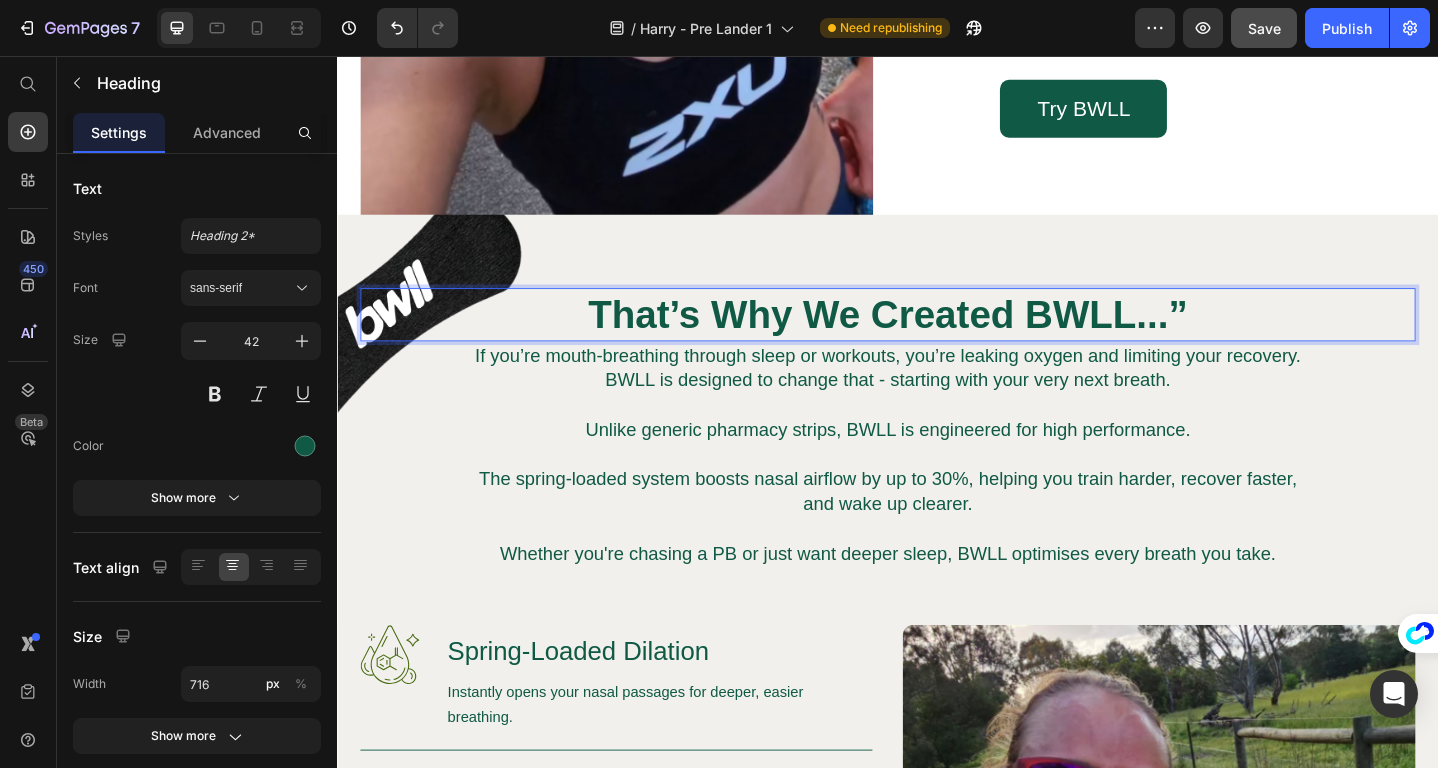 click on "That’s Why We Created BWLL...”" at bounding box center (937, 338) 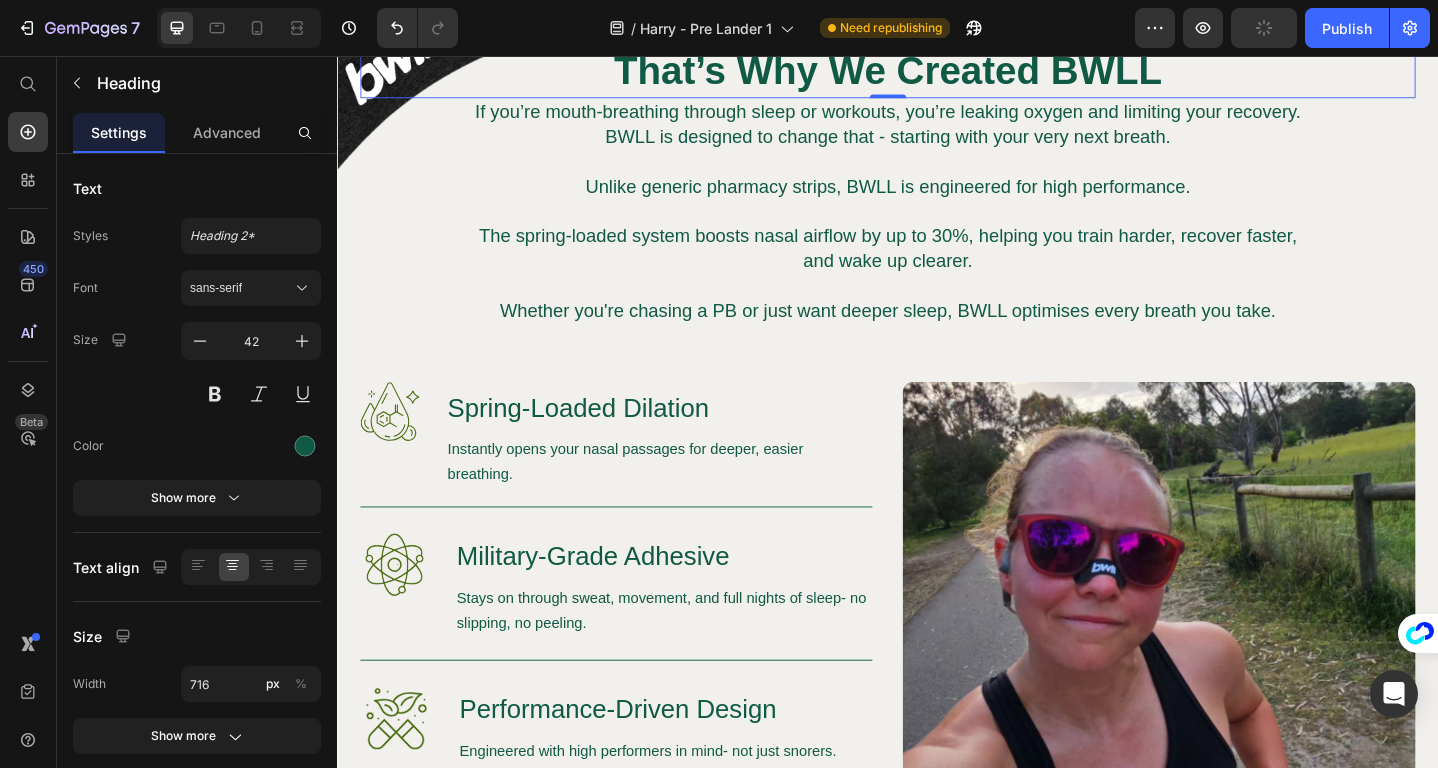 scroll, scrollTop: 3325, scrollLeft: 0, axis: vertical 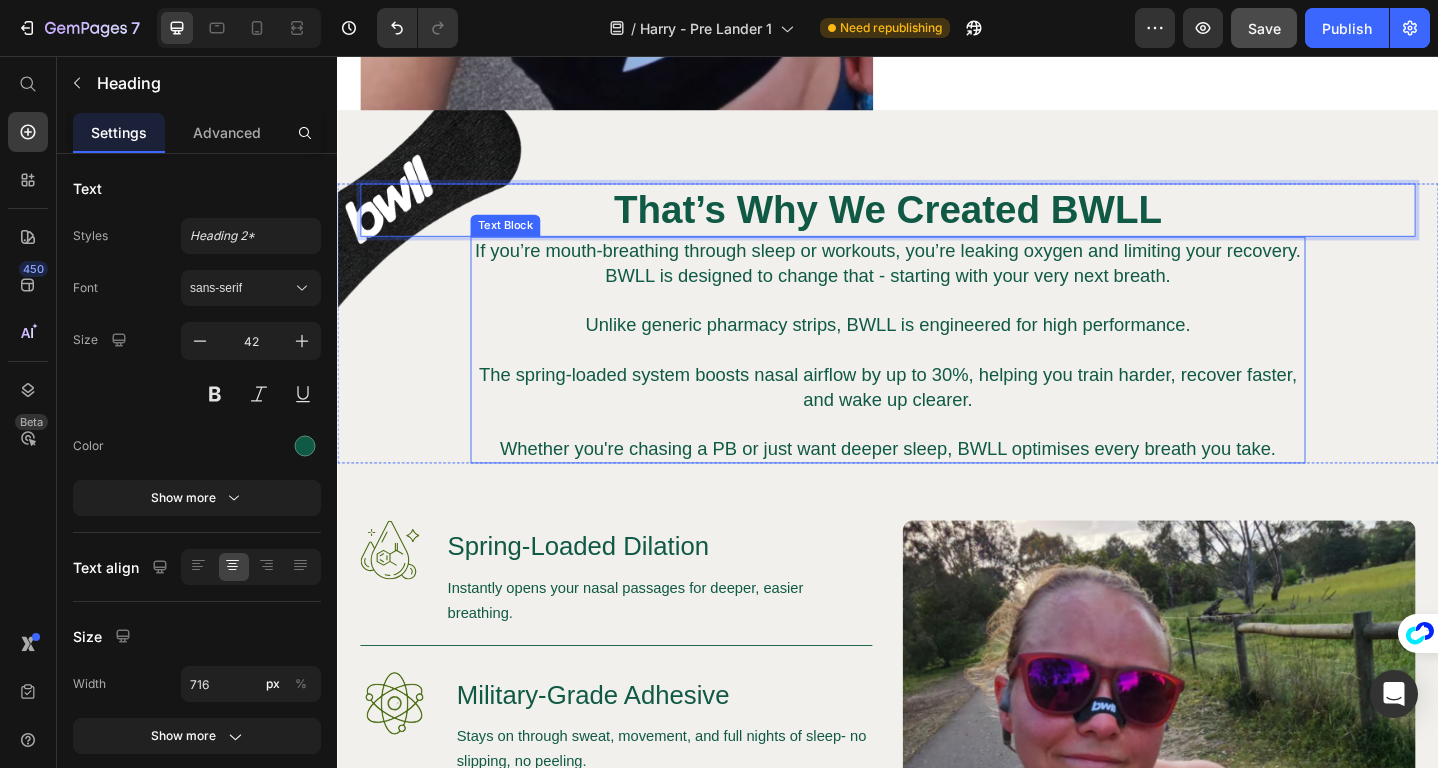 click on "BWLL is designed to change that - starting with your very next breath." at bounding box center (937, 295) 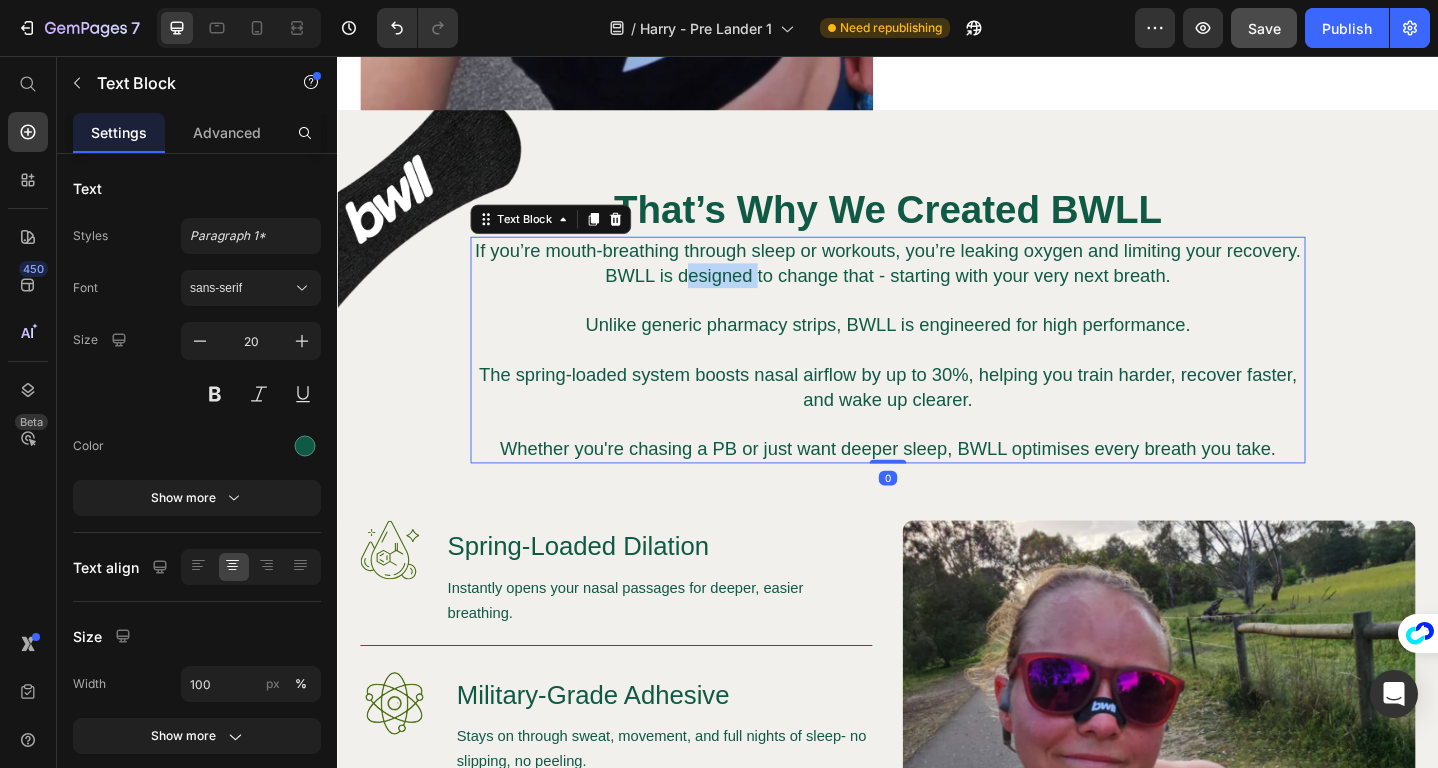 click on "BWLL is designed to change that - starting with your very next breath." at bounding box center (937, 295) 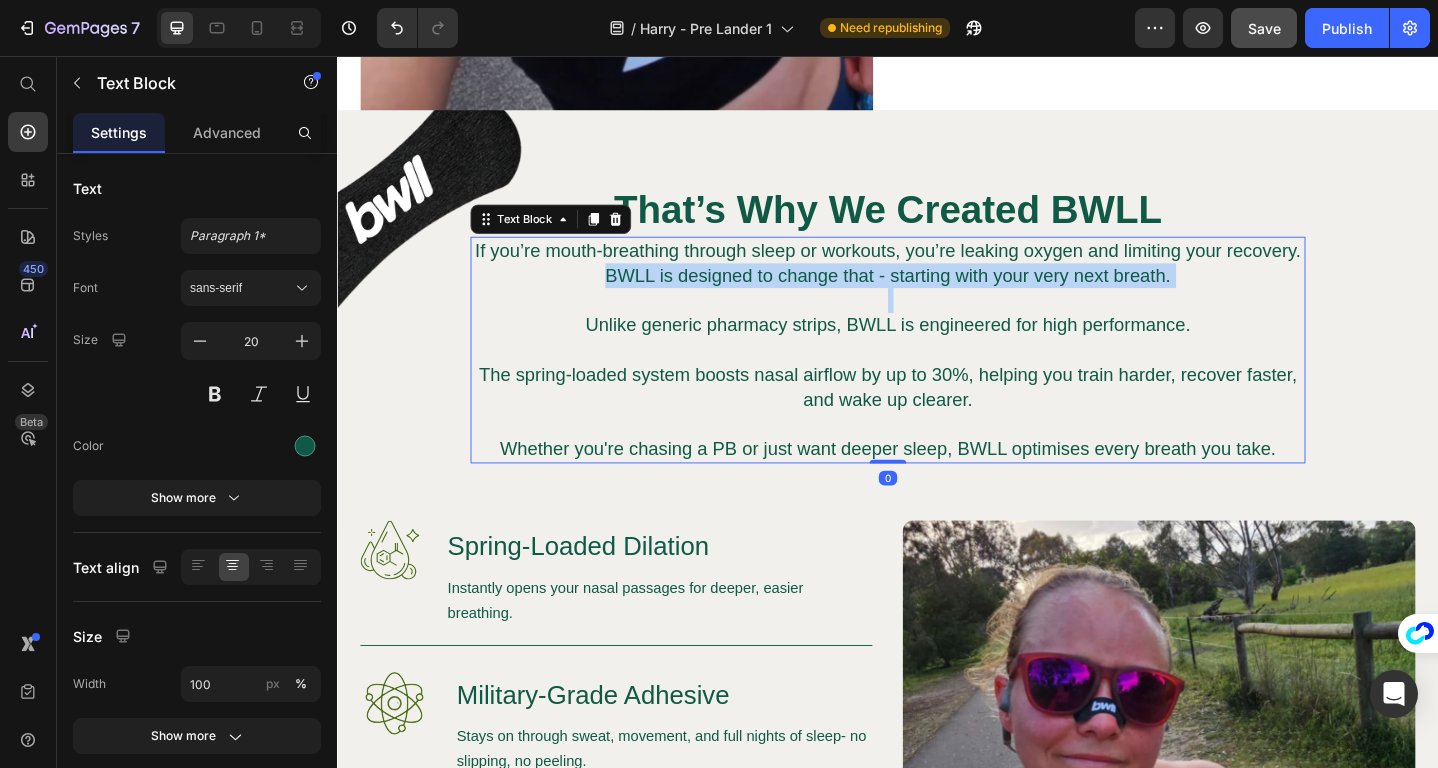 click on "BWLL is designed to change that - starting with your very next breath." at bounding box center [937, 295] 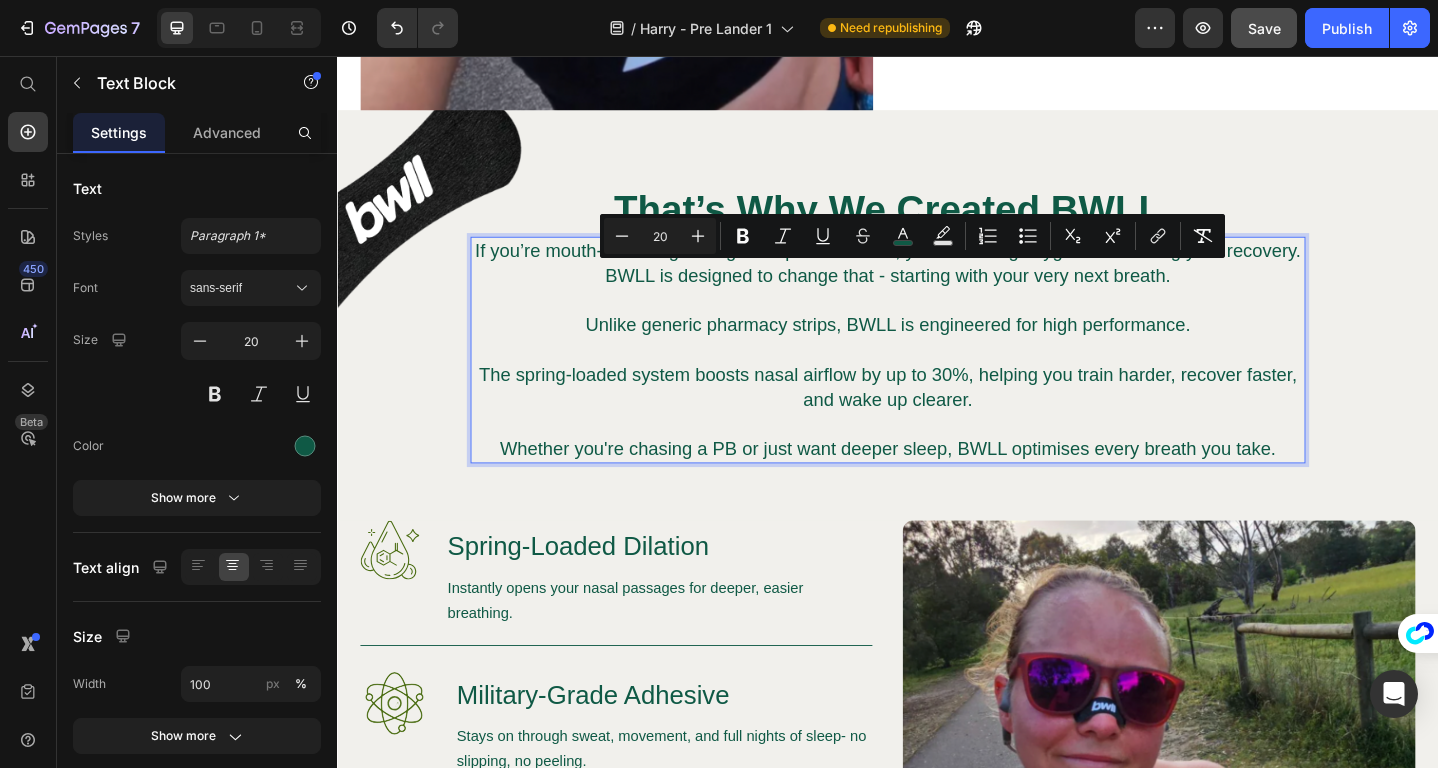 click on "The spring-loaded system boosts nasal airflow by up to 30%, helping you train harder, recover faster, and wake up clearer." at bounding box center (937, 416) 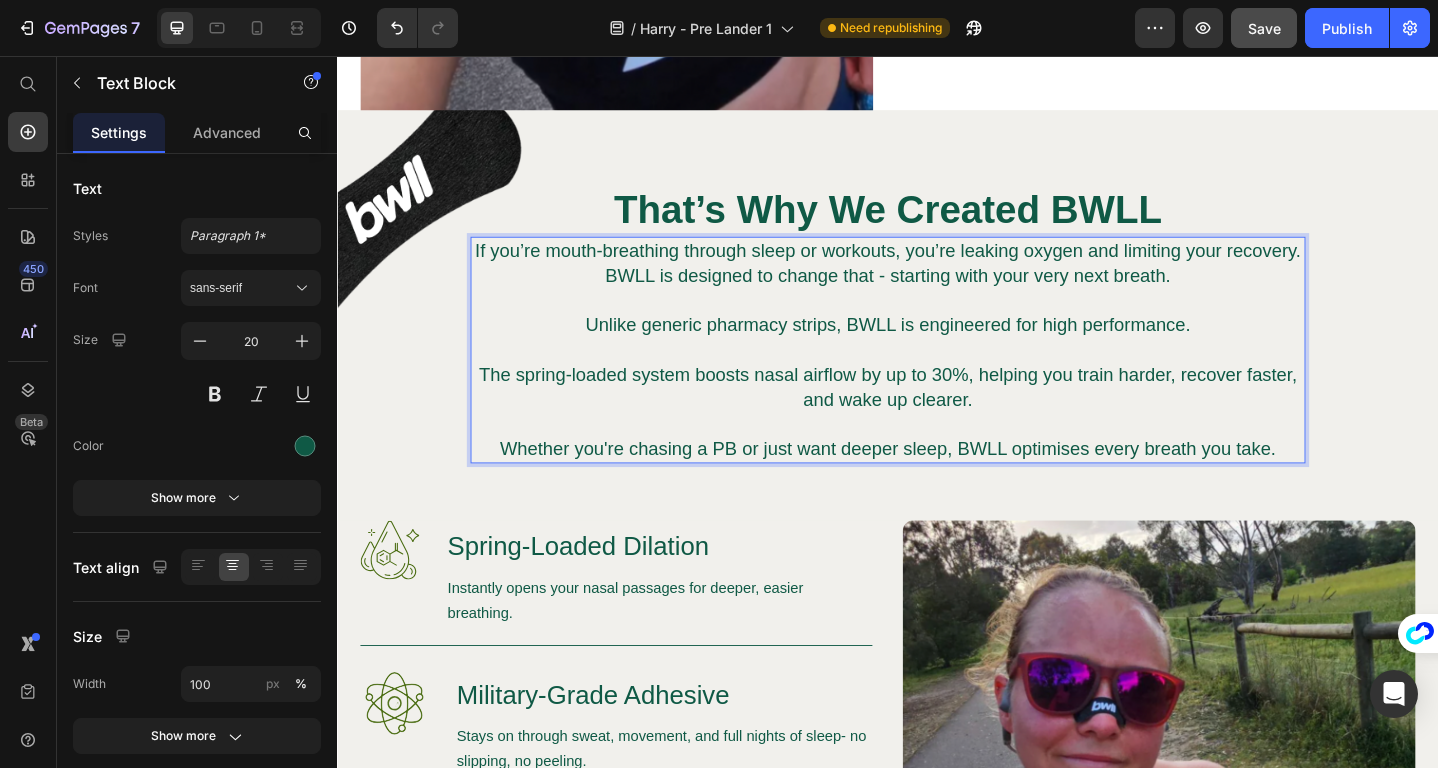 click on "Whether you're chasing a PB or just want deeper sleep, BWLL optimises every breath you take." at bounding box center [937, 484] 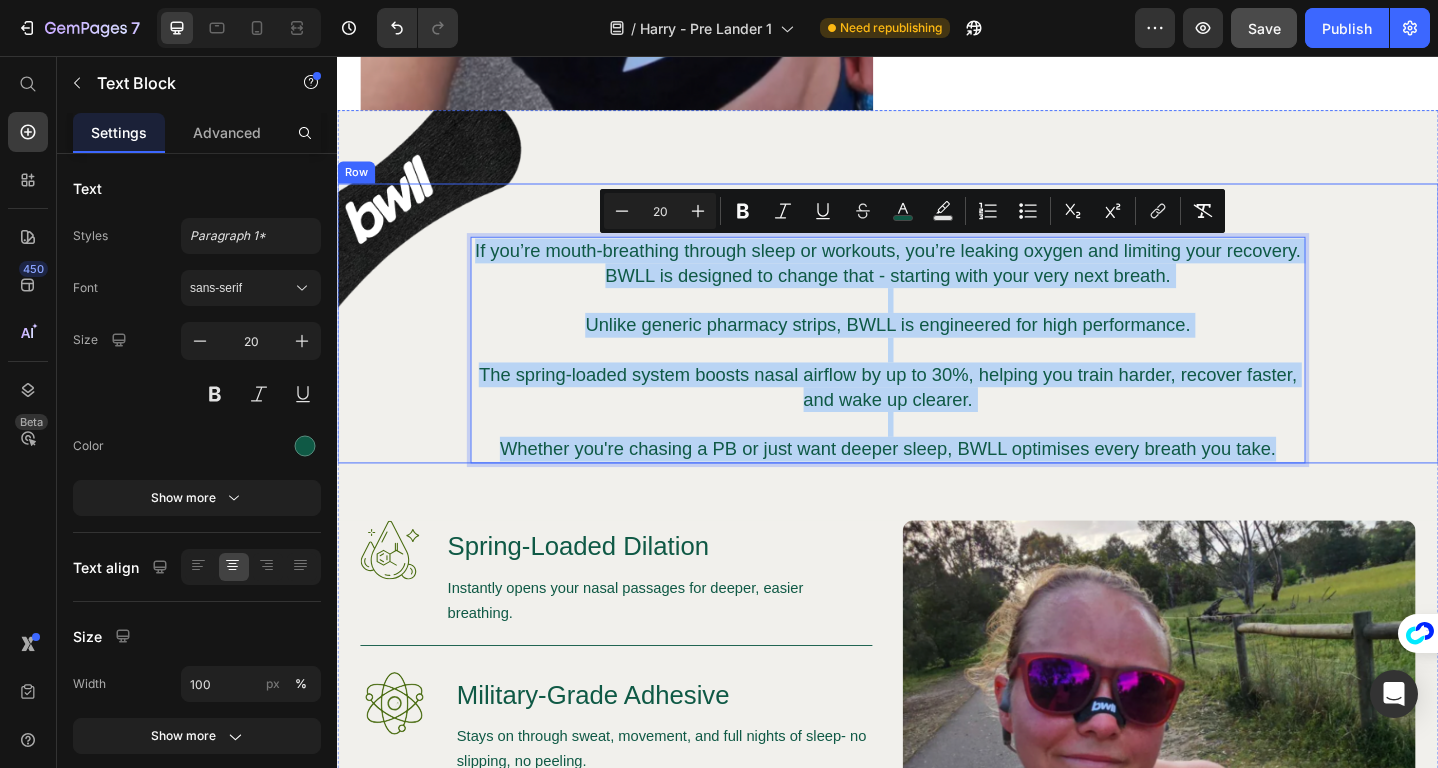 drag, startPoint x: 1363, startPoint y: 486, endPoint x: 478, endPoint y: 270, distance: 910.978 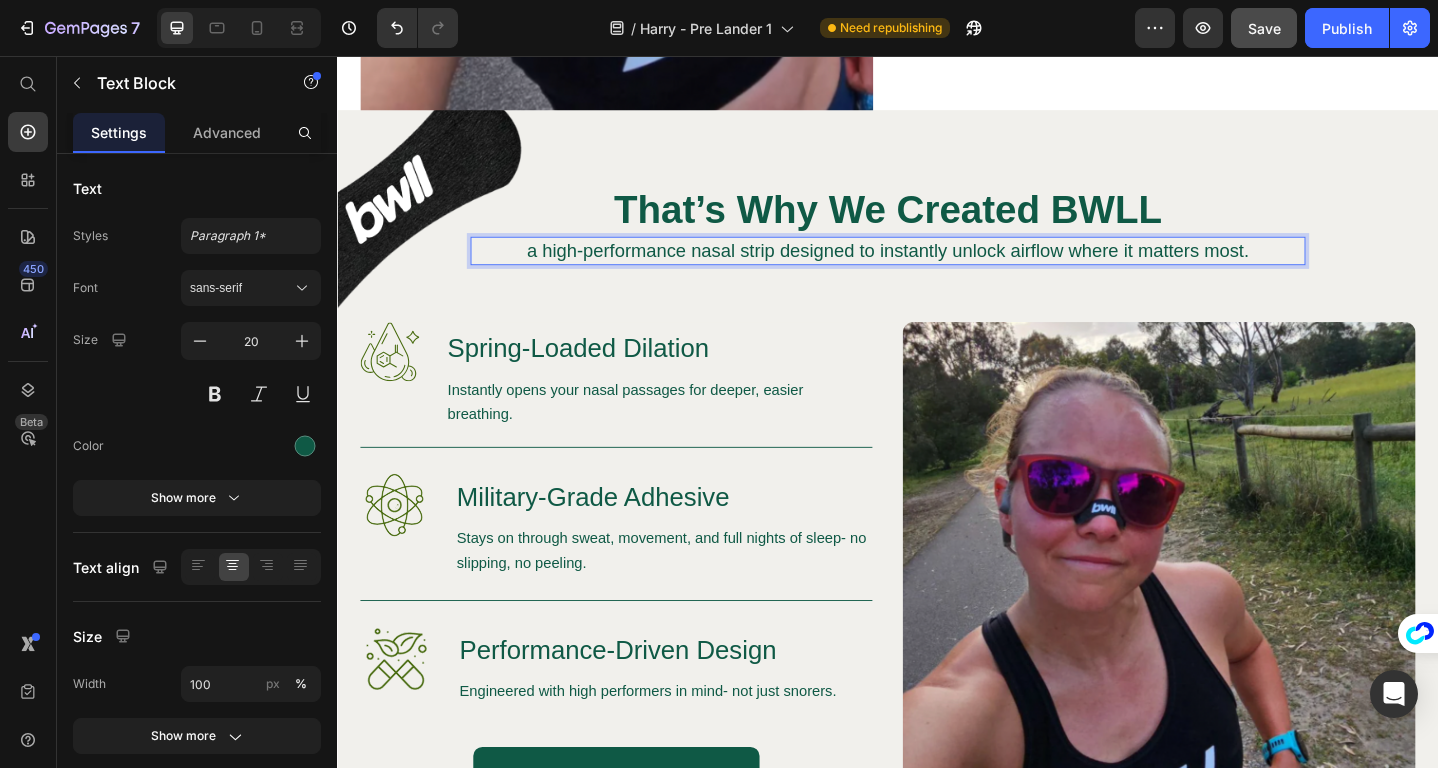 click on "a high-performance nasal strip designed to instantly unlock airflow where it matters most." at bounding box center [936, 268] 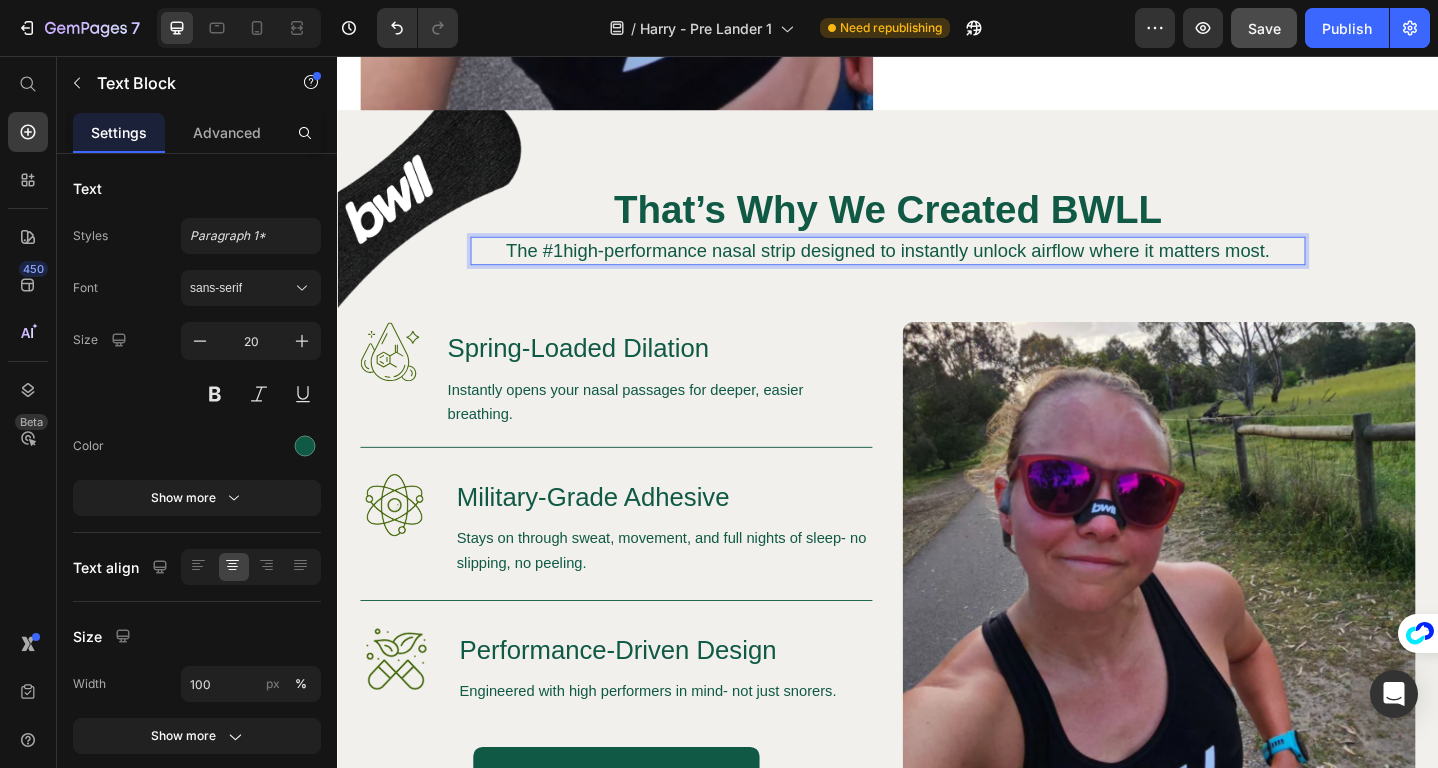 click on "The #1high-performance nasal strip designed to instantly unlock airflow where it matters most." at bounding box center [937, 268] 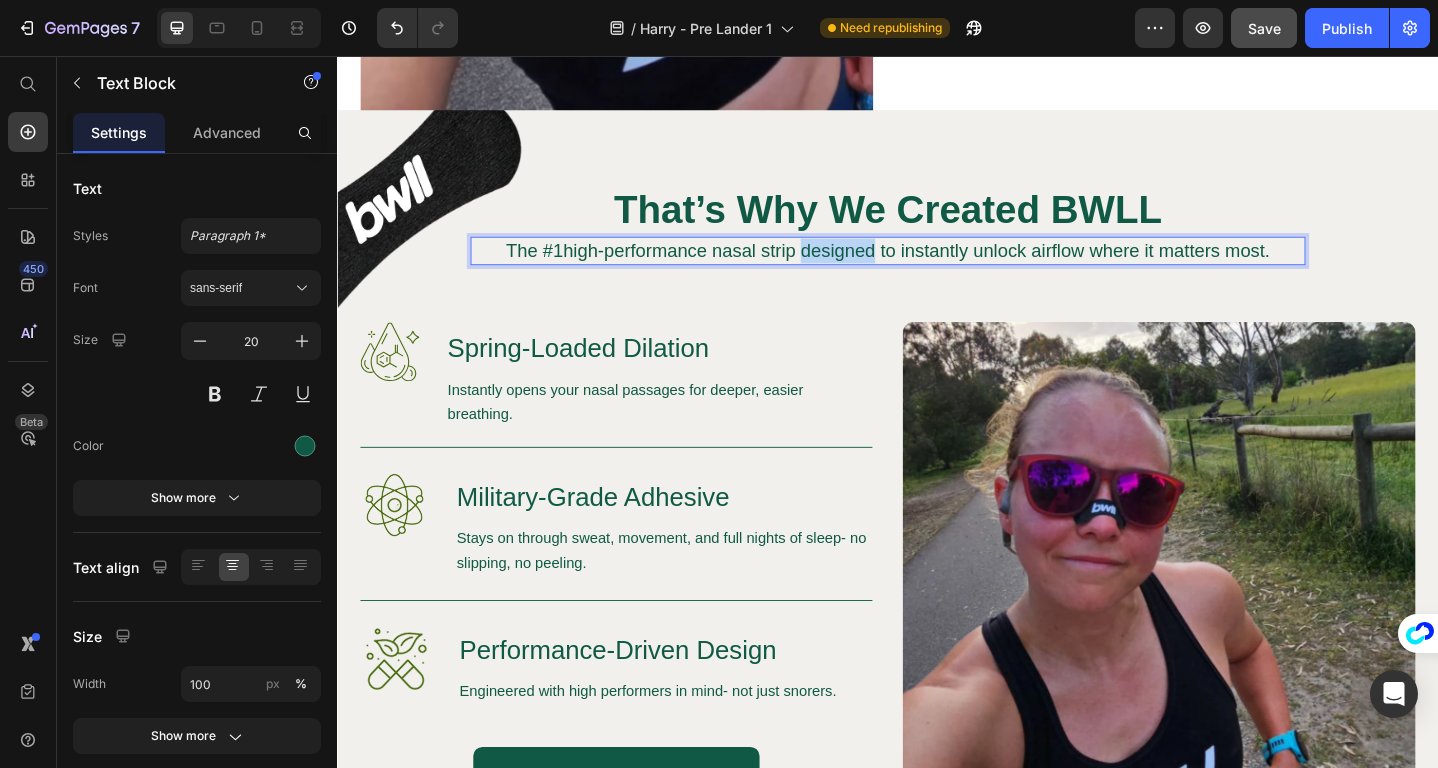 click on "The #1high-performance nasal strip designed to instantly unlock airflow where it matters most." at bounding box center (937, 268) 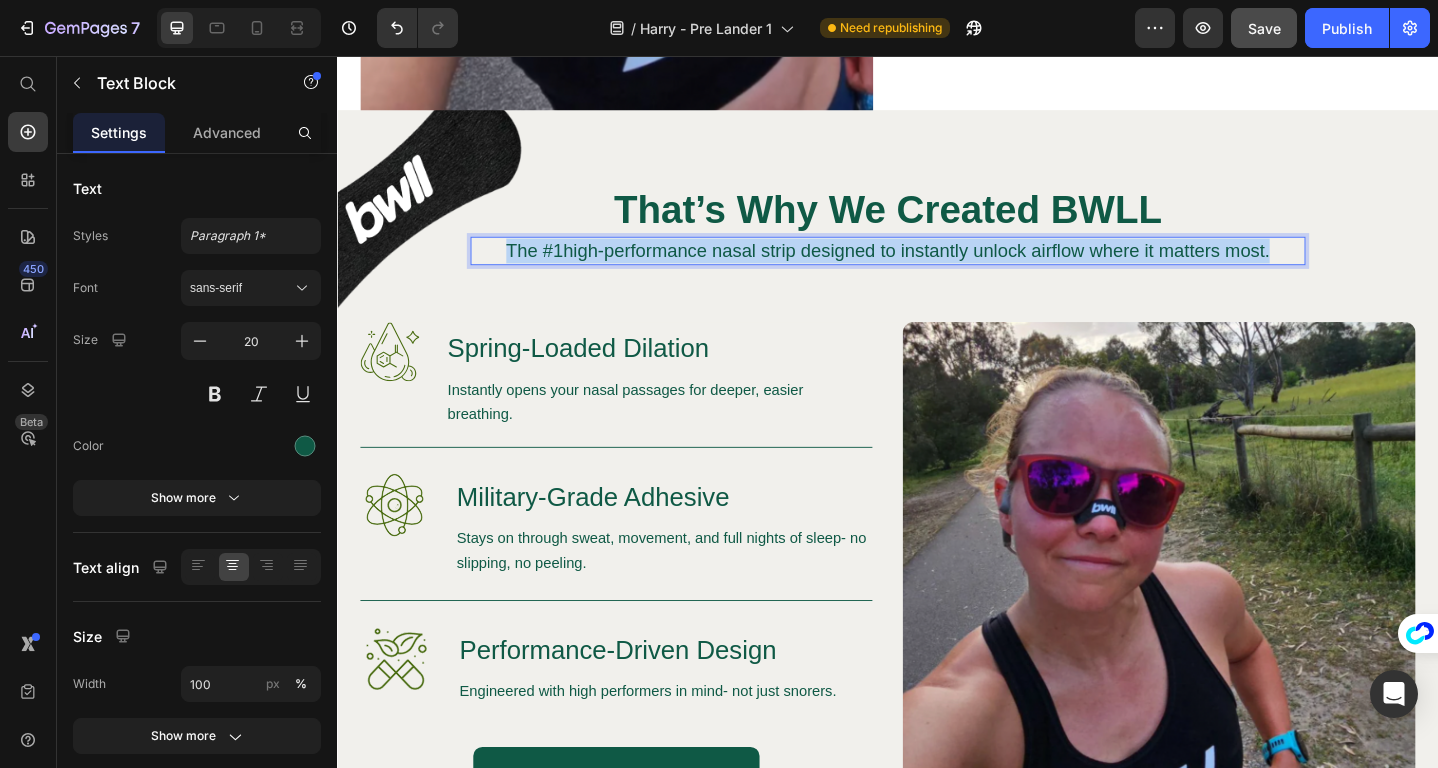click on "The #1high-performance nasal strip designed to instantly unlock airflow where it matters most." at bounding box center [937, 268] 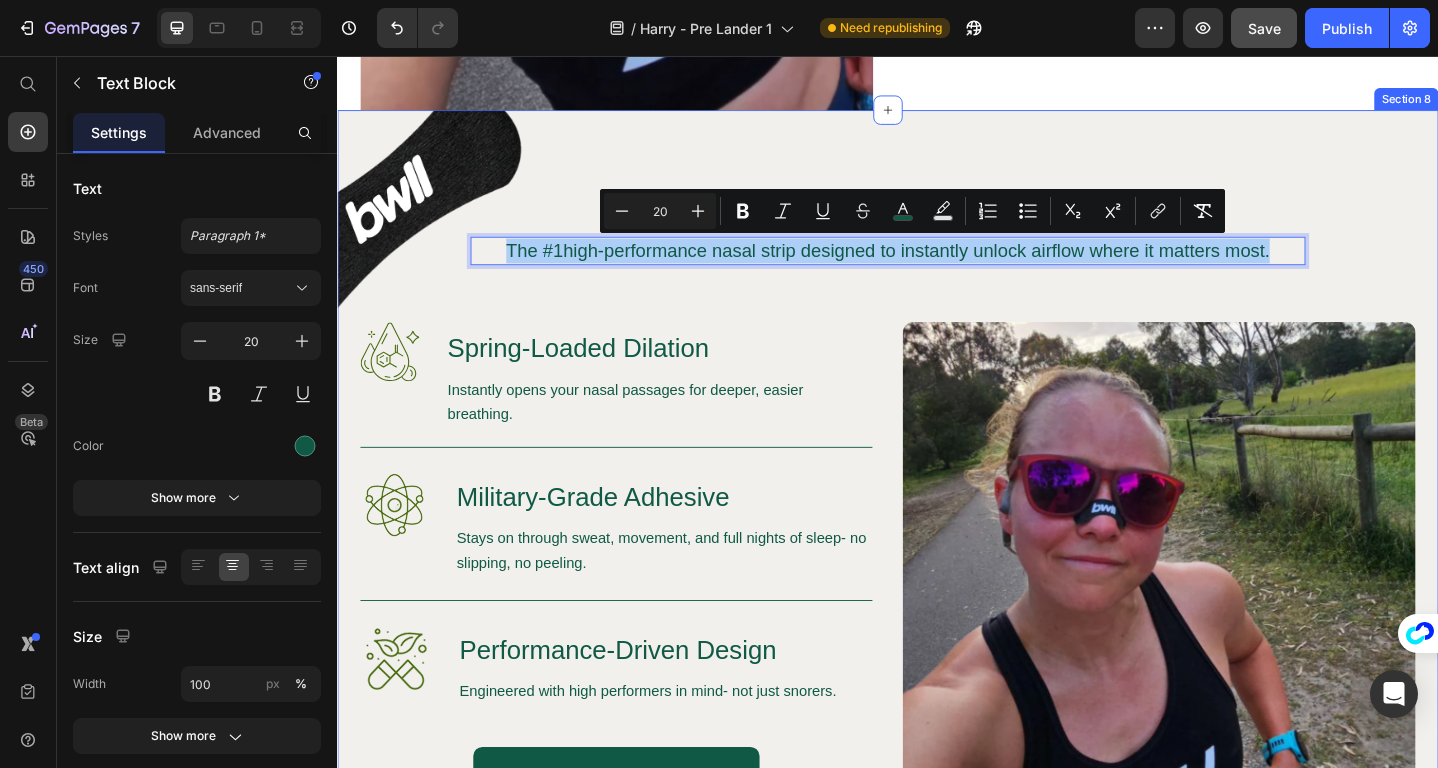 click on "Image ⁠⁠⁠⁠⁠⁠⁠ That’s Why We Created BWLL Heading The #1high-performance nasal strip designed to instantly unlock airflow where it matters most. Text Block   0 Row Image Spring-Loaded Dilation Heading Instantly opens your nasal passages for deeper, easier breathing. Text Block Row Image Military-Grade Adhesive Heading Stays on through sweat, movement, and full nights of sleep- no slipping, no peeling. Text Block Row Image Performance-Driven Design Heading Engineered with high performers in mind- not just snorers. Text Block Row Try BWLL Nasal Strips Button Row Image Hero Banner" at bounding box center [937, 580] 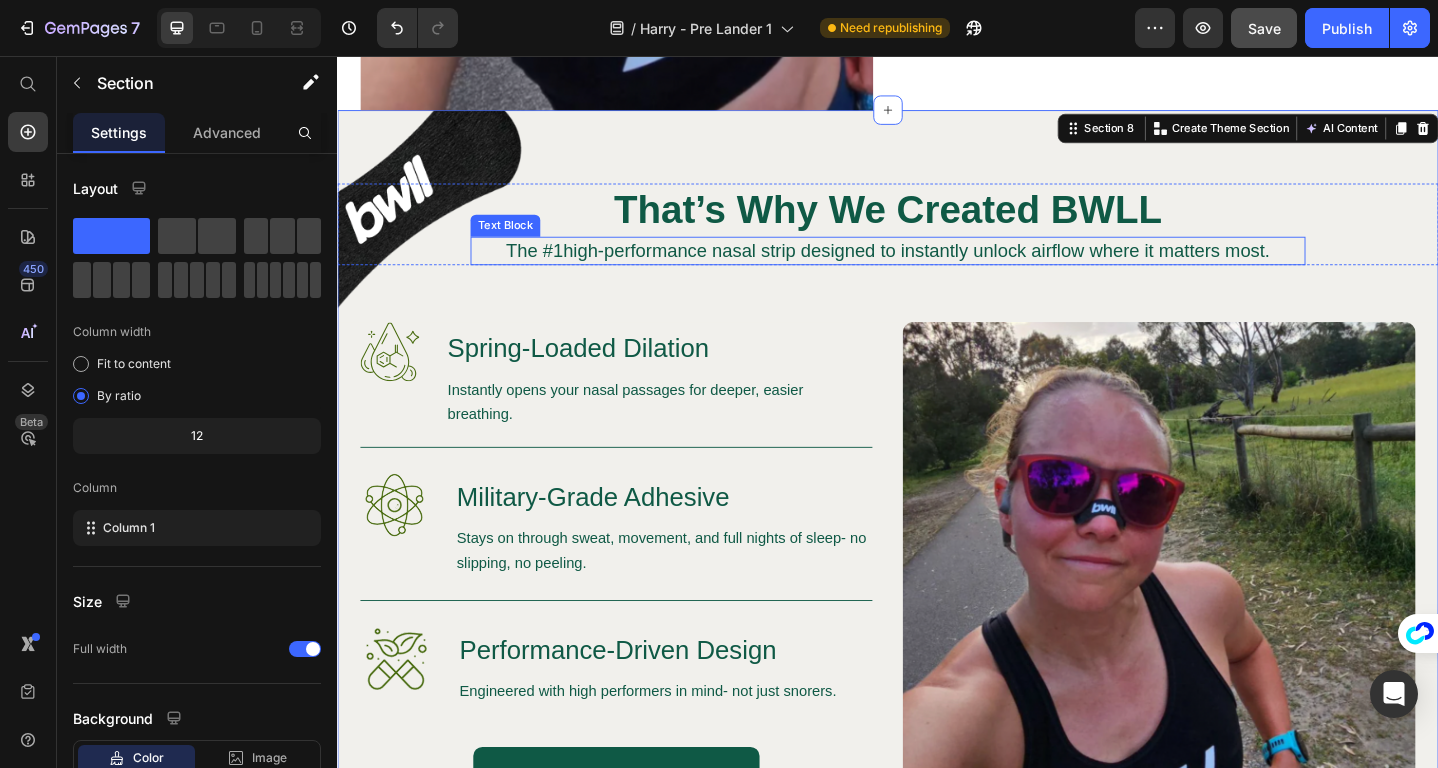 click on "The #1high-performance nasal strip designed to instantly unlock airflow where it matters most." at bounding box center [937, 268] 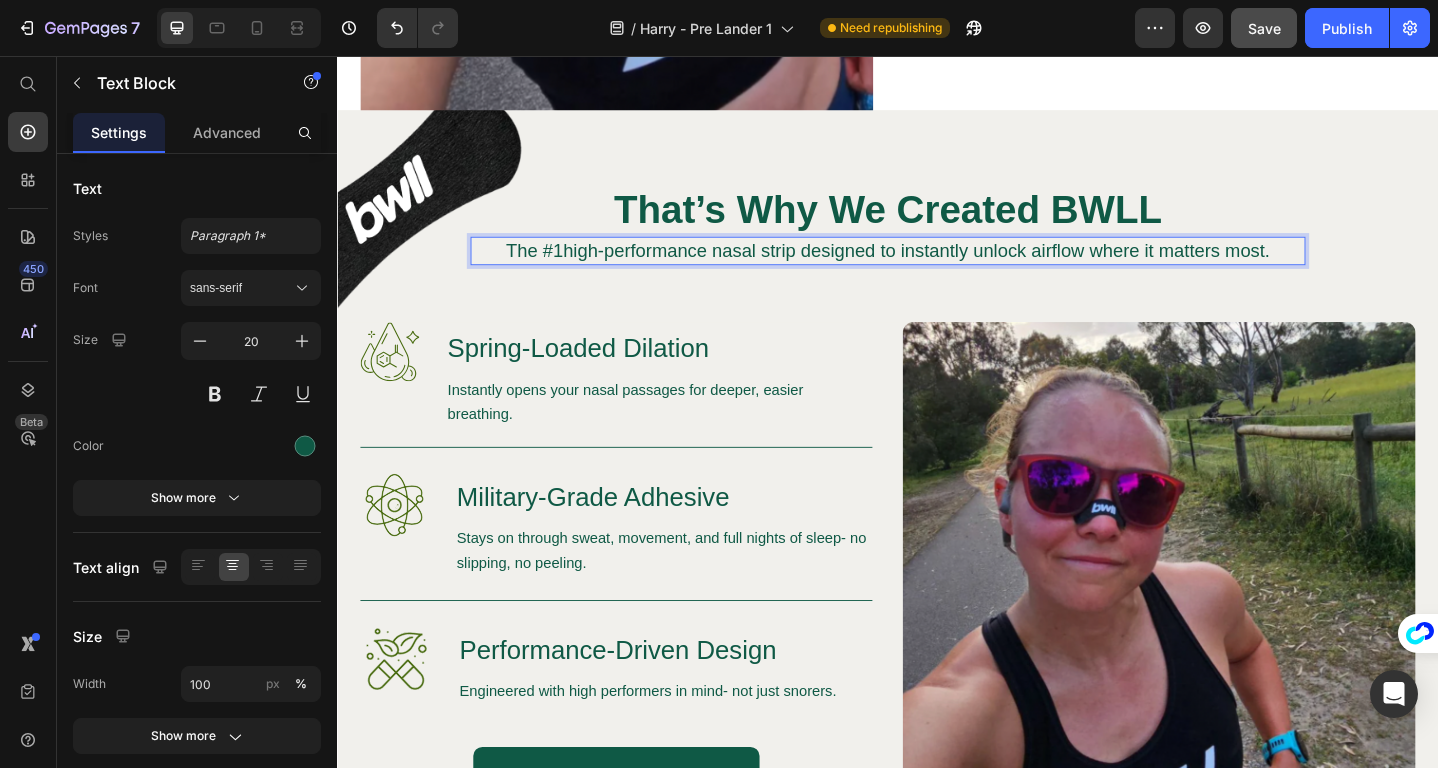 click on "The #1high-performance nasal strip designed to instantly unlock airflow where it matters most." at bounding box center [937, 268] 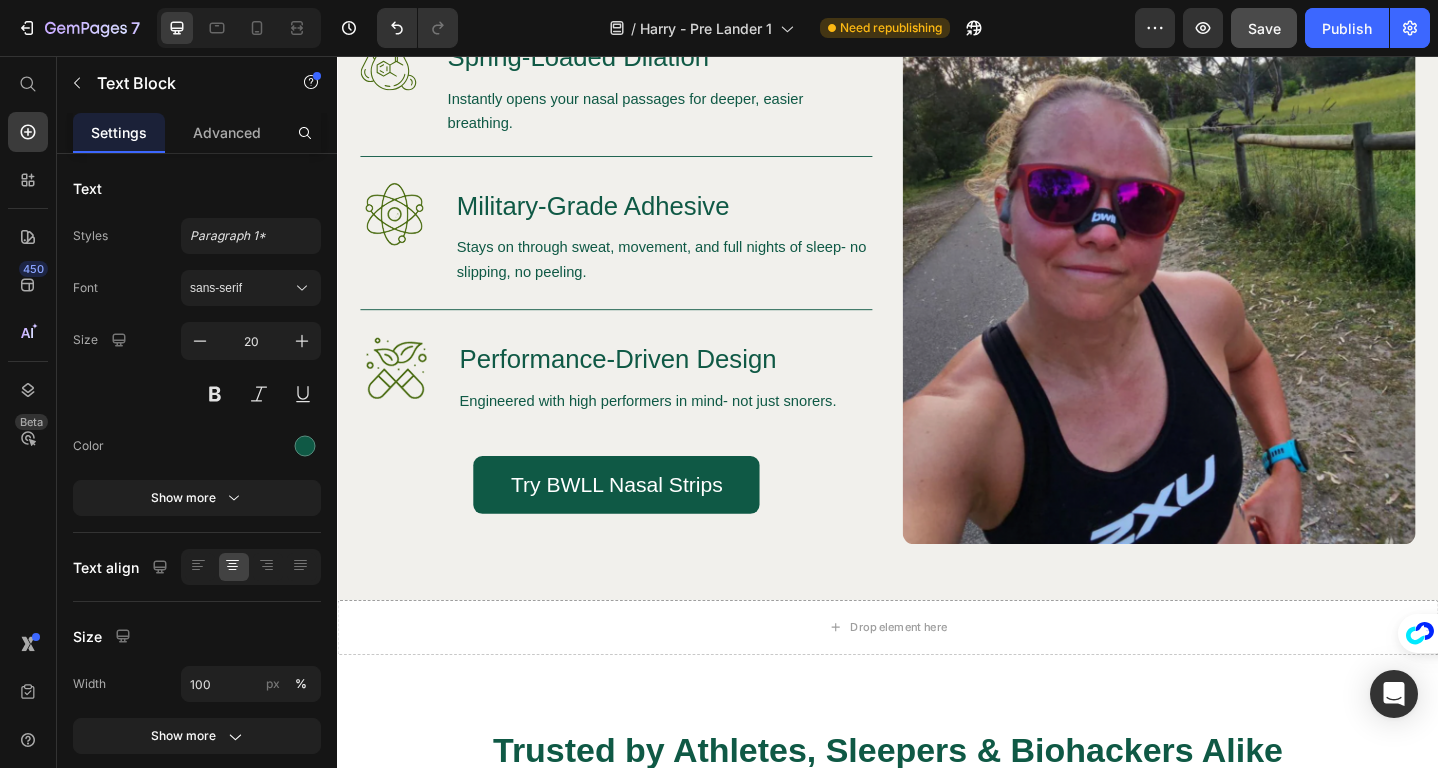 scroll, scrollTop: 3353, scrollLeft: 0, axis: vertical 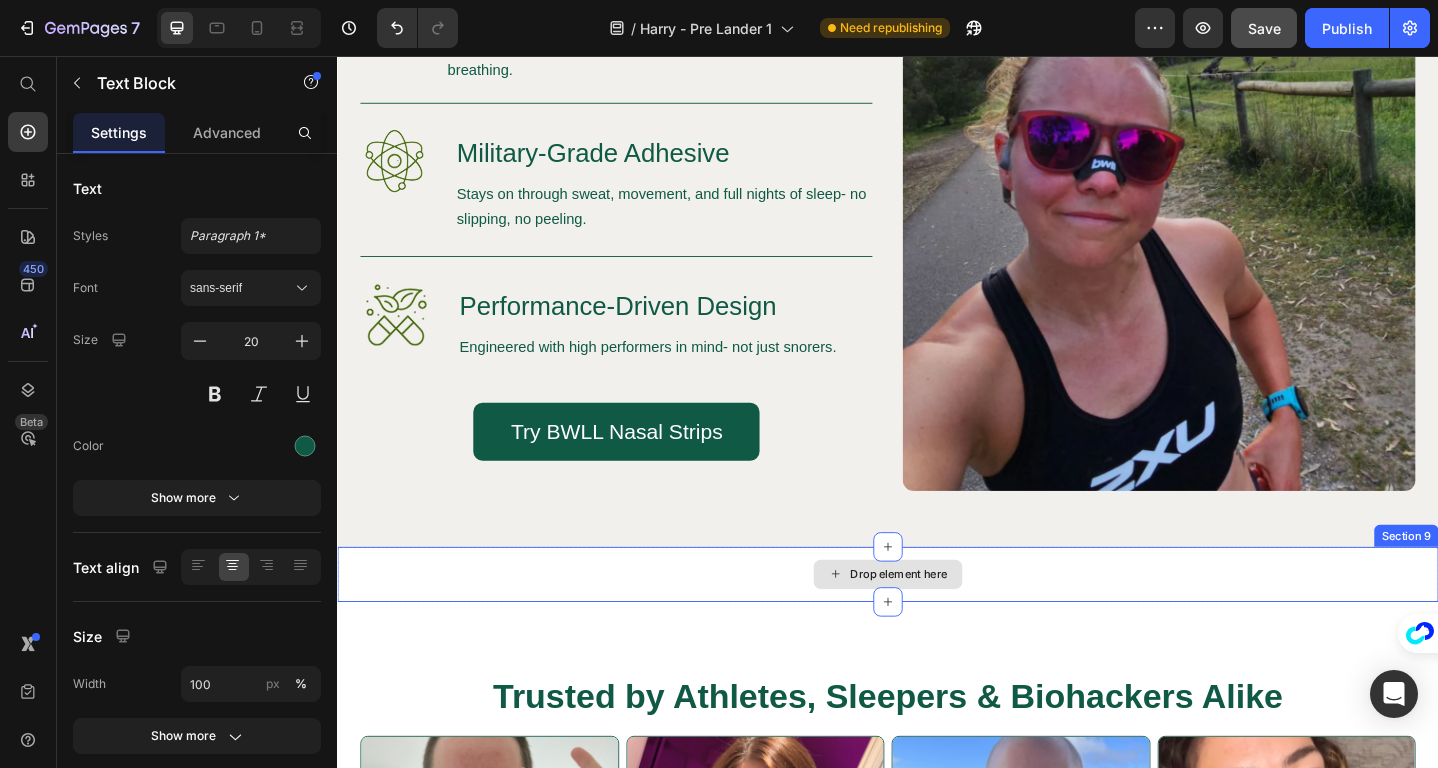 click on "Drop element here" at bounding box center [937, 621] 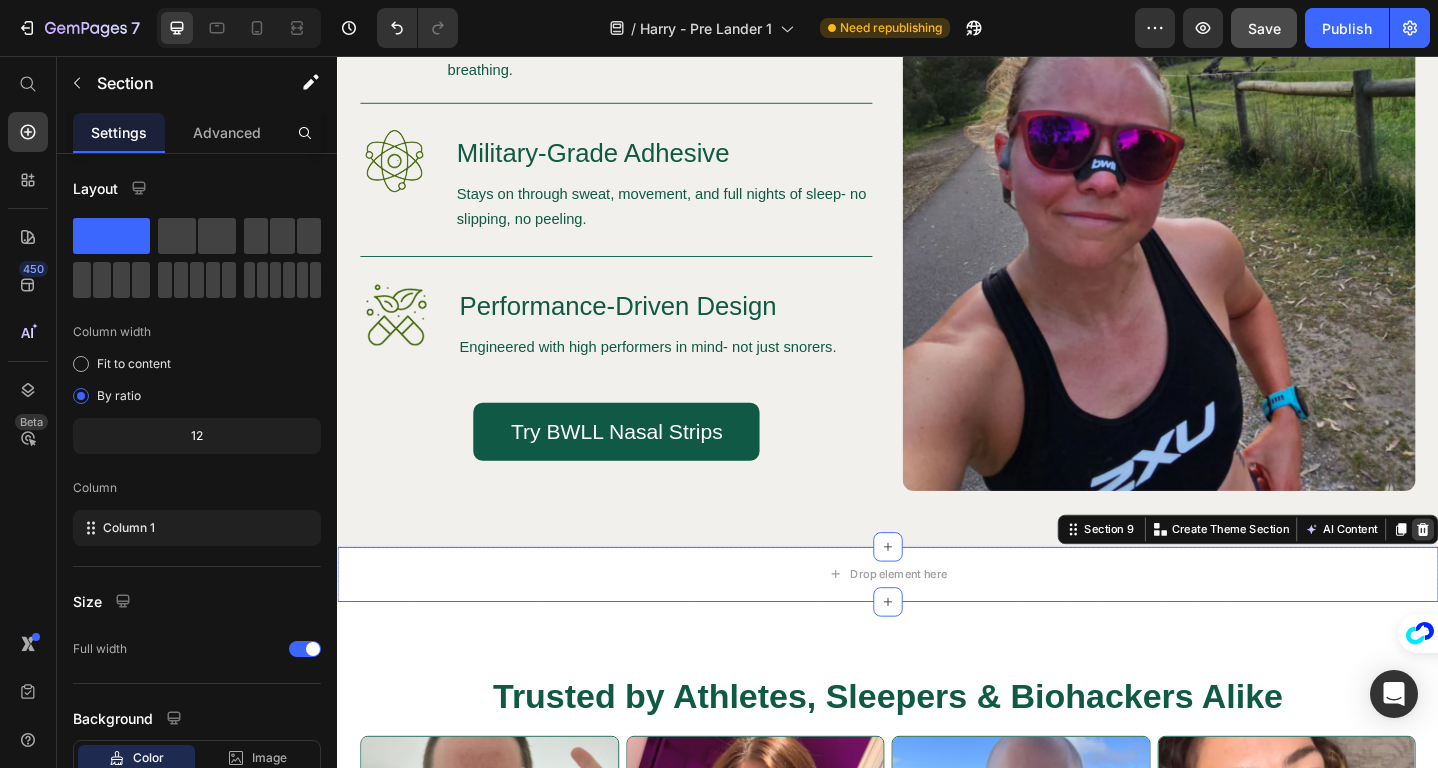 click 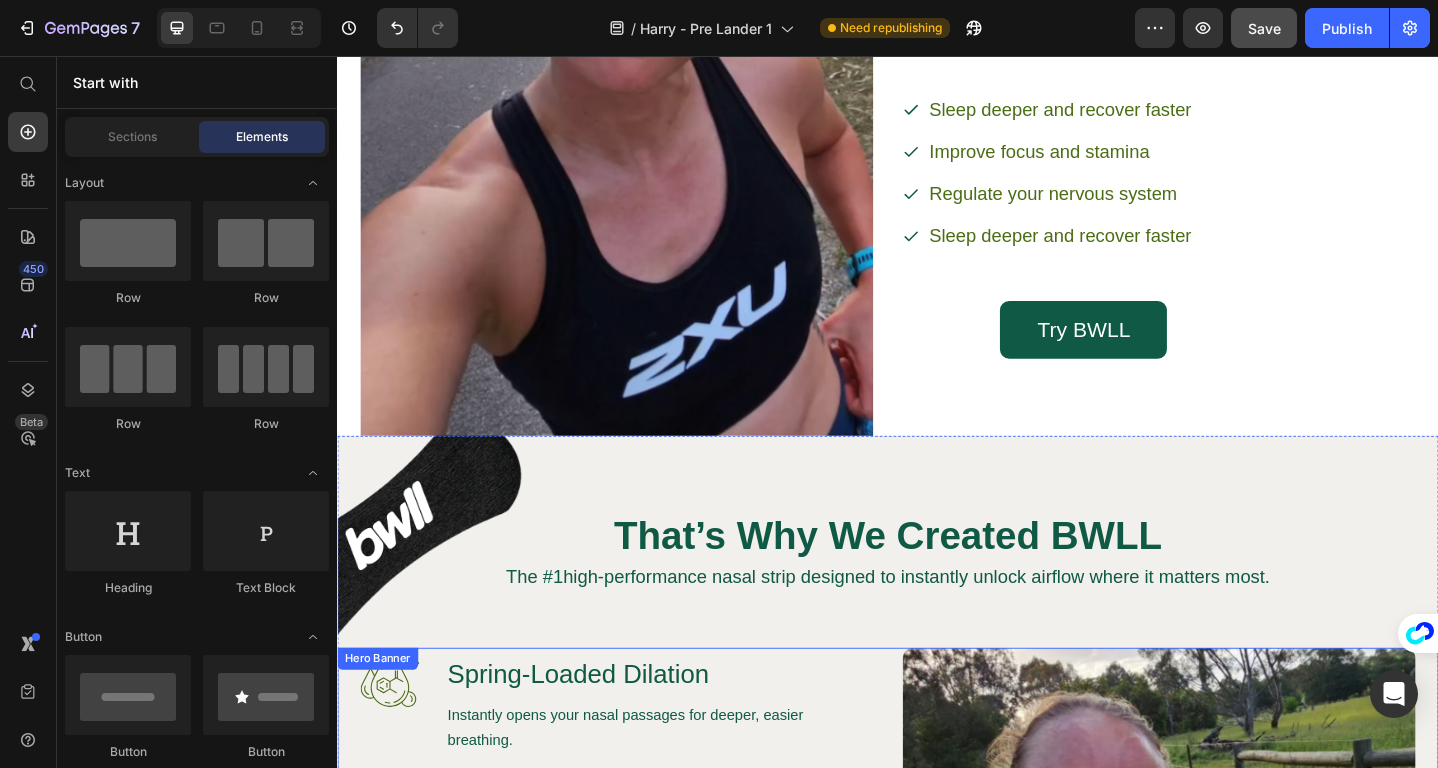 scroll, scrollTop: 2804, scrollLeft: 0, axis: vertical 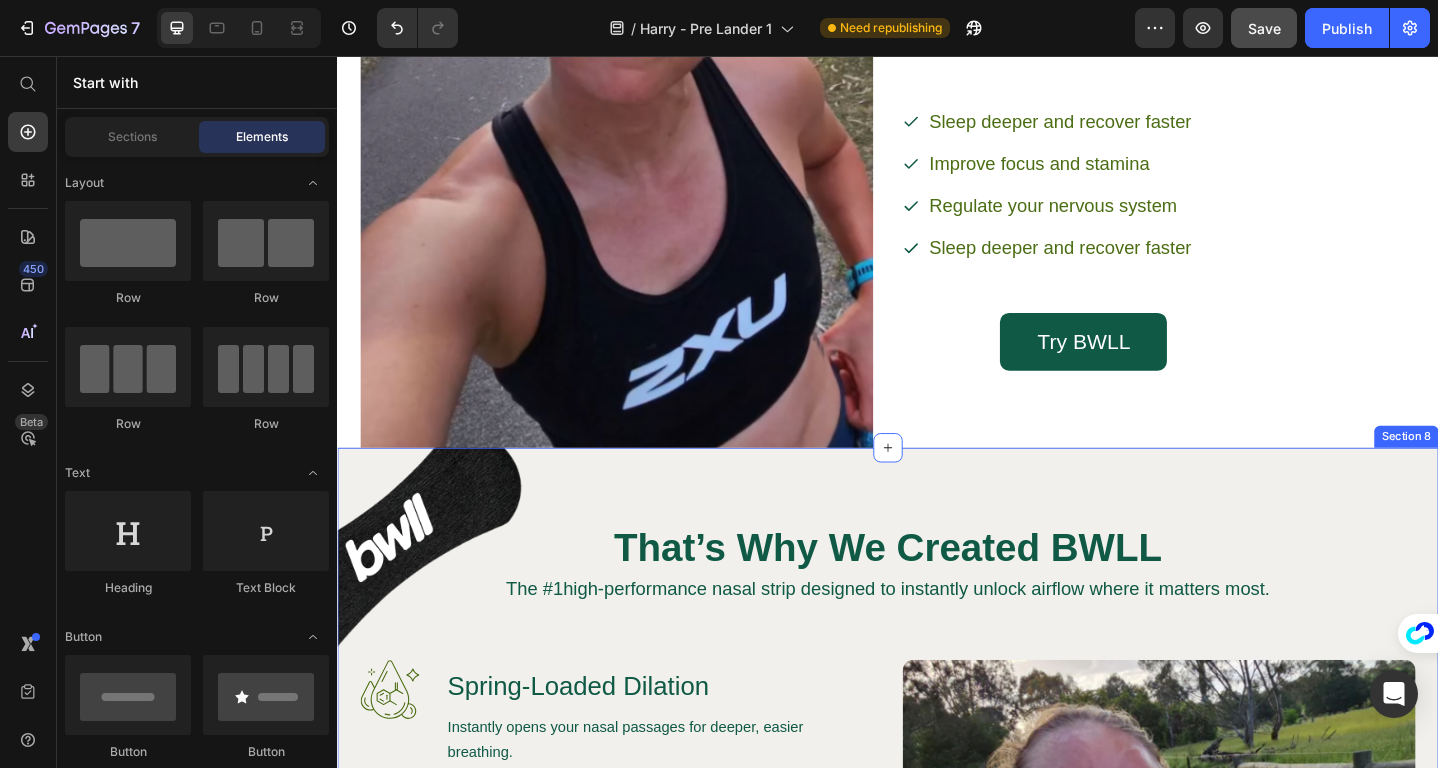click on "Image ⁠⁠⁠⁠⁠⁠⁠ That’s Why We Created BWLL Heading The #1high-performance nasal strip designed to instantly unlock airflow where it matters most. Text Block Row Image Spring-Loaded Dilation Heading Instantly opens your nasal passages for deeper, easier breathing. Text Block Row Image Military-Grade Adhesive Heading Stays on through sweat, movement, and full nights of sleep- no slipping, no peeling. Text Block Row Image Performance-Driven Design Heading Engineered with high performers in mind- not just snorers. Text Block Row Try BWLL Nasal Strips Button Row Image Hero Banner Section 8" at bounding box center (937, 908) 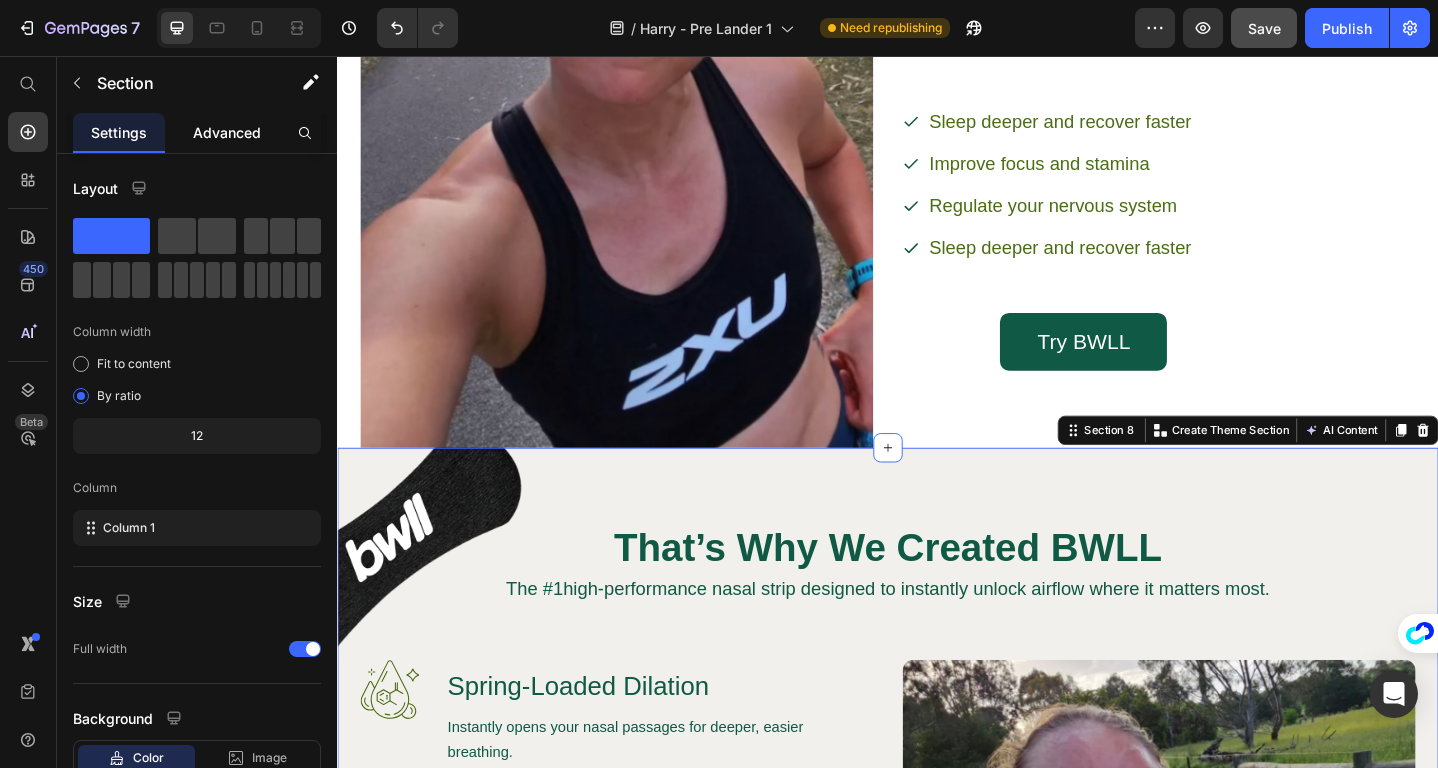 click on "Advanced" 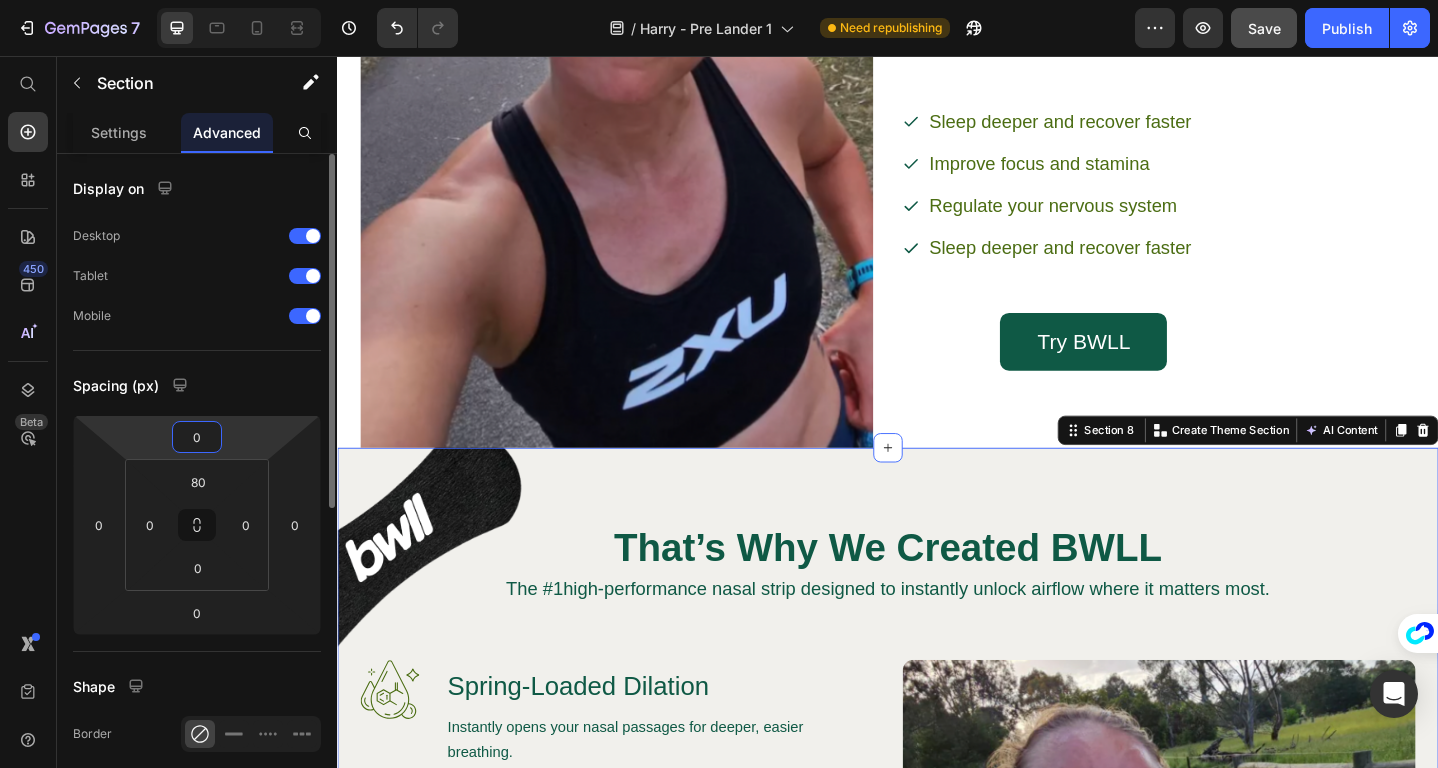 click on "0" at bounding box center [197, 437] 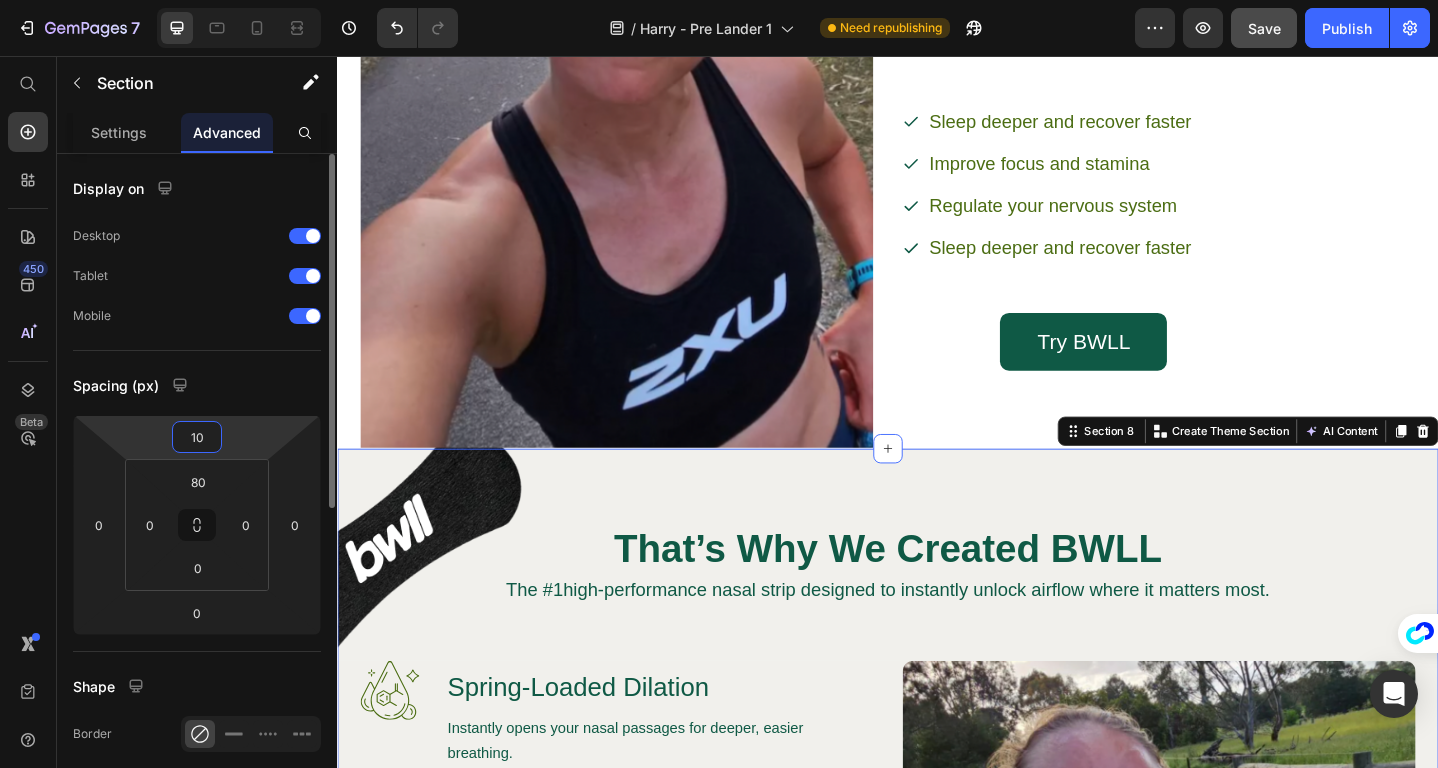 type on "100" 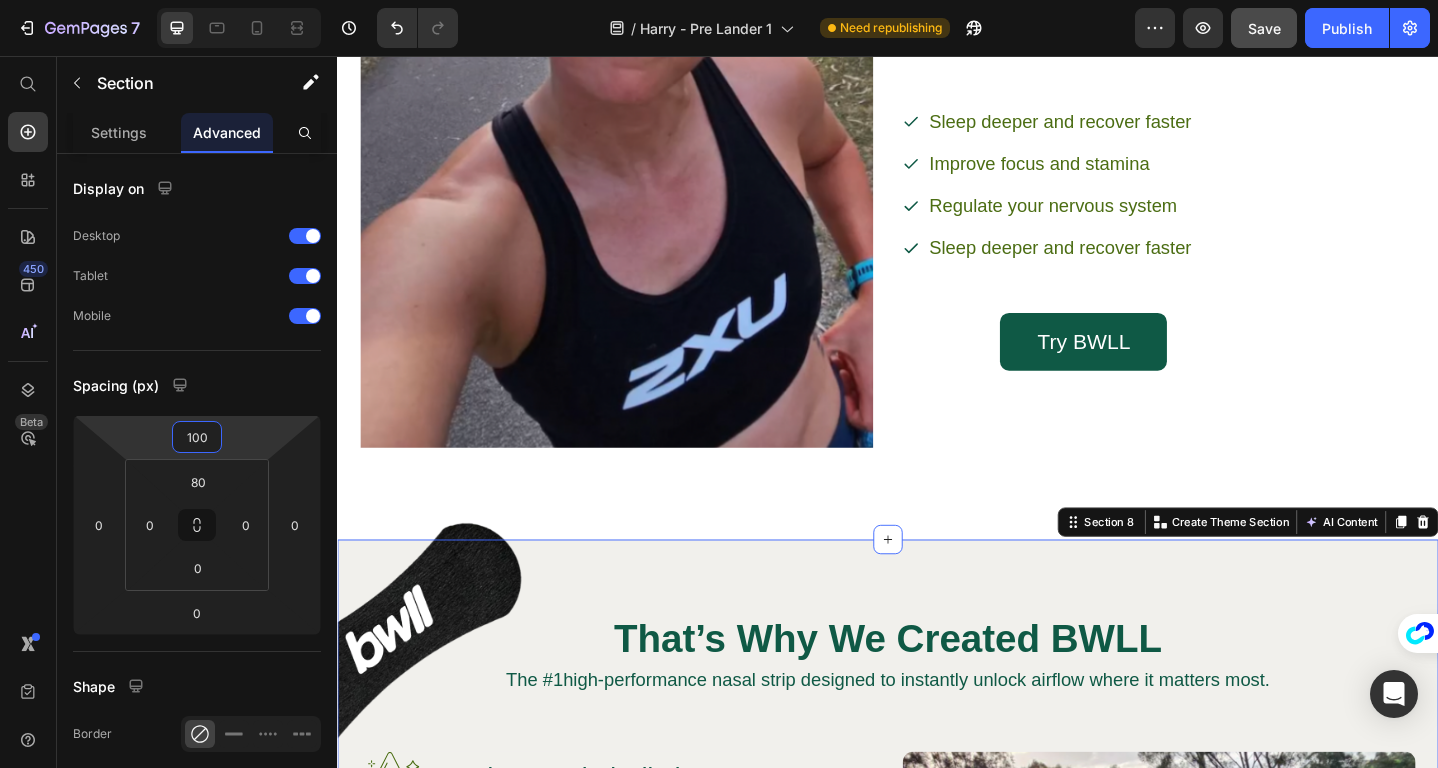 click on "Icon Same Day Shipping Text Block with Australia Post Text Block Advanced List
Icon Try 14-Days Text Block Risk-free Text Block Advanced List Row
Icon Trusted by 8,000+ Text Block High Performers Text Block Advanced List Row Section 6 Why Breathing Through Your Nose Matters More Than You Think Heading Nasal breathing is one of the most overlooked tools for improving your performance, recovery, and sleep. When you breathe through your nose, you:   Text Block
Sleep deeper and recover faster
Improve focus and stamina
Regulate your nervous system
Sleep deeper and recover faster Item List Try BWLL Button Row Image Hero Banner Section 7 Image ⁠⁠⁠⁠⁠⁠⁠ That’s Why We Created BWLL Heading The #1high-performance nasal strip designed to instantly unlock airflow where it matters most. Text Block Row Image Spring-Loaded Dilation Heading Text Block Row Image Military-Grade Adhesive Heading Row Row" at bounding box center (937, 2386) 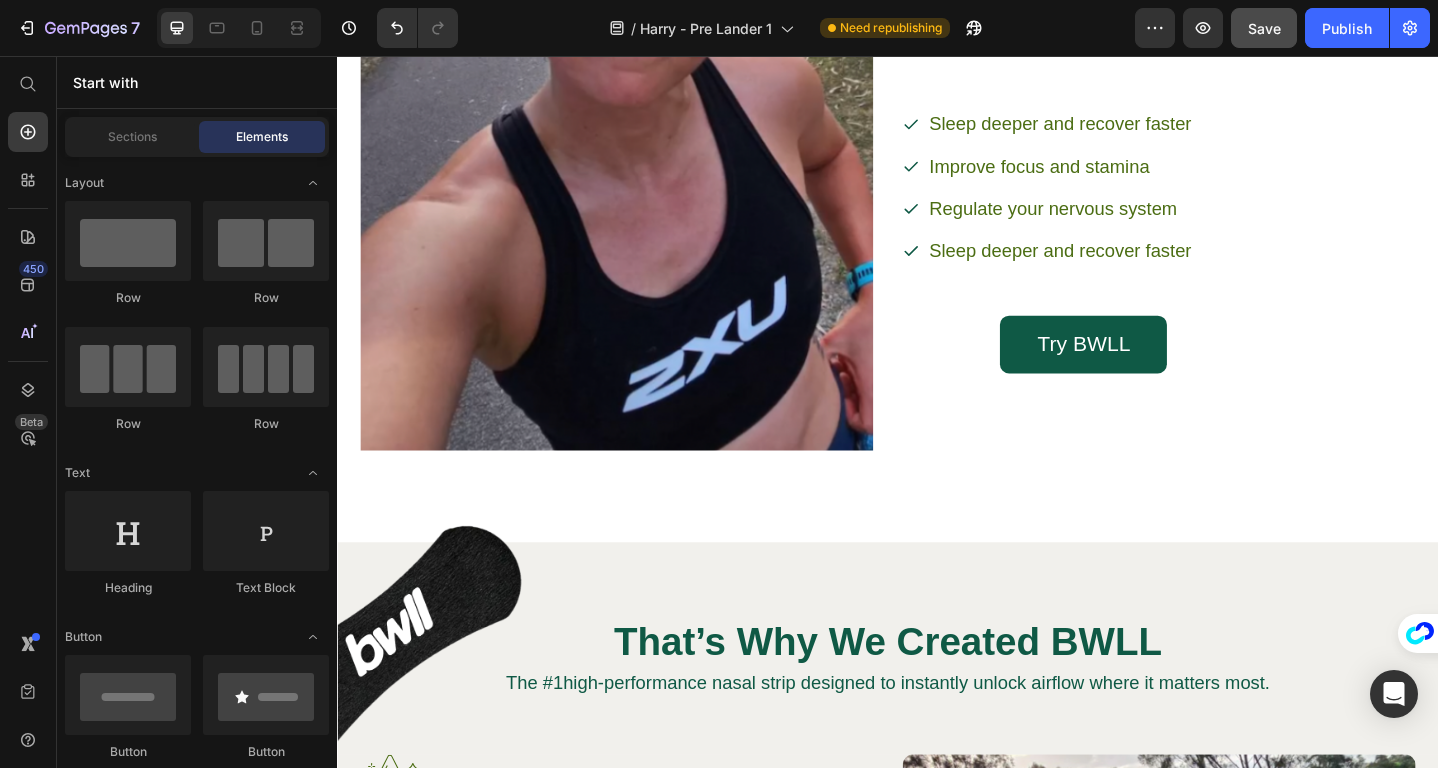 scroll, scrollTop: 2592, scrollLeft: 0, axis: vertical 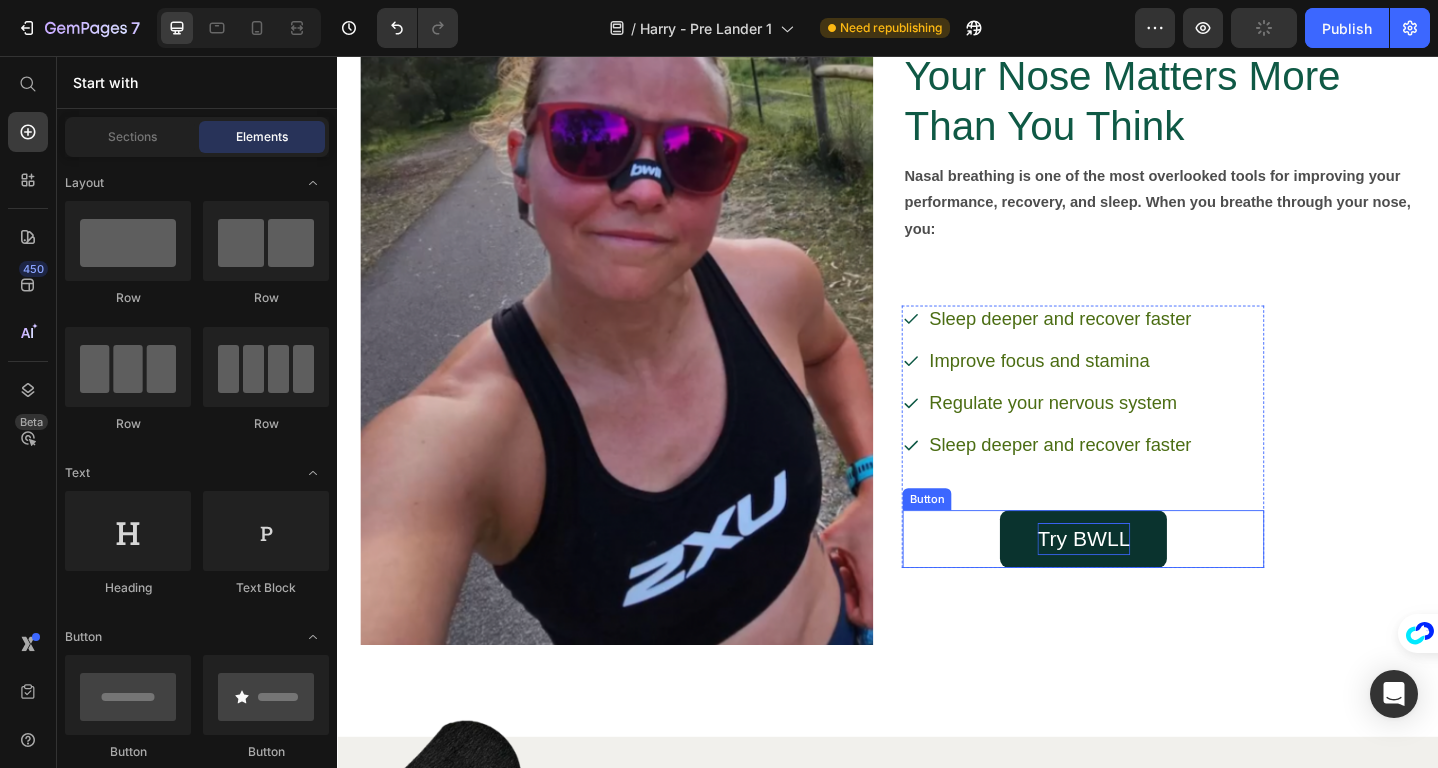 click on "Try BWLL" at bounding box center [1150, 582] 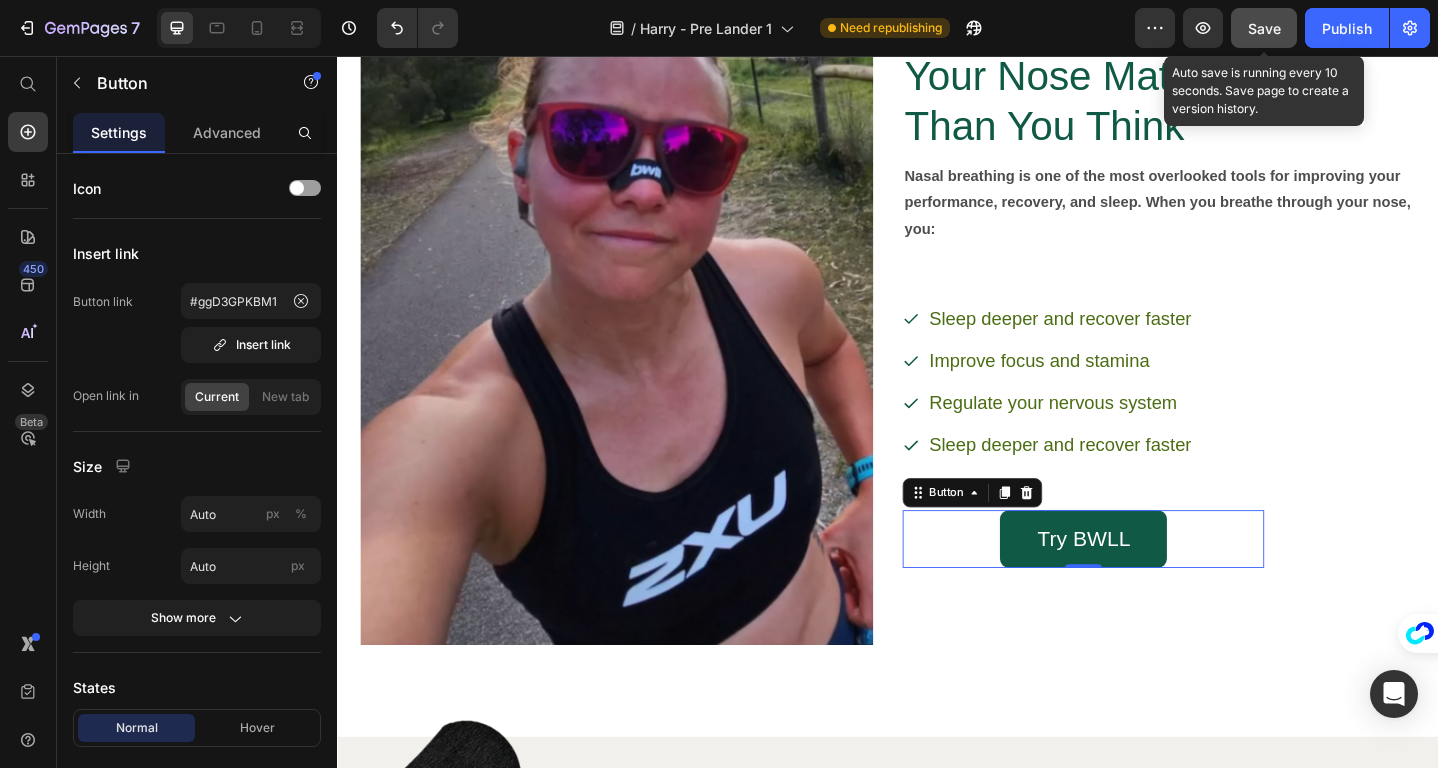 click on "Save" at bounding box center (1264, 28) 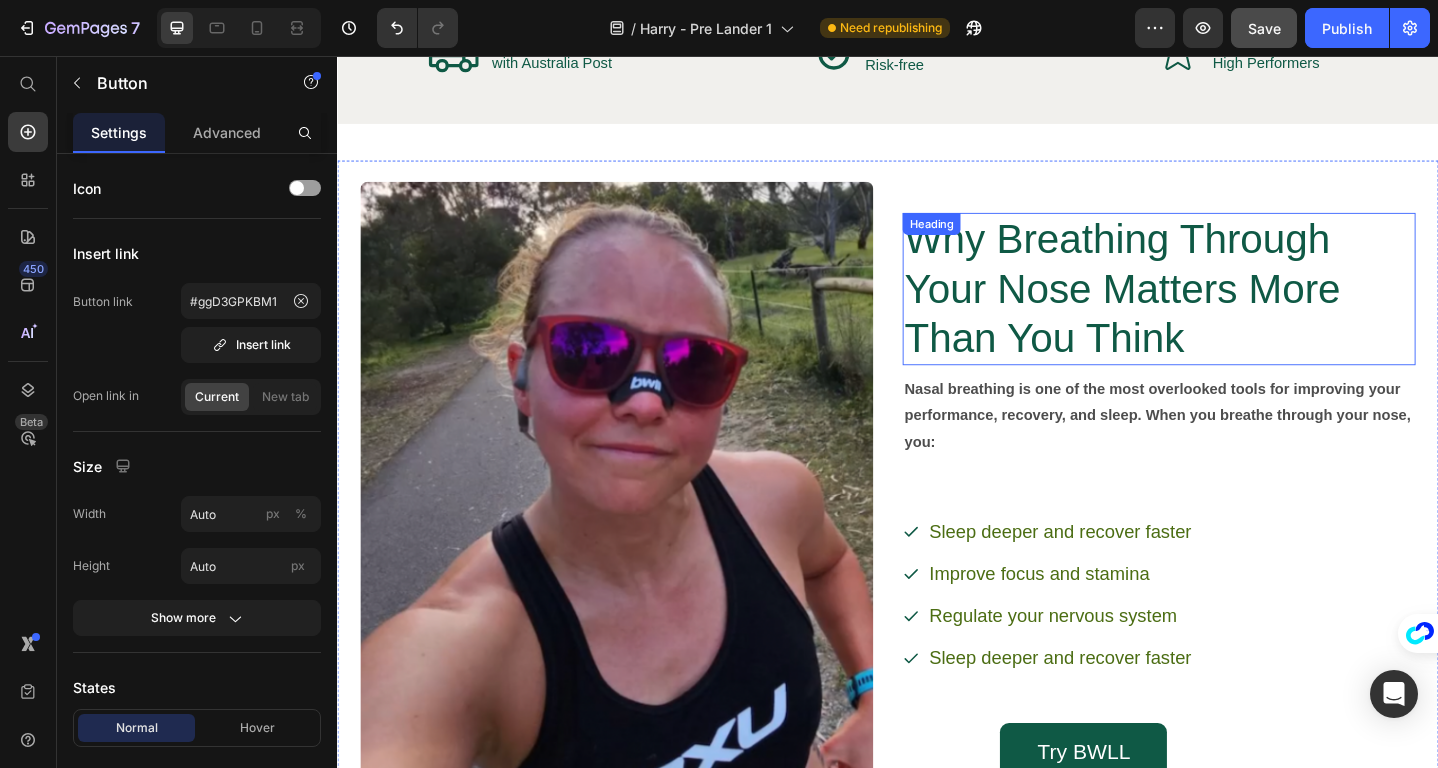 scroll, scrollTop: 2383, scrollLeft: 0, axis: vertical 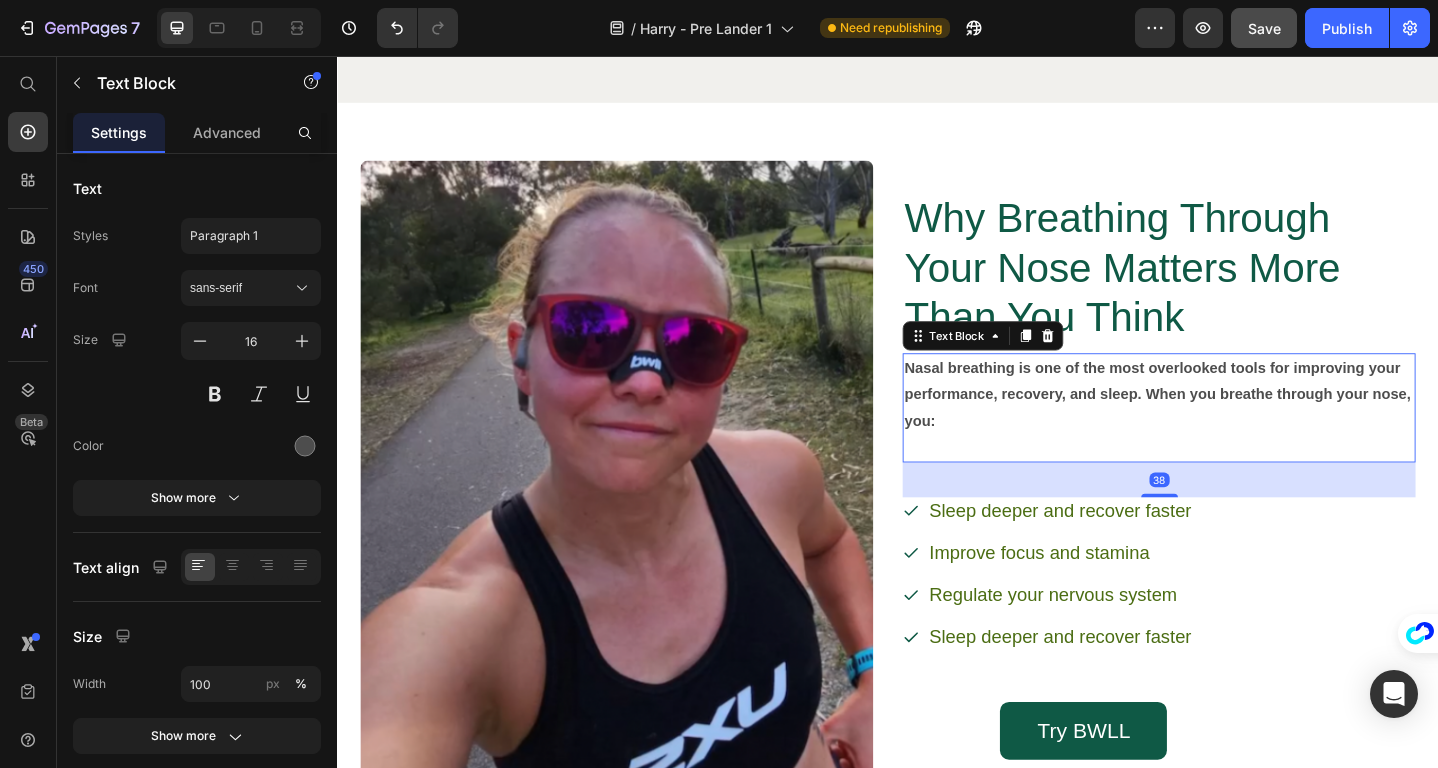 click on "Nasal breathing is one of the most overlooked tools for improving your performance, recovery, and sleep. When you breathe through your nose, you:" at bounding box center (1232, 425) 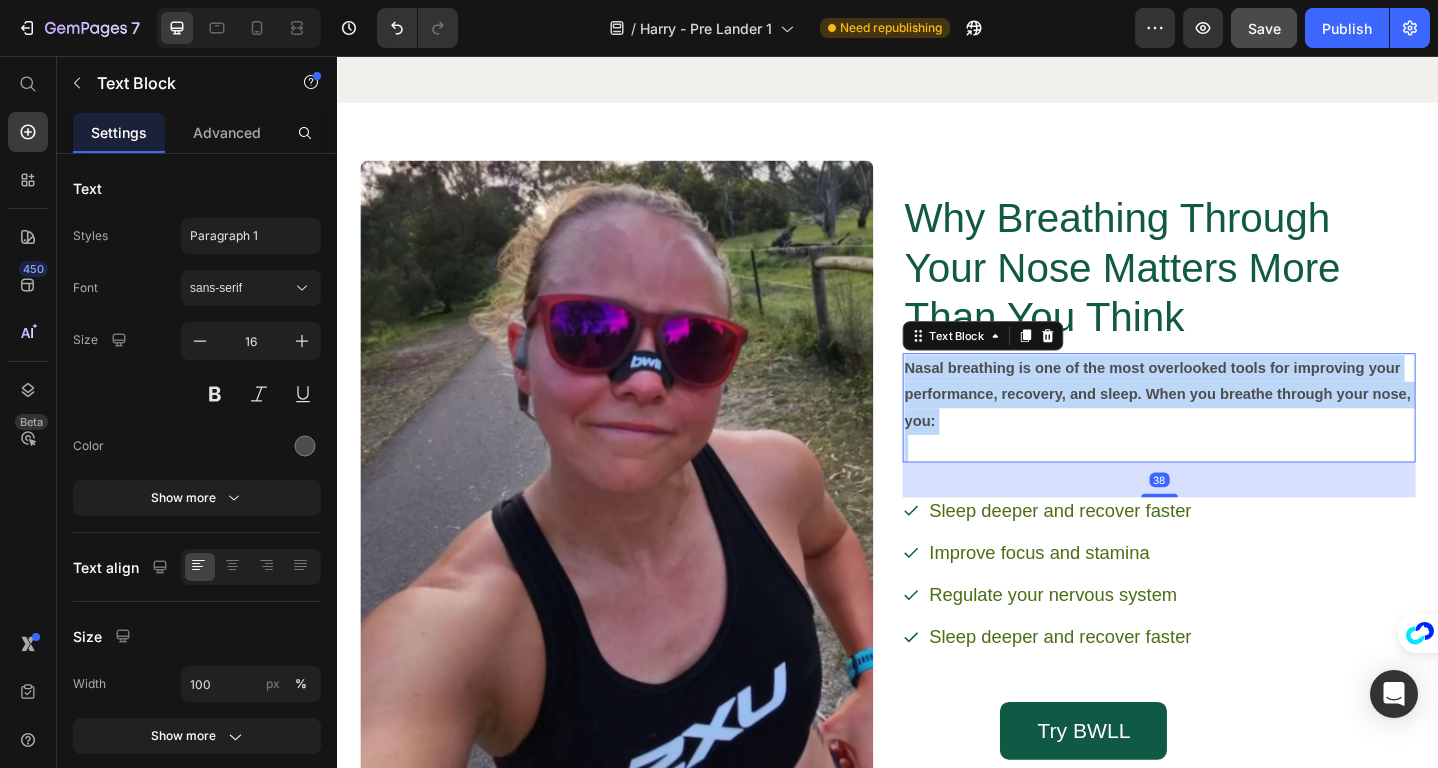 click on "Nasal breathing is one of the most overlooked tools for improving your performance, recovery, and sleep. When you breathe through your nose, you:" at bounding box center [1232, 425] 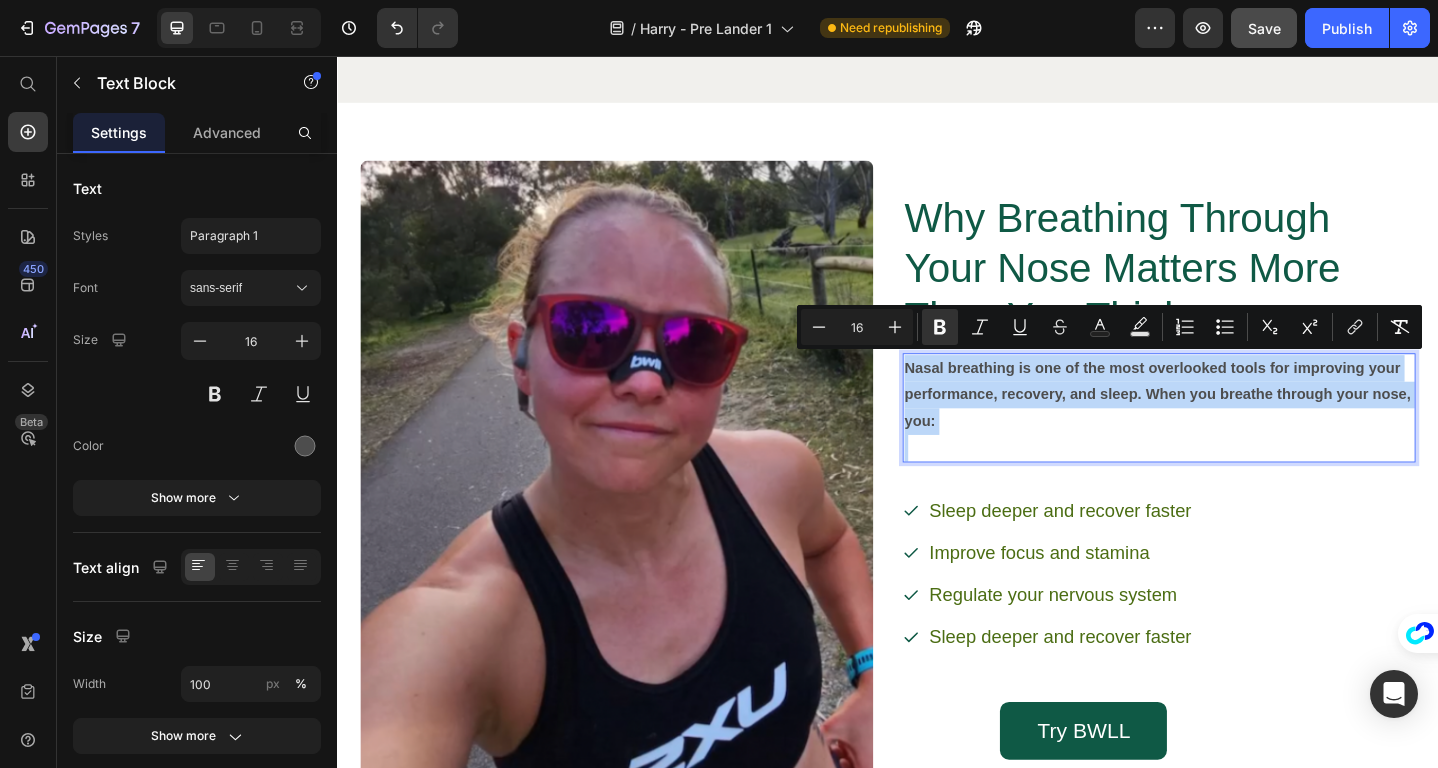 click at bounding box center [1232, 483] 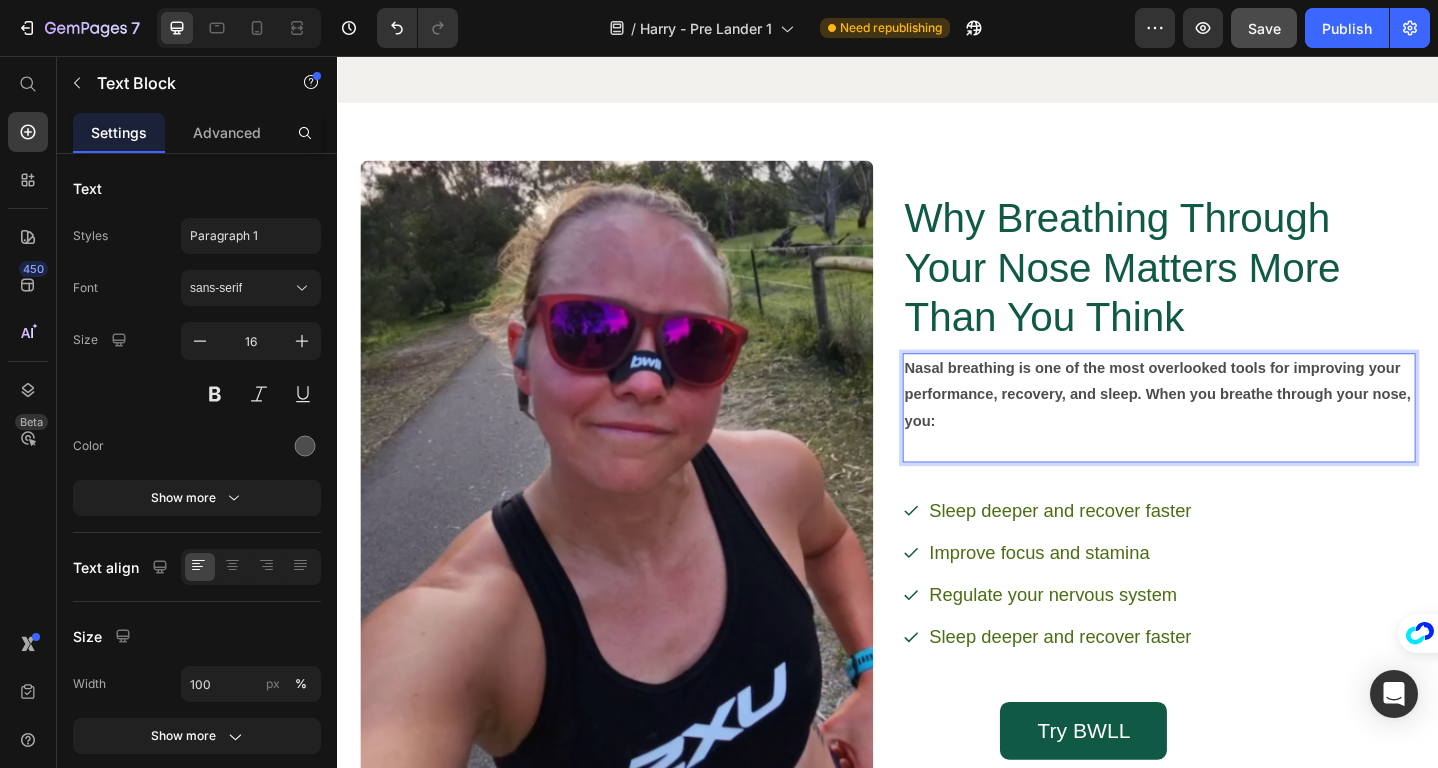 scroll, scrollTop: 2397, scrollLeft: 0, axis: vertical 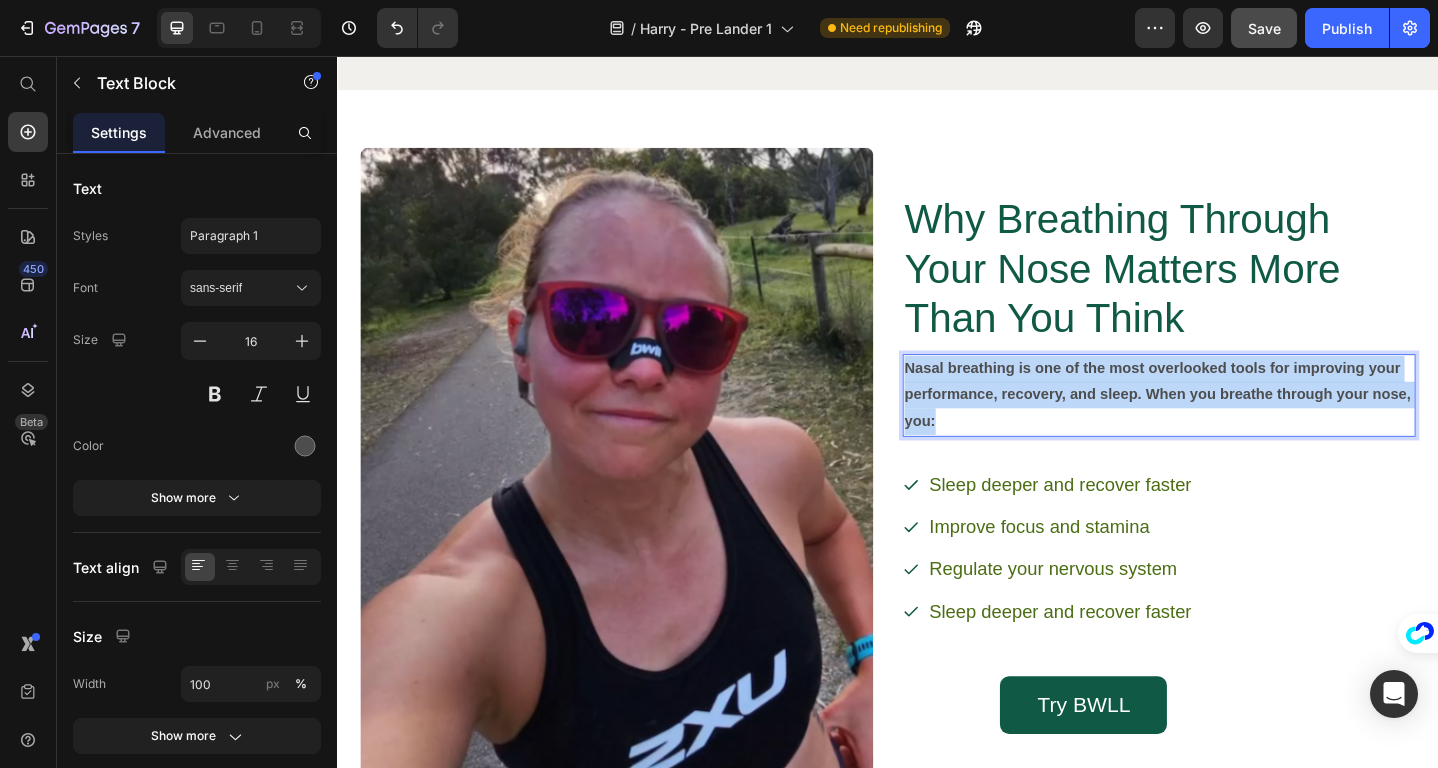 drag, startPoint x: 1017, startPoint y: 449, endPoint x: 958, endPoint y: 384, distance: 87.78383 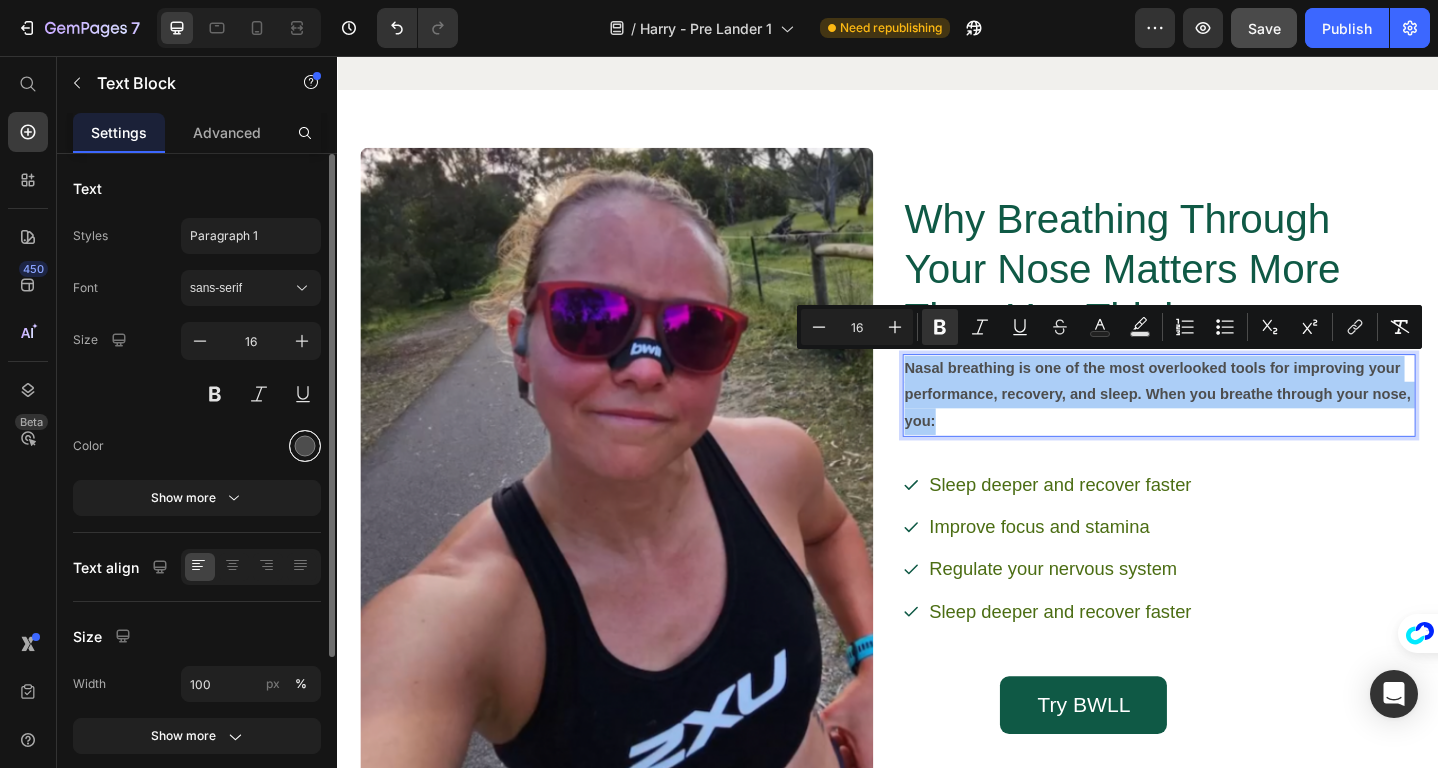 click at bounding box center [305, 446] 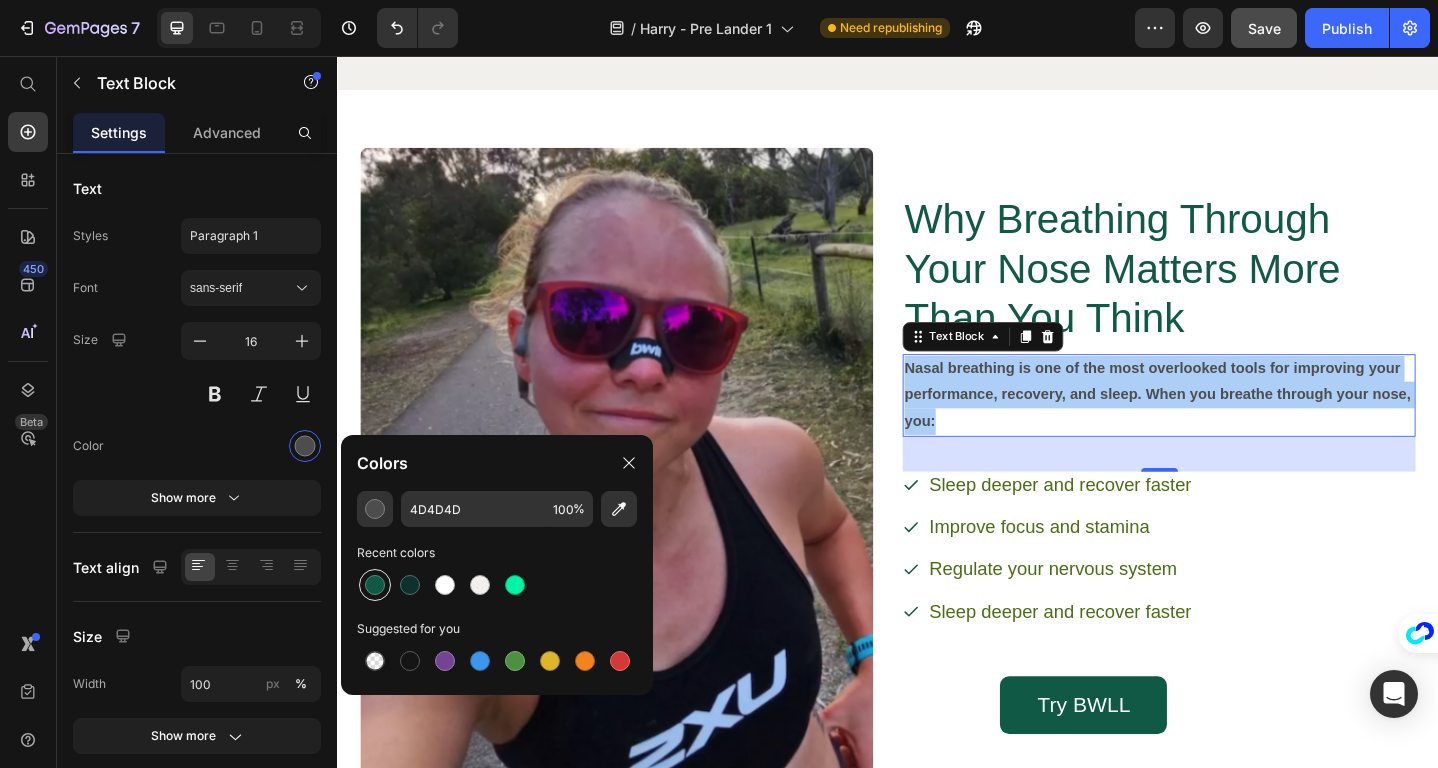 click at bounding box center (375, 585) 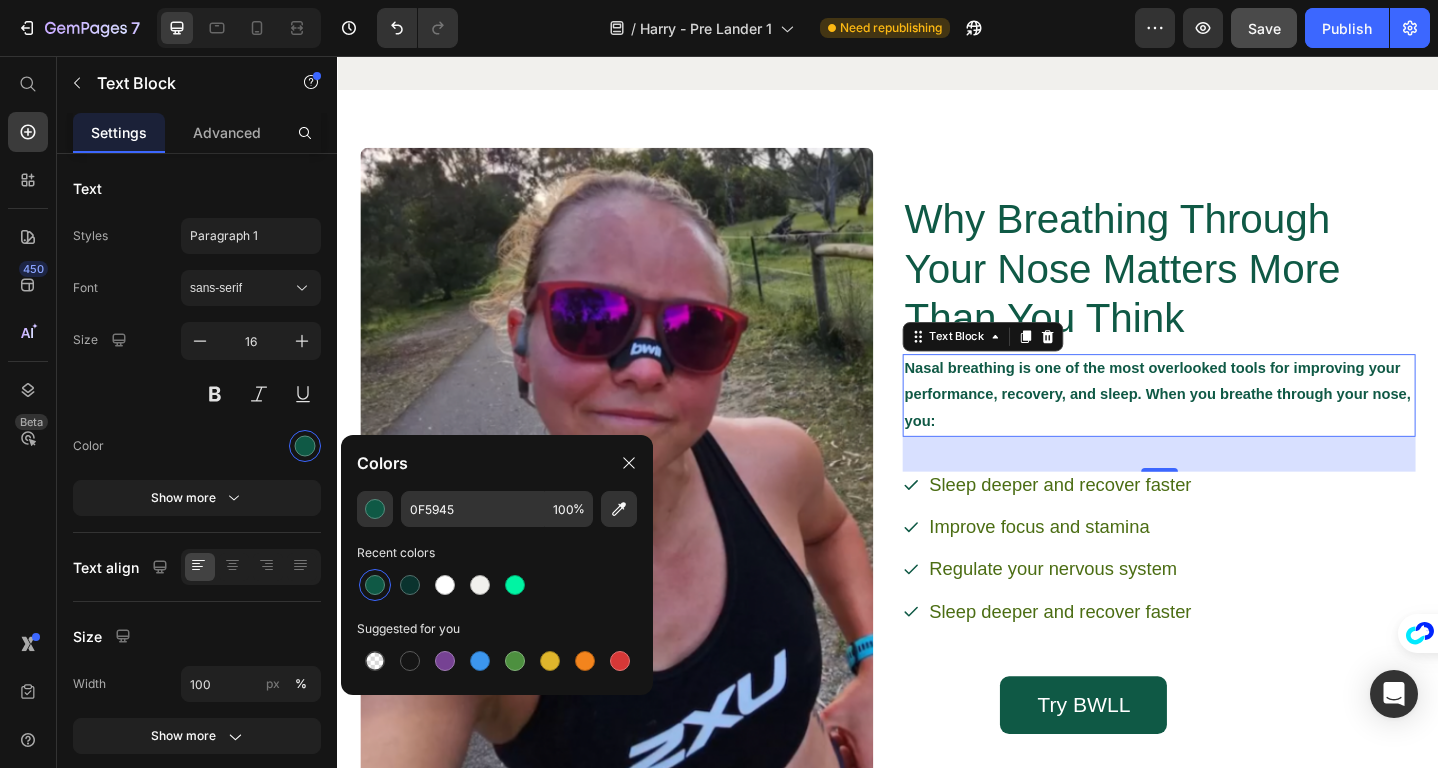 click on "Nasal breathing is one of the most overlooked tools for improving your performance, recovery, and sleep. When you breathe through your nose, you:" at bounding box center [1231, 425] 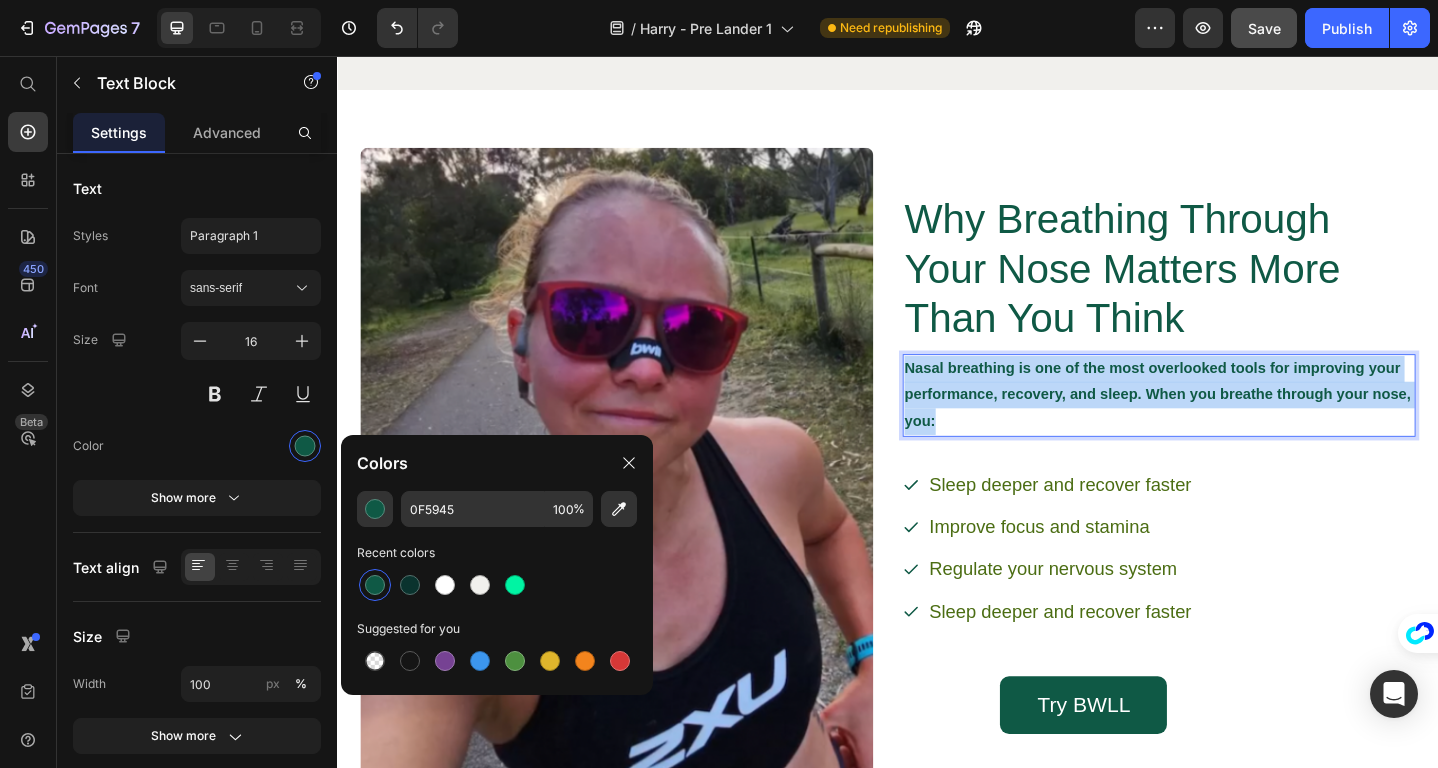 drag, startPoint x: 1018, startPoint y: 447, endPoint x: 955, endPoint y: 393, distance: 82.9759 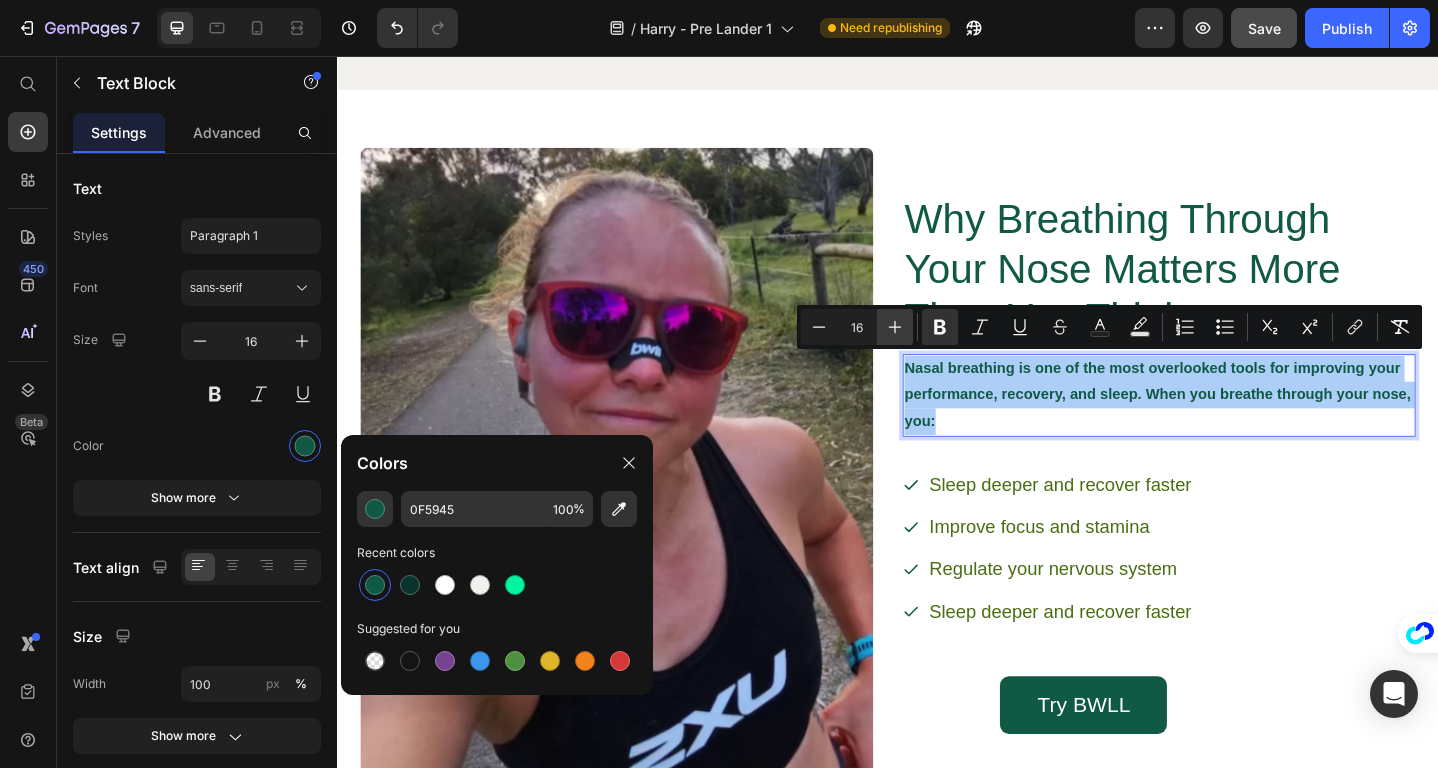 click 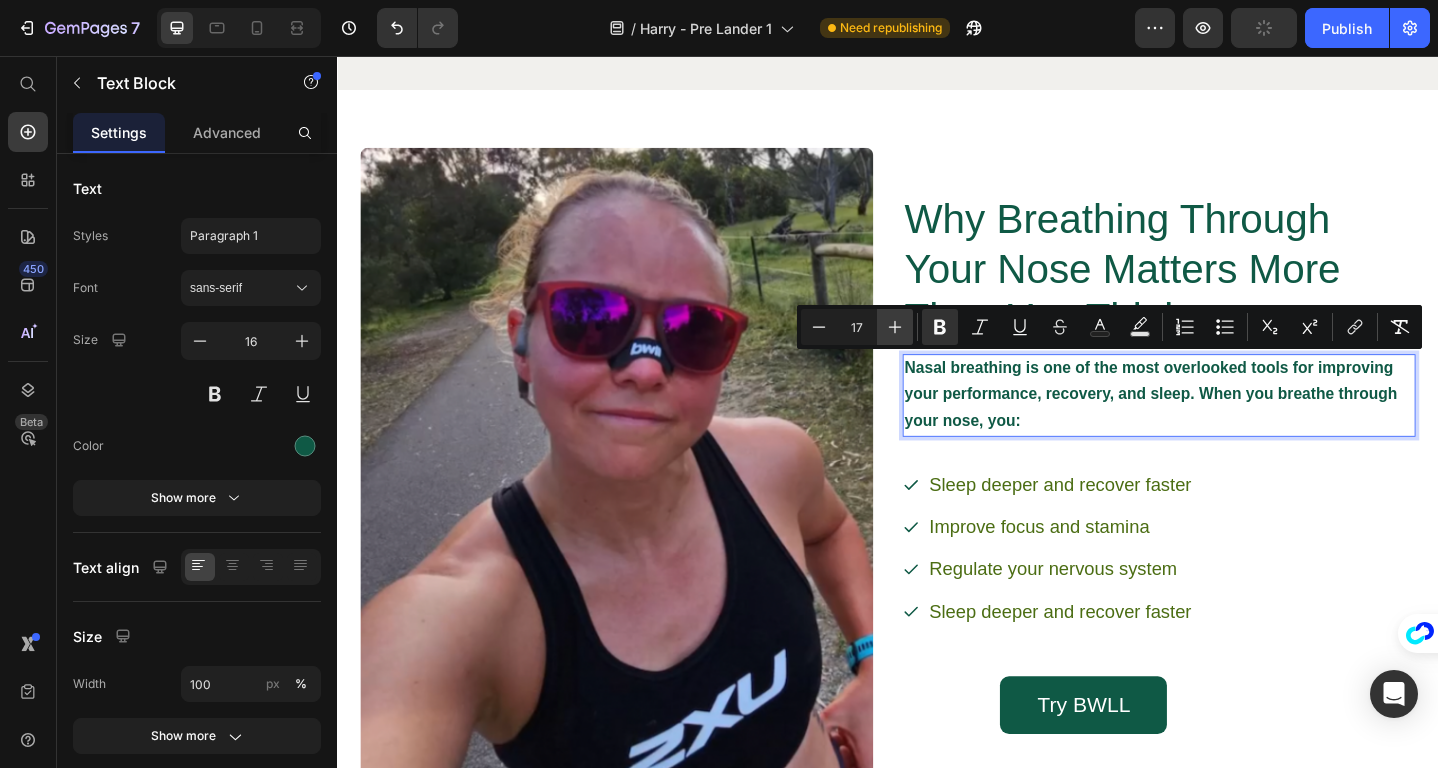 click 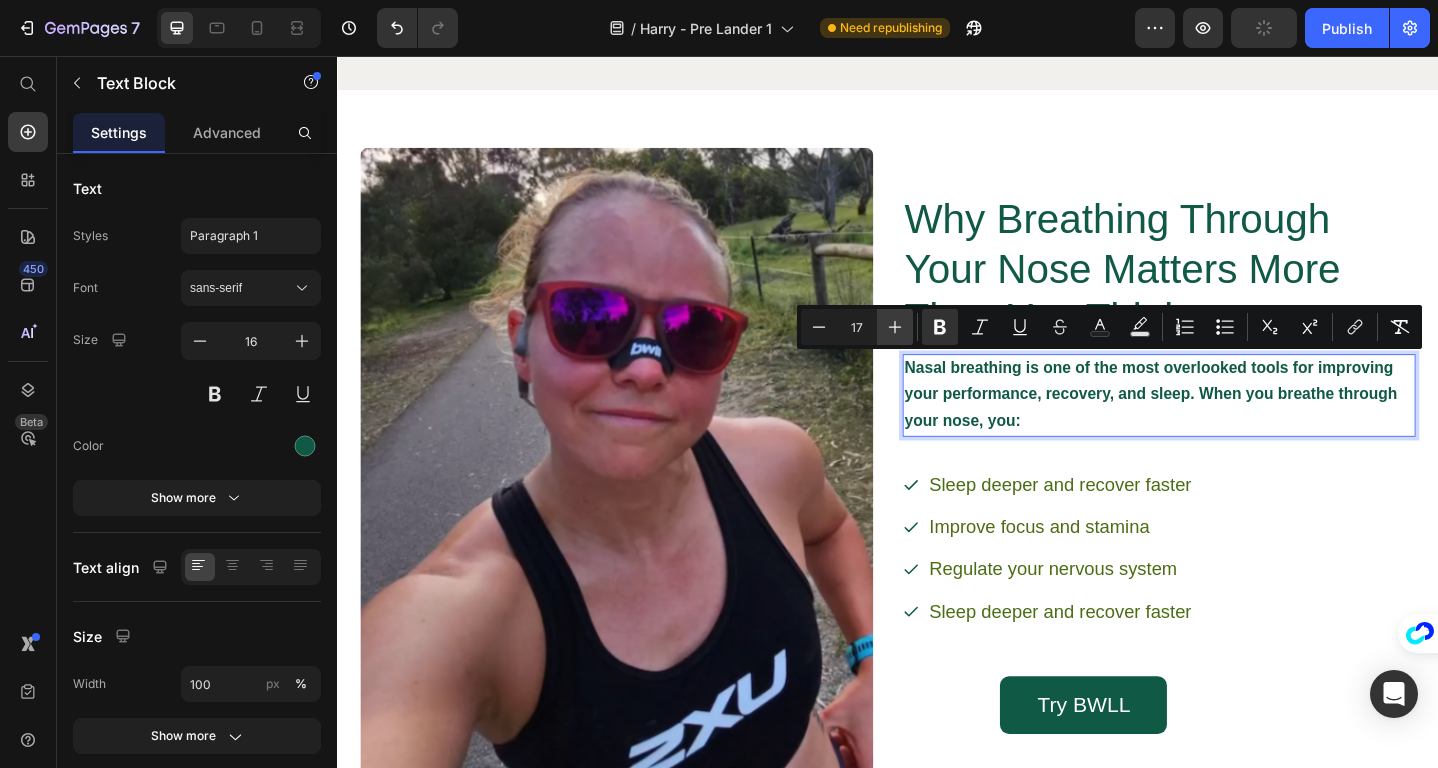 type on "18" 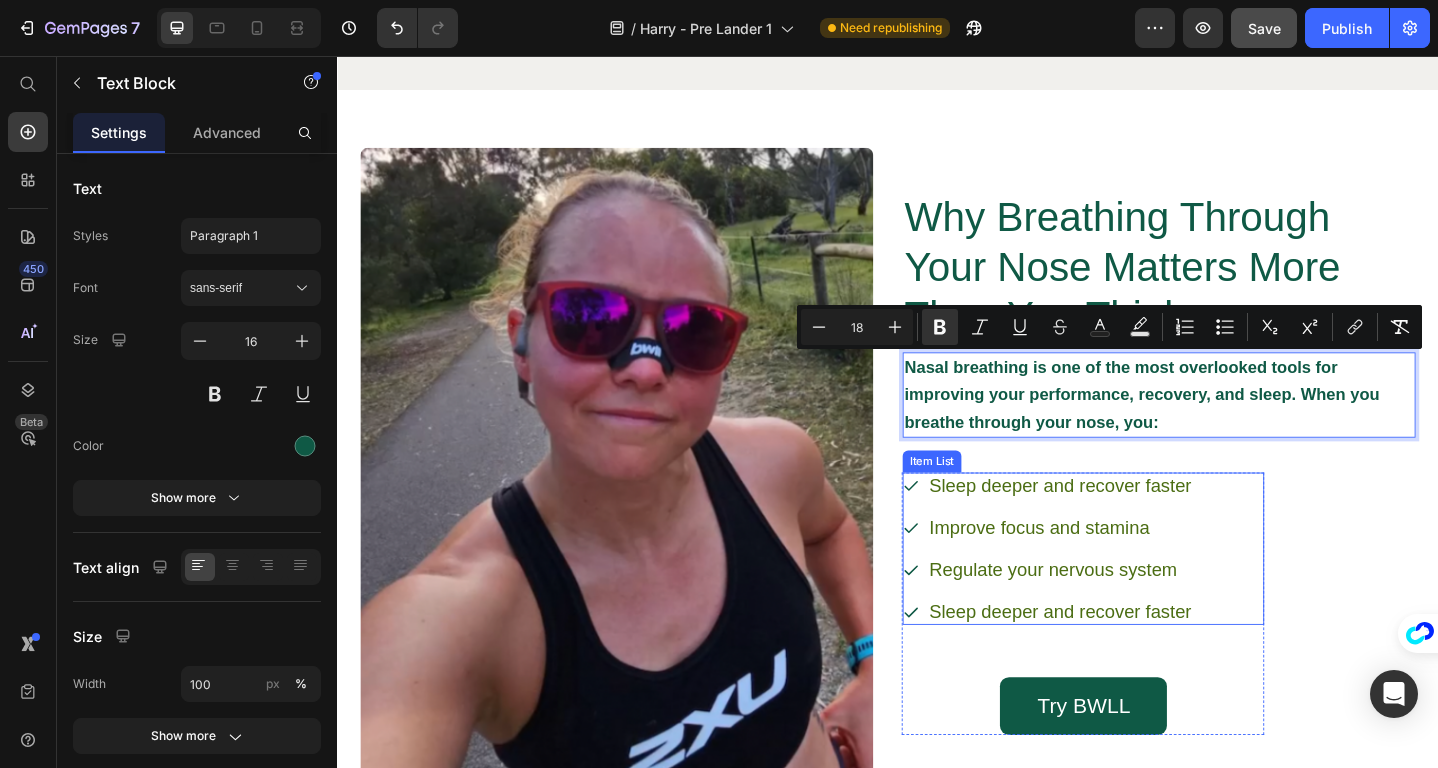 click on "Sleep deeper and recover faster
Improve focus and stamina
Regulate your nervous system
Sleep deeper and recover faster" at bounding box center (1150, 593) 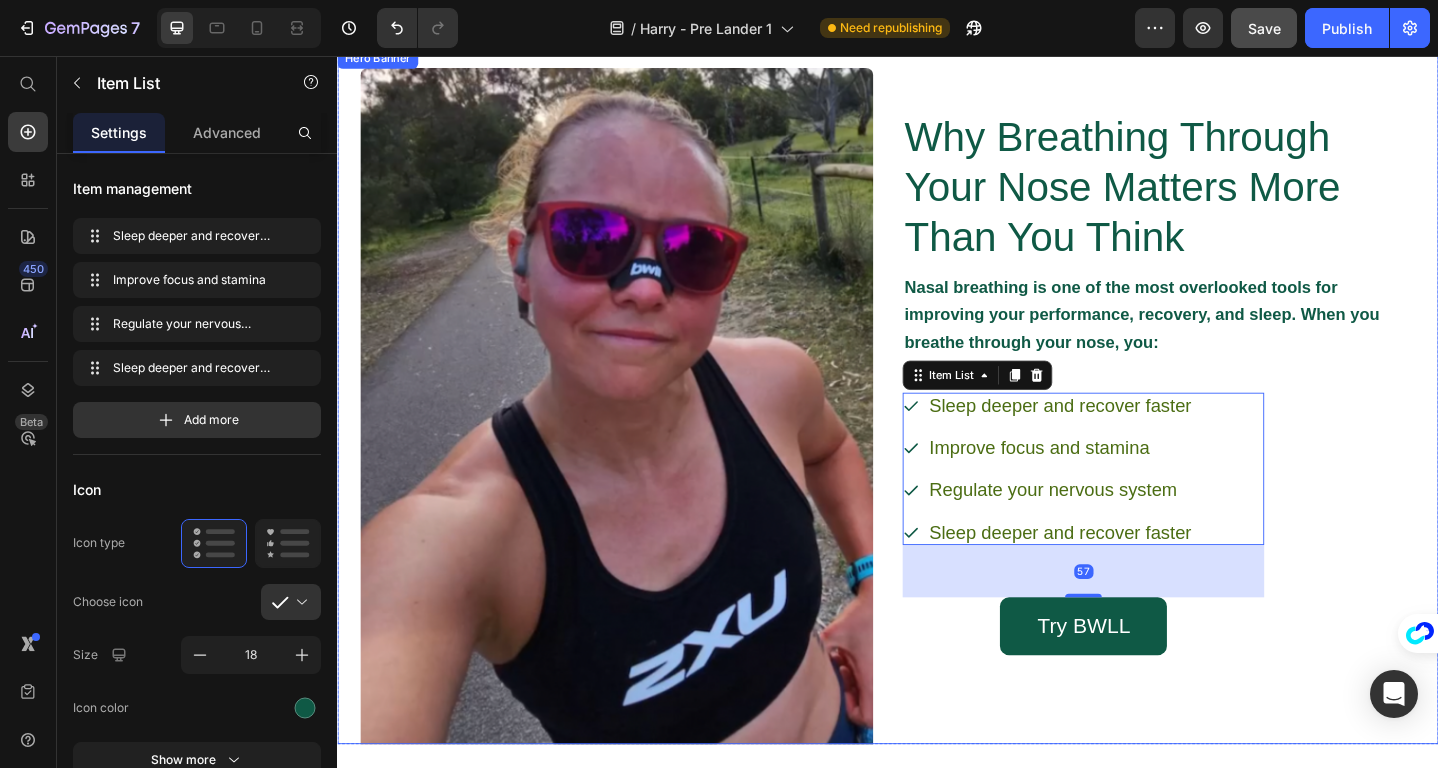 scroll, scrollTop: 2444, scrollLeft: 0, axis: vertical 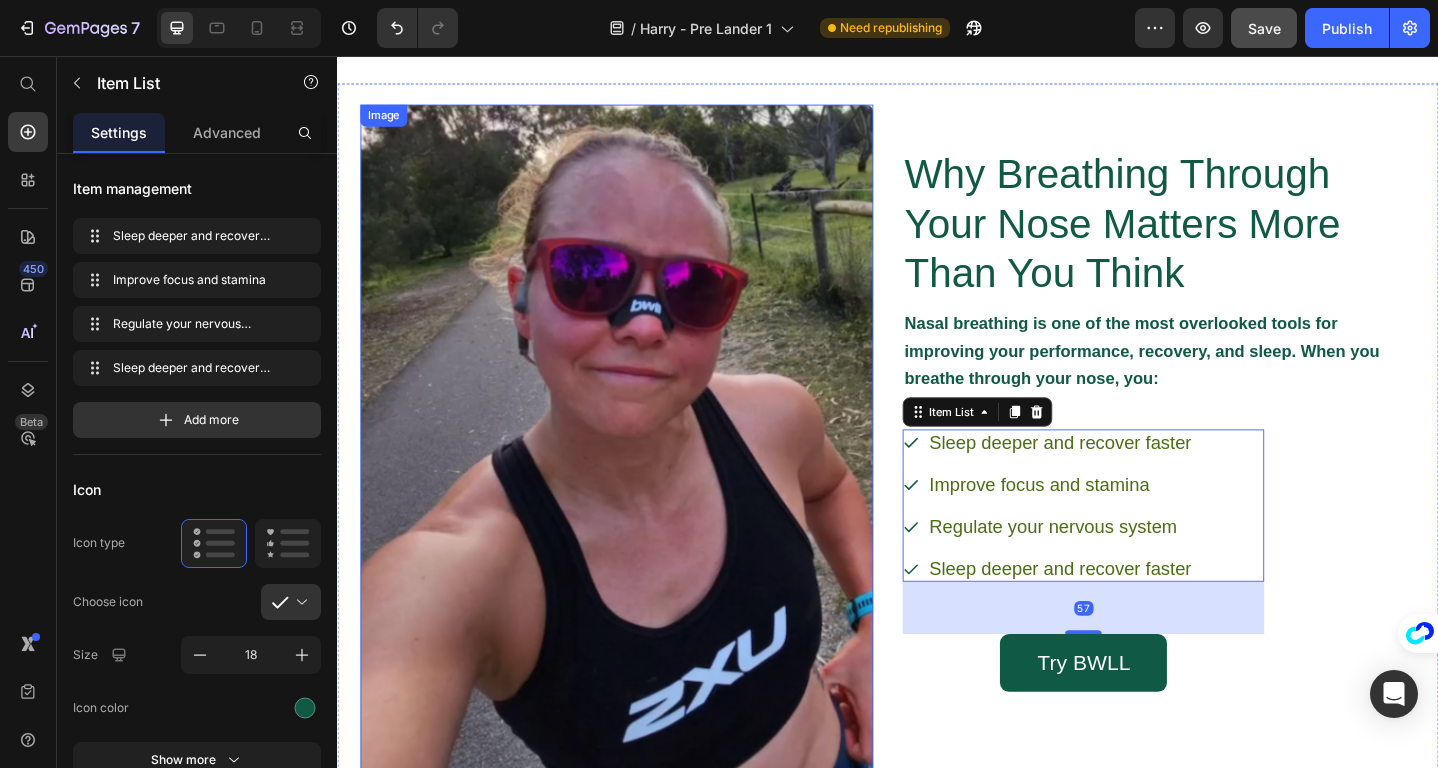 click at bounding box center (641, 481) 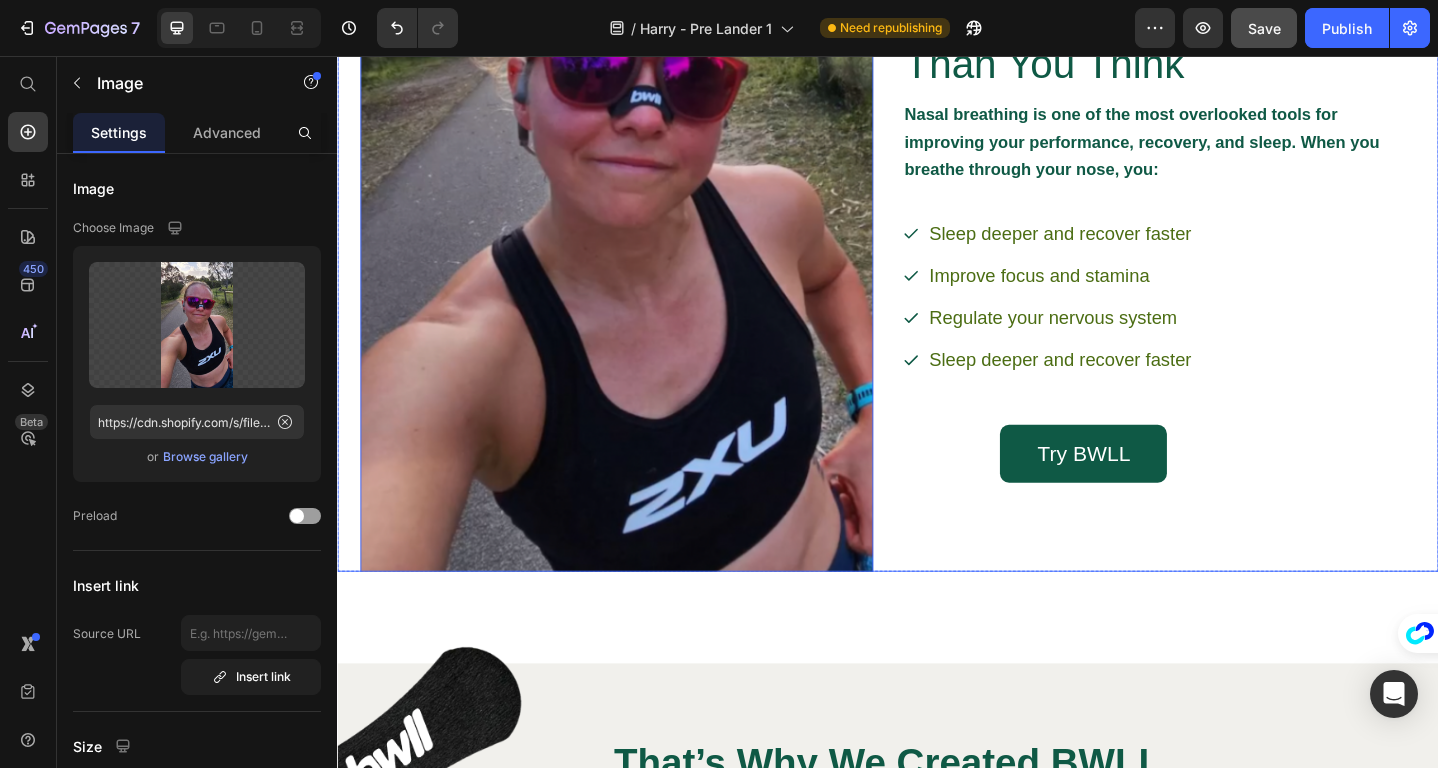 scroll, scrollTop: 2714, scrollLeft: 0, axis: vertical 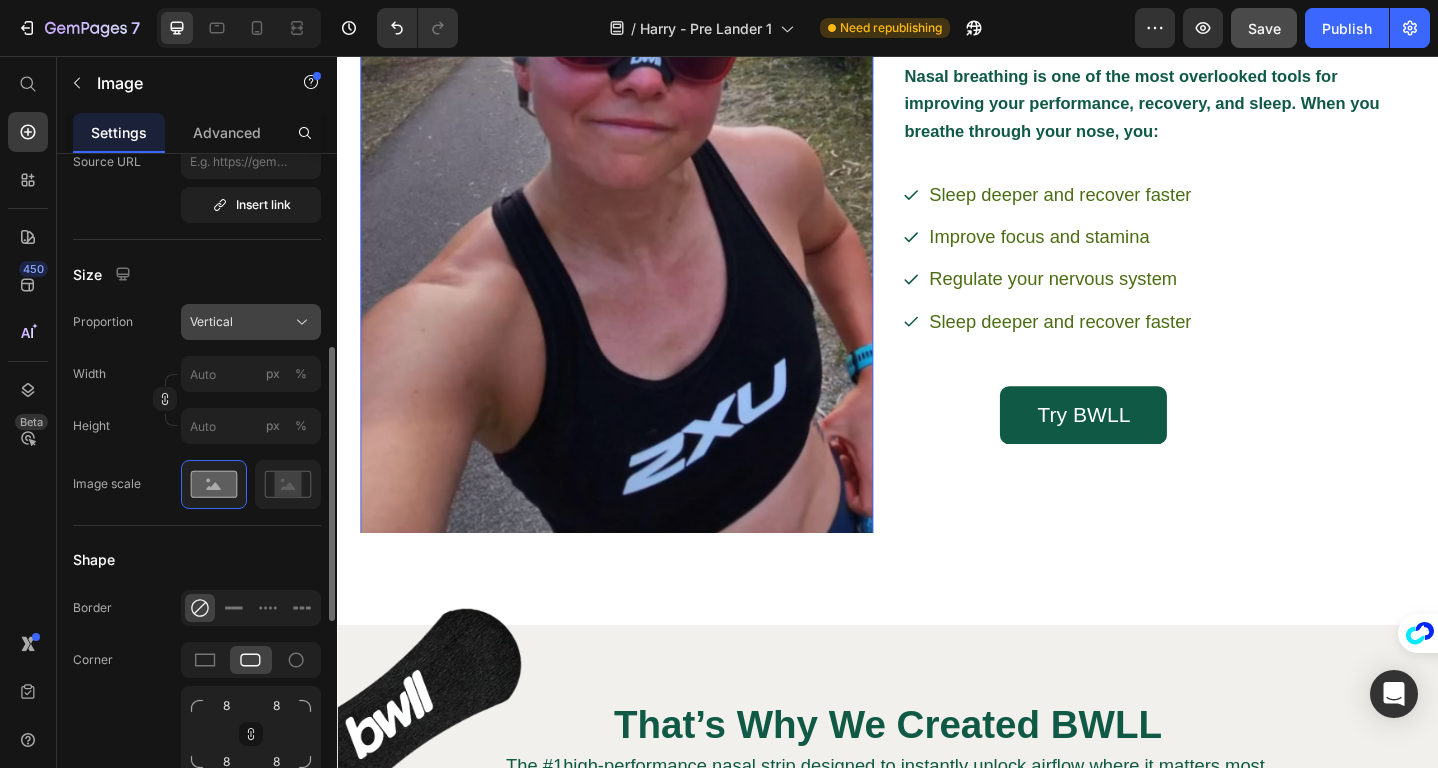 click on "Vertical" at bounding box center (211, 322) 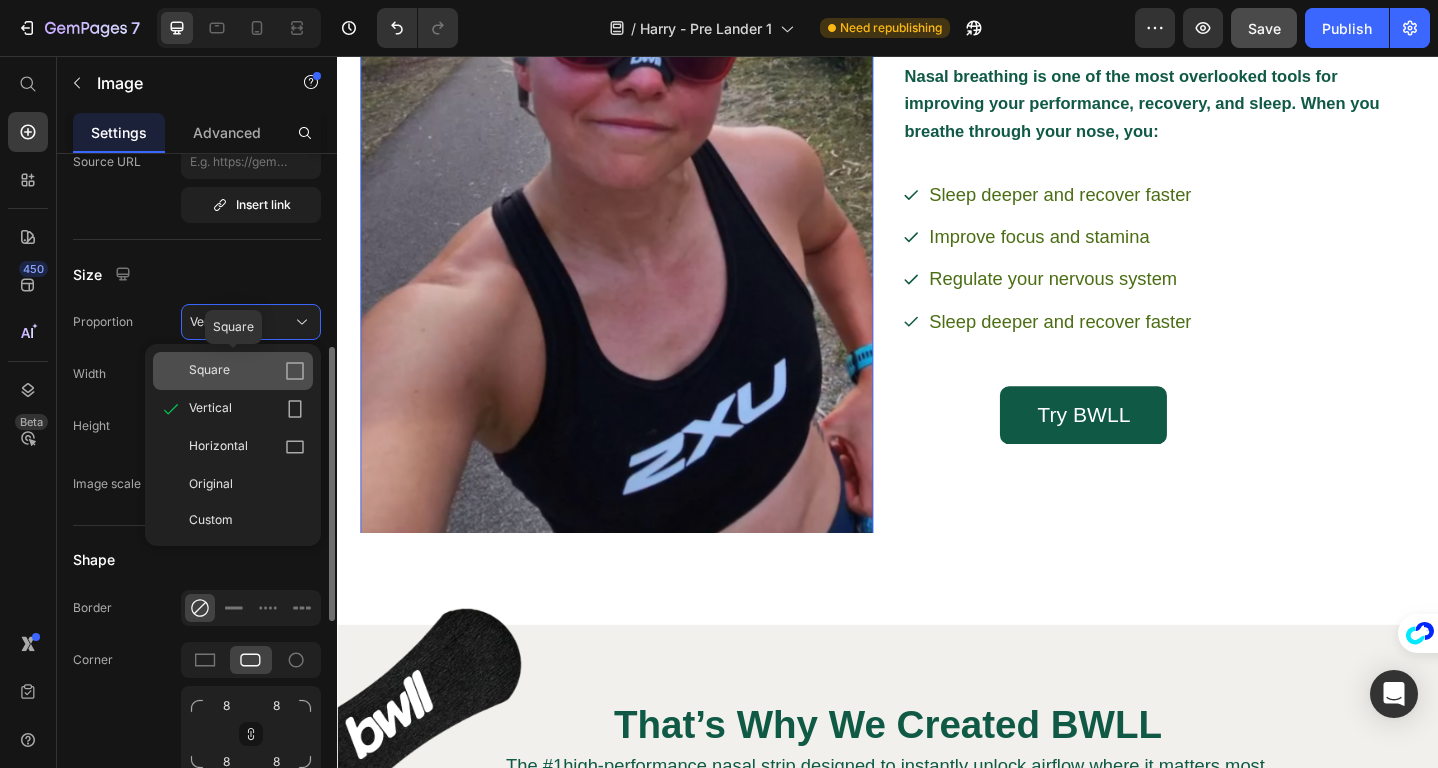 click on "Square" 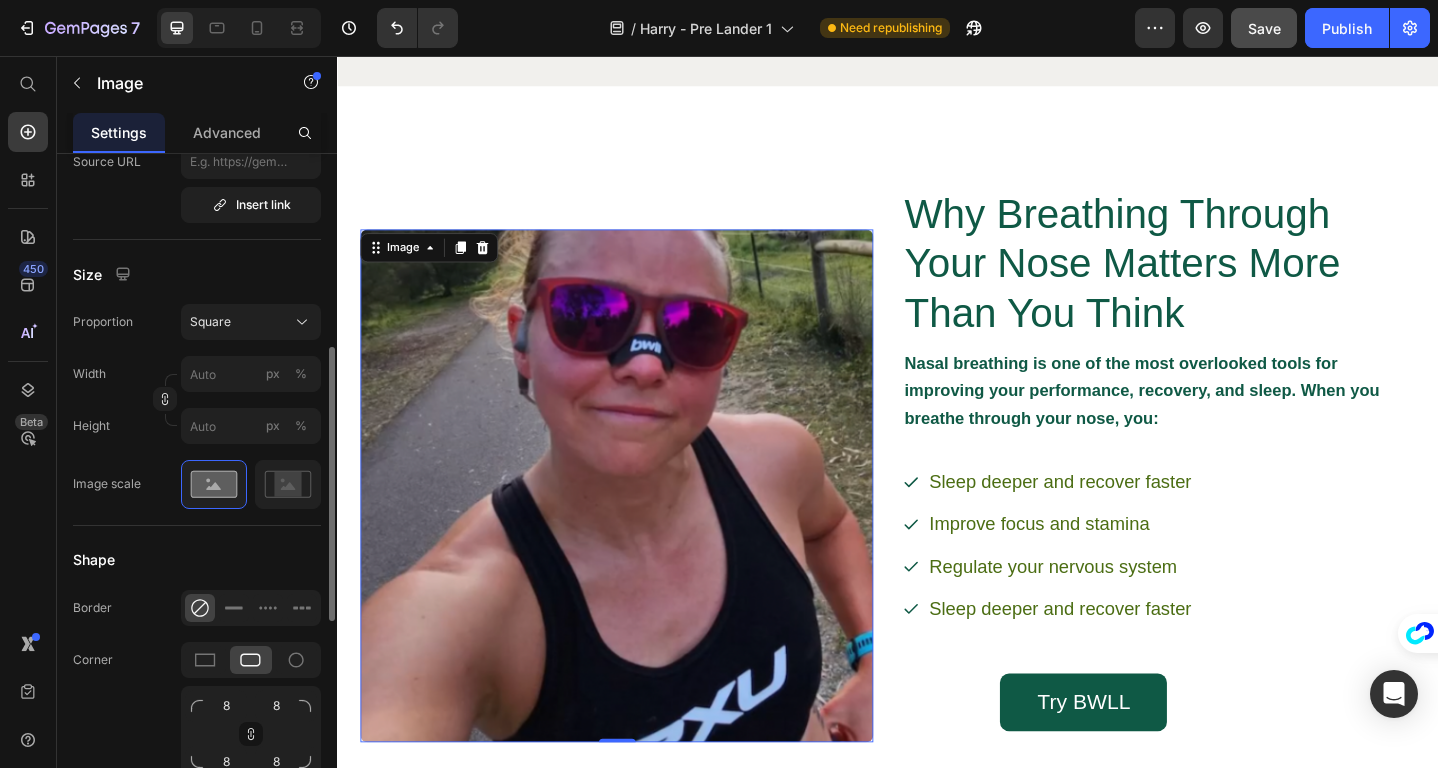scroll, scrollTop: 2378, scrollLeft: 0, axis: vertical 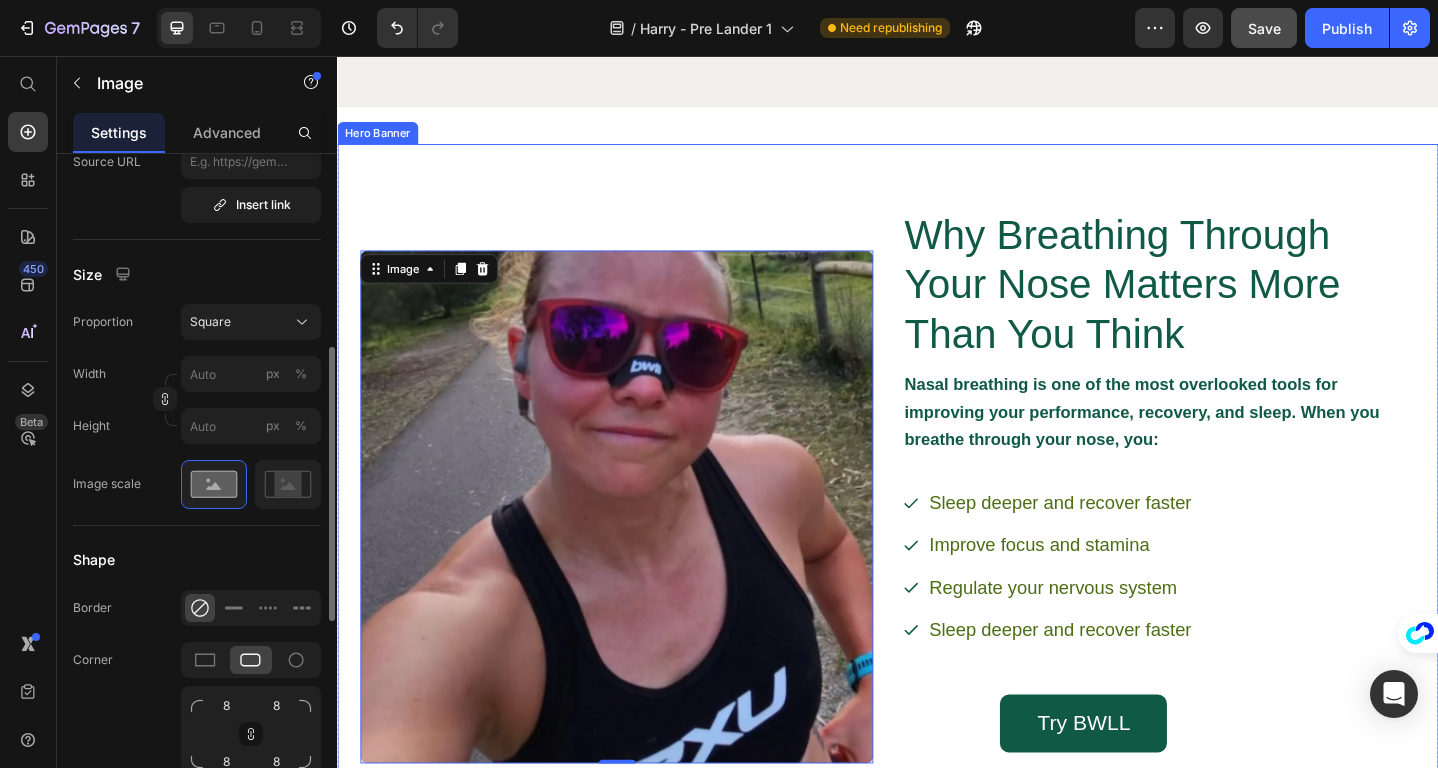 click on "Why Breathing Through Your Nose Matters More Than You Think Heading Nasal breathing is one of the most overlooked tools for improving your performance, recovery, and sleep. When you breathe through your nose, you: Text Block
Sleep deeper and recover faster
Improve focus and stamina
Regulate your nervous system
Sleep deeper and recover faster Item List Try BWLL Button Row Image   0" at bounding box center (937, 532) 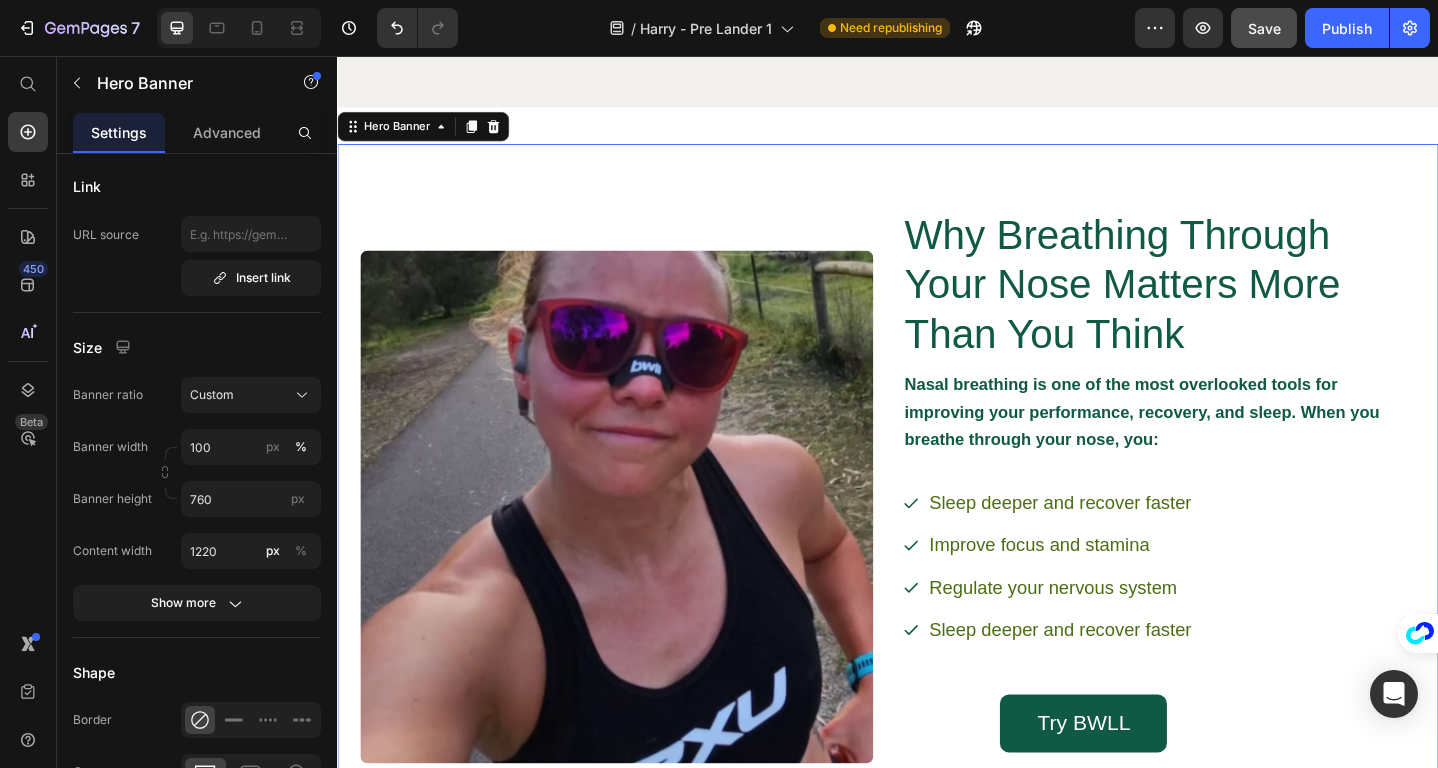 scroll, scrollTop: 0, scrollLeft: 0, axis: both 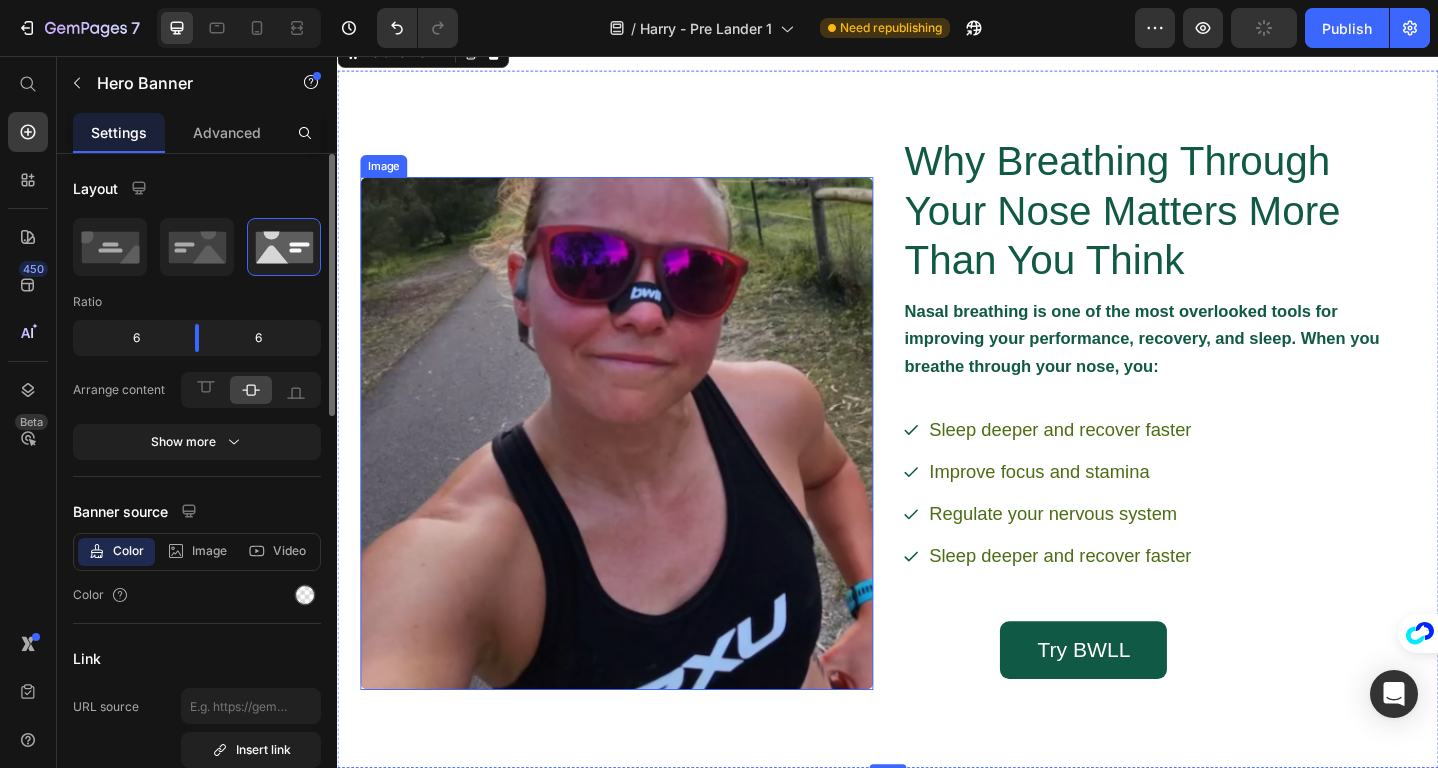 click on "Why Breathing Through Your Nose Matters More Than You Think" at bounding box center [1209, 225] 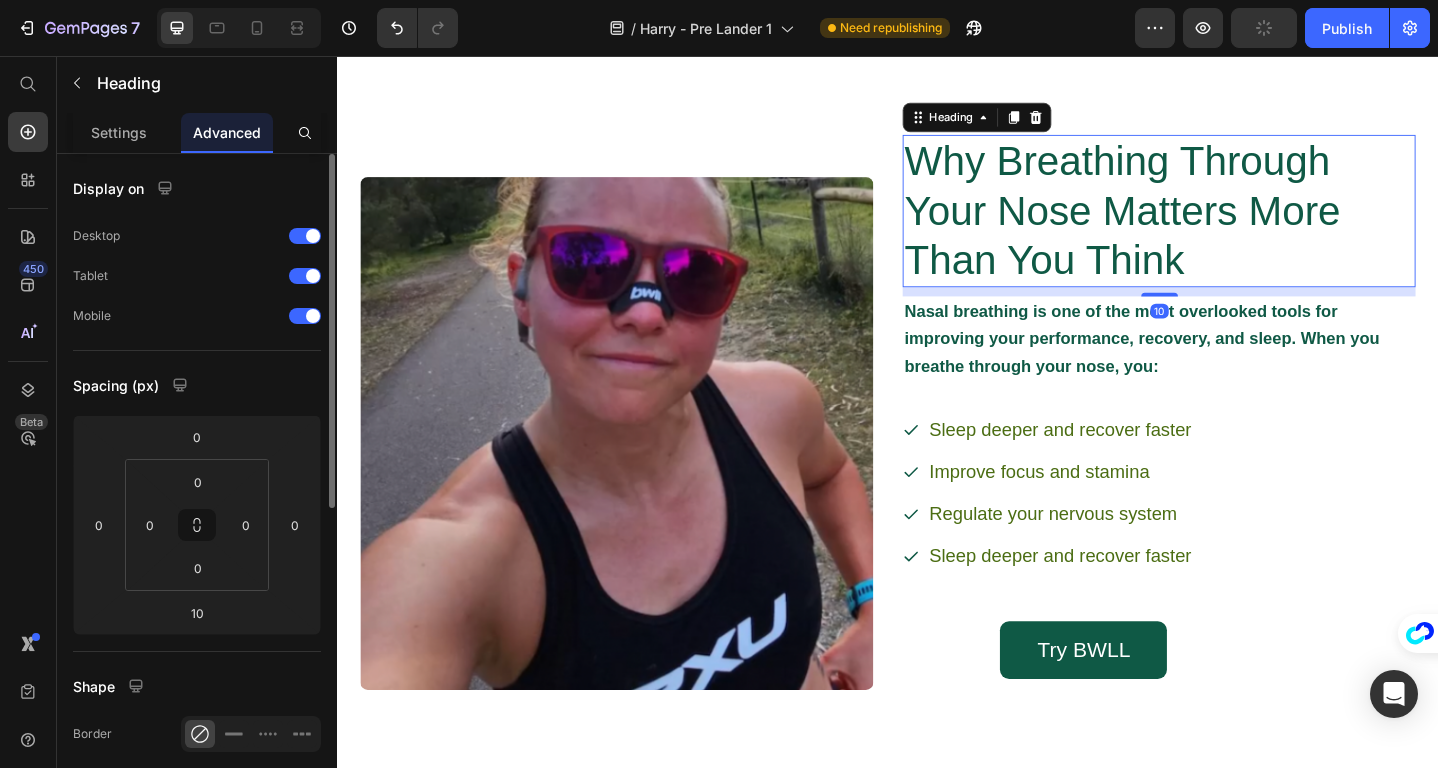 click on "Why Breathing Through Your Nose Matters More Than You Think" at bounding box center (1209, 225) 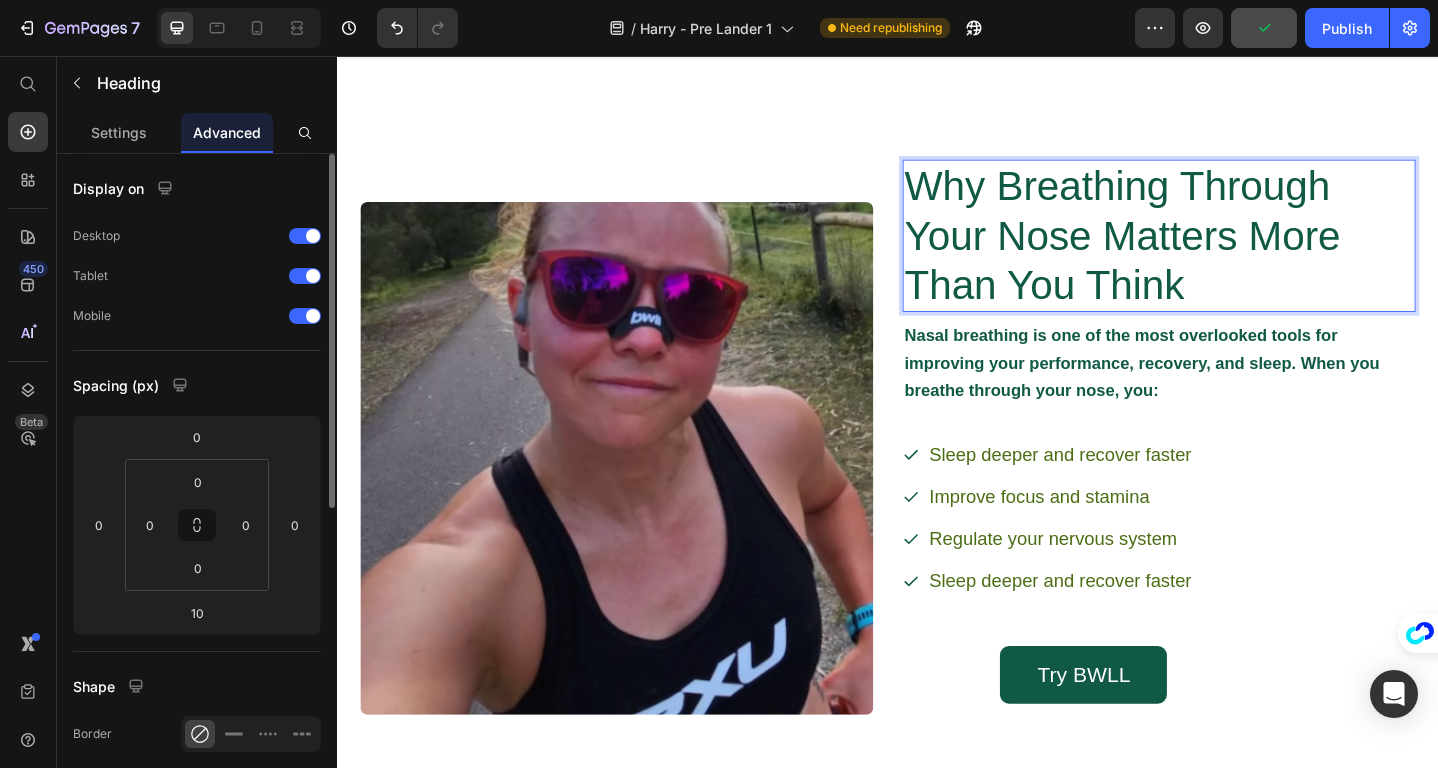 scroll, scrollTop: 2458, scrollLeft: 0, axis: vertical 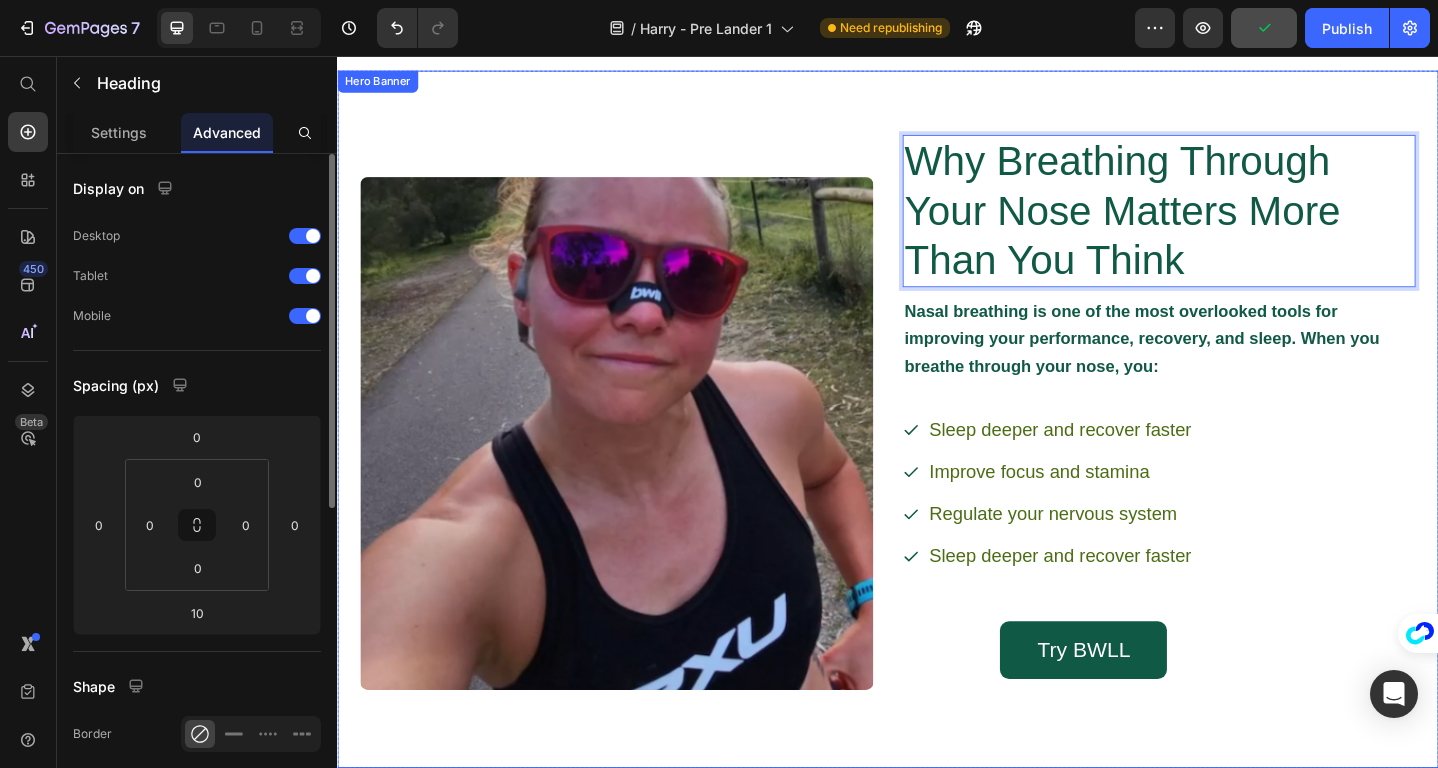 click on "Image" at bounding box center (641, 467) 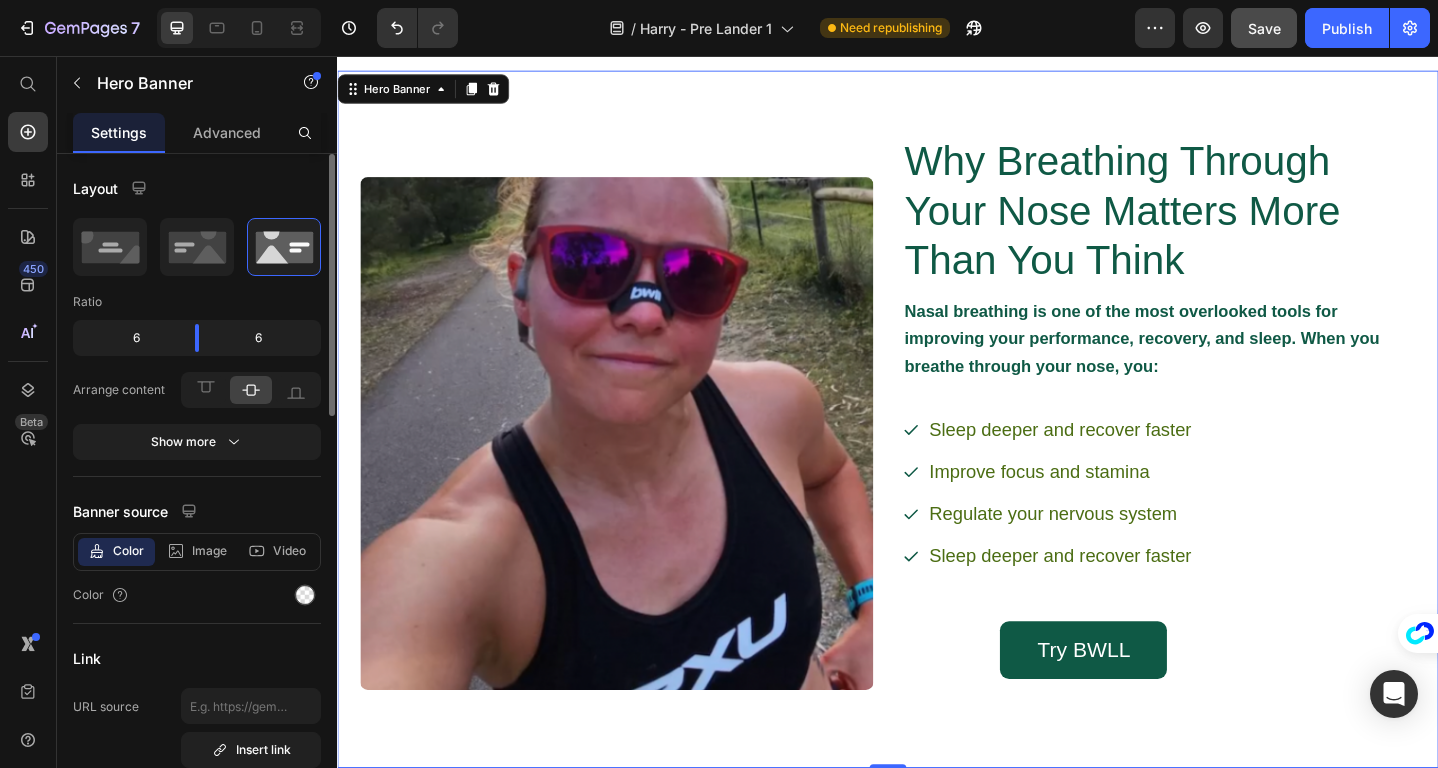 scroll, scrollTop: 2496, scrollLeft: 0, axis: vertical 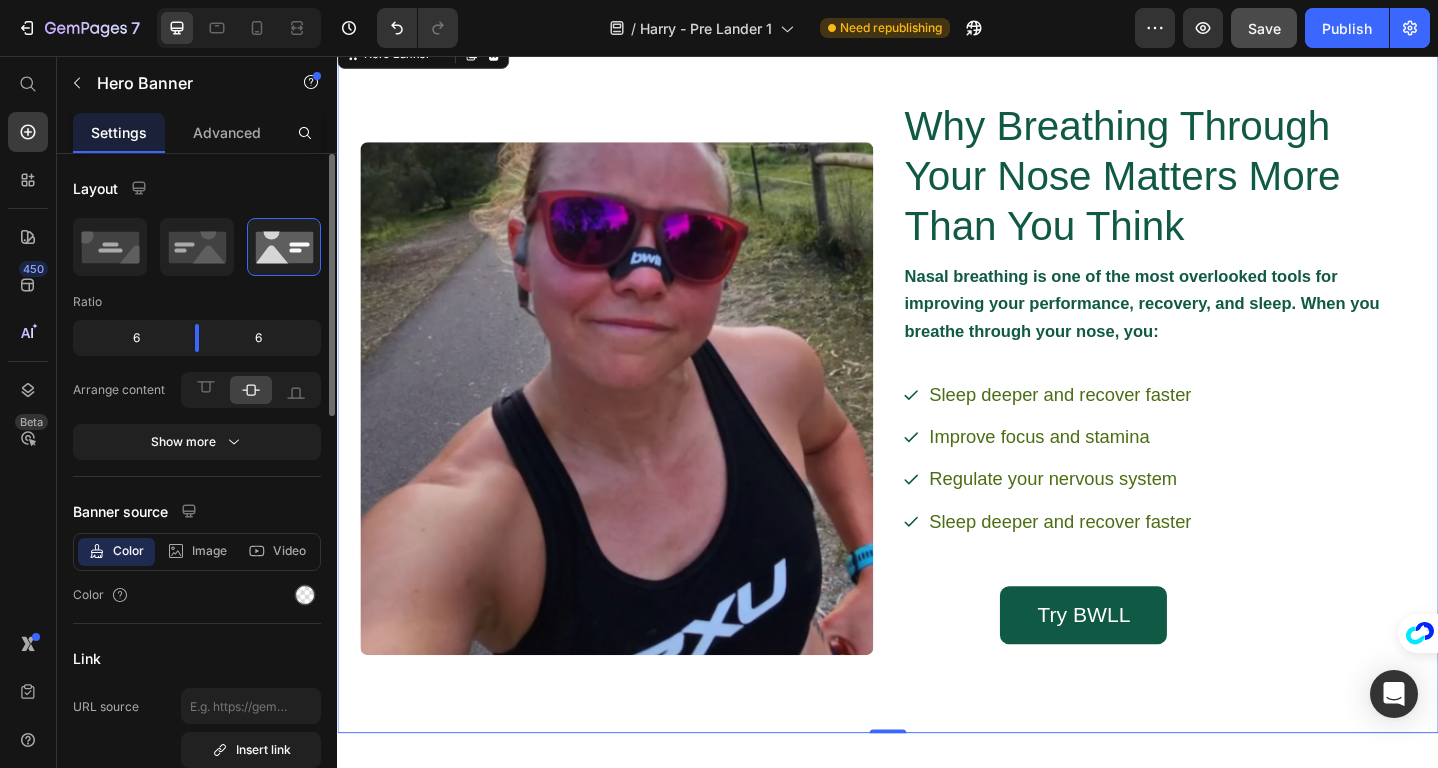 click at bounding box center [641, 429] 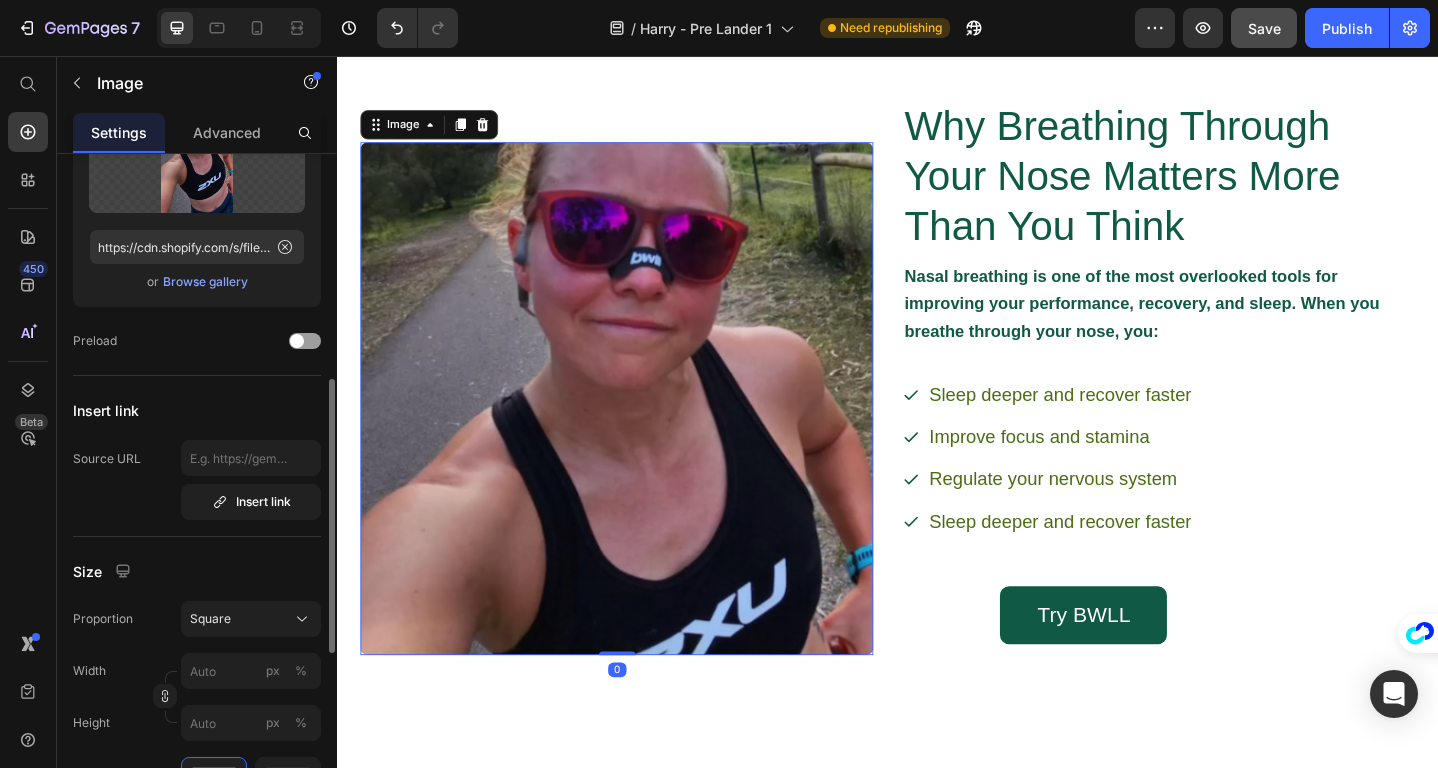 scroll, scrollTop: 396, scrollLeft: 0, axis: vertical 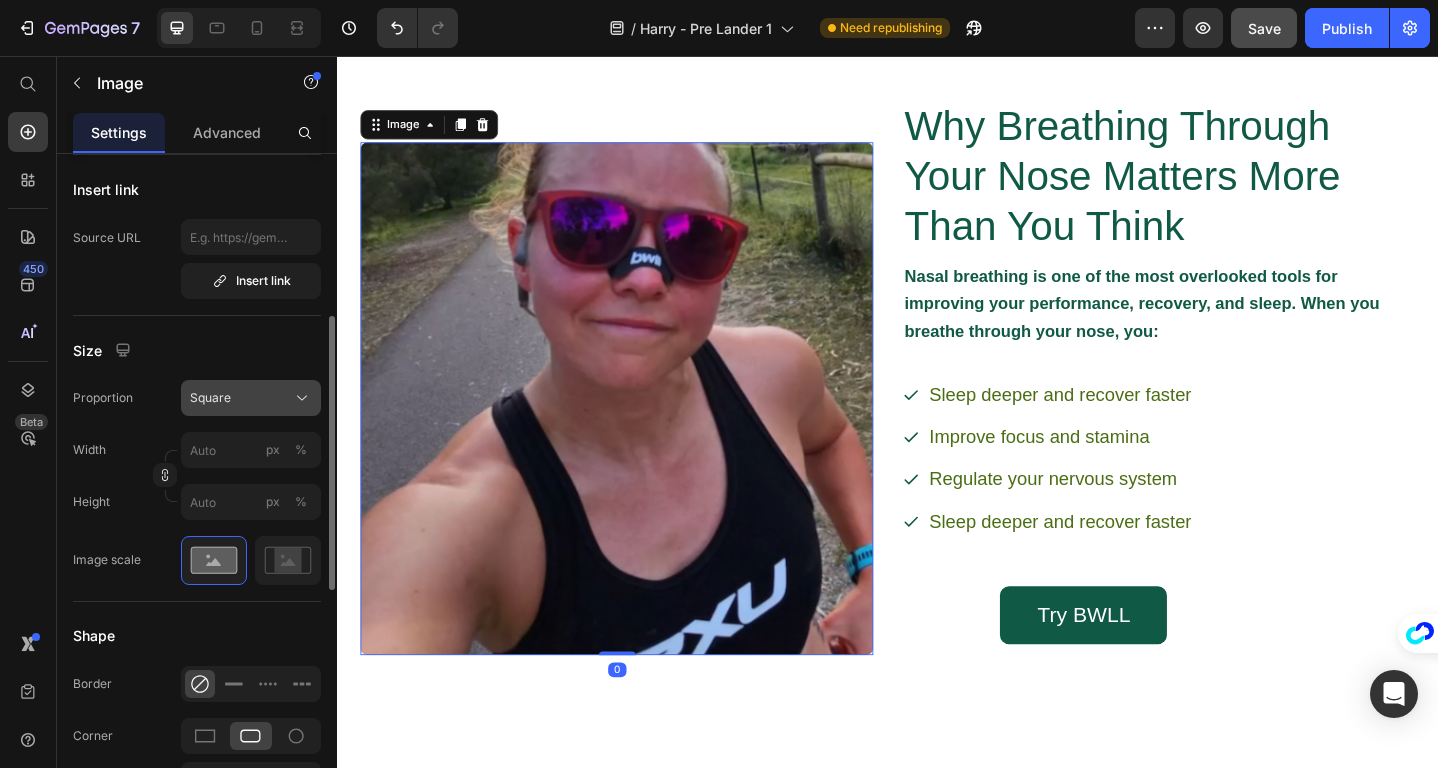 click on "Square" at bounding box center (251, 398) 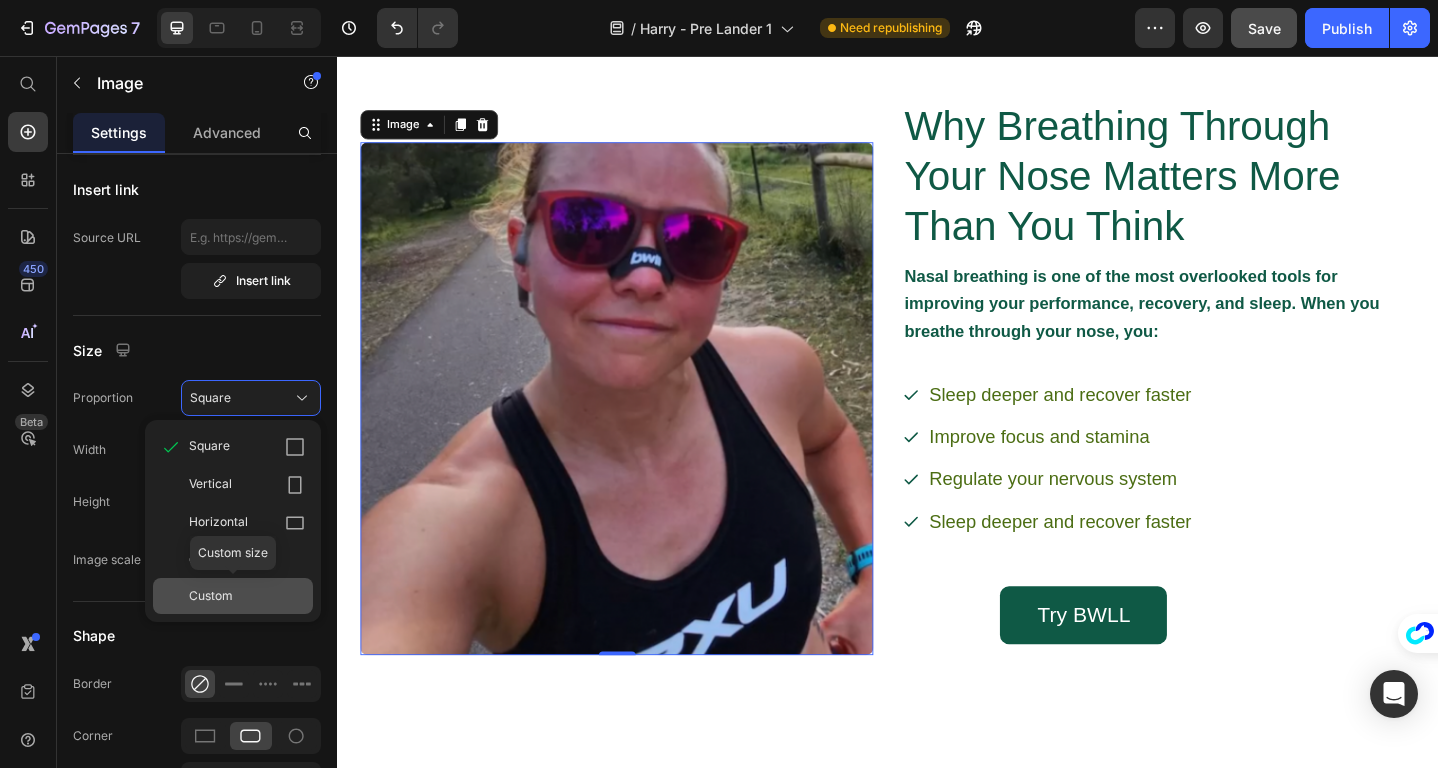 click on "Custom" at bounding box center (247, 596) 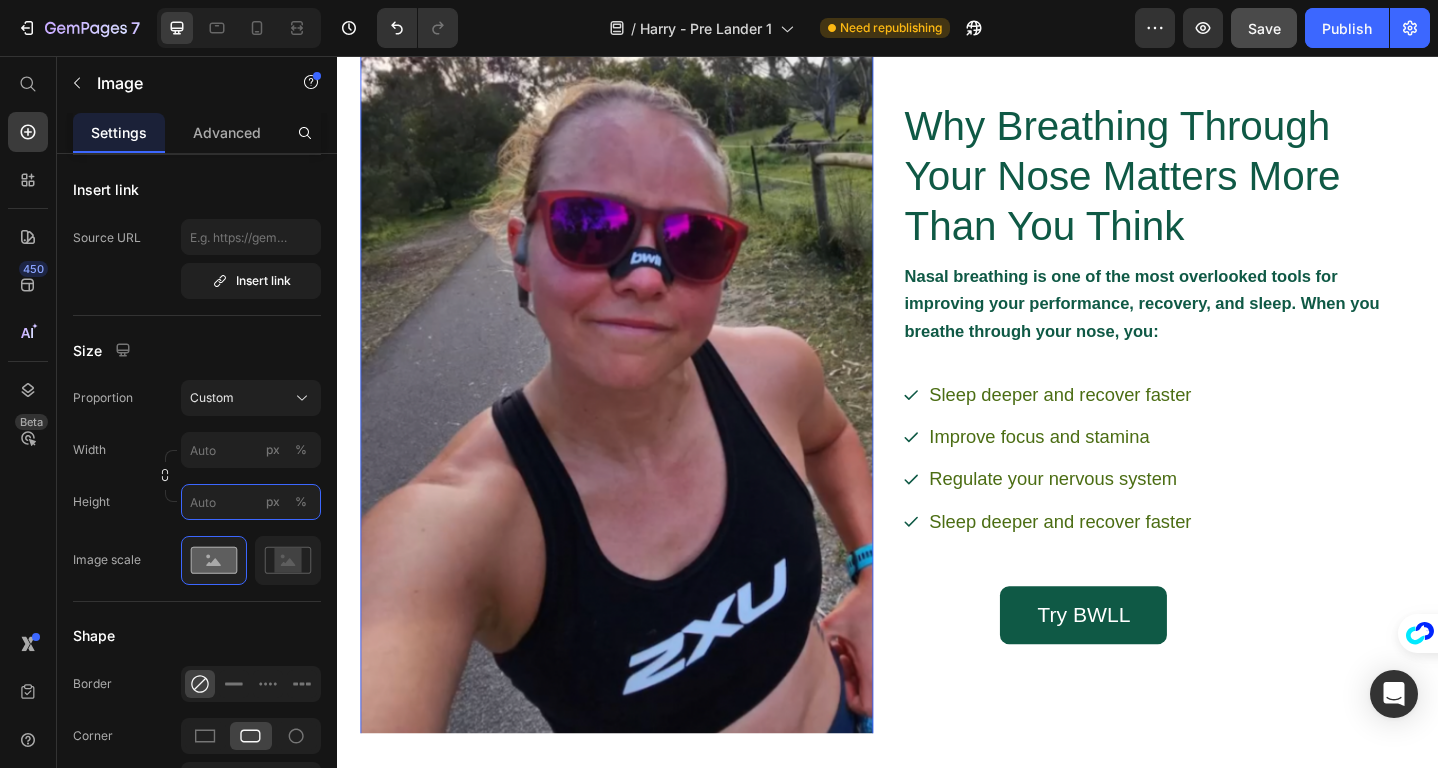click on "px %" at bounding box center (251, 502) 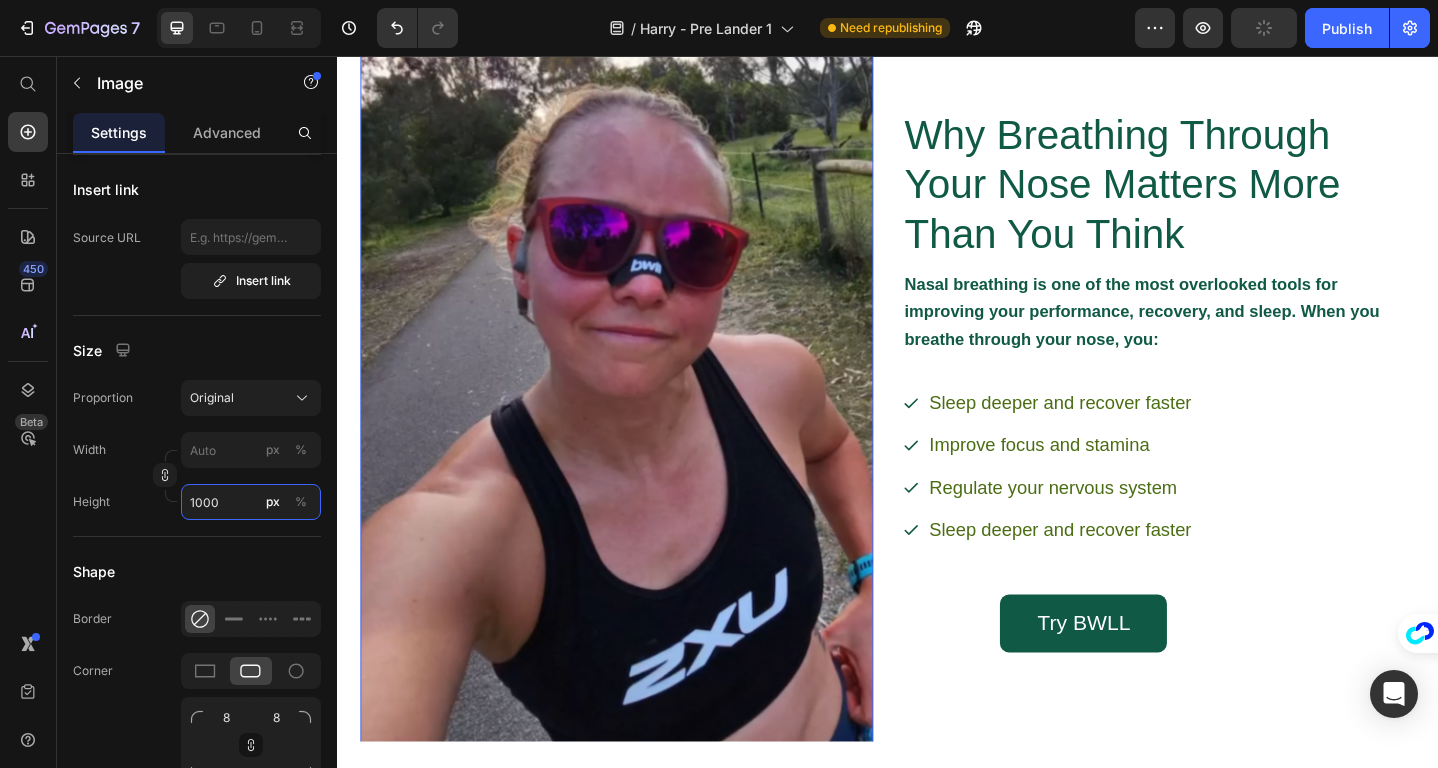 scroll, scrollTop: 2489, scrollLeft: 0, axis: vertical 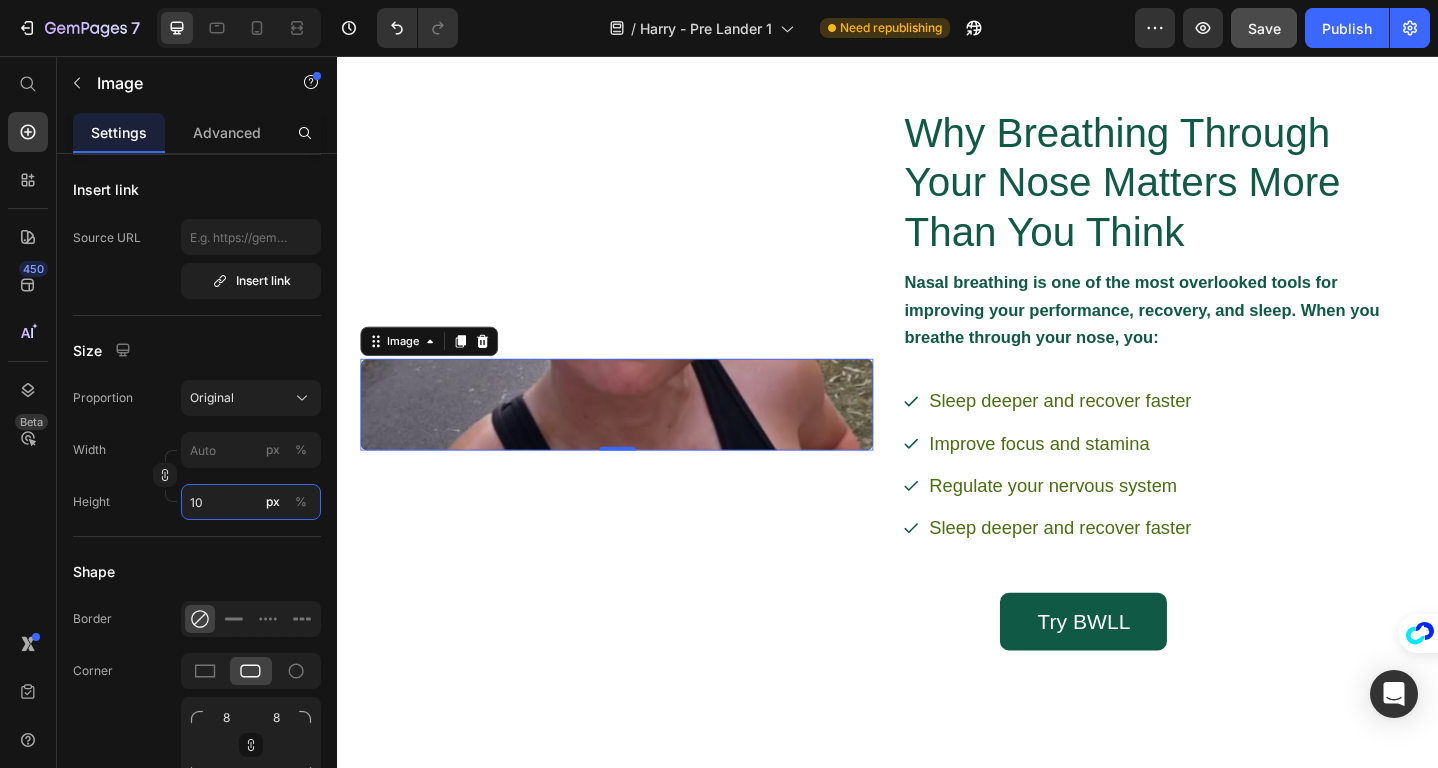 type on "1" 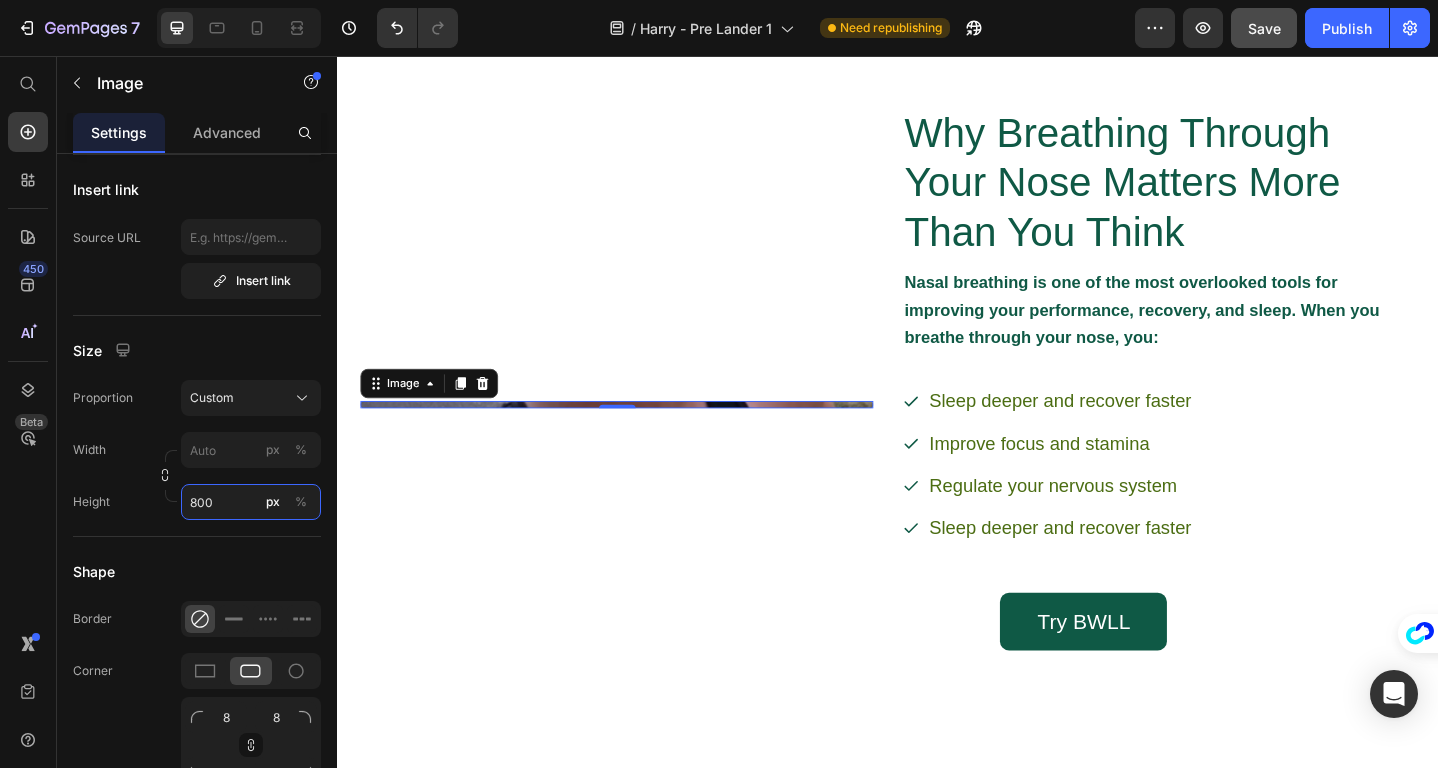 type on "1" 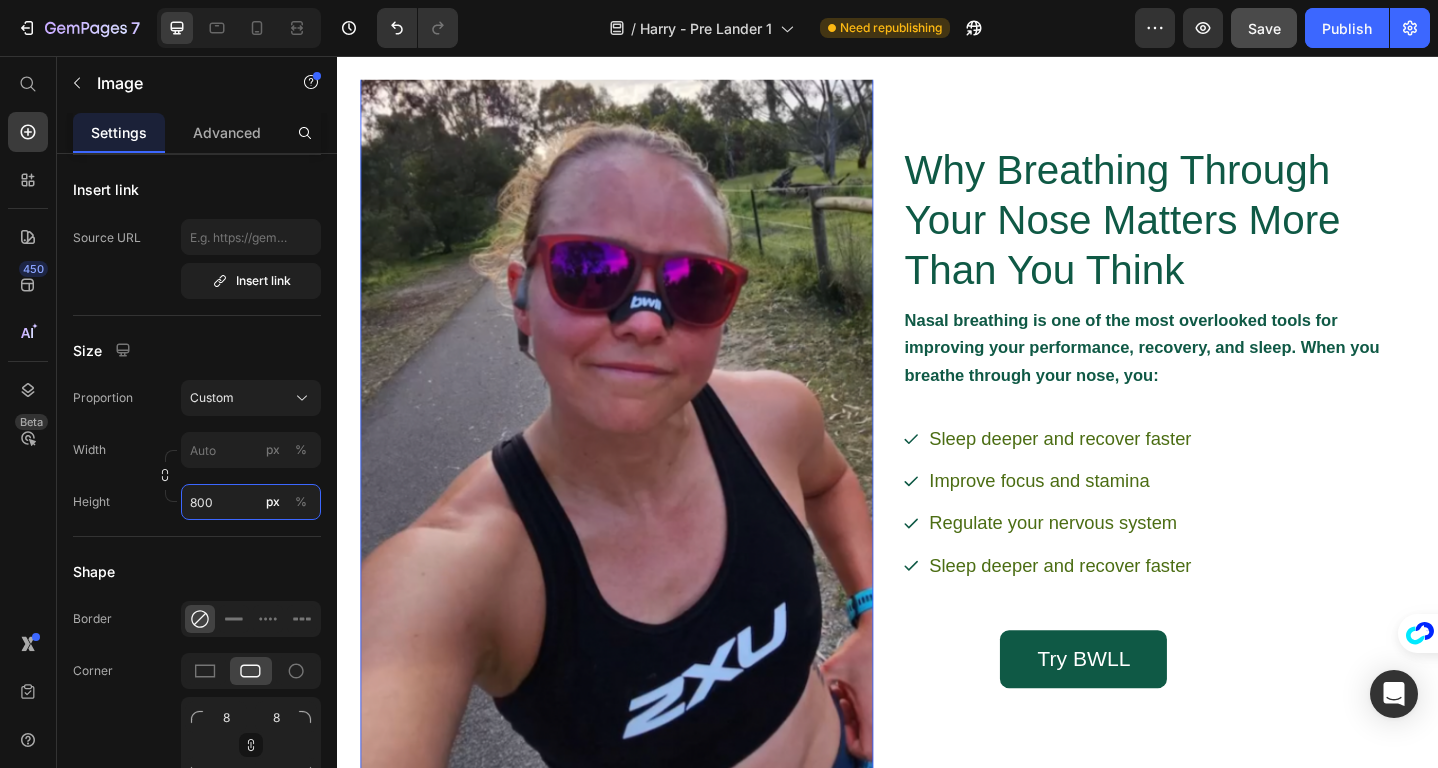scroll, scrollTop: 2465, scrollLeft: 0, axis: vertical 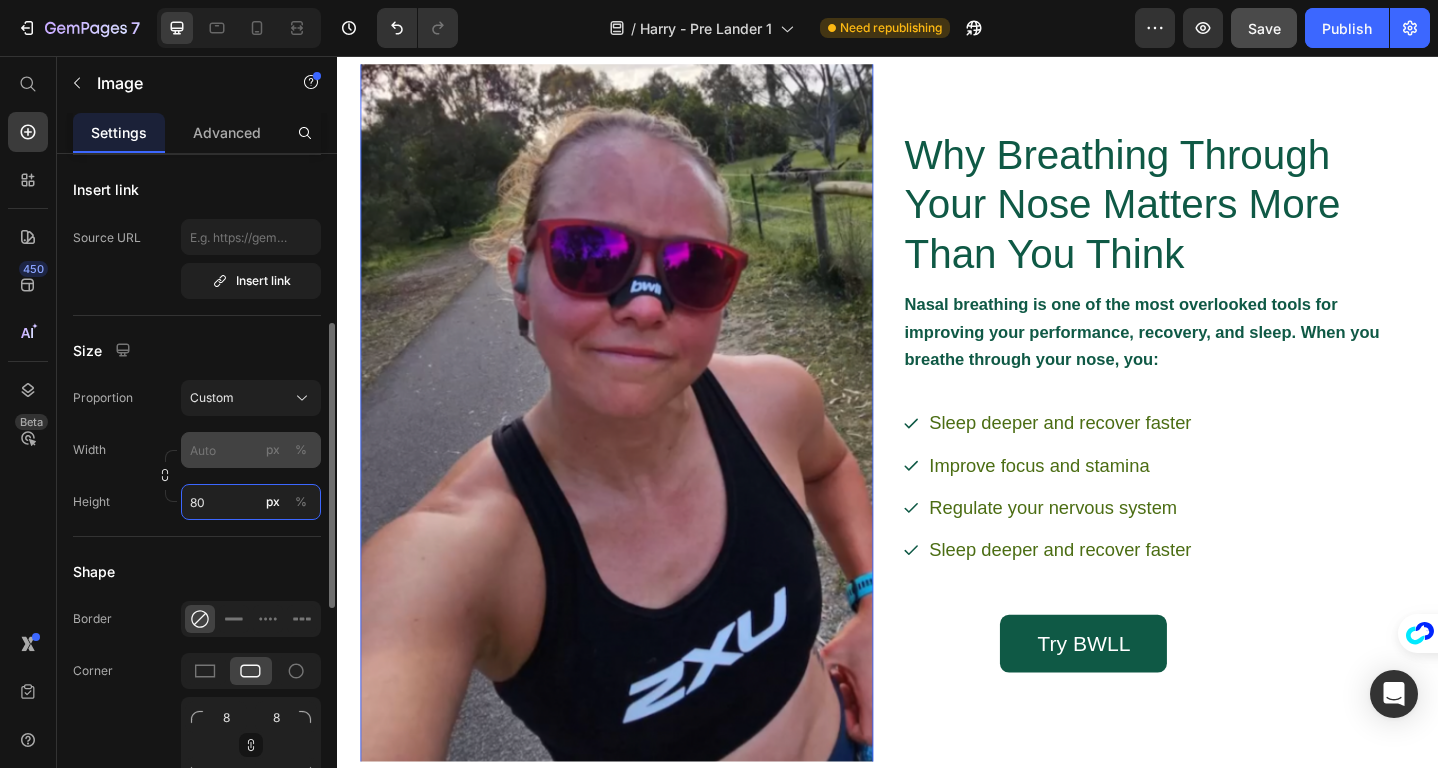 type on "8" 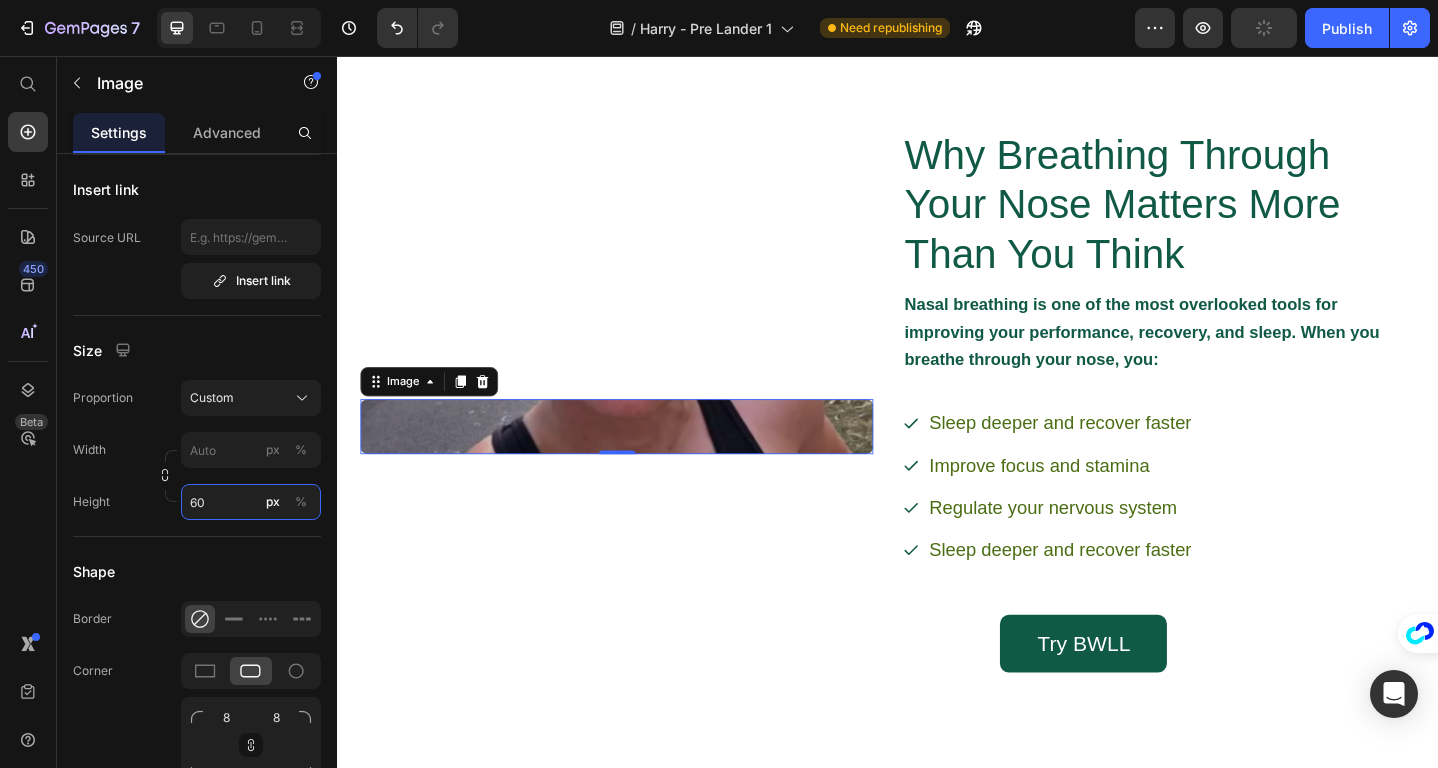 type on "6" 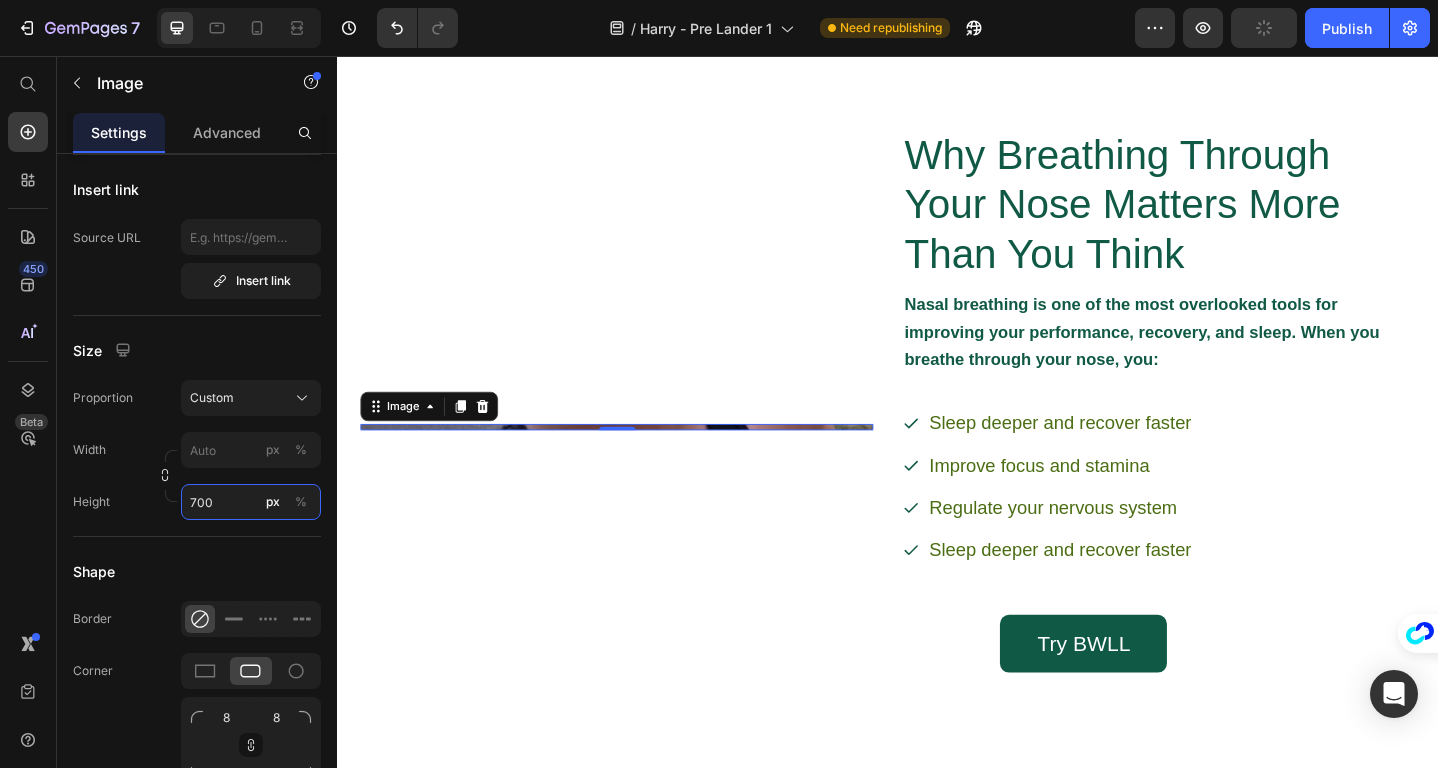 type on "1" 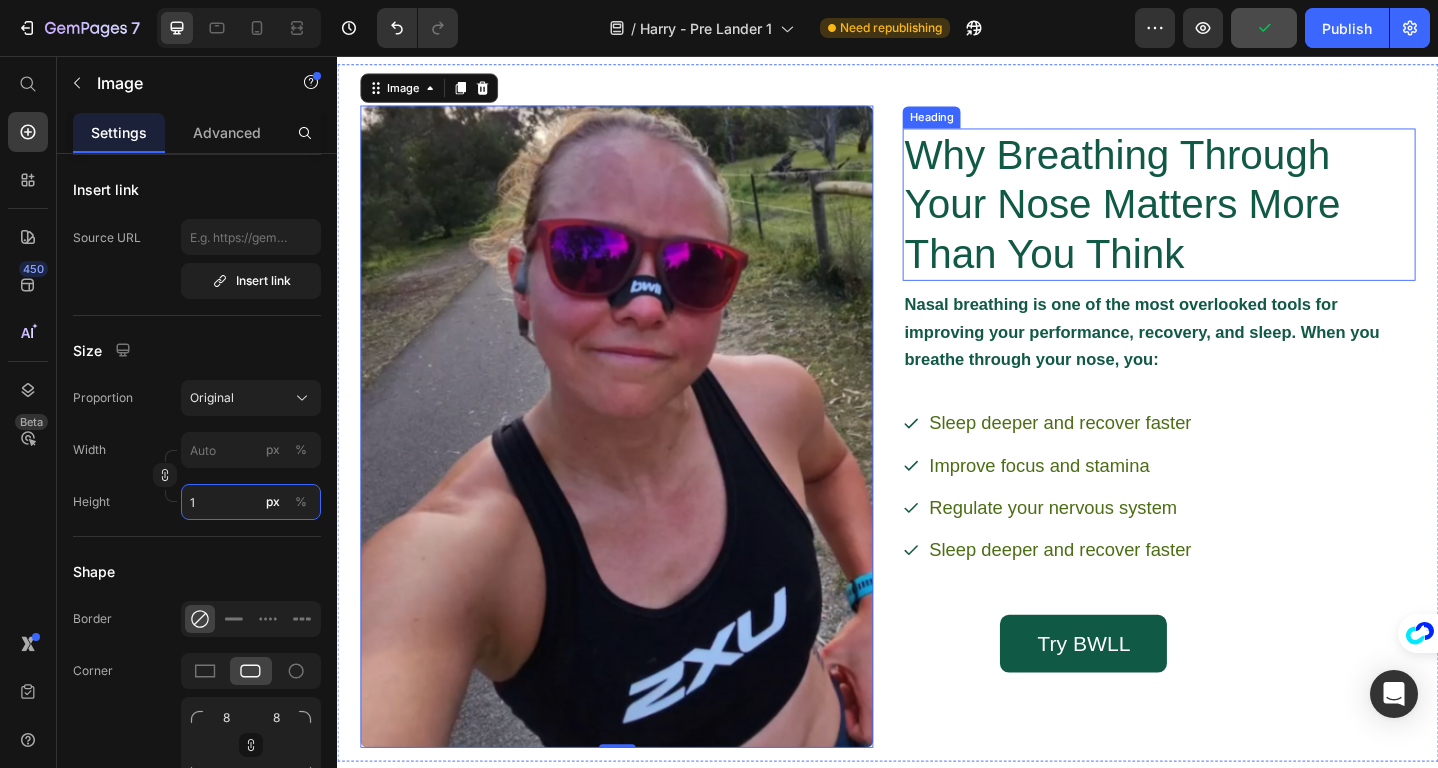 scroll, scrollTop: 2491, scrollLeft: 0, axis: vertical 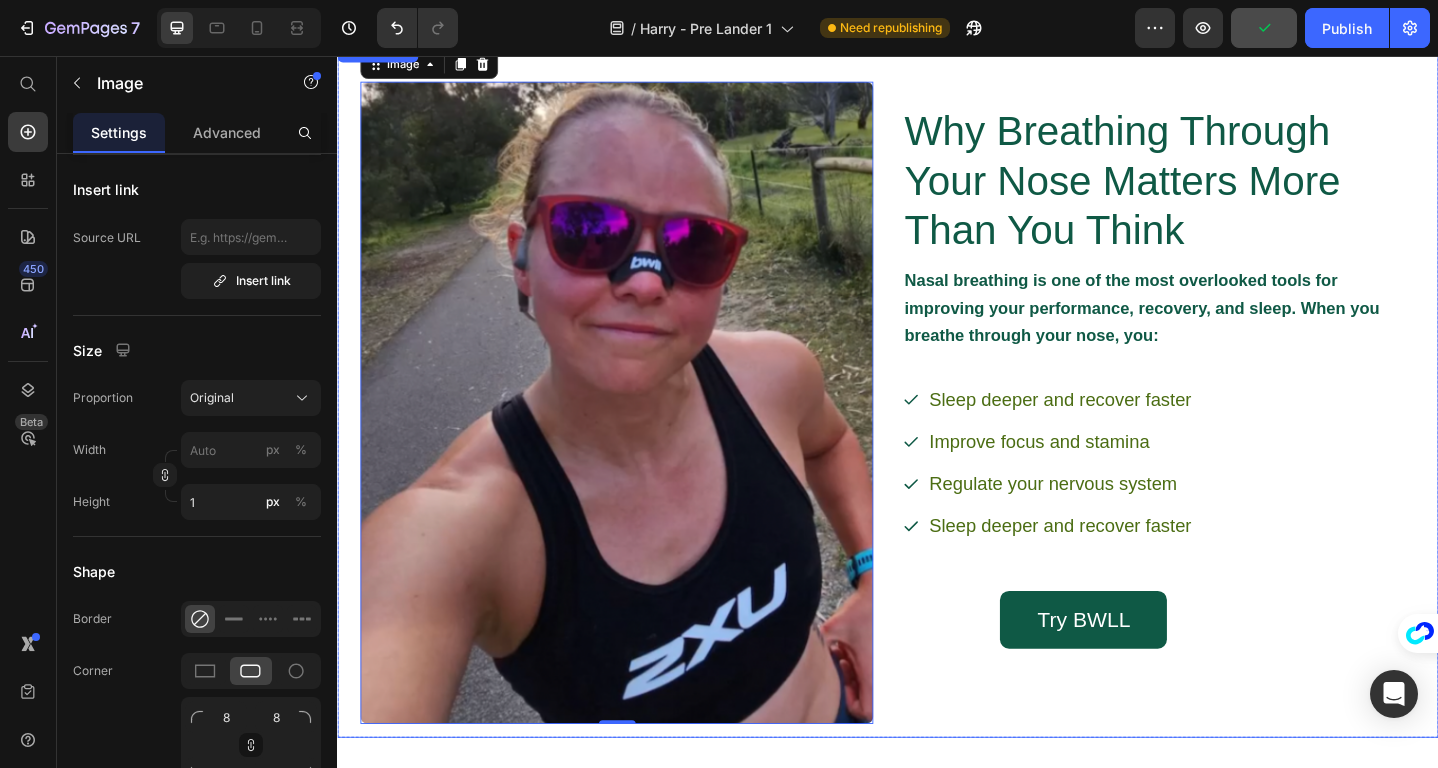 click on "Nasal breathing is one of the most overlooked tools for improving your performance, recovery, and sleep. When you breathe through your nose, you:" at bounding box center (1232, 331) 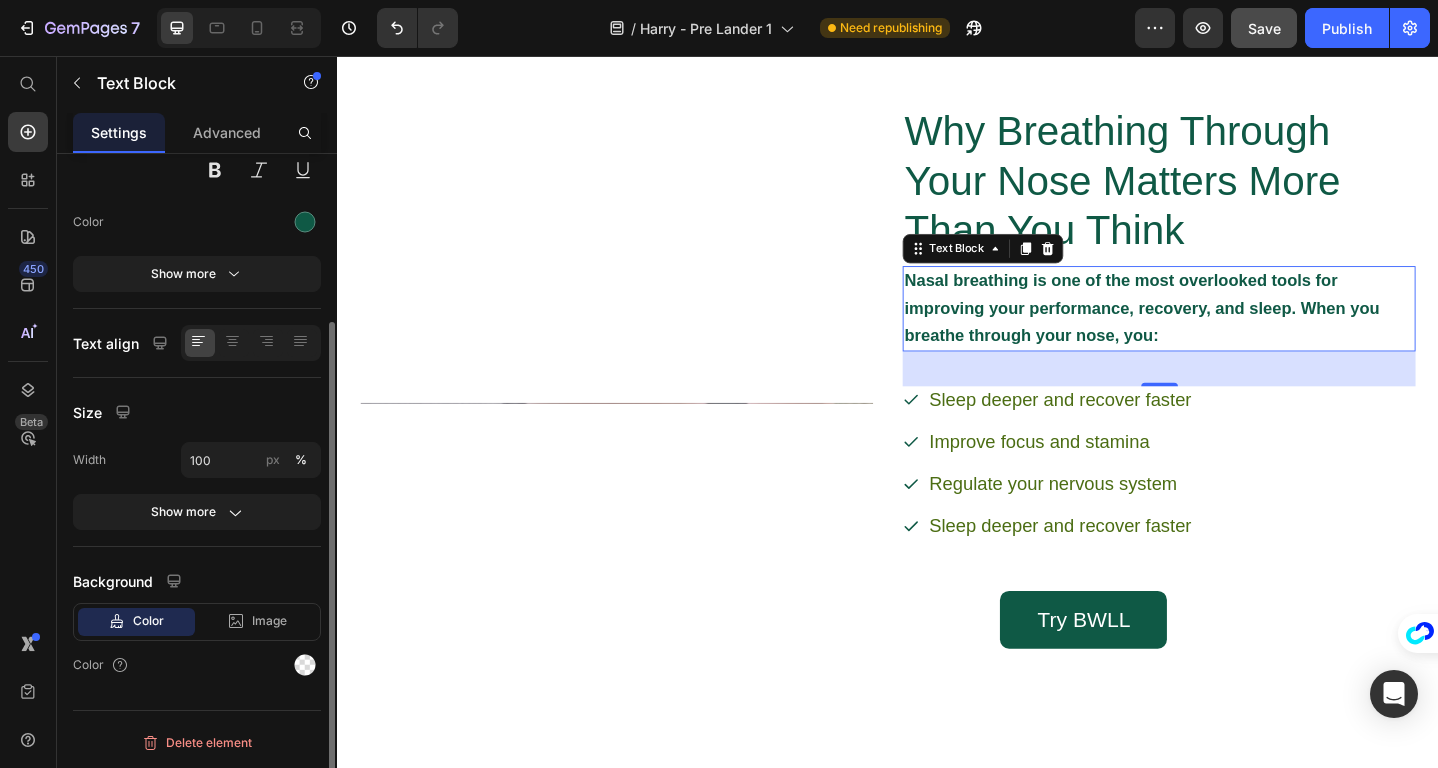 scroll, scrollTop: 0, scrollLeft: 0, axis: both 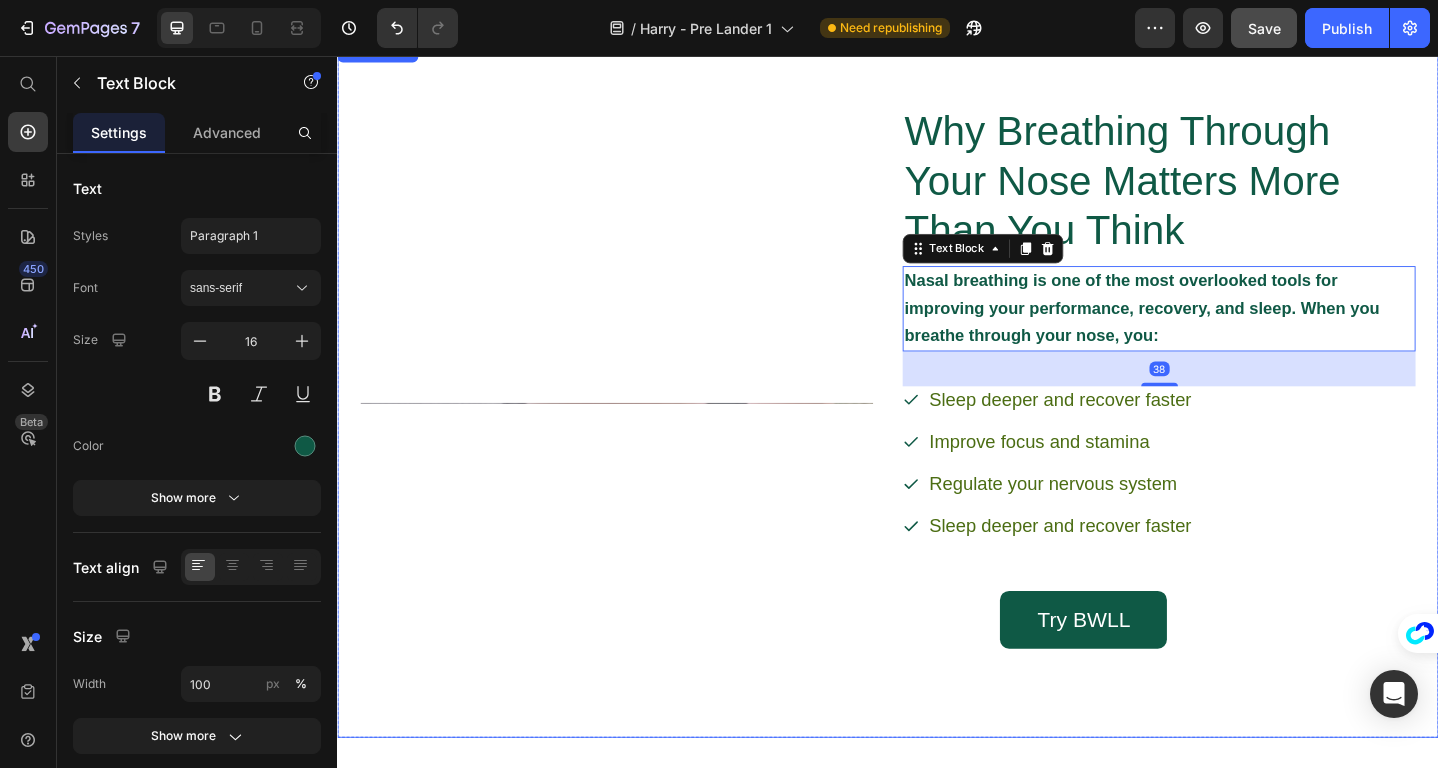click on "Image" at bounding box center [641, 434] 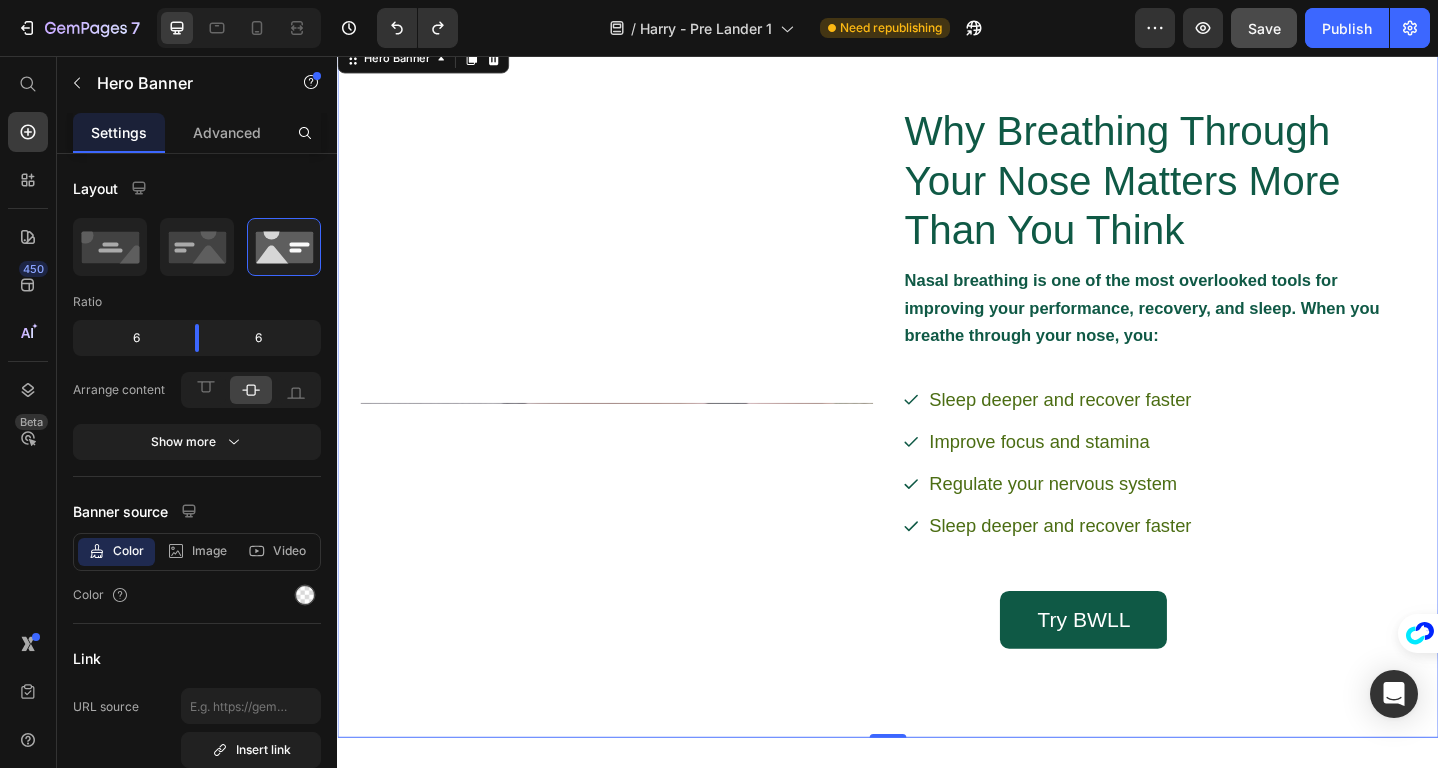 click on "Image" at bounding box center (641, 434) 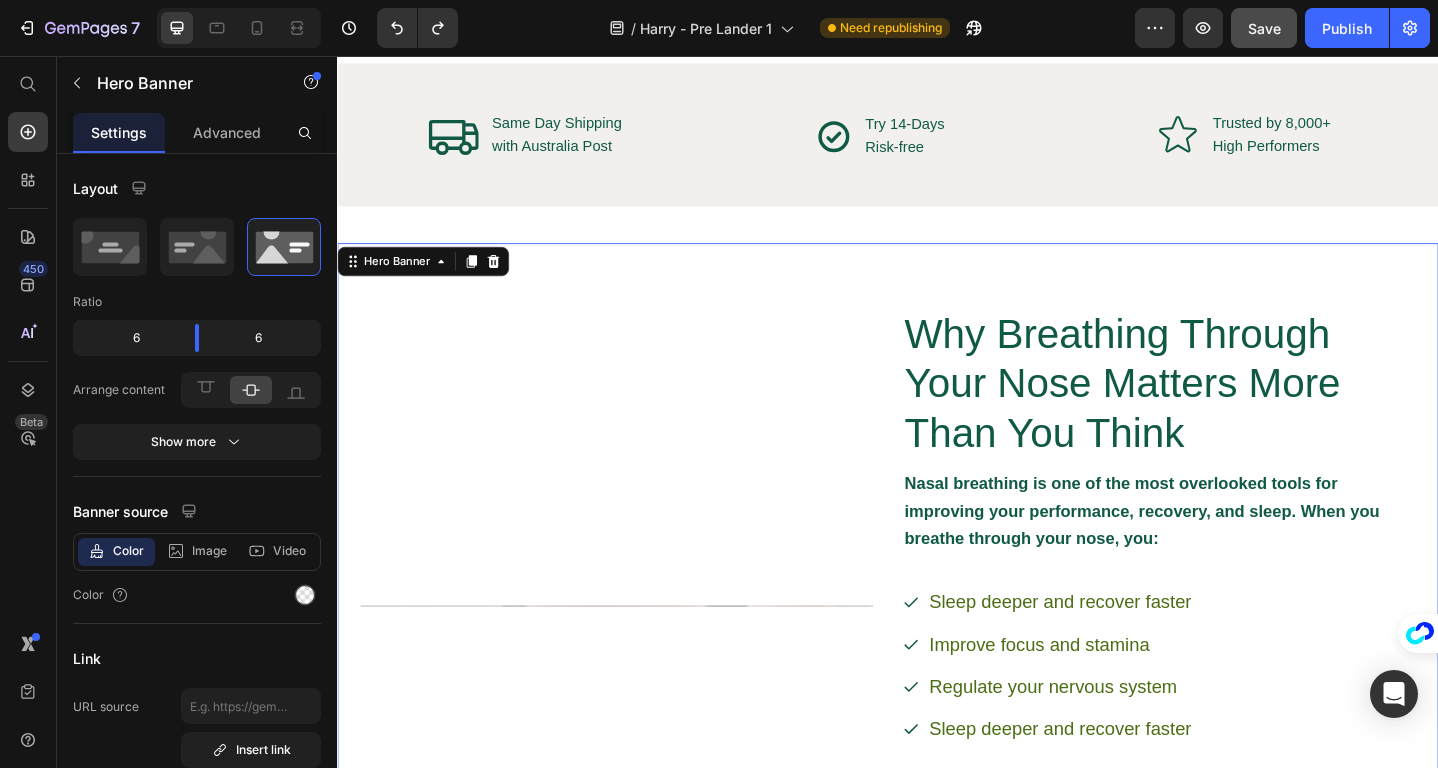 scroll, scrollTop: 2096, scrollLeft: 0, axis: vertical 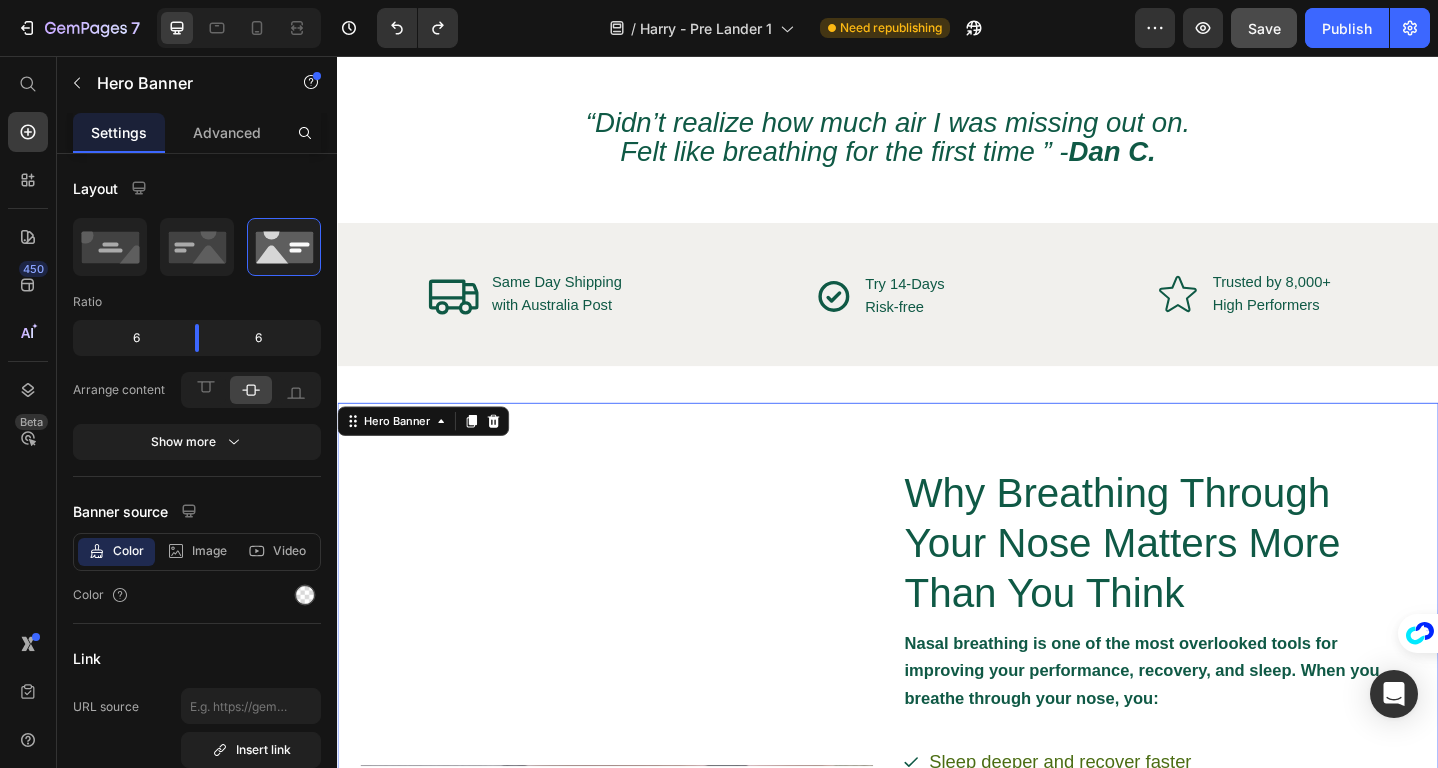 click on "Why Breathing Through Your Nose Matters More Than You Think Heading Nasal breathing is one of the most overlooked tools for improving your performance, recovery, and sleep. When you breathe through your nose, you: Text Block
Sleep deeper and recover faster
Improve focus and stamina
Regulate your nervous system
Sleep deeper and recover faster Item List Try BWLL Button Row Image" at bounding box center (937, 814) 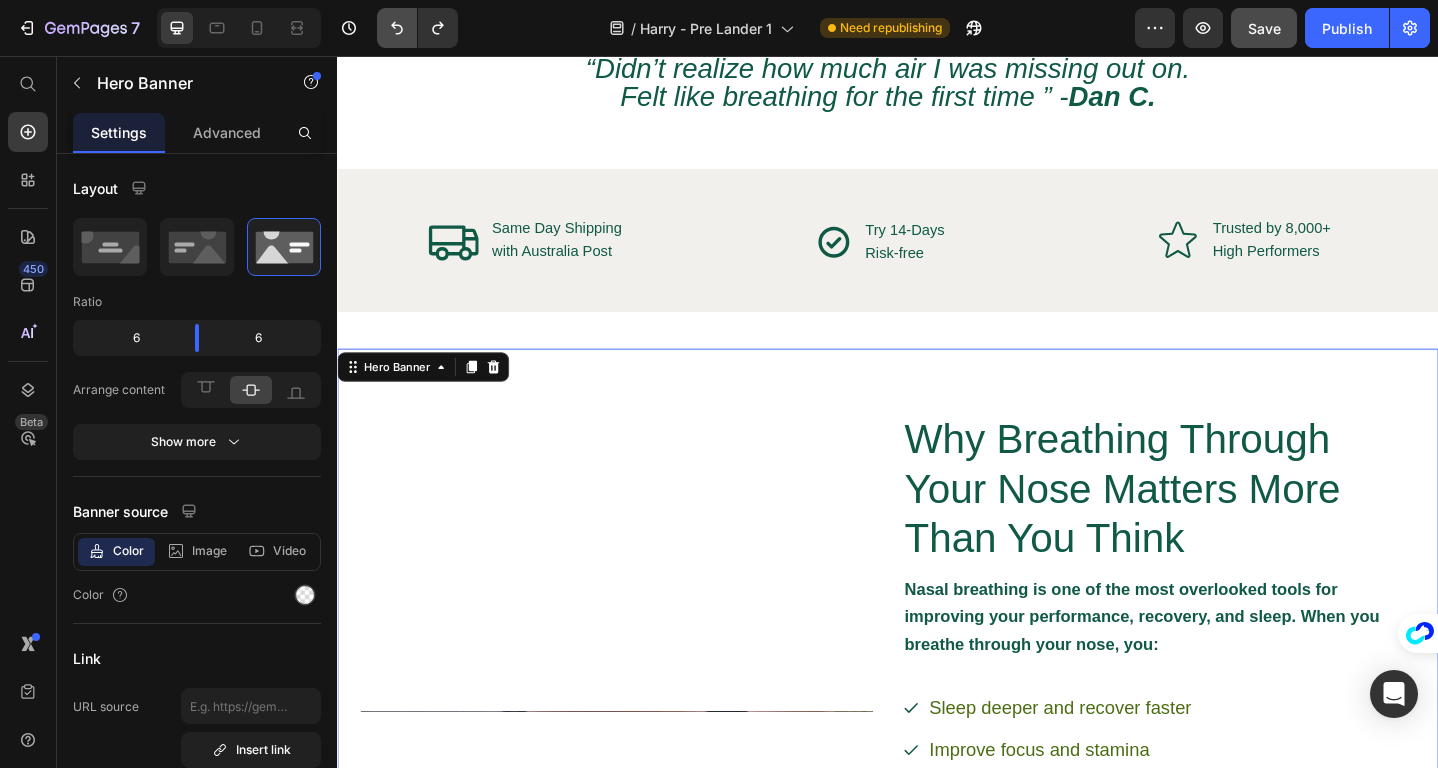 click 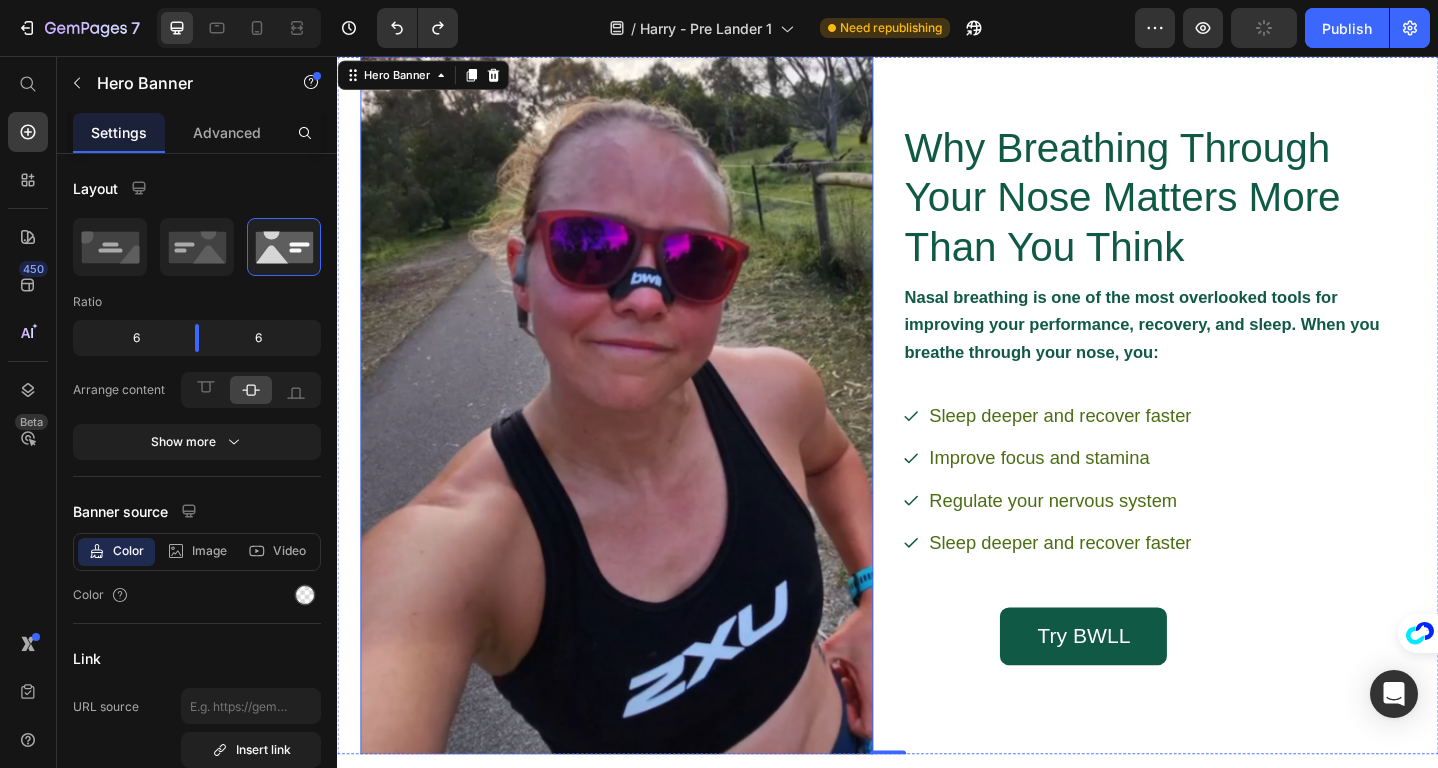 scroll, scrollTop: 2486, scrollLeft: 0, axis: vertical 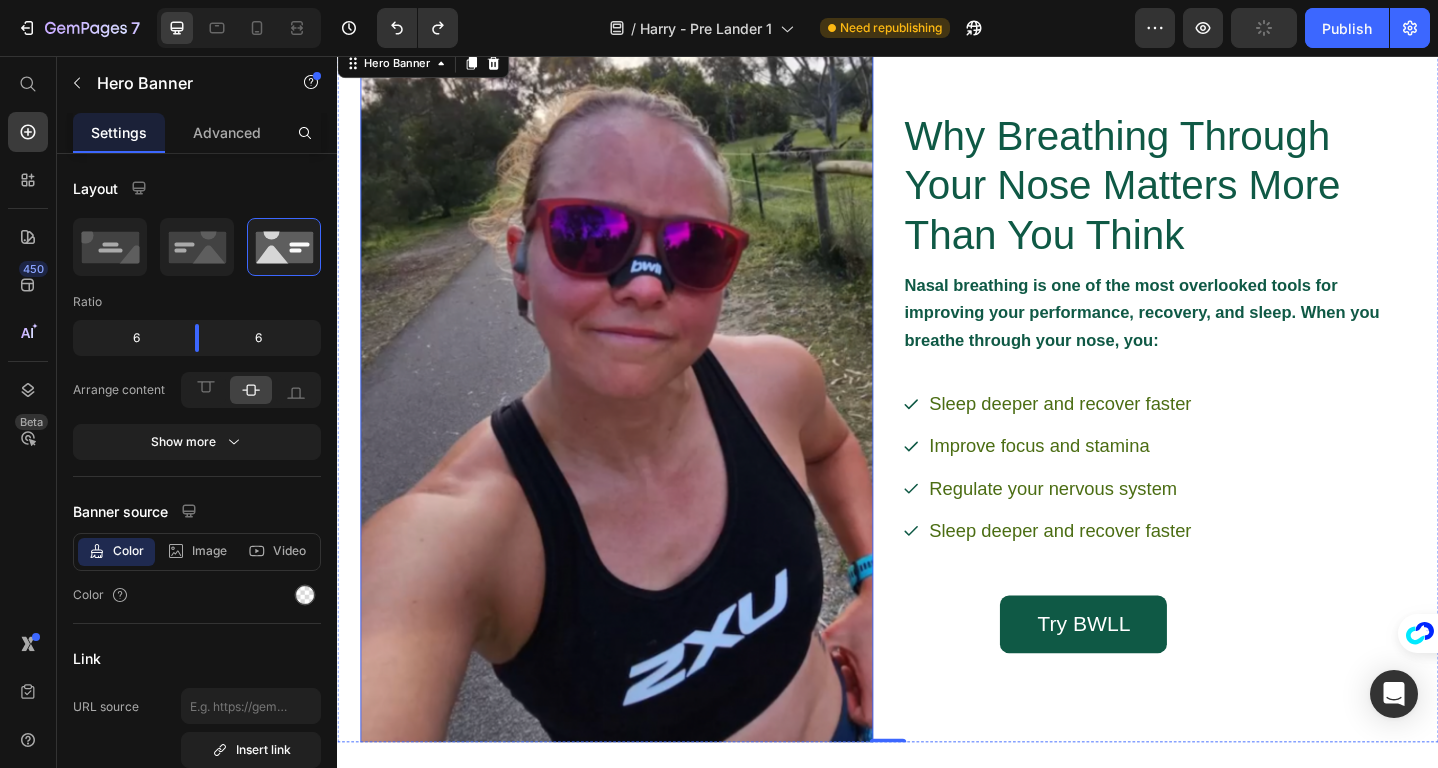 click at bounding box center (641, 439) 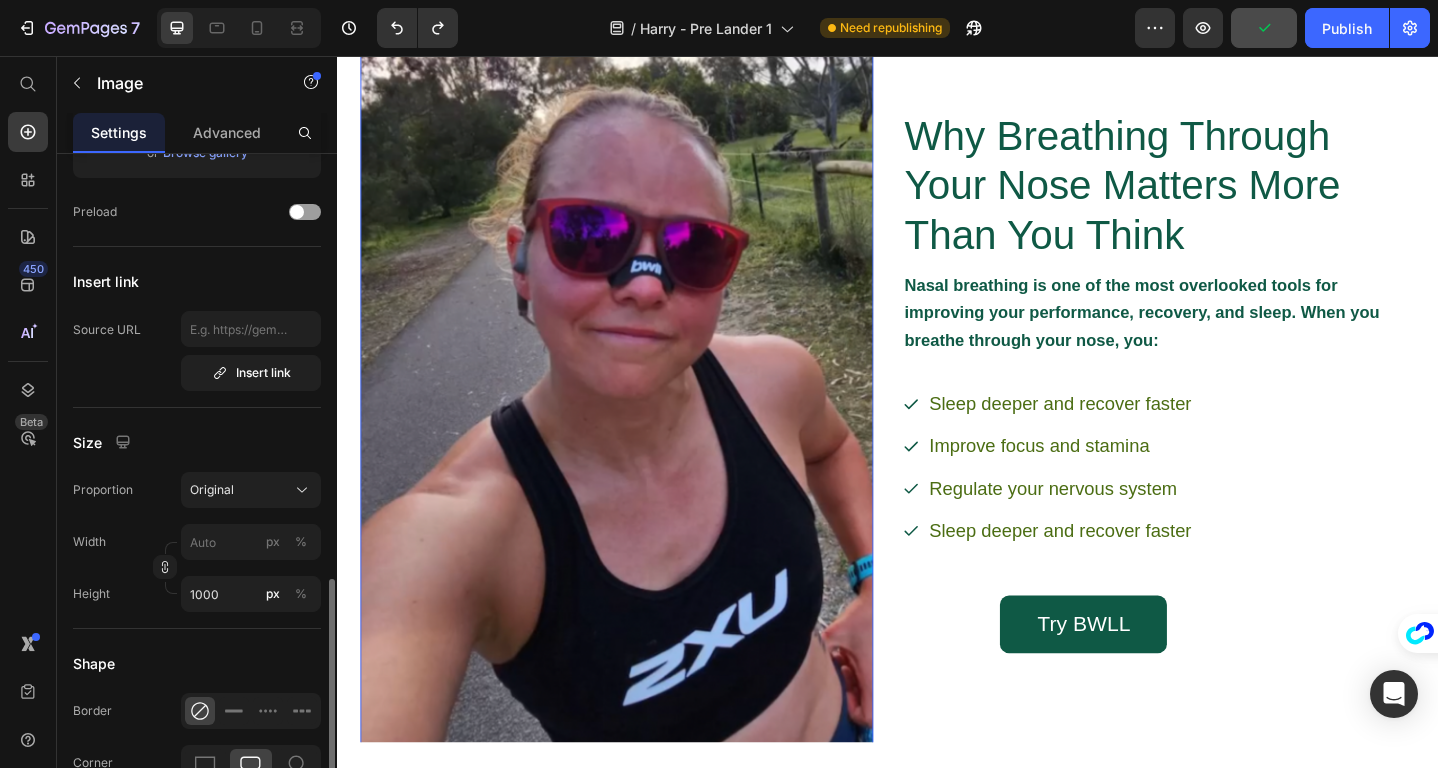 scroll, scrollTop: 511, scrollLeft: 0, axis: vertical 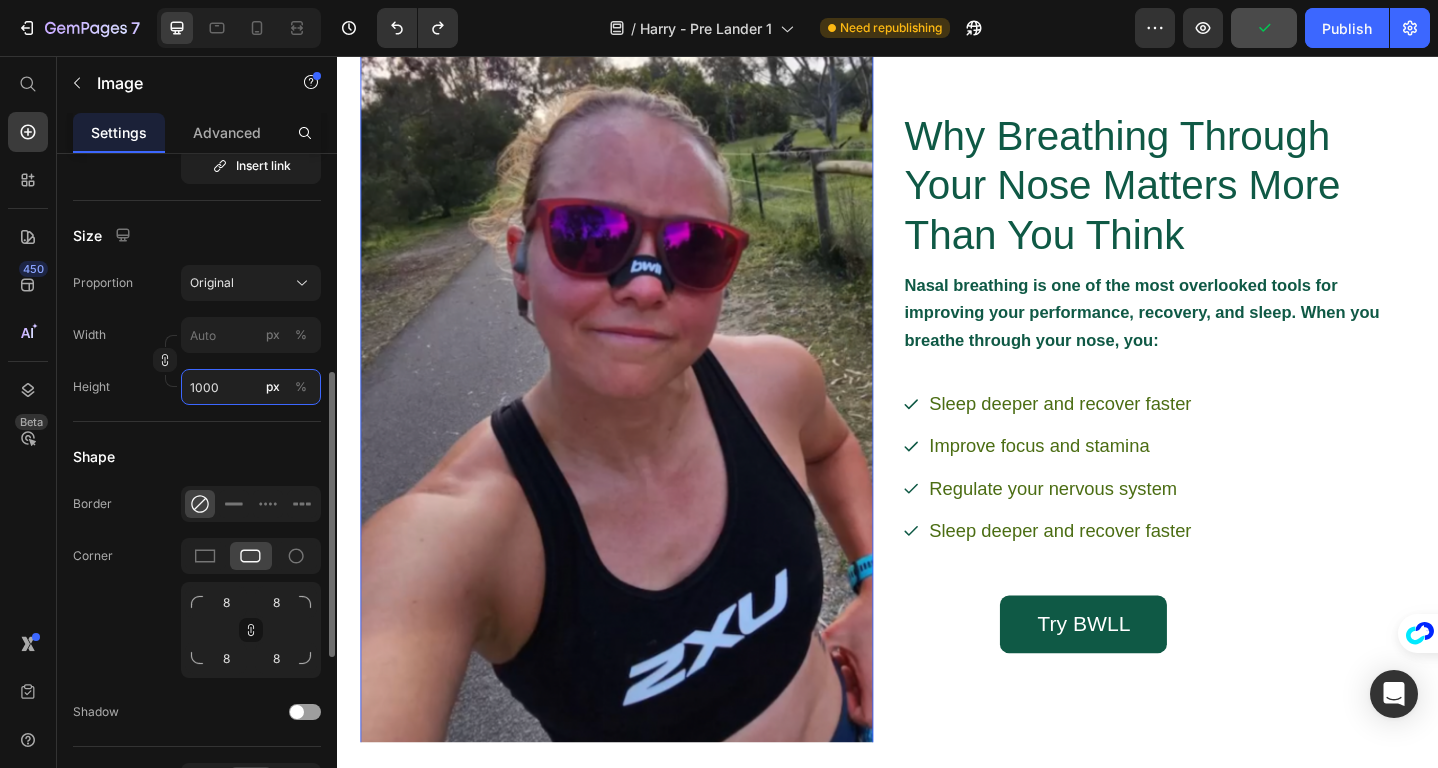 click on "1000" at bounding box center [251, 387] 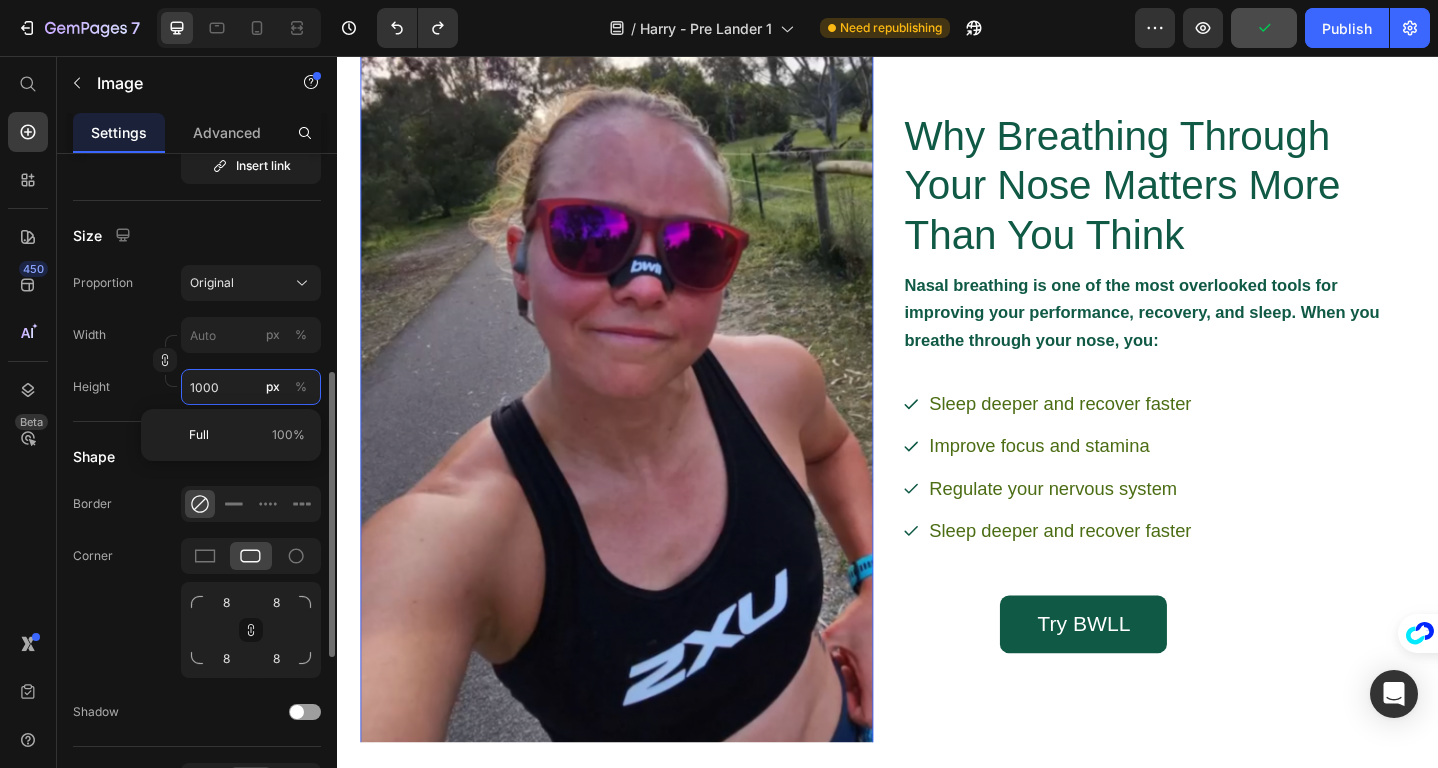 click on "1000" at bounding box center (251, 387) 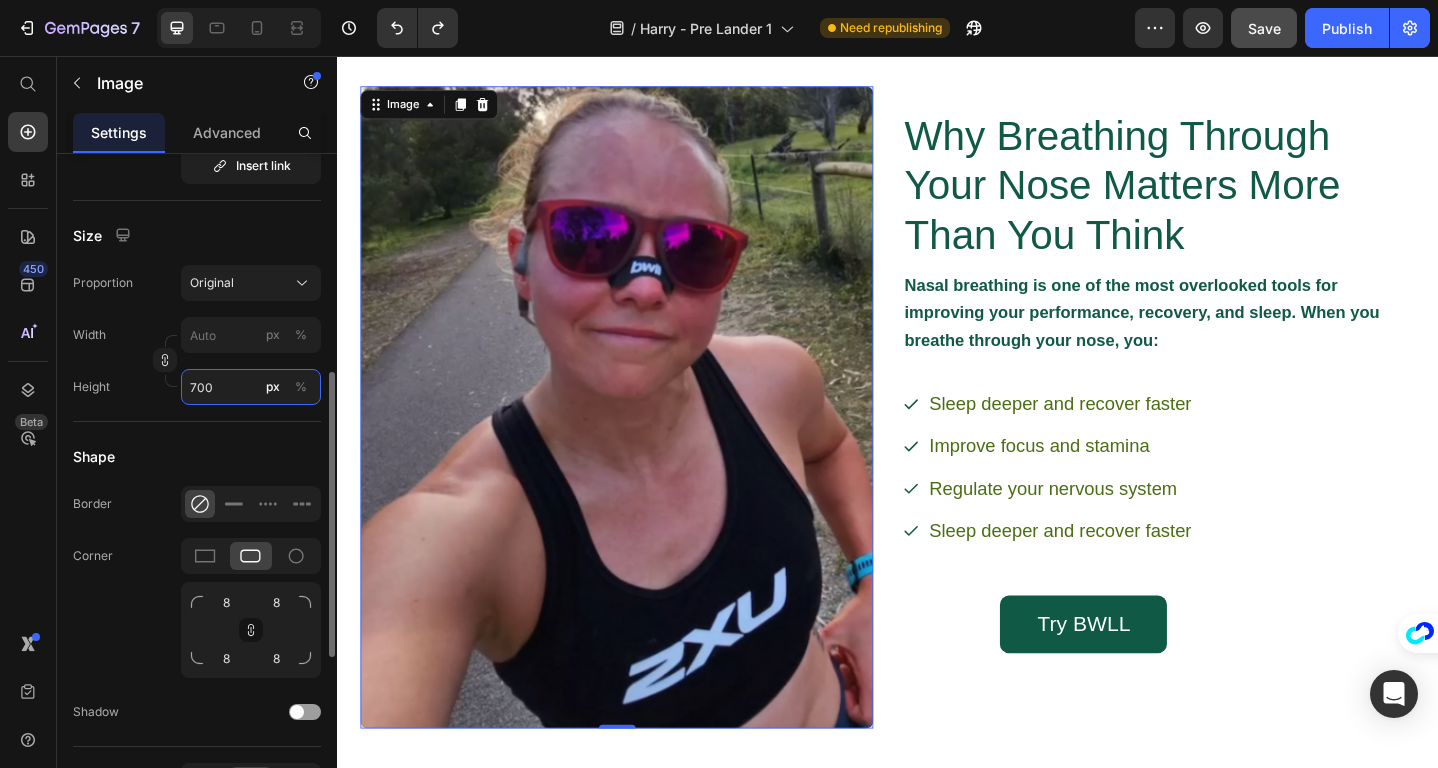 type on "700" 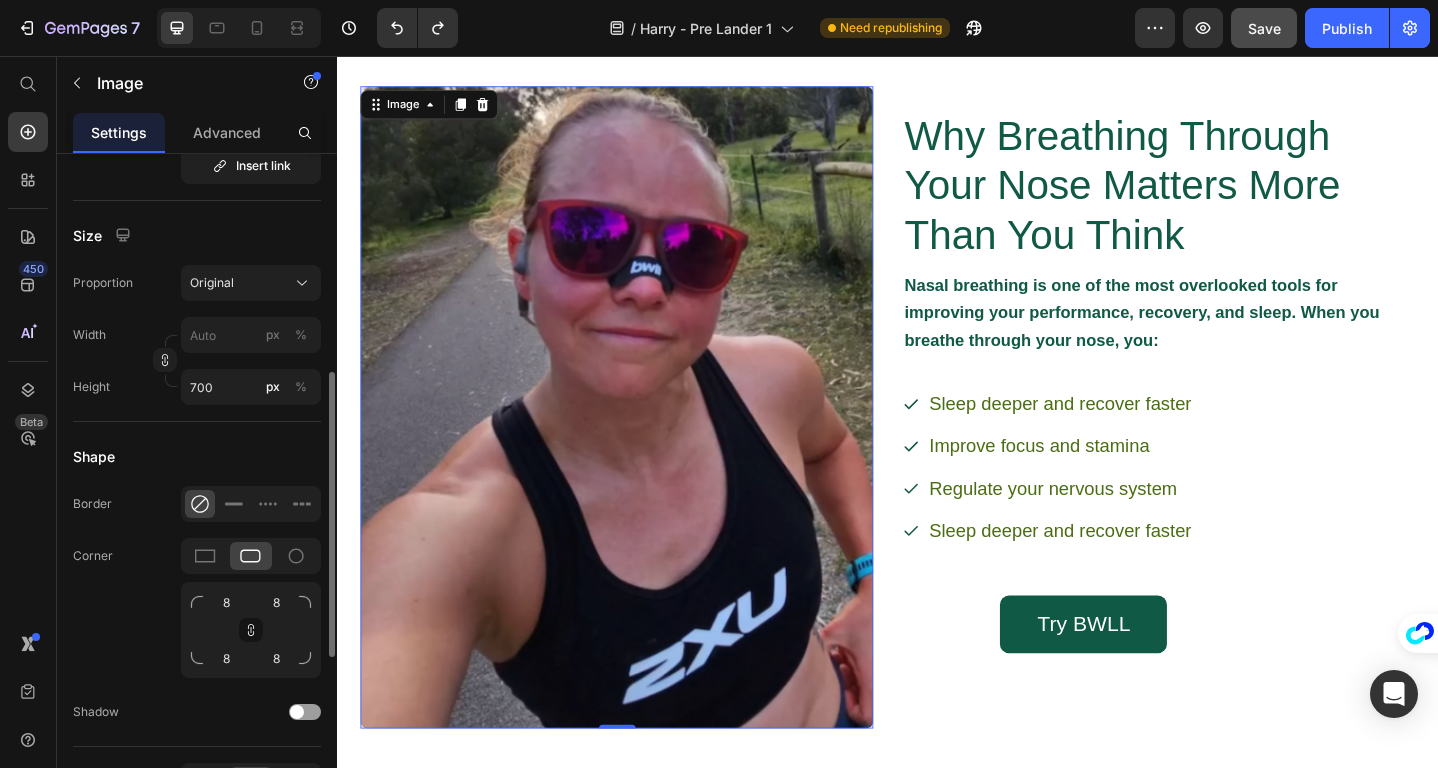 click on "Image Choose Image Upload Image https://cdn.shopify.com/s/files/1/0652/4751/0710/files/gempages_548050868268696456-b3a7f4f9-5f40-434d-a07e-c8919a1b71b0.png  or   Browse gallery  Preload Insert link Source URL  Insert link  Size Proportion Original Width px % Height 700 px % Shape Border Corner 8 8 8 8 Shadow Align SEO Alt text Image title" at bounding box center (197, 381) 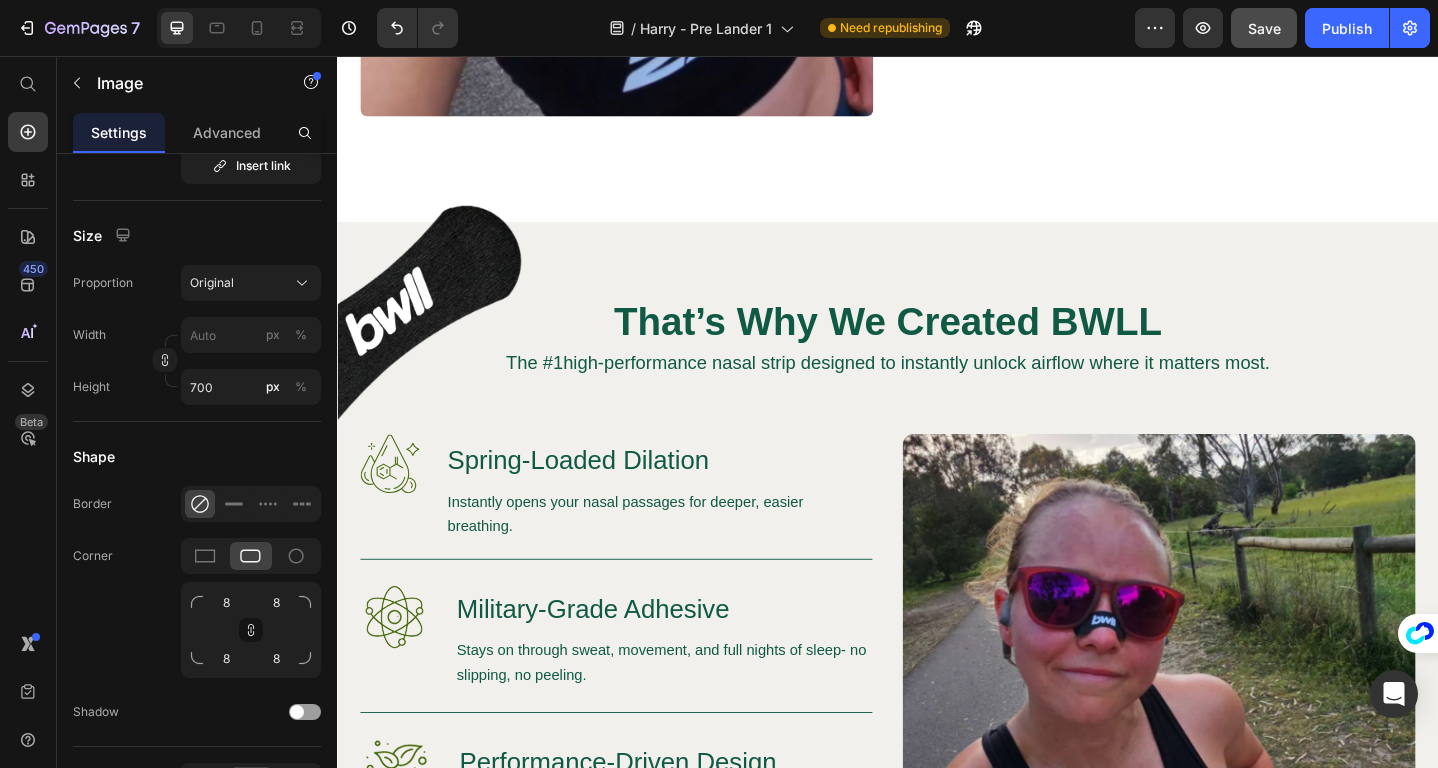 scroll, scrollTop: 3101, scrollLeft: 0, axis: vertical 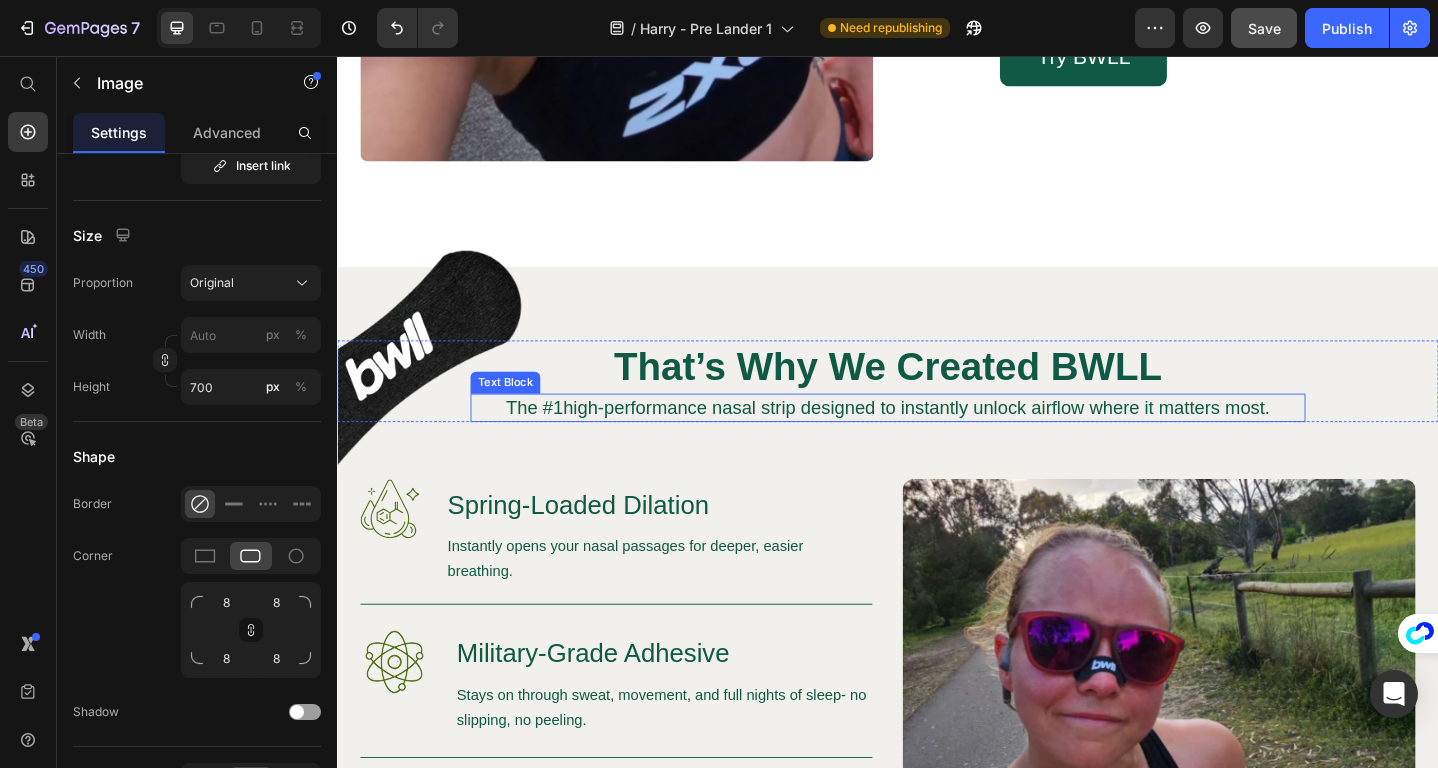 click on "The #1high-performance nasal strip designed to instantly unlock airflow where it matters most." at bounding box center (937, 439) 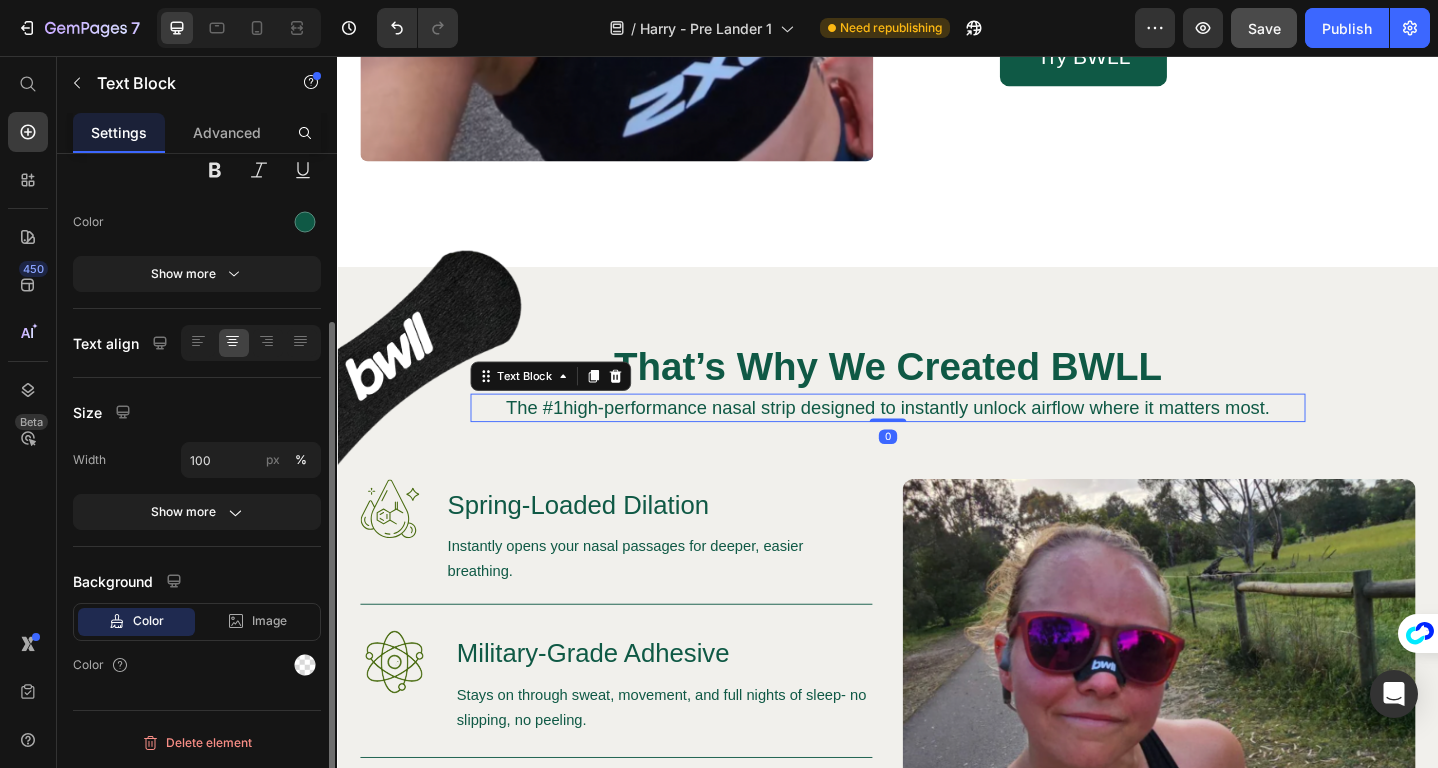 scroll, scrollTop: 0, scrollLeft: 0, axis: both 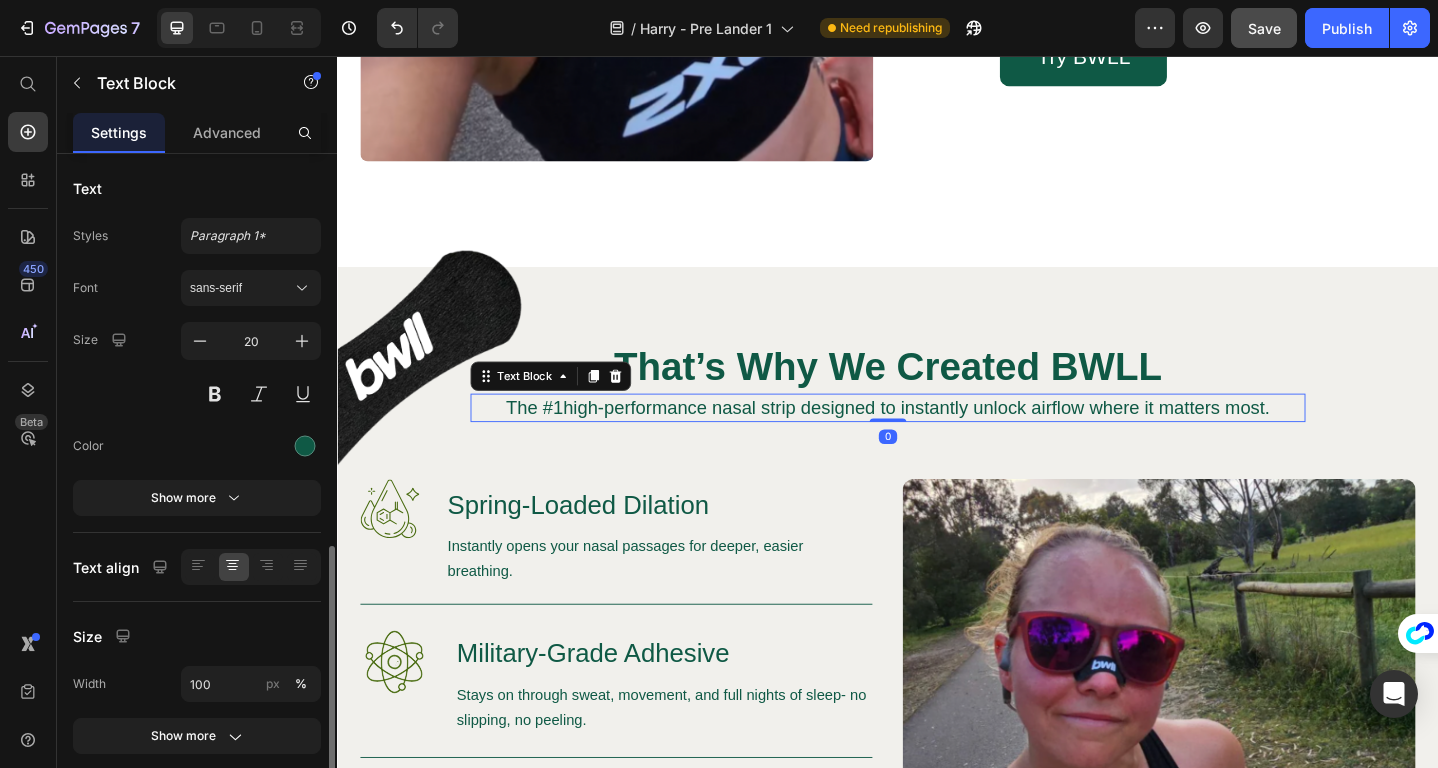 click on "The #1high-performance nasal strip designed to instantly unlock airflow where it matters most." at bounding box center [937, 439] 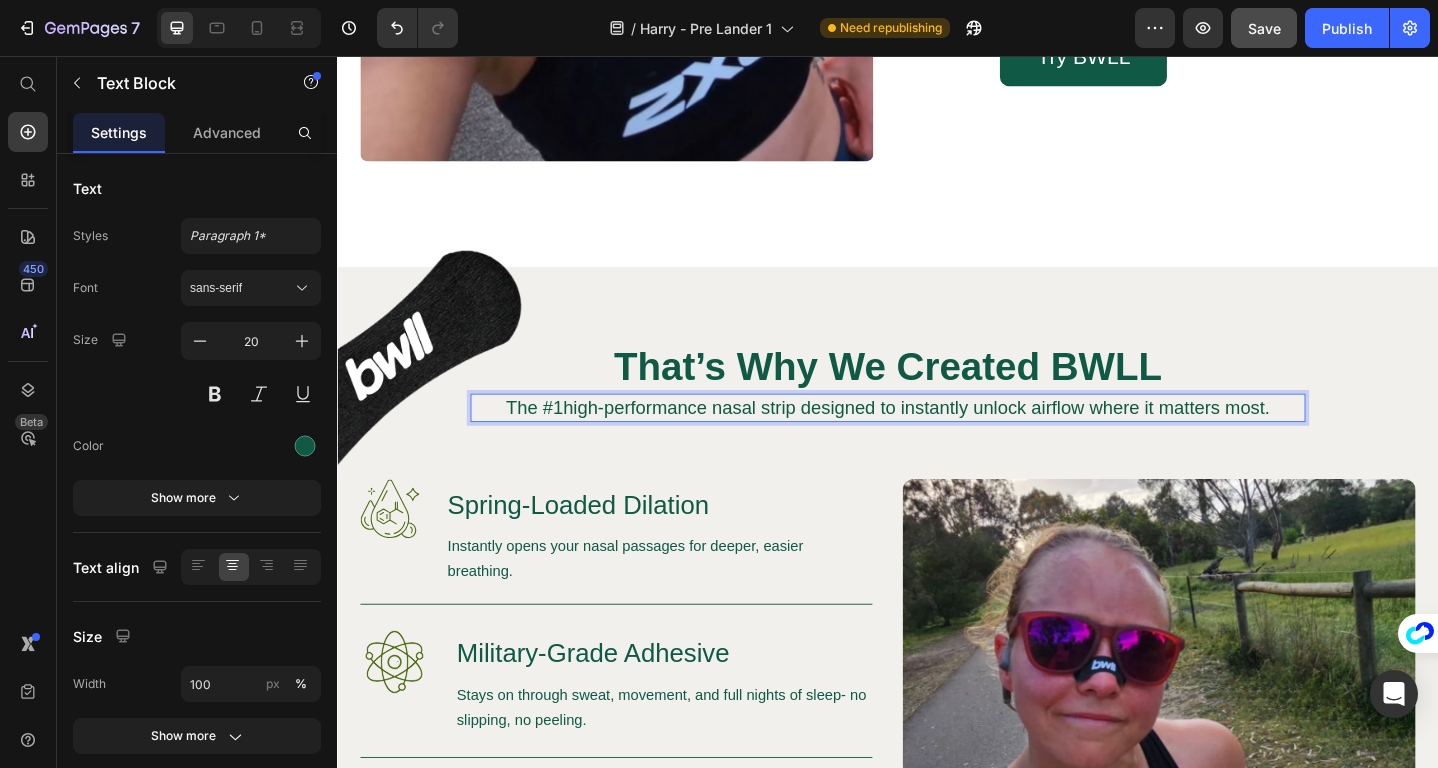 click on "The #1high-performance nasal strip designed to instantly unlock airflow where it matters most." at bounding box center (937, 439) 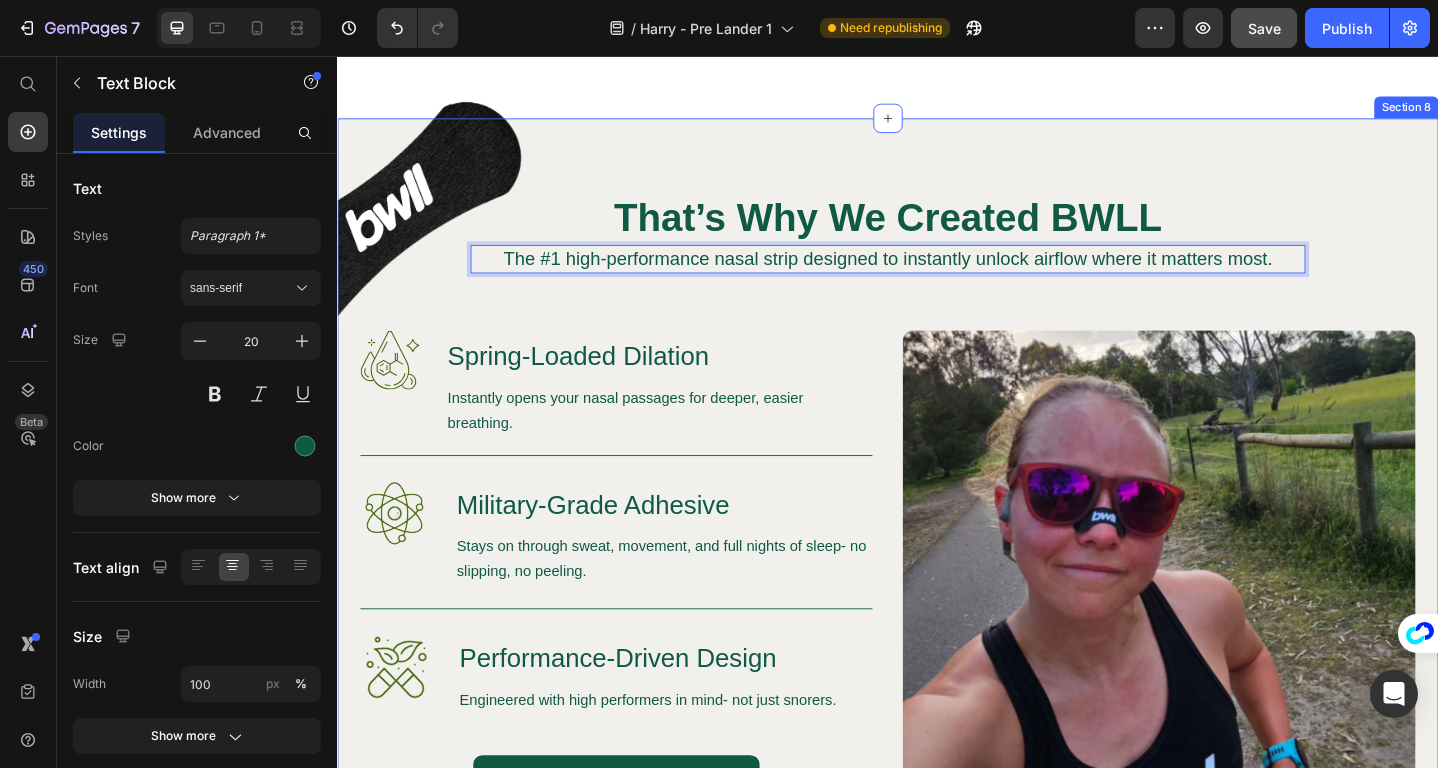 scroll, scrollTop: 3296, scrollLeft: 0, axis: vertical 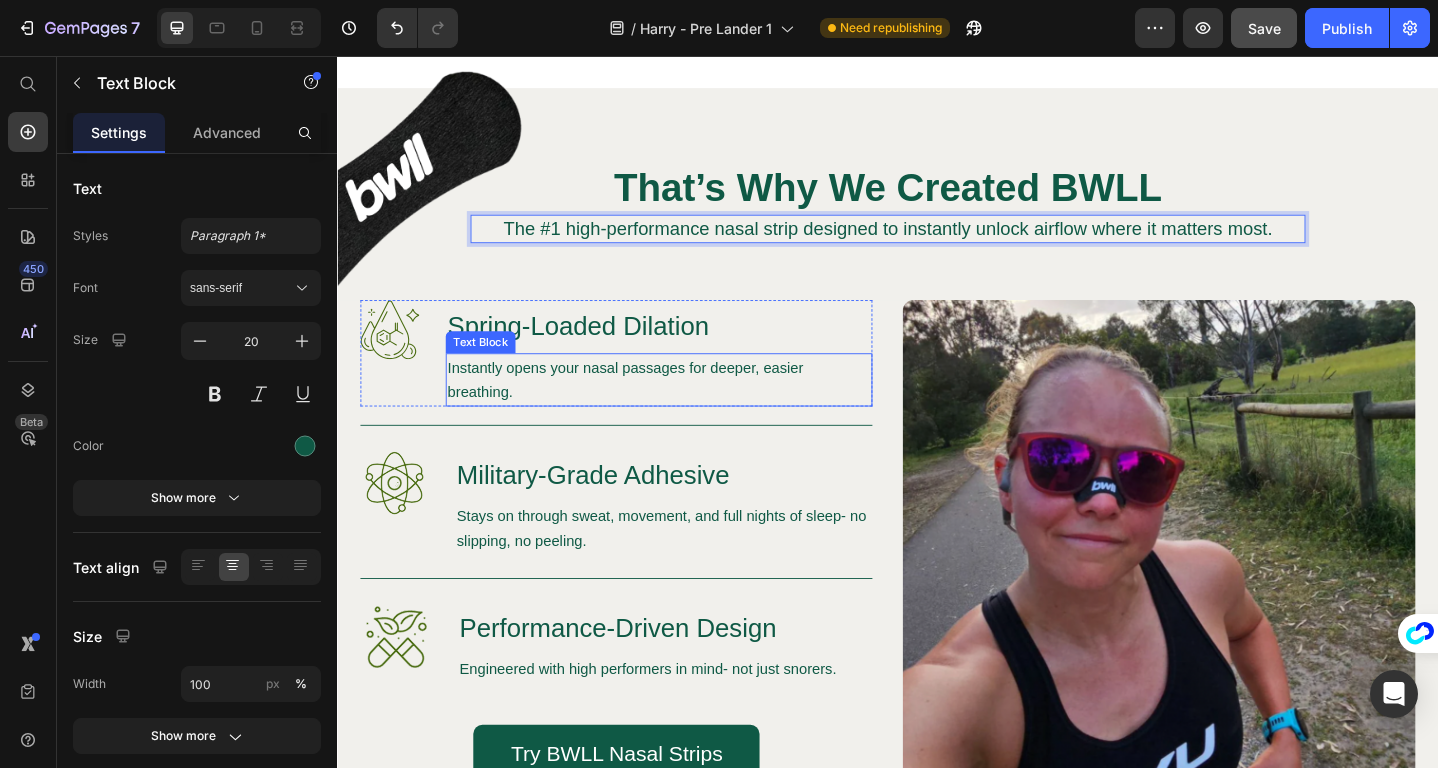 click on "Instantly opens your nasal passages for deeper, easier breathing." at bounding box center [687, 409] 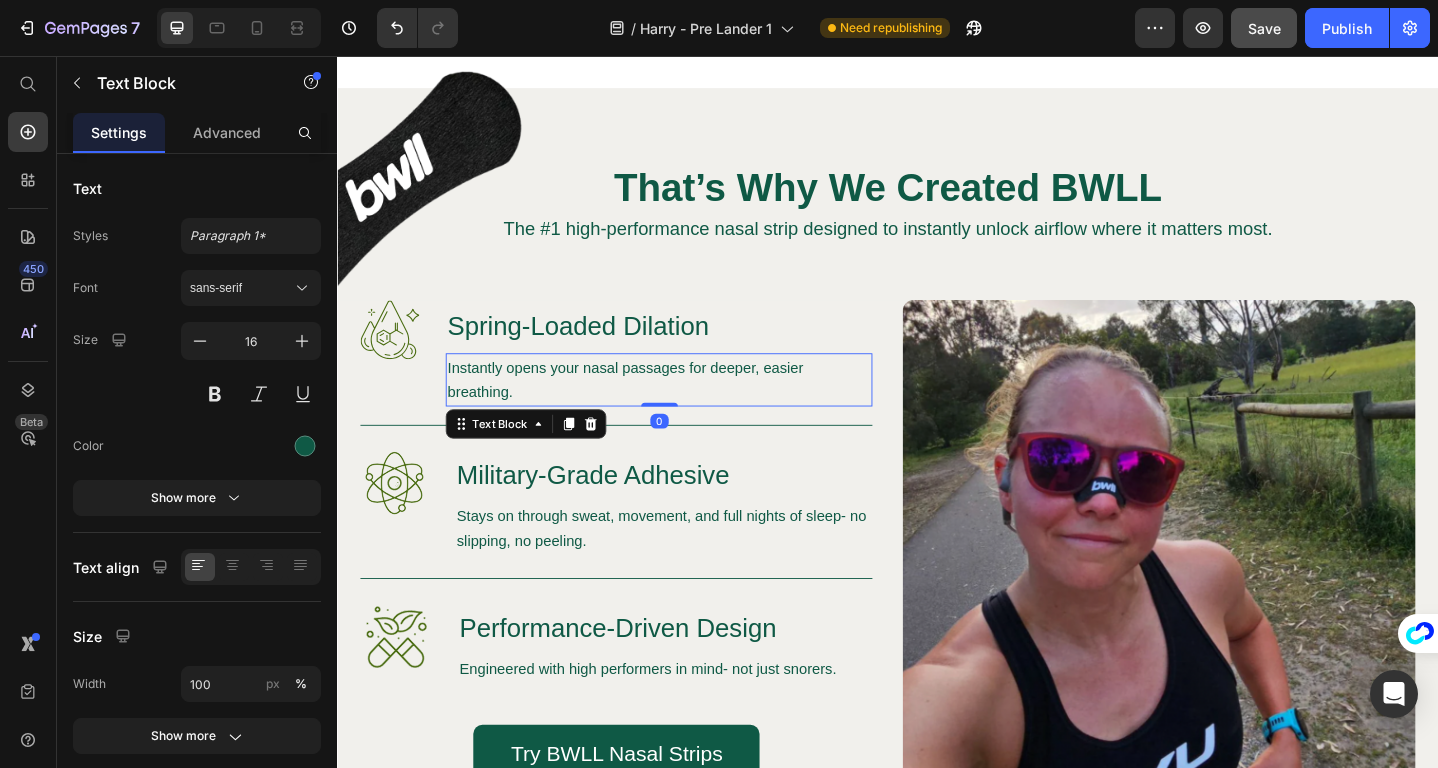 click on "Instantly opens your nasal passages for deeper, easier breathing." at bounding box center (687, 409) 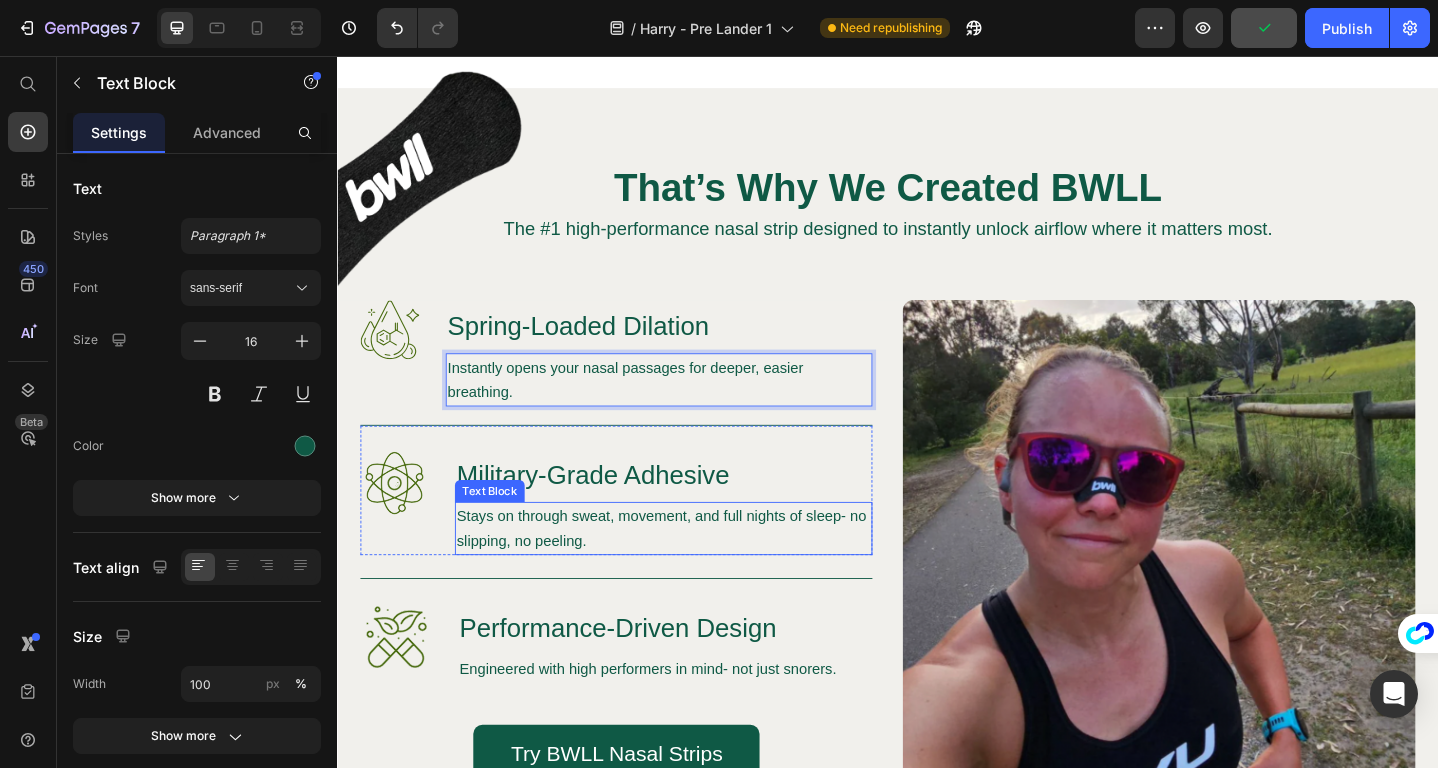 click on "Stays on through sweat, movement, and full nights of sleep- no slipping, no peeling." at bounding box center [692, 571] 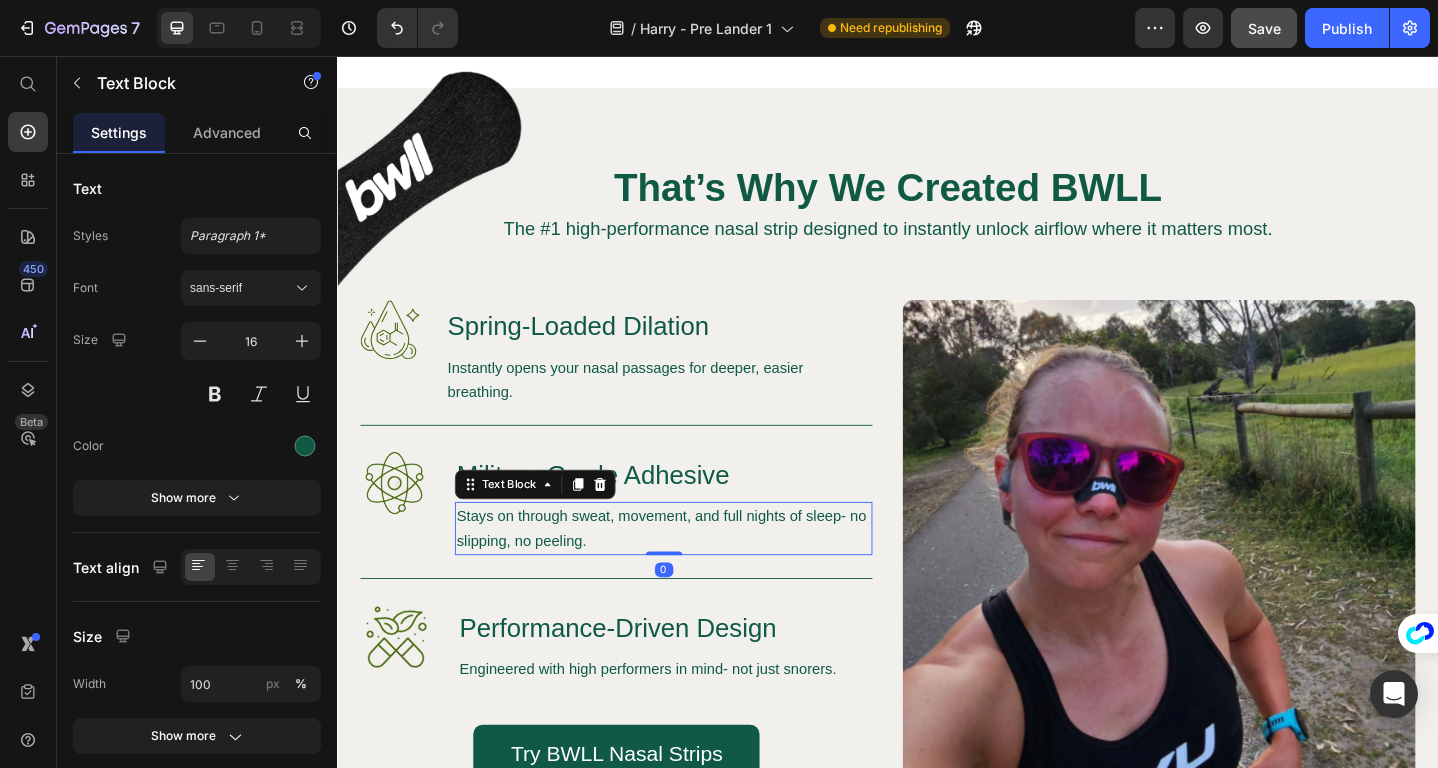 click on "Stays on through sweat, movement, and full nights of sleep- no slipping, no peeling." at bounding box center (692, 571) 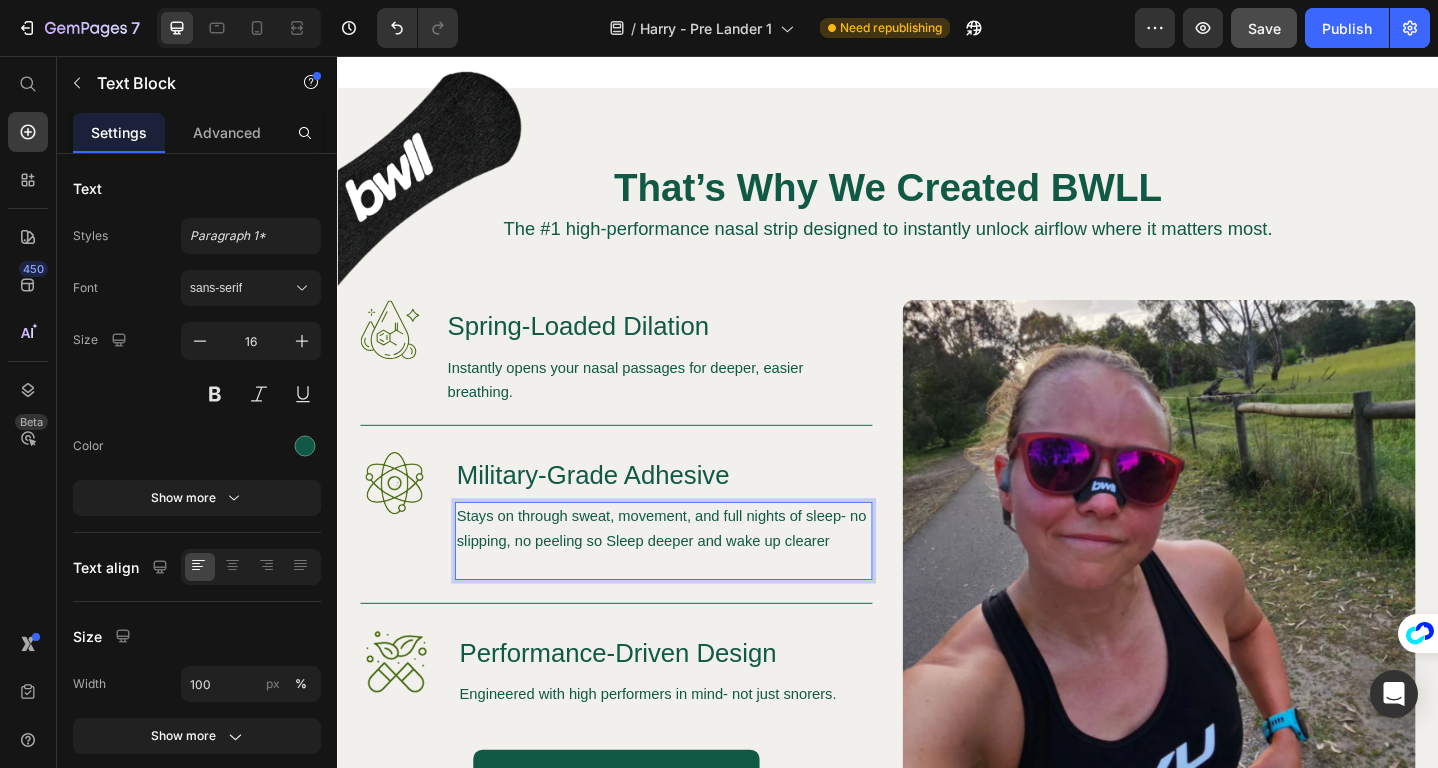 click on "Stays on through sweat, movement, and full nights of sleep- no slipping, no peeling so Sleep deeper and wake up clearer" at bounding box center (692, 571) 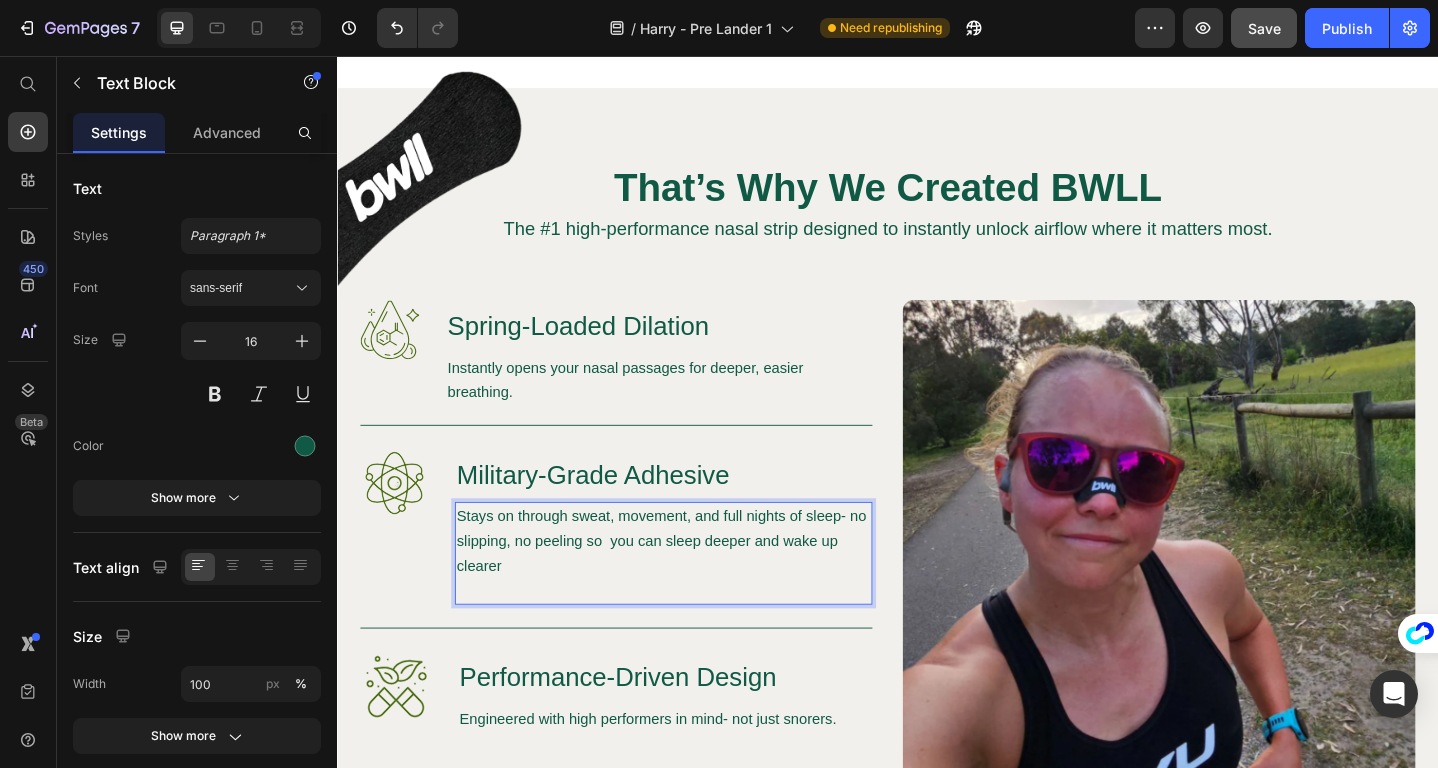click on "Stays on through sweat, movement, and full nights of sleep- no slipping, no peeling so  you can sleep deeper and wake up clearer" at bounding box center [692, 584] 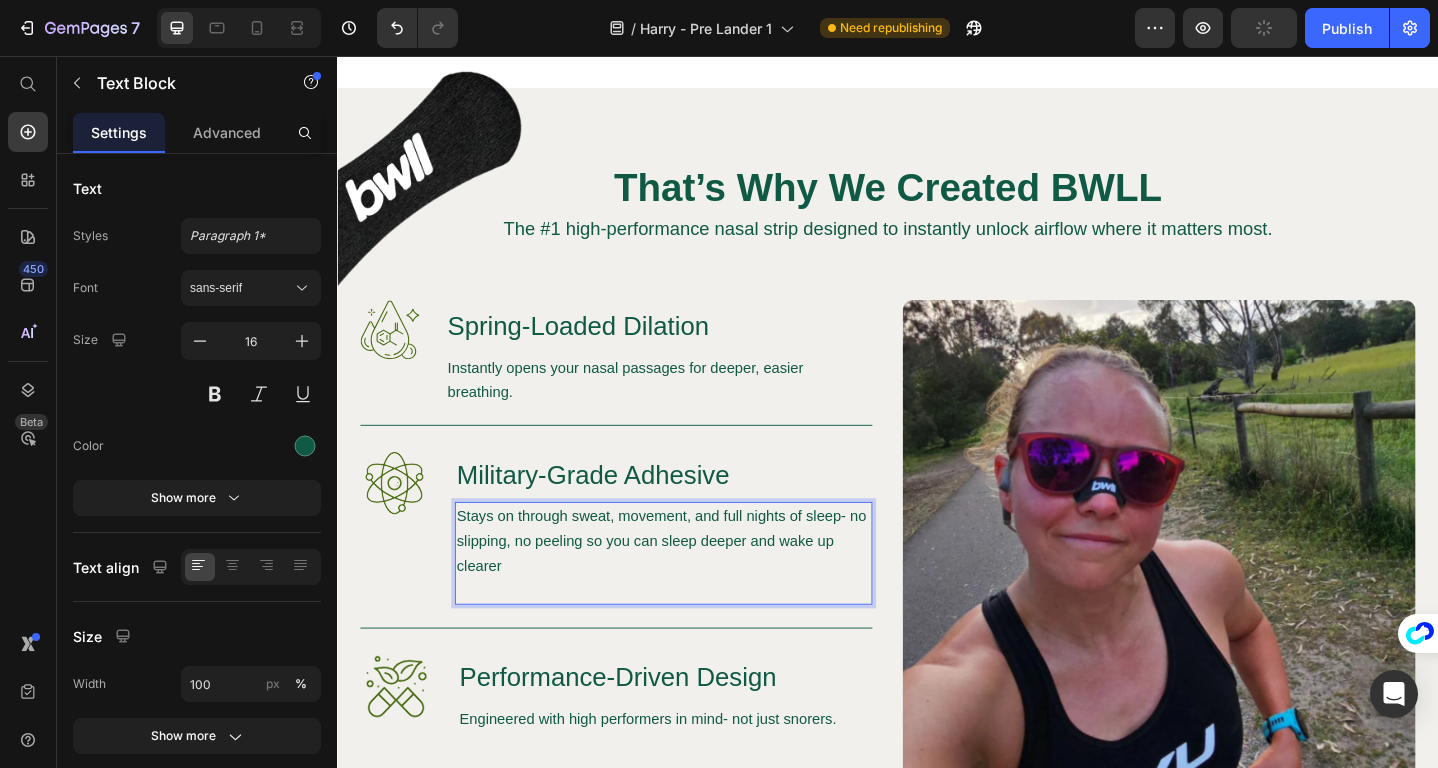 click on "Stays on through sweat, movement, and full nights of sleep- no slipping, no peeling so you can sleep deeper and wake up clearer" at bounding box center (692, 584) 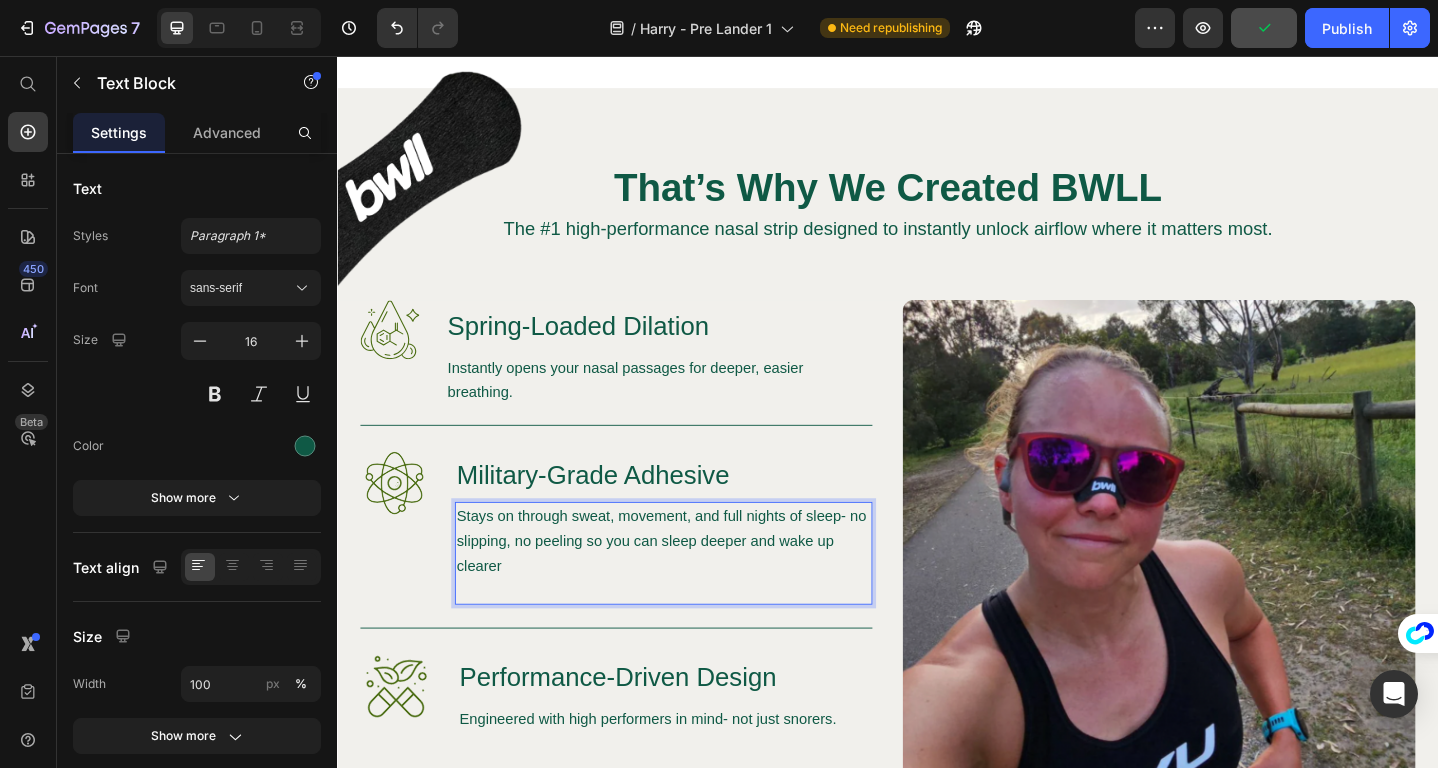 click on "Stays on through sweat, movement, and full nights of sleep- no slipping, no peeling so you can sleep deeper and wake up clearer" at bounding box center (692, 584) 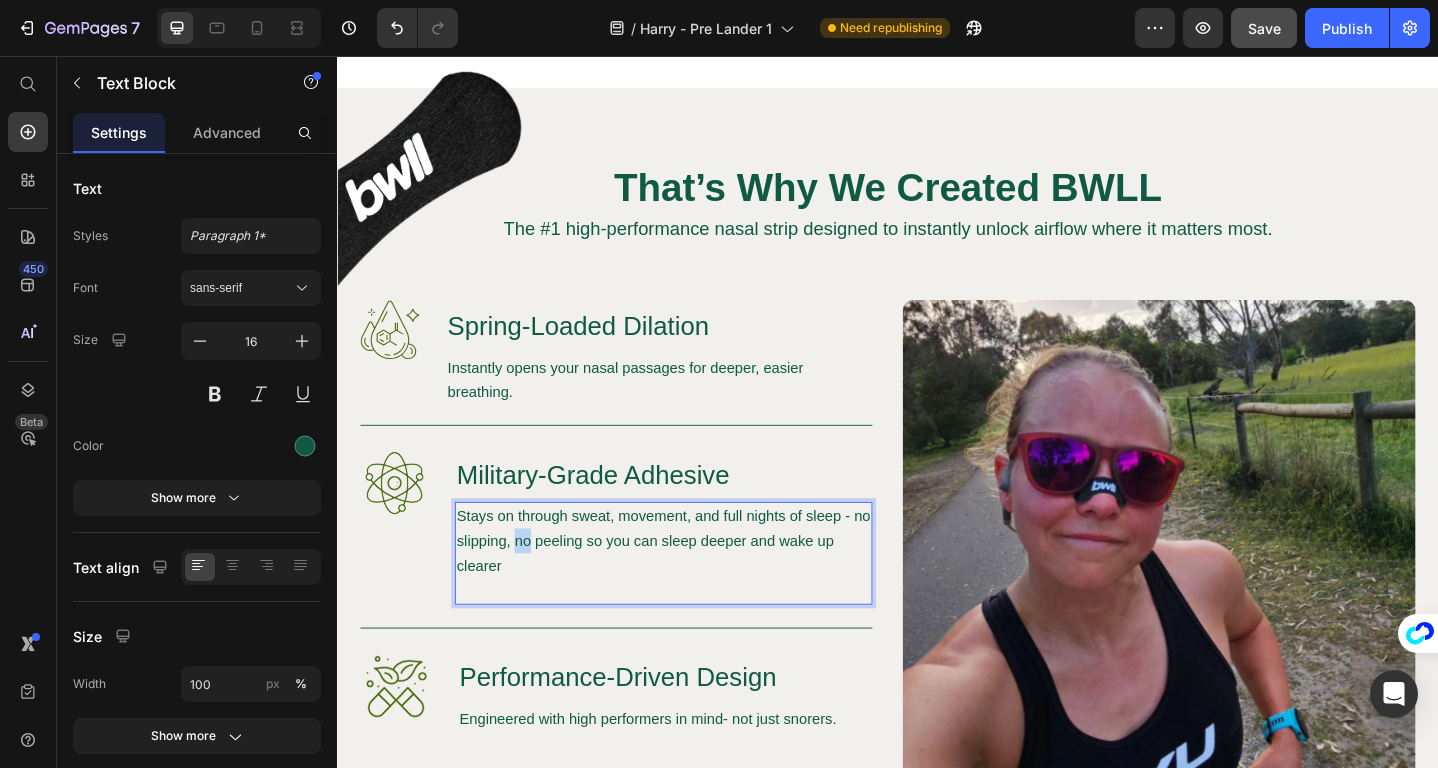 drag, startPoint x: 546, startPoint y: 587, endPoint x: 532, endPoint y: 587, distance: 14 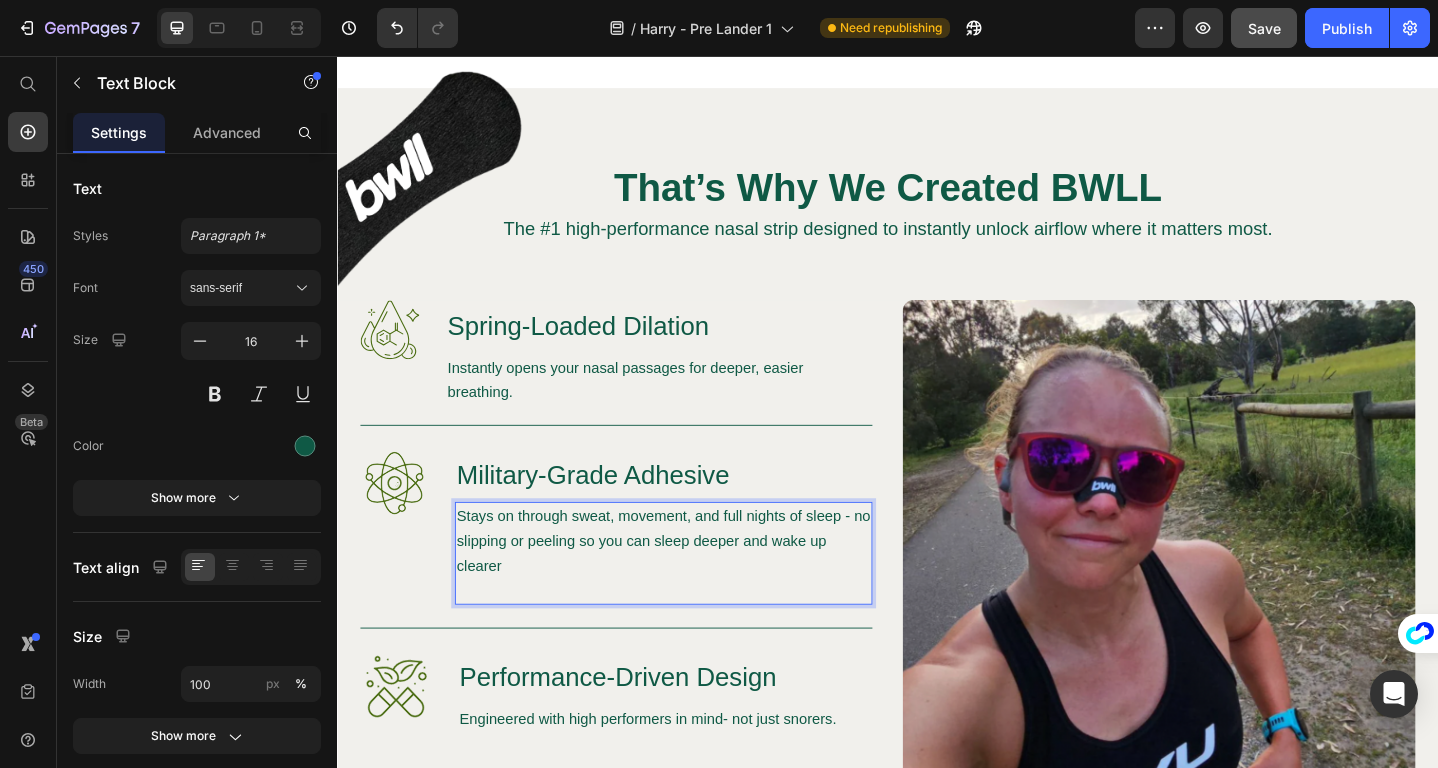 click on "Stays on through sweat, movement, and full nights of sleep - no slipping or peeling so you can sleep deeper and wake up clearer" at bounding box center [692, 584] 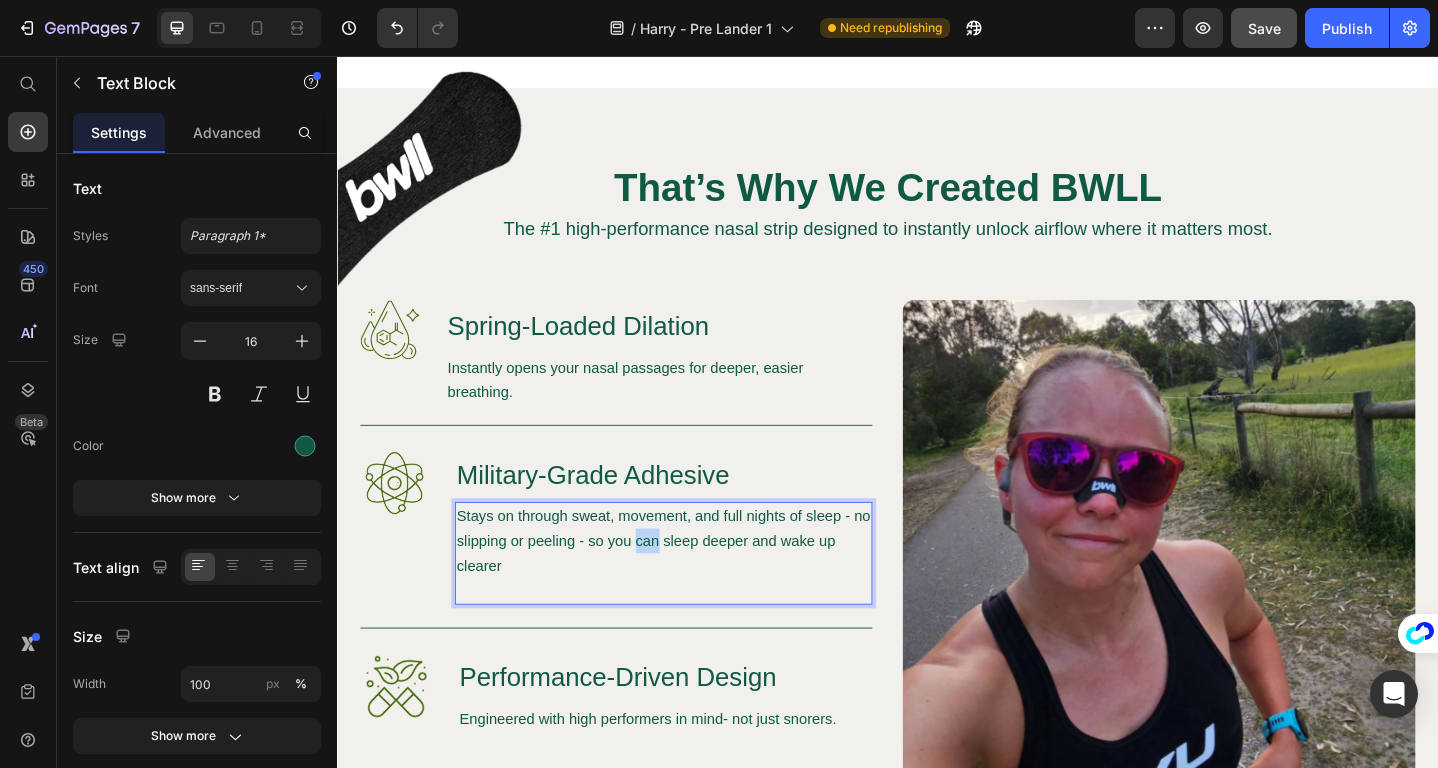 drag, startPoint x: 685, startPoint y: 590, endPoint x: 664, endPoint y: 590, distance: 21 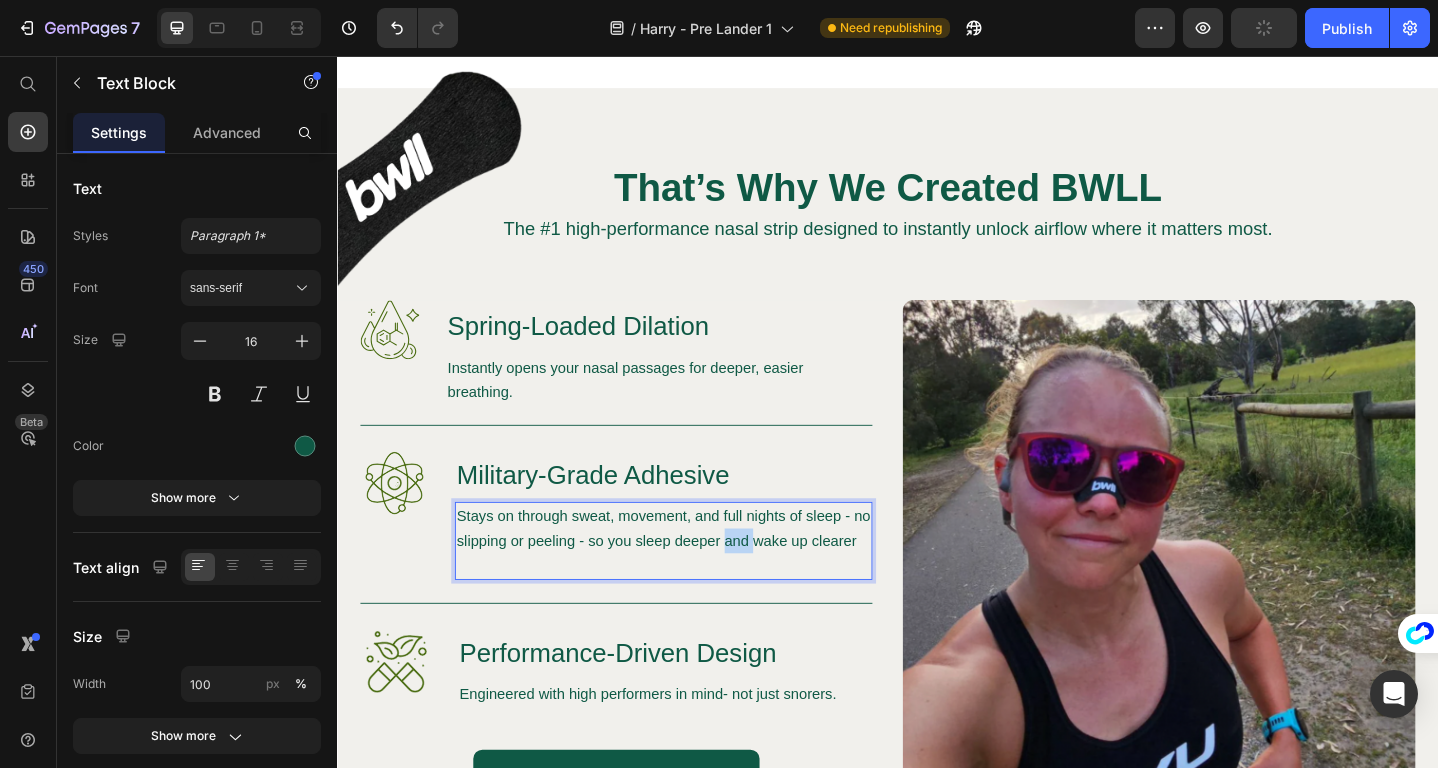 drag, startPoint x: 790, startPoint y: 591, endPoint x: 761, endPoint y: 591, distance: 29 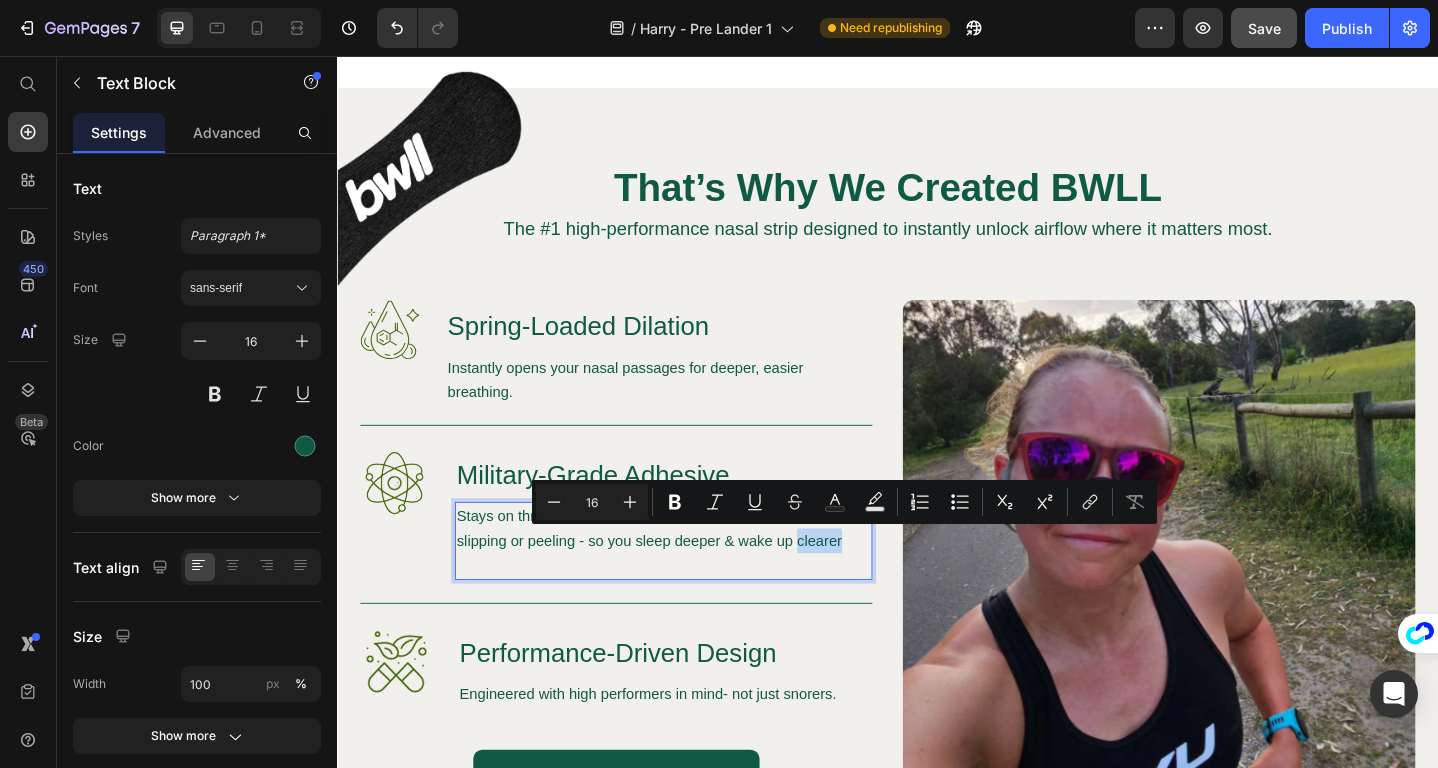 drag, startPoint x: 898, startPoint y: 582, endPoint x: 840, endPoint y: 585, distance: 58.077534 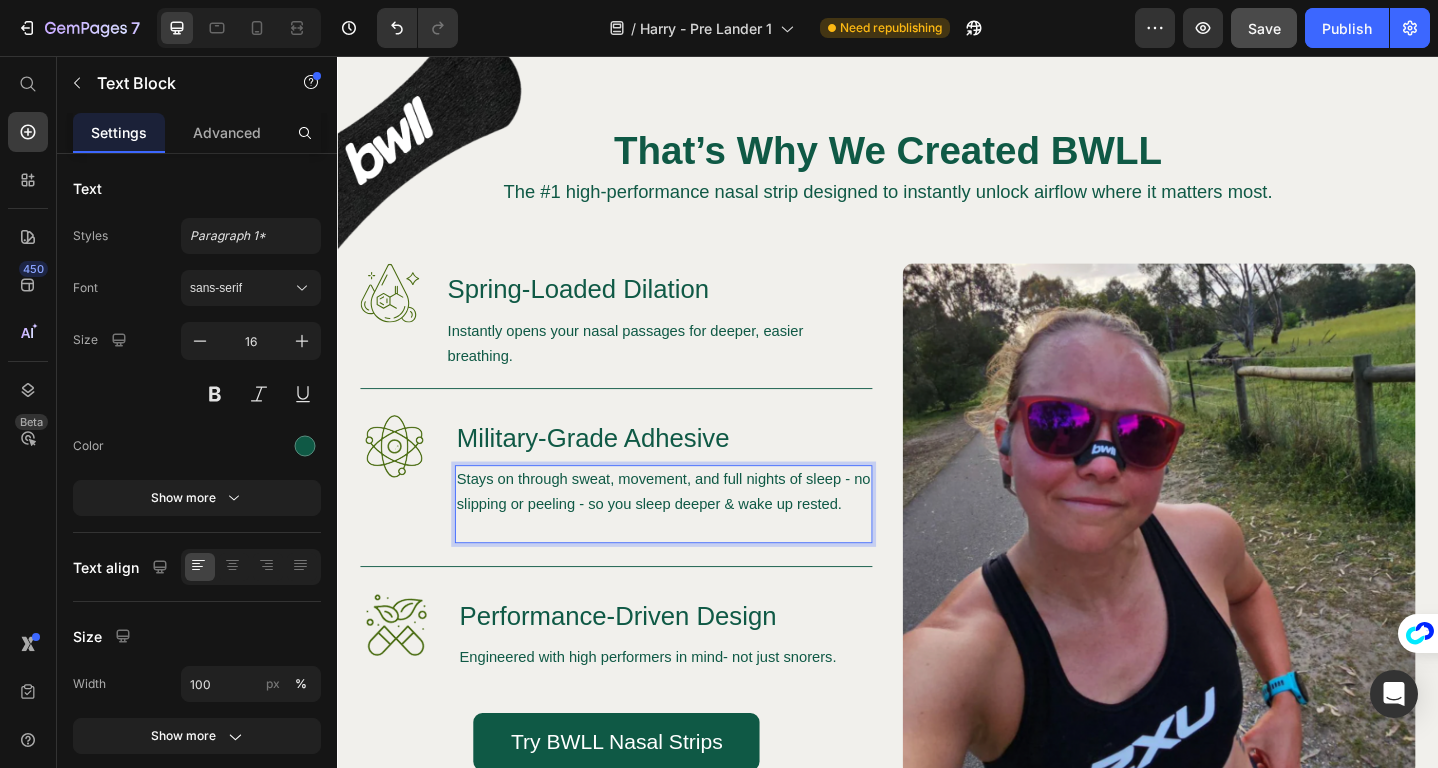 scroll, scrollTop: 3368, scrollLeft: 0, axis: vertical 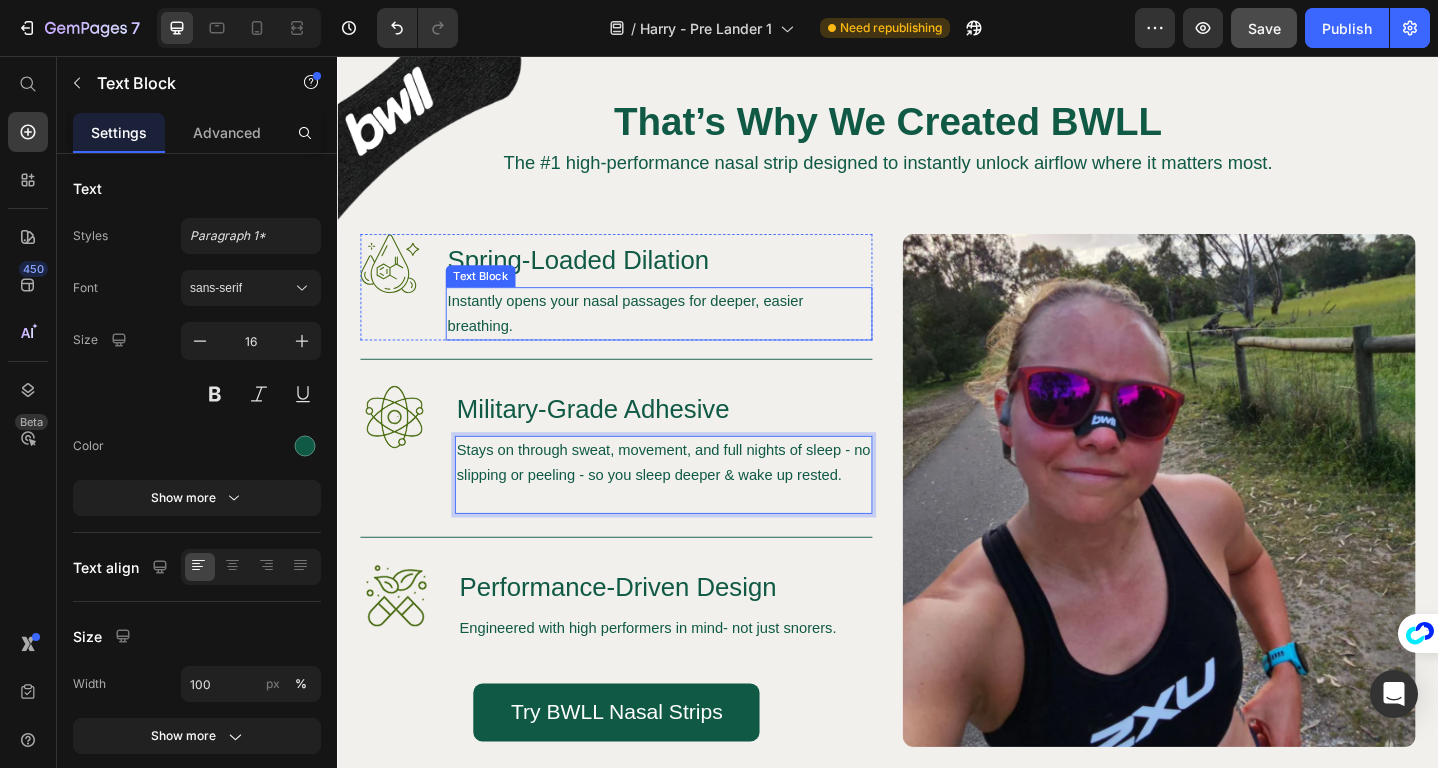 click on "Instantly opens your nasal passages for deeper, easier breathing." at bounding box center (687, 337) 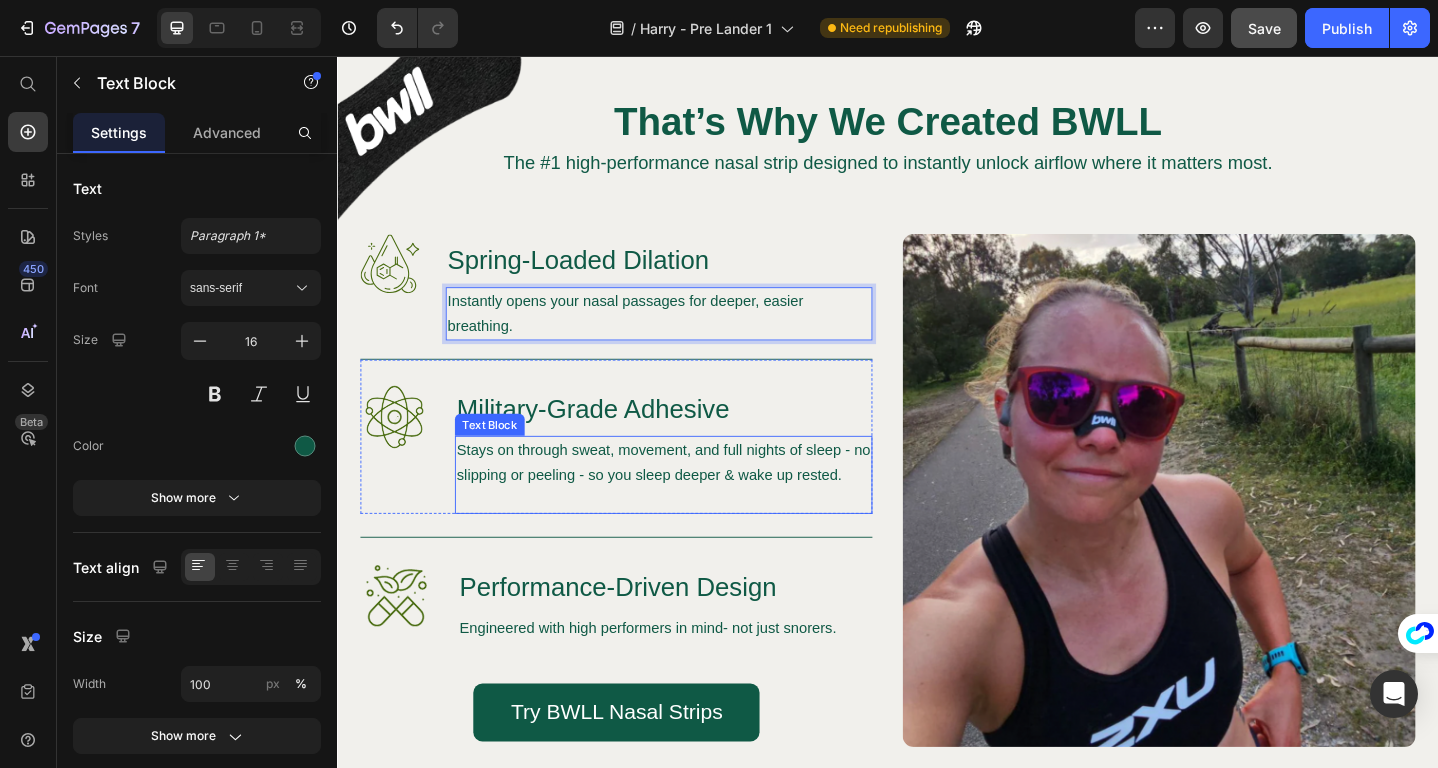 scroll, scrollTop: 3470, scrollLeft: 0, axis: vertical 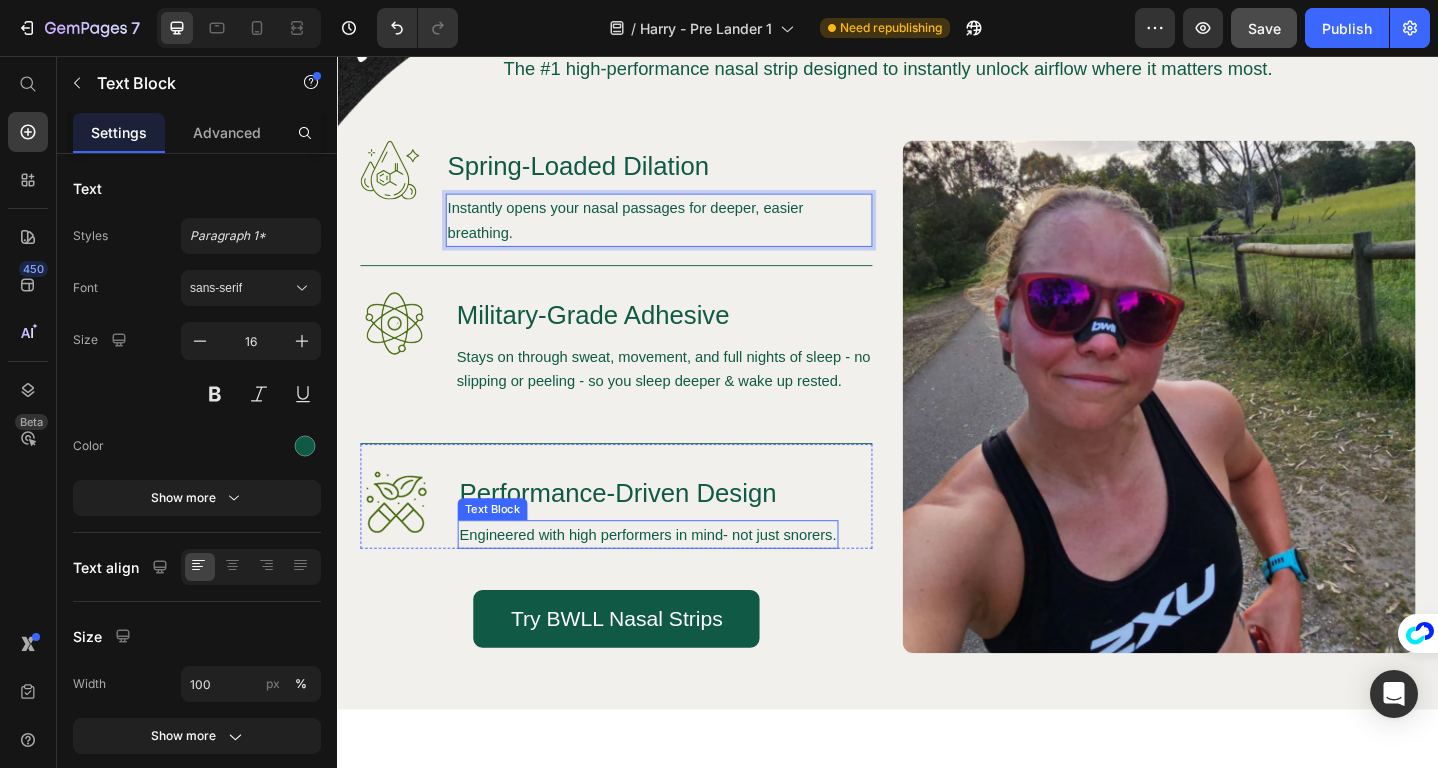click on "Engineered with high performers in mind- not just snorers." at bounding box center [675, 577] 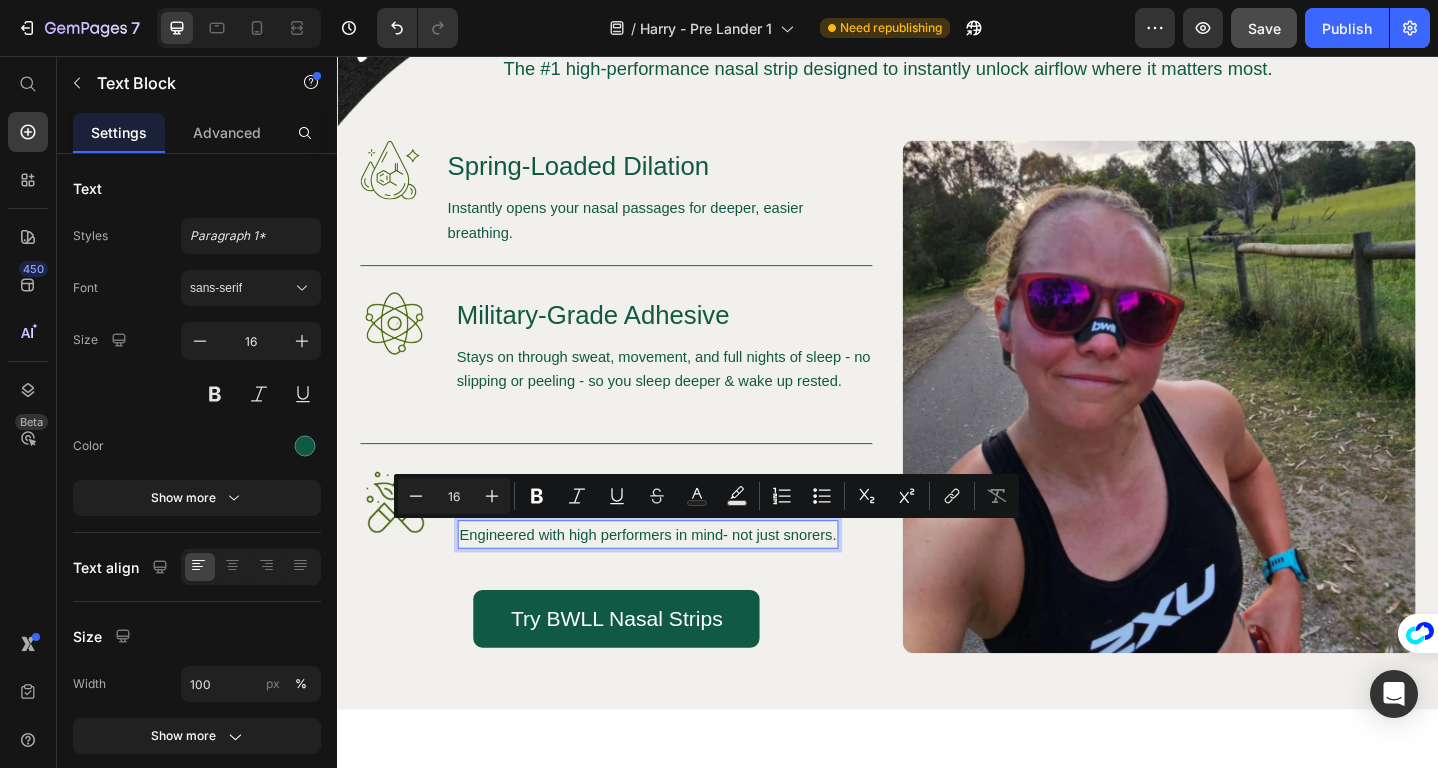click on "Engineered with high performers in mind- not just snorers." at bounding box center [675, 577] 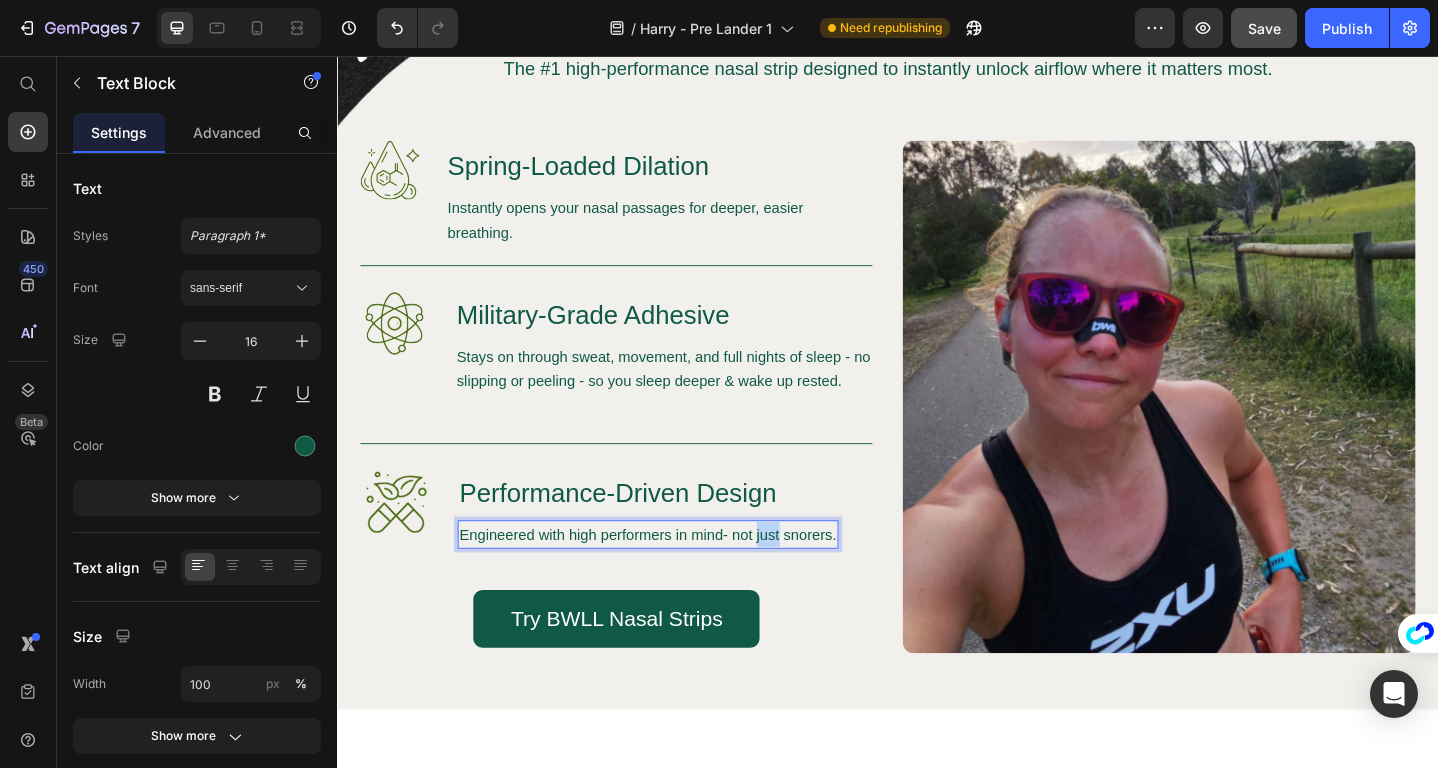 click on "Engineered with high performers in mind- not just snorers." at bounding box center [675, 577] 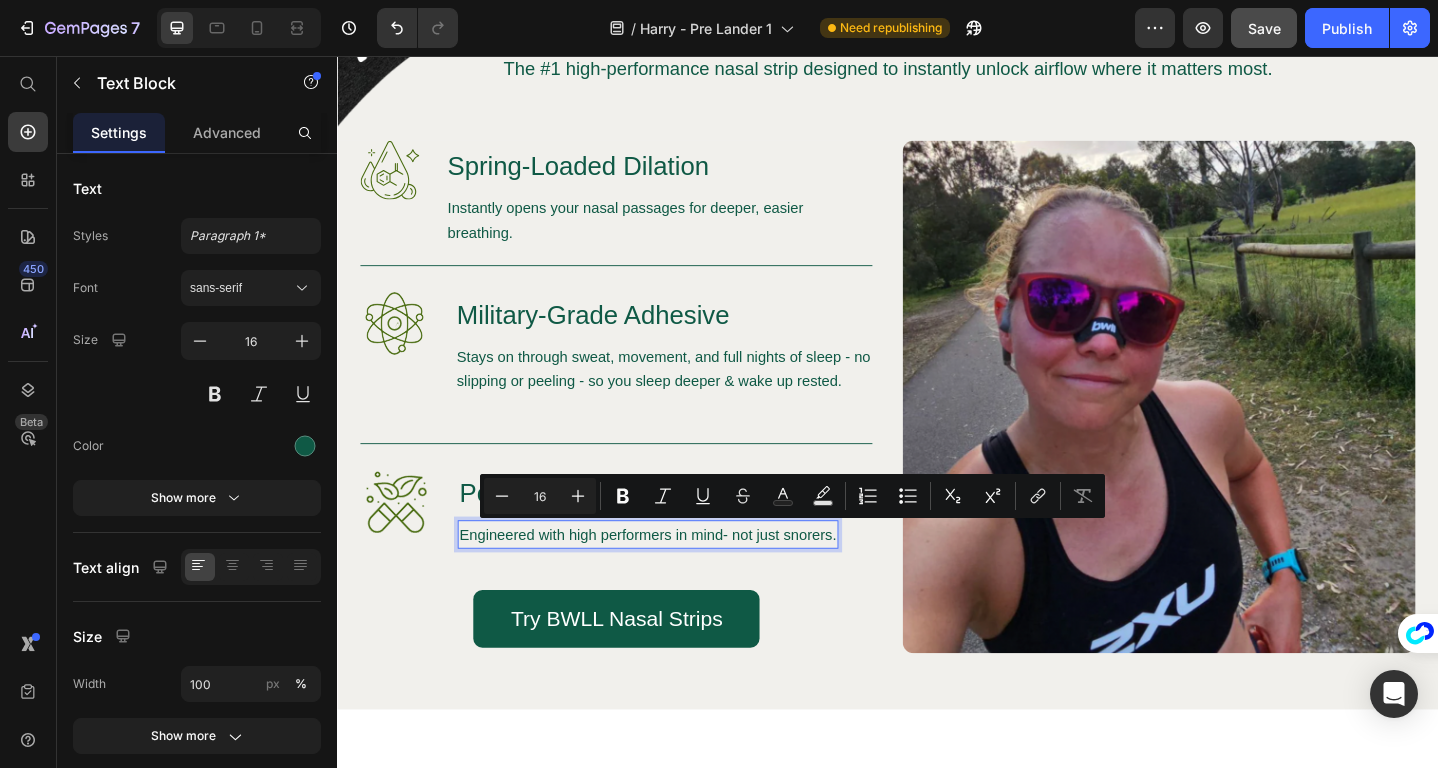 click on "Engineered with high performers in mind- not just snorers." at bounding box center [675, 577] 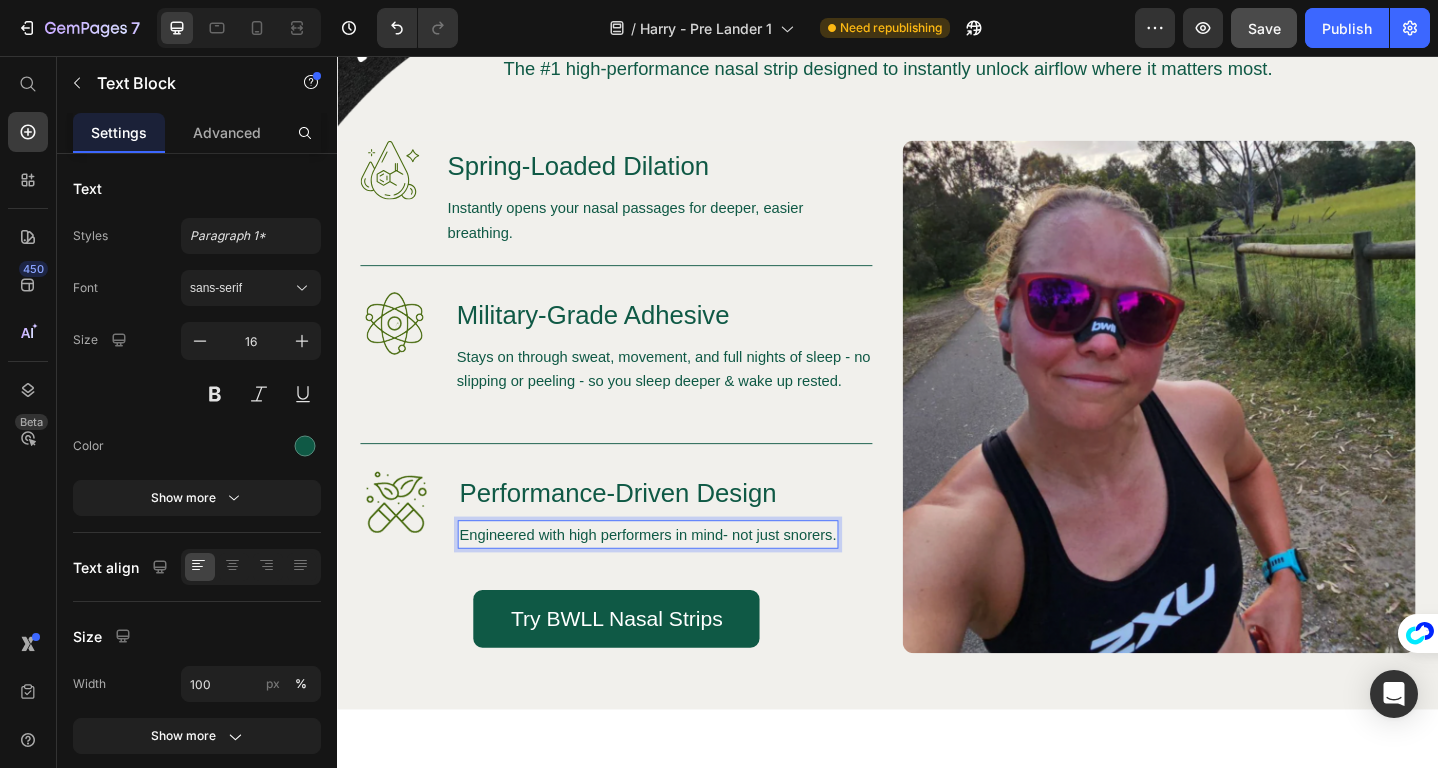 click on "Engineered with high performers in mind- not just snorers." at bounding box center (675, 577) 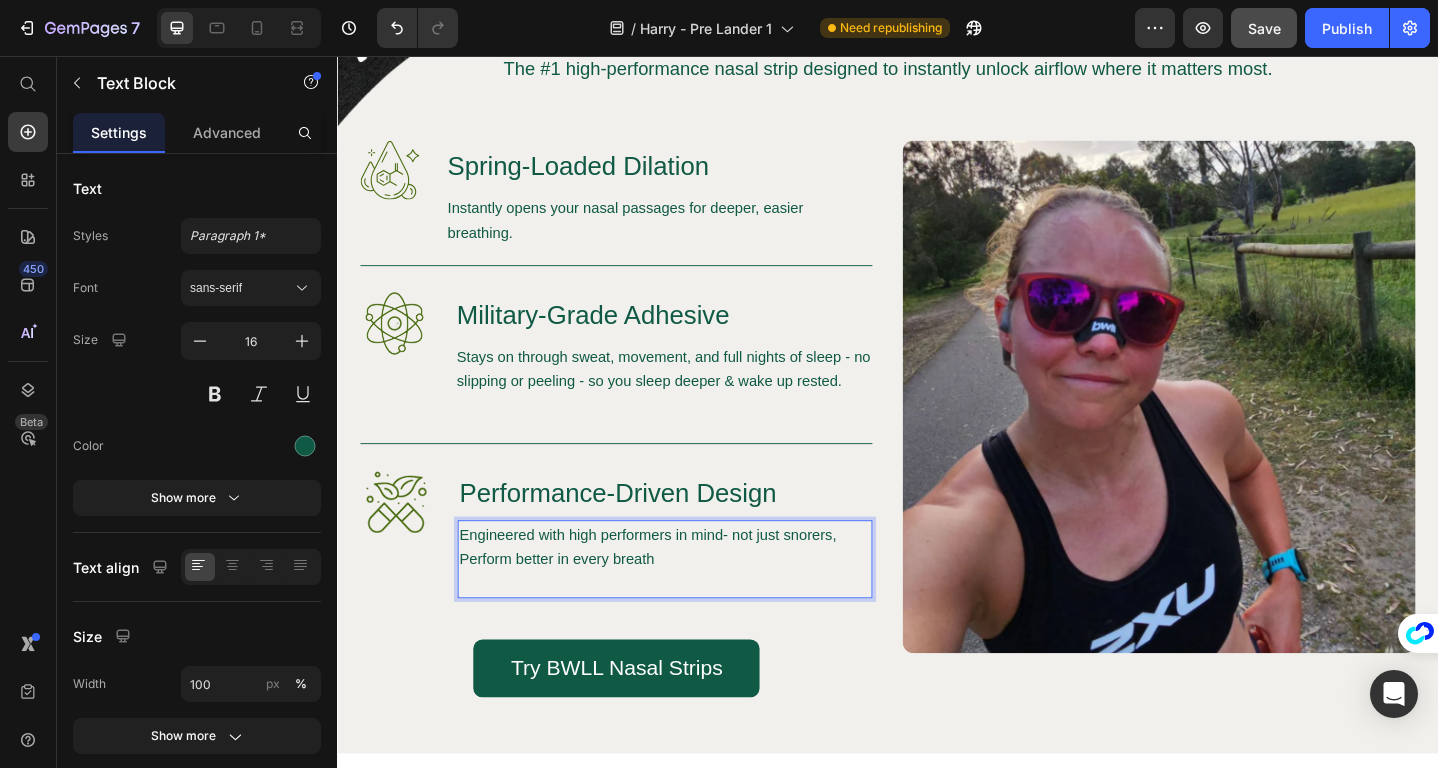 click on "Engineered with high performers in mind- not just snorers, Perform better in every breath" at bounding box center (694, 591) 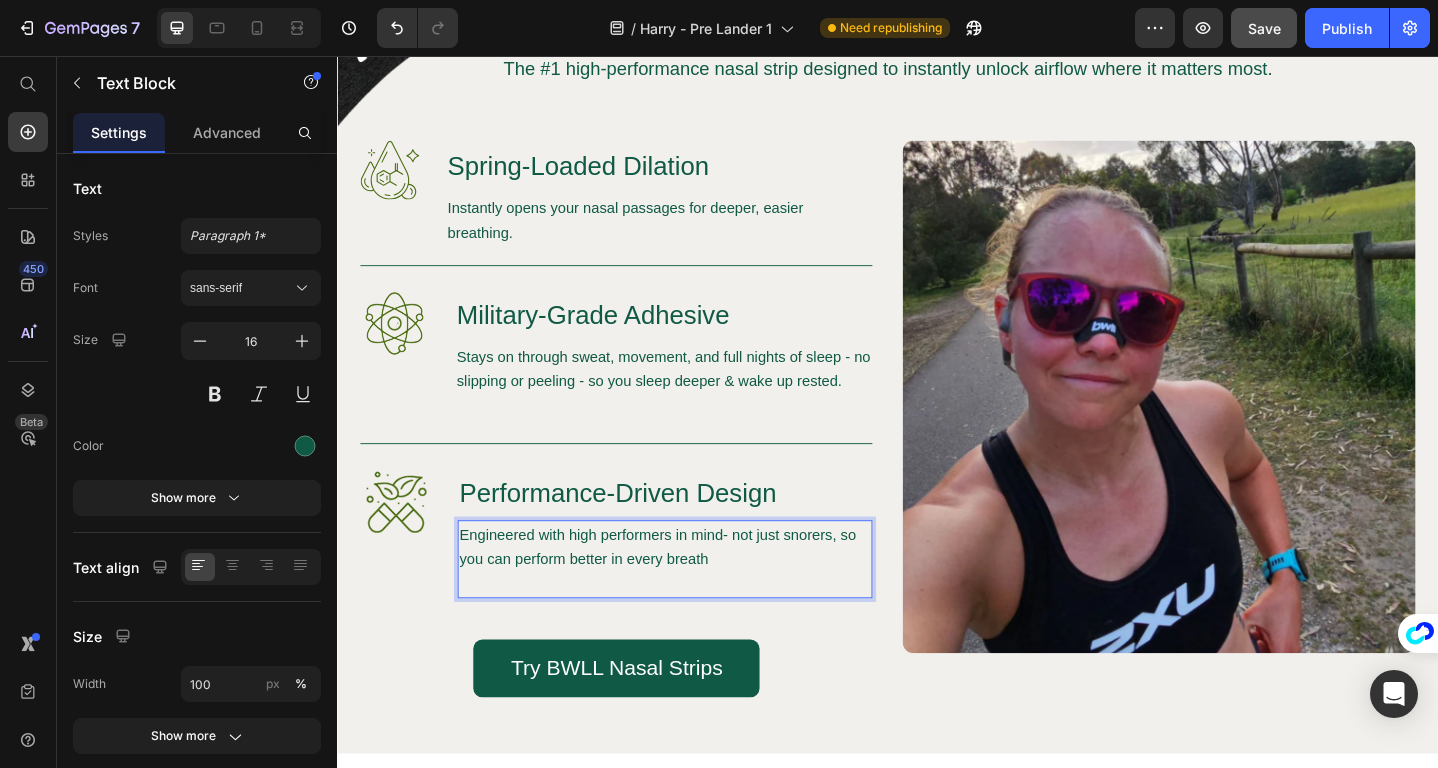 click on "Engineered with high performers in mind- not just snorers, so you can perform better in every breath" at bounding box center [694, 591] 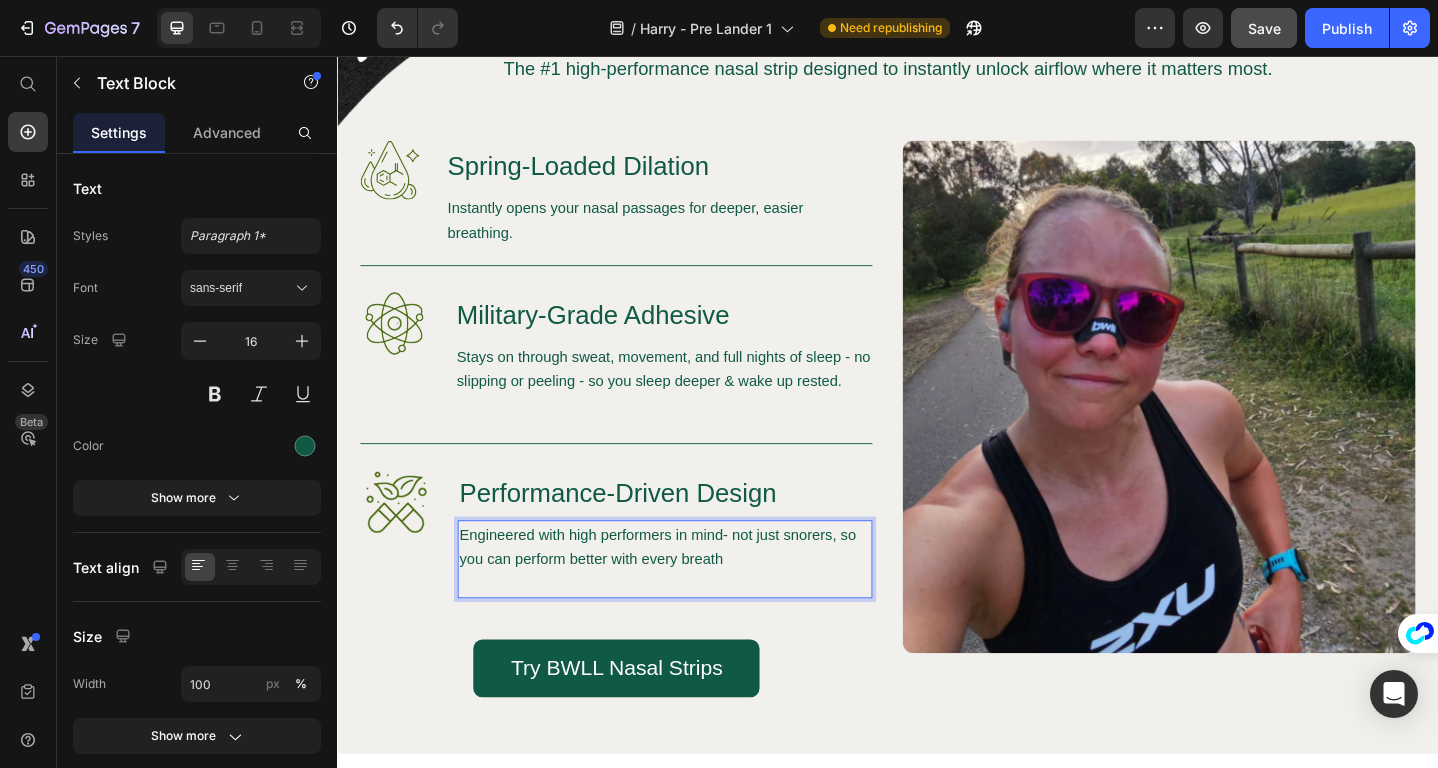 click on "Engineered with high performers in mind- not just snorers, so you can perform better with every breath" at bounding box center [694, 591] 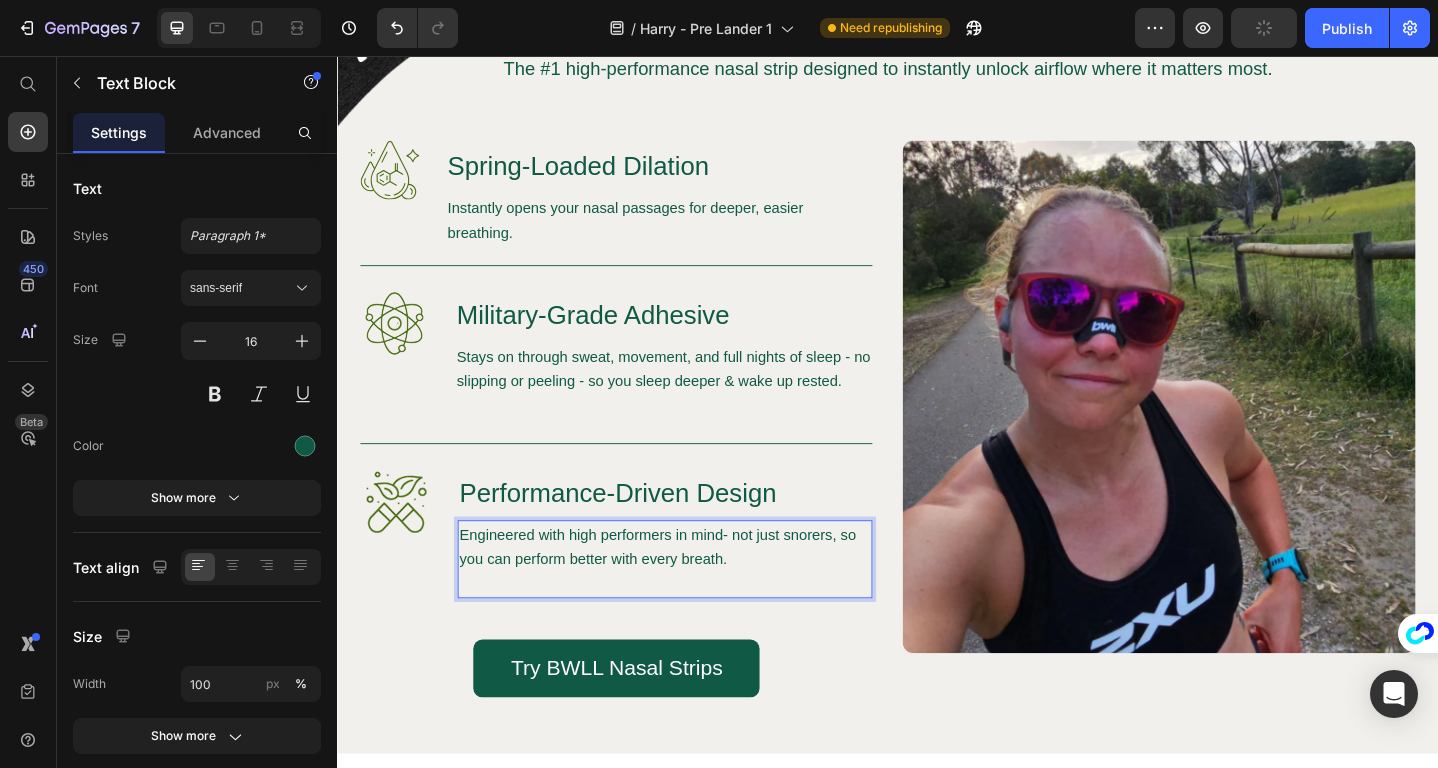 click at bounding box center (694, 631) 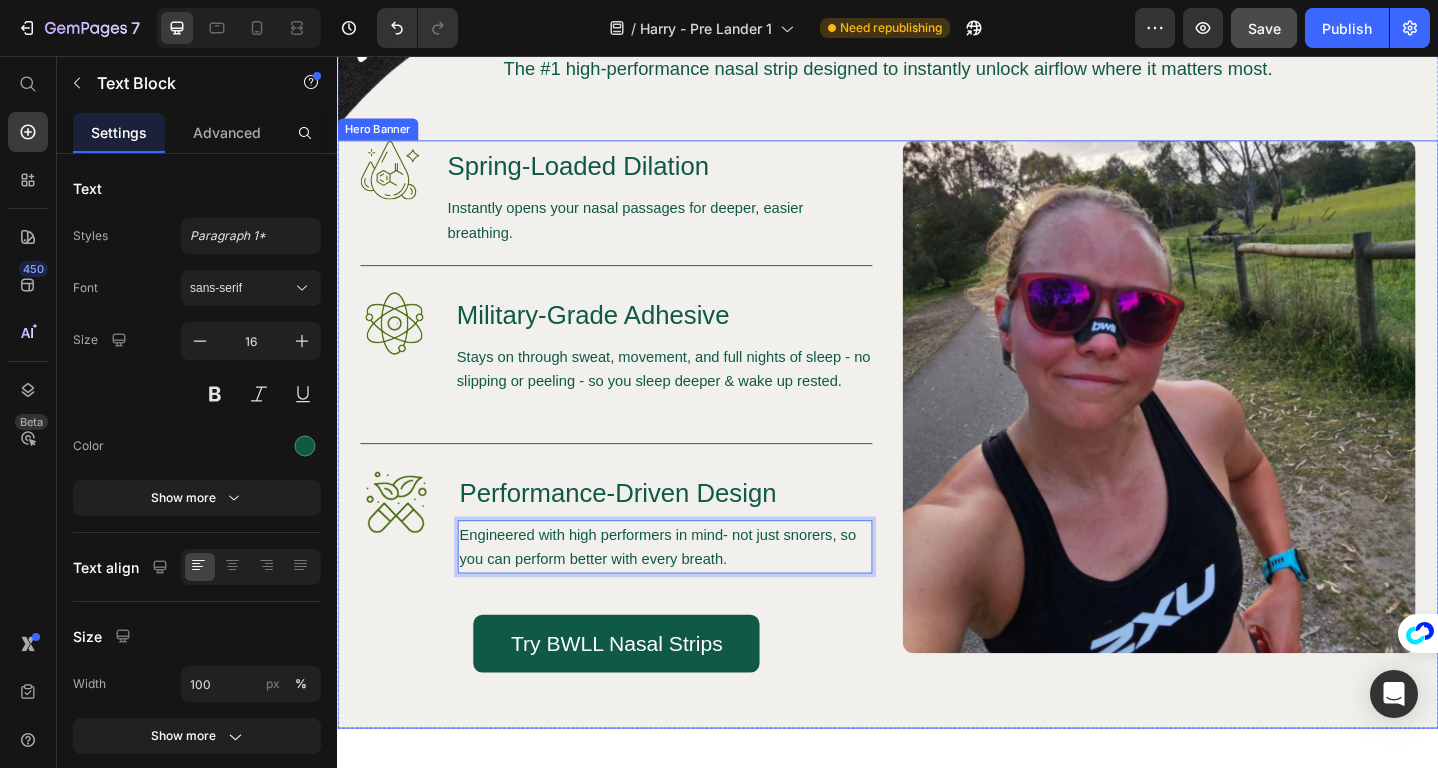 click on "Image Spring-Loaded Dilation Heading Instantly opens your nasal passages for deeper, easier breathing. Text Block Row Image Military-Grade Adhesive Heading Stays on through sweat, movement, and full nights of sleep - no slipping or peeling - so you sleep deeper & wake up rested.  Text Block Row Image Performance-Driven Design Heading Engineered with high performers in mind- not just snorers, so you can perform better with every breath. Text Block   0 Row Try BWLL Nasal Strips Button Row Image" at bounding box center (937, 468) 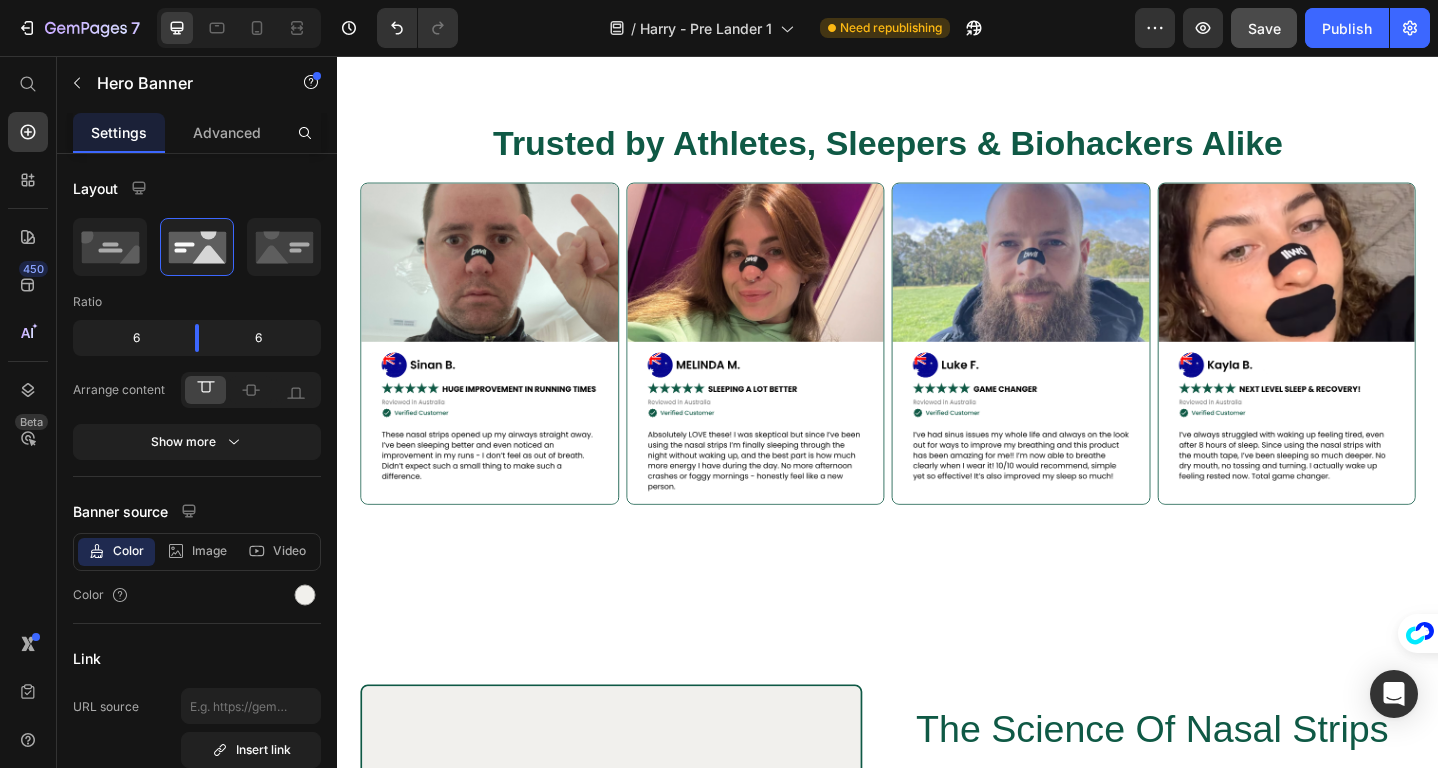 scroll, scrollTop: 4214, scrollLeft: 0, axis: vertical 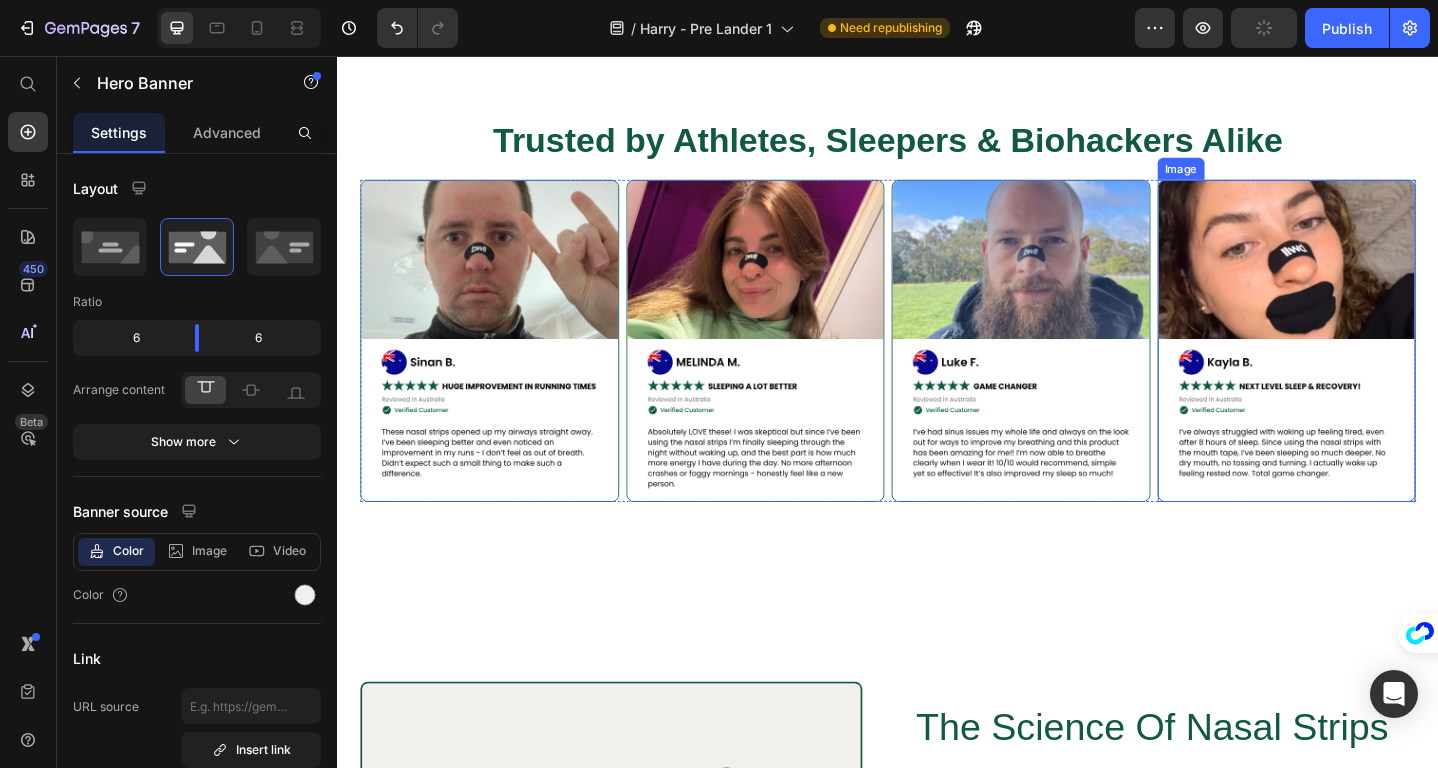click at bounding box center (1372, 366) 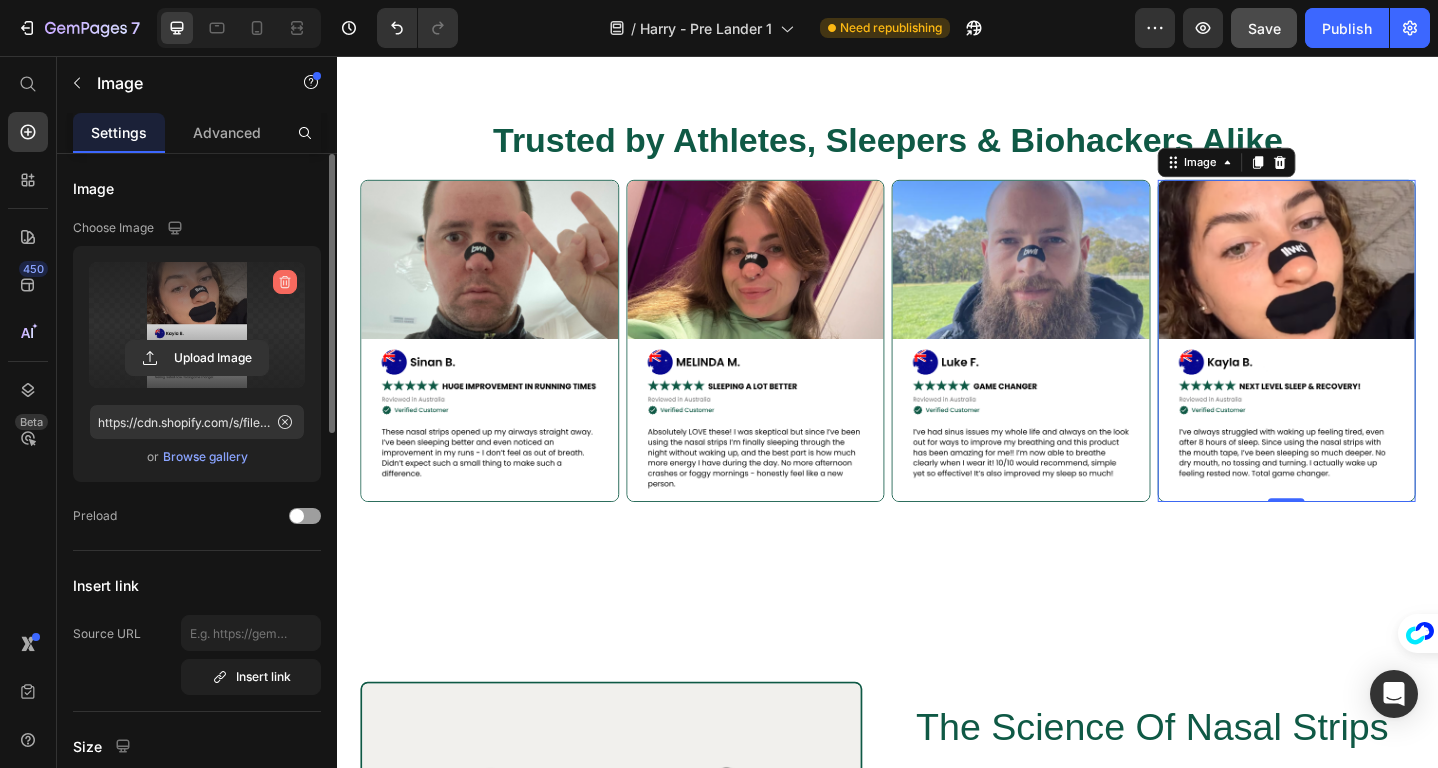 click 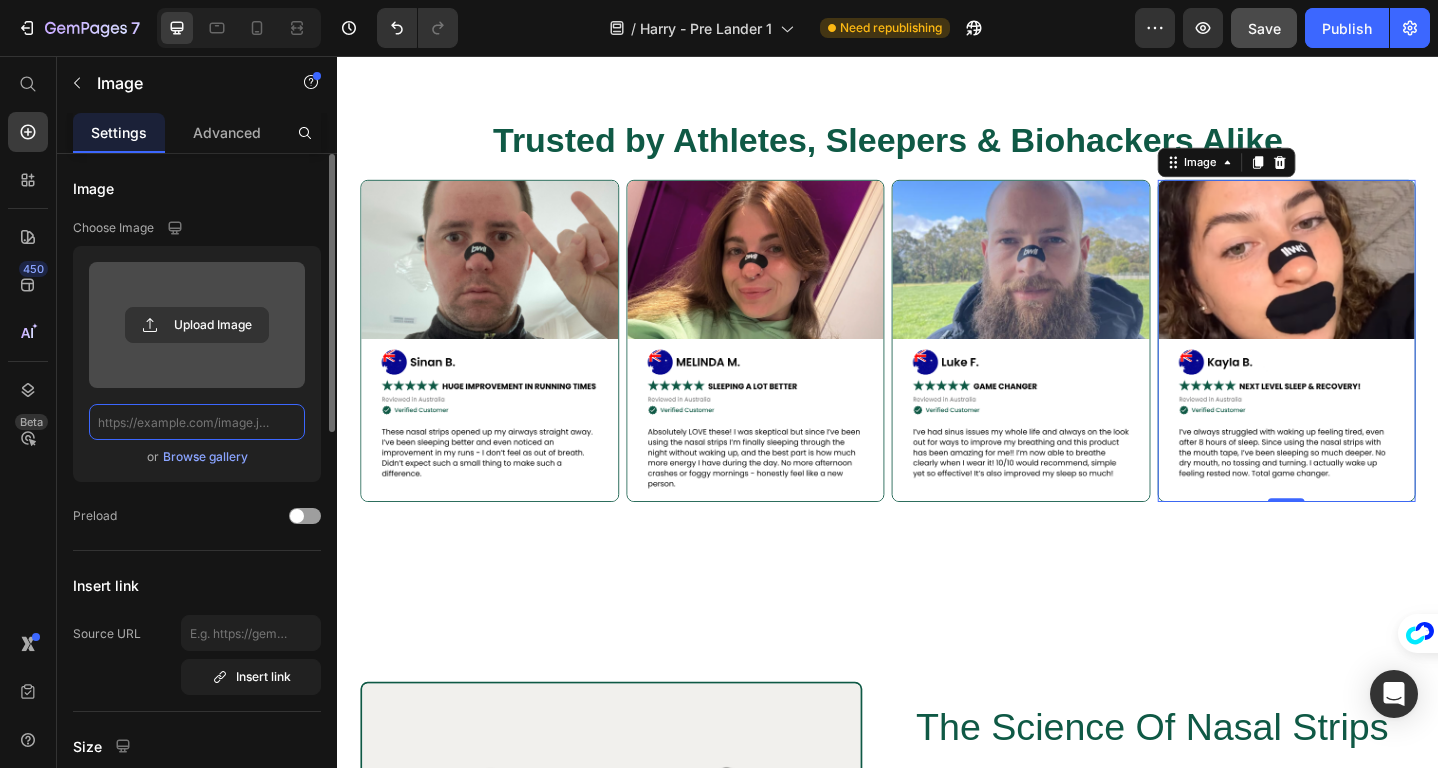 scroll, scrollTop: 0, scrollLeft: 0, axis: both 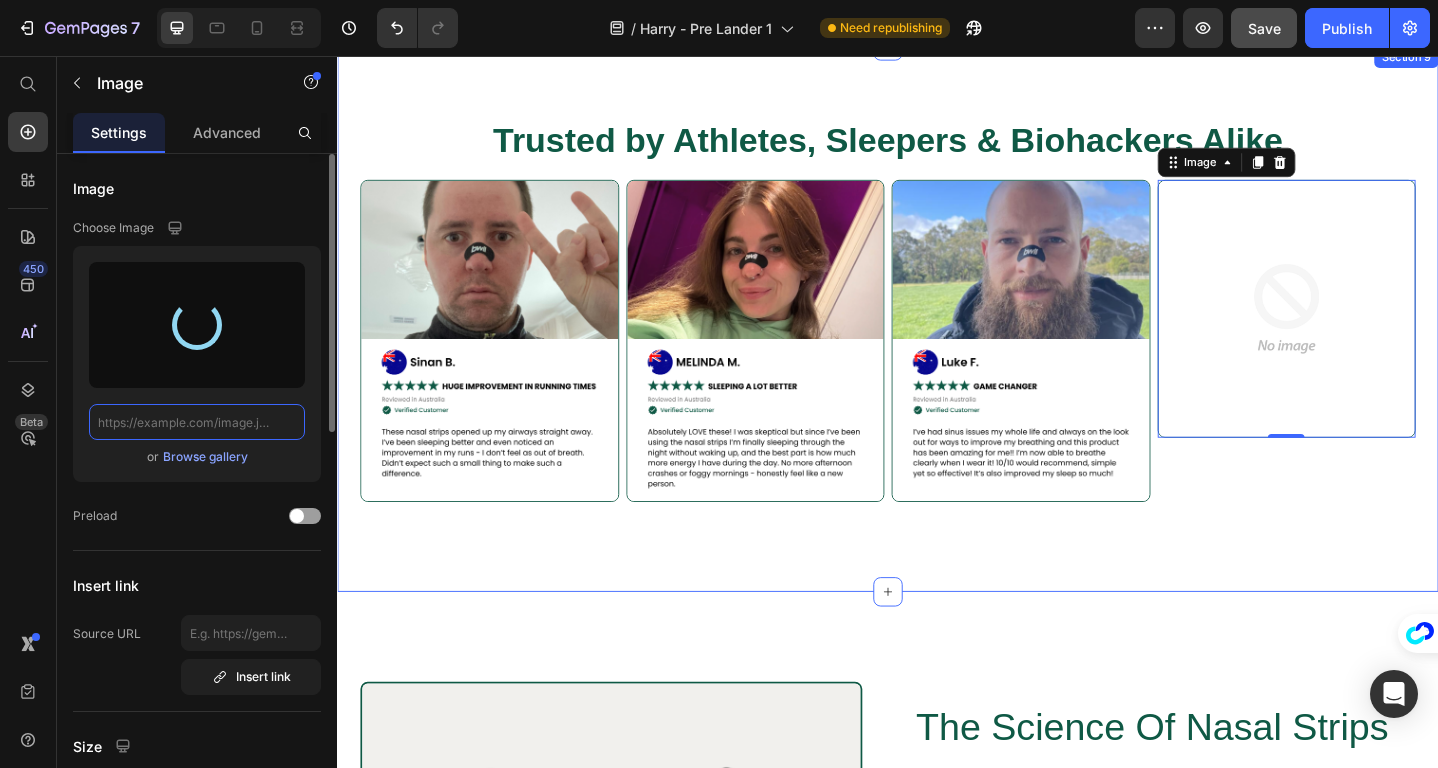 type on "https://cdn.shopify.com/s/files/1/0652/4751/0710/files/gempages_548050868268696456-70d0de66-62ab-4582-9890-b2496ba65baf.png" 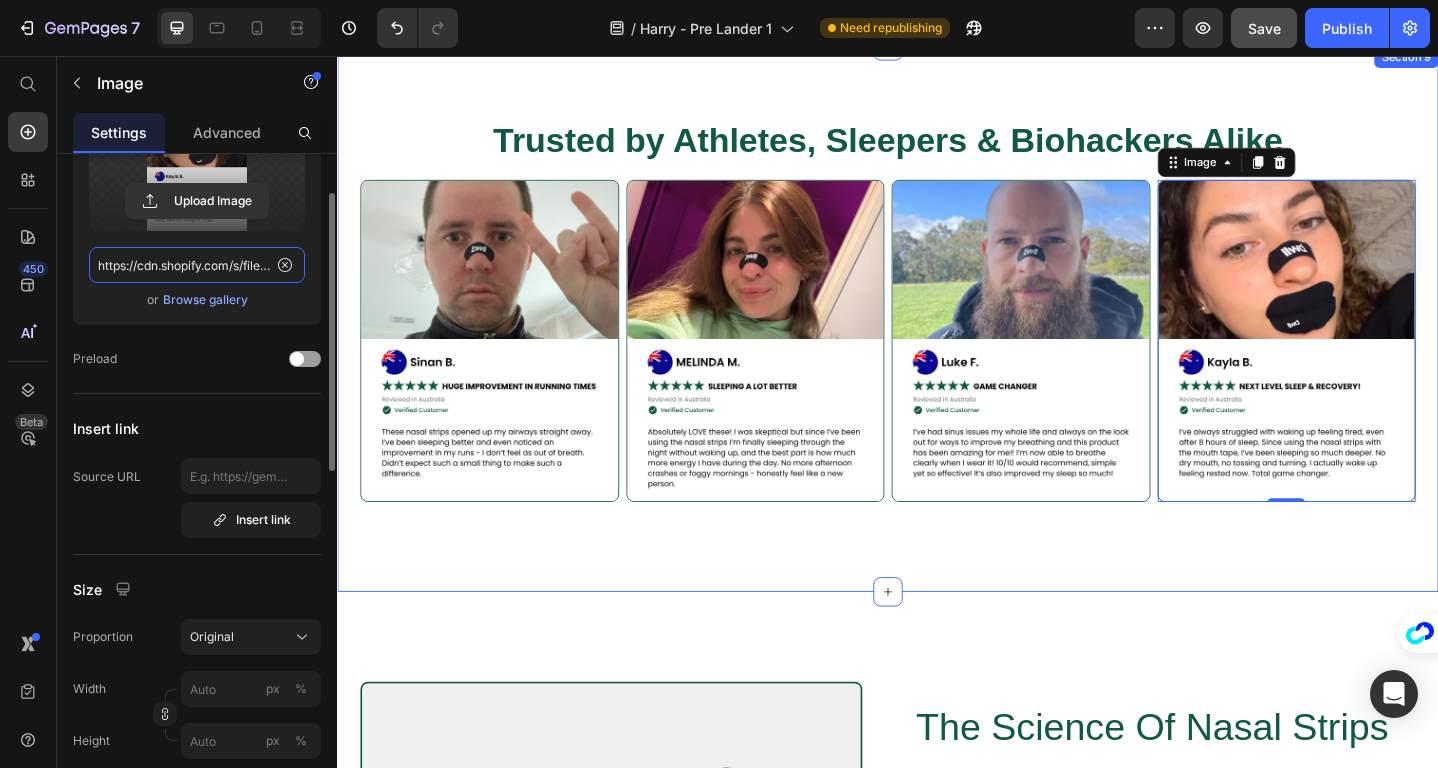 scroll, scrollTop: 314, scrollLeft: 0, axis: vertical 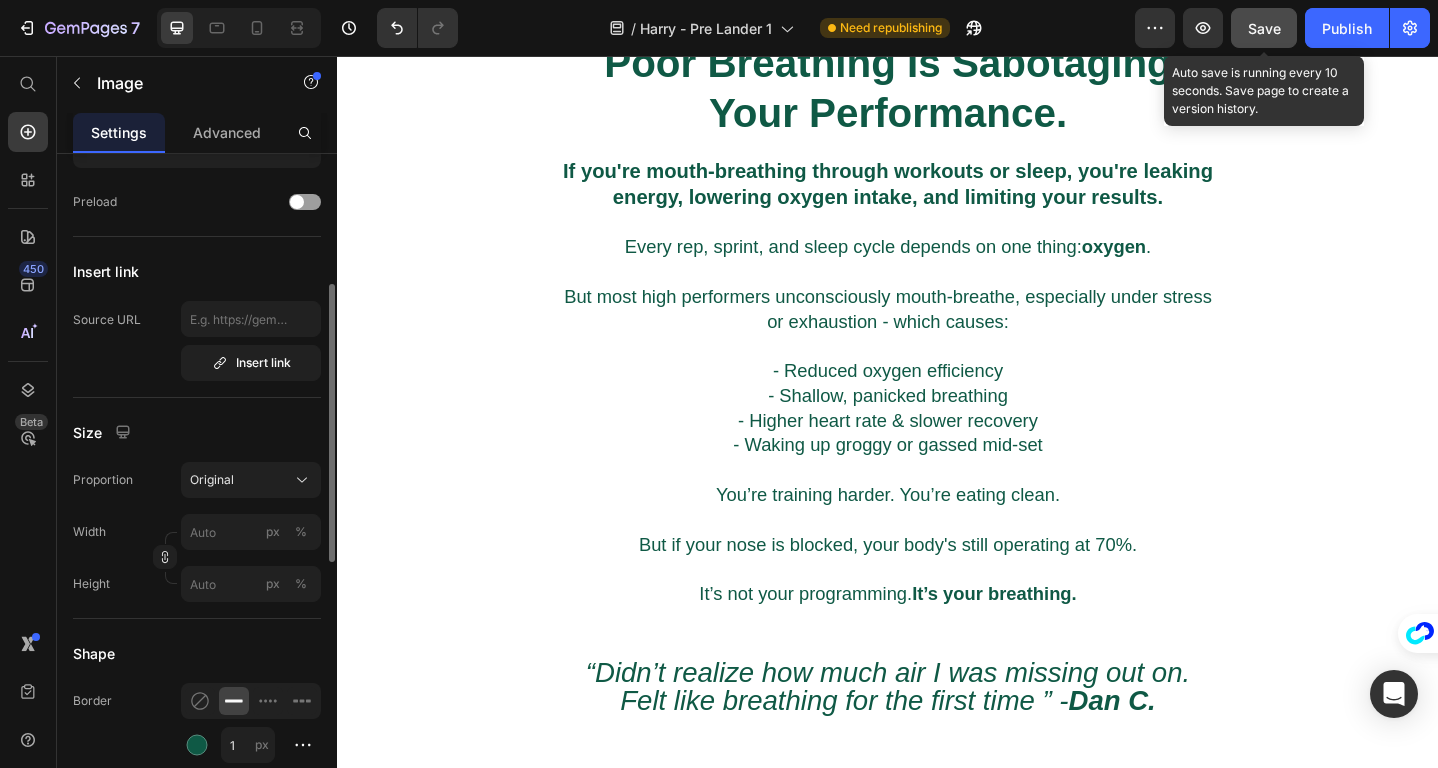 click on "Save" at bounding box center (1264, 28) 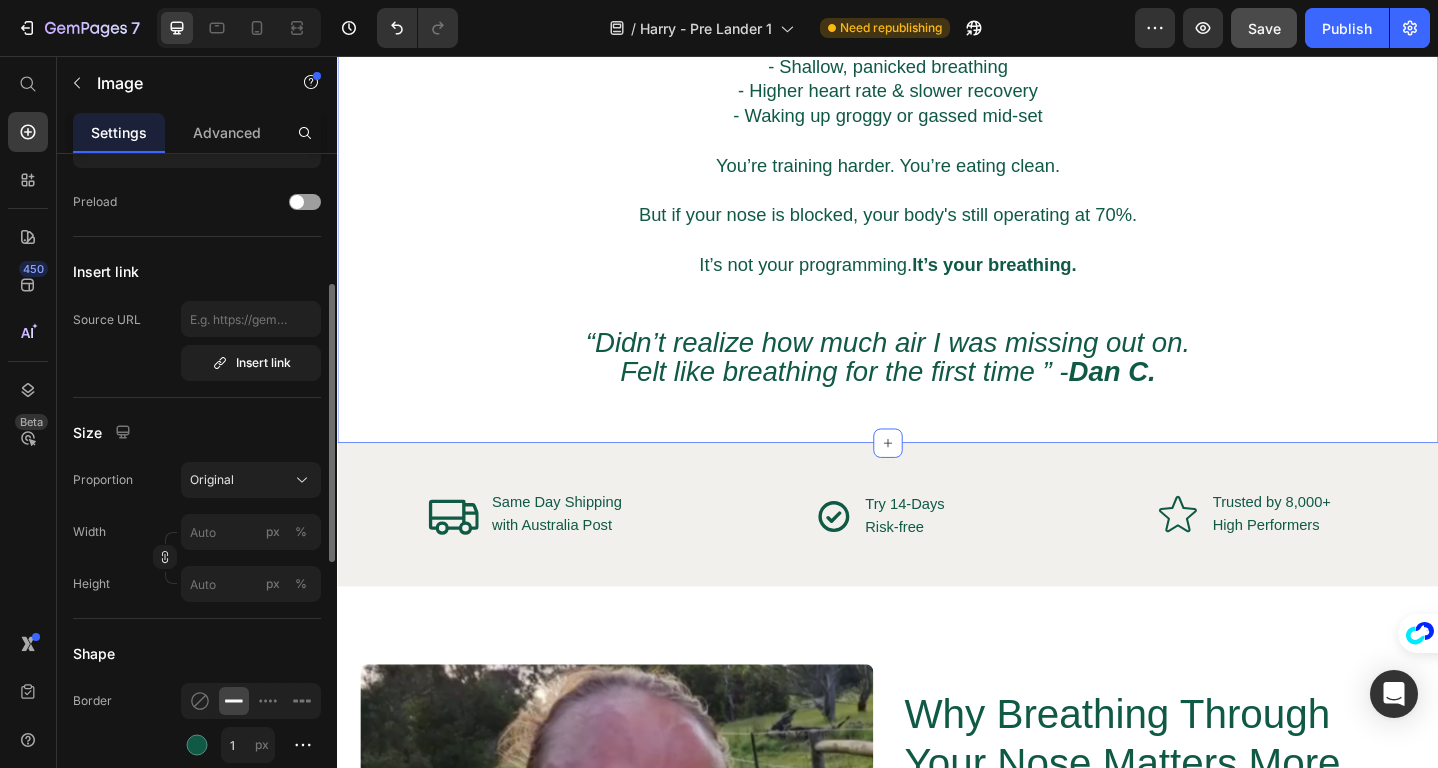 scroll, scrollTop: 1997, scrollLeft: 0, axis: vertical 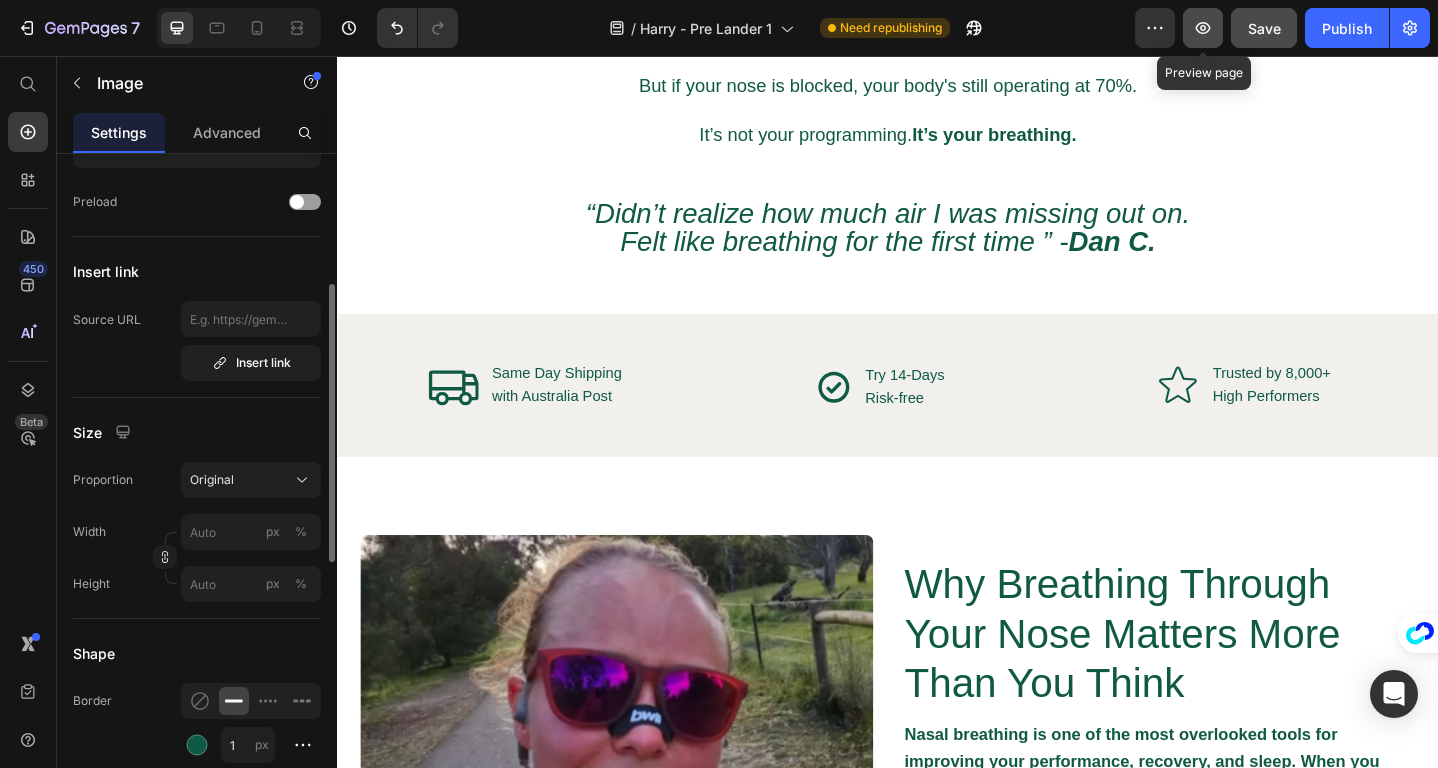 click 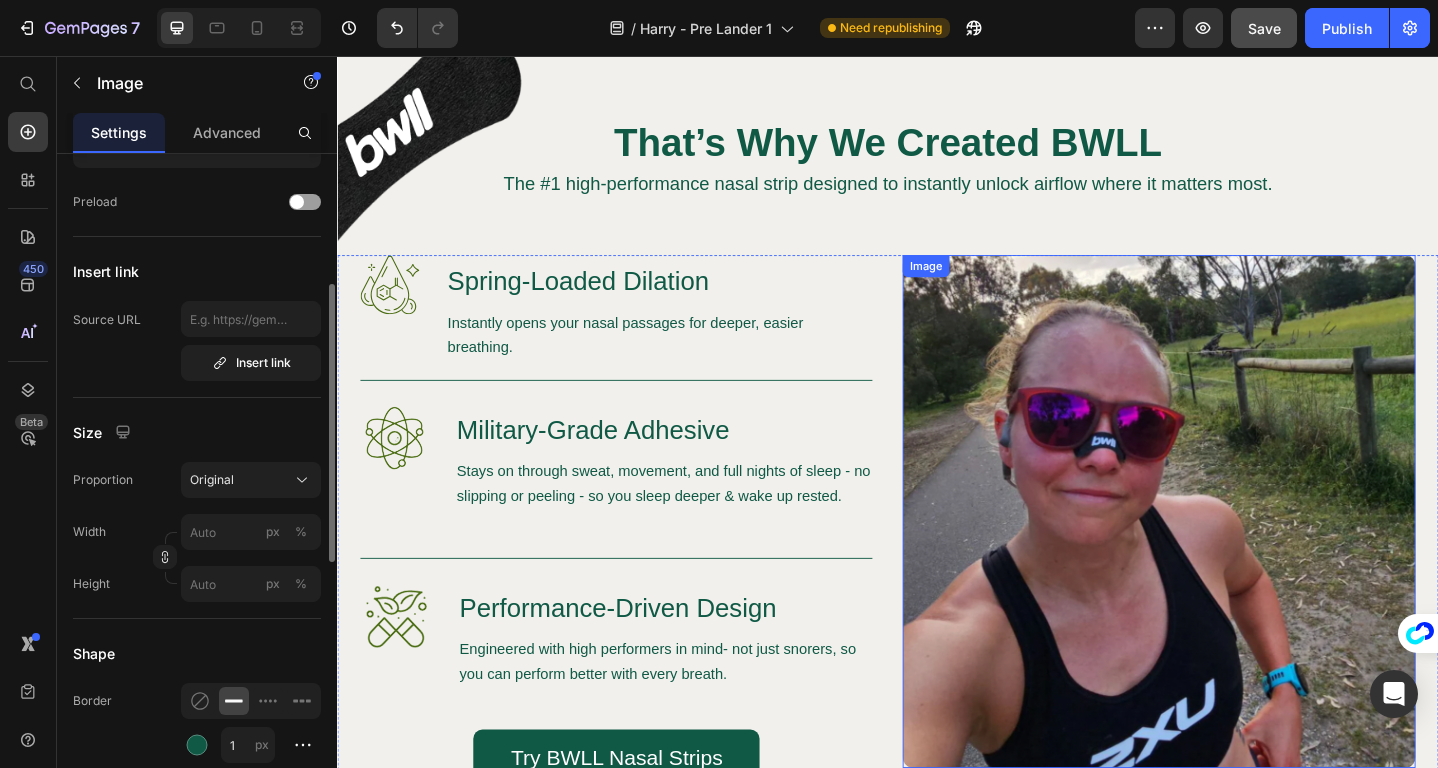 scroll, scrollTop: 3388, scrollLeft: 0, axis: vertical 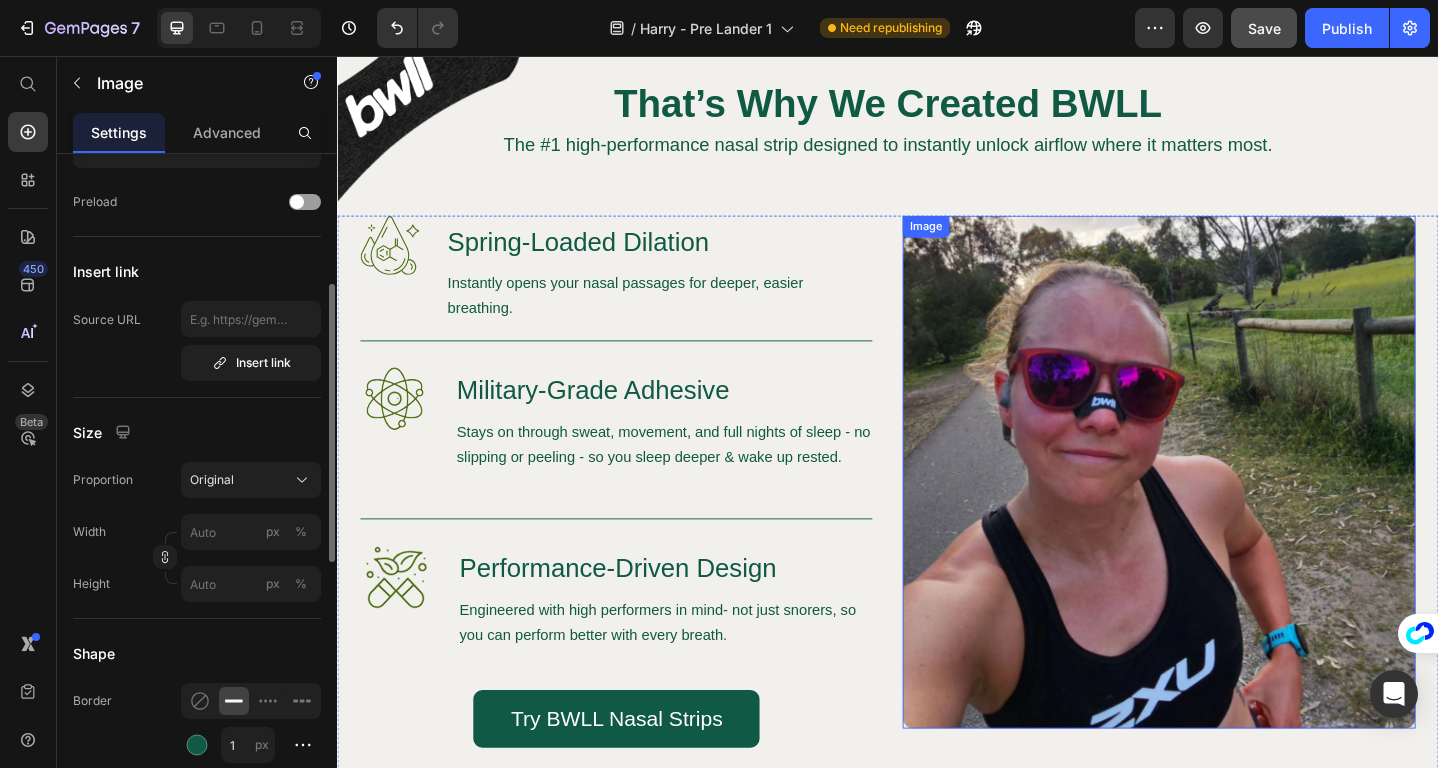 click at bounding box center [1232, 509] 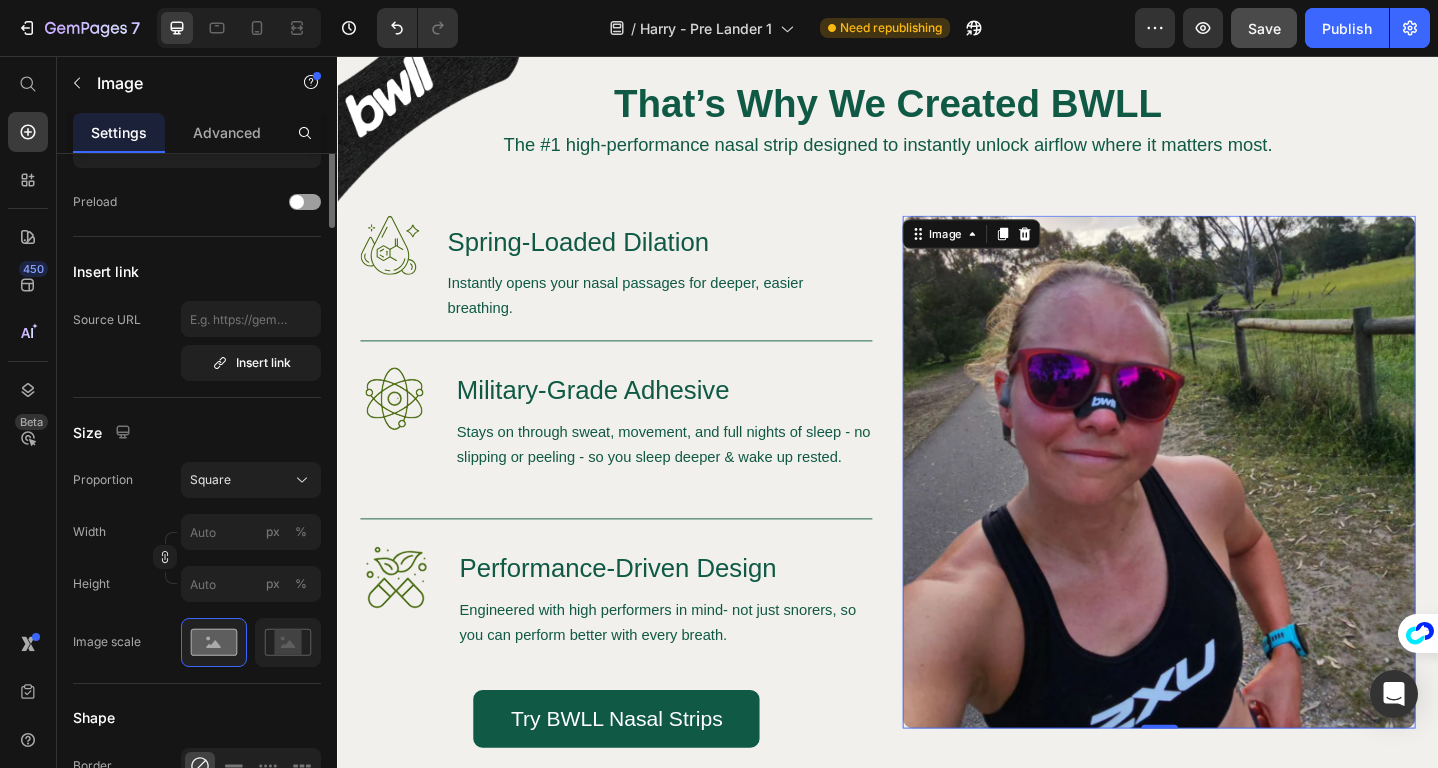 scroll, scrollTop: 0, scrollLeft: 0, axis: both 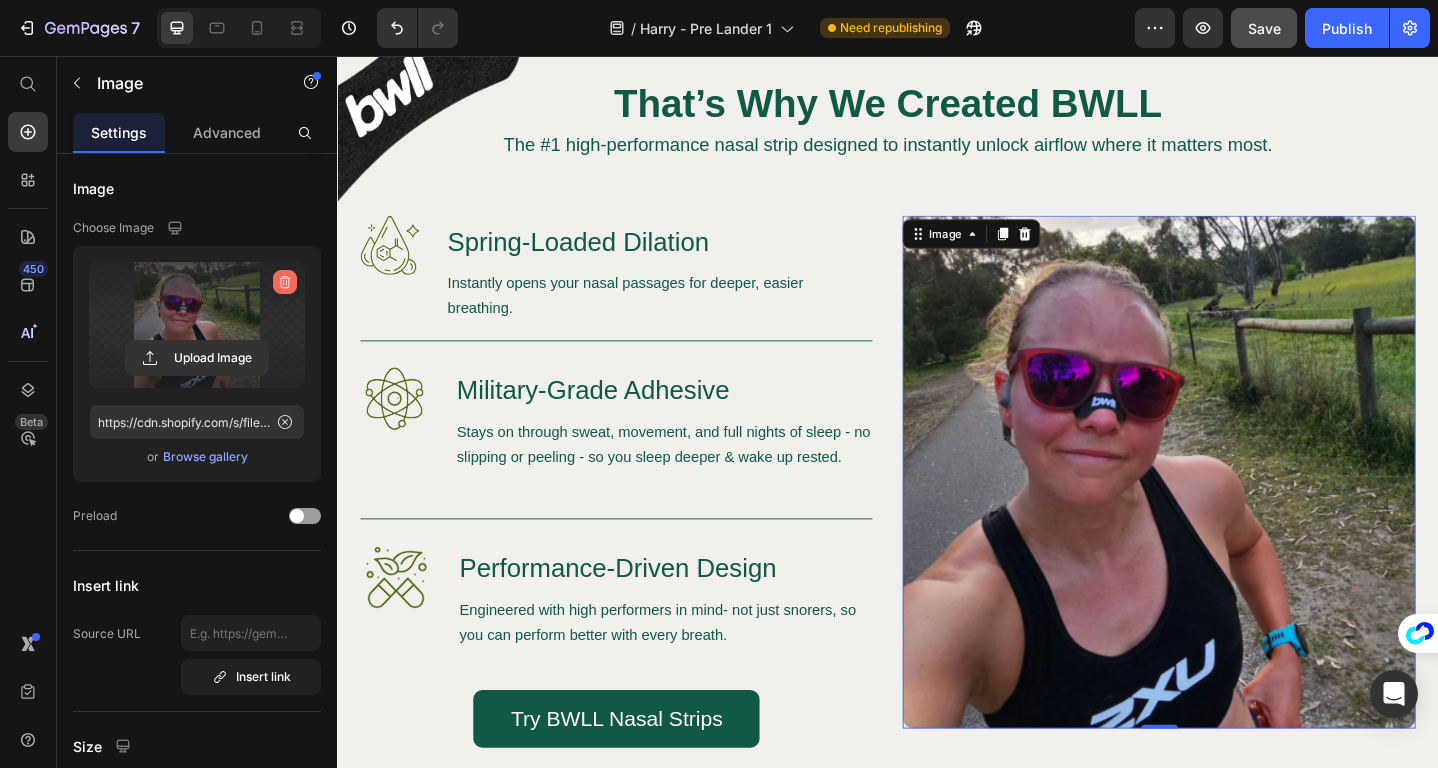 click 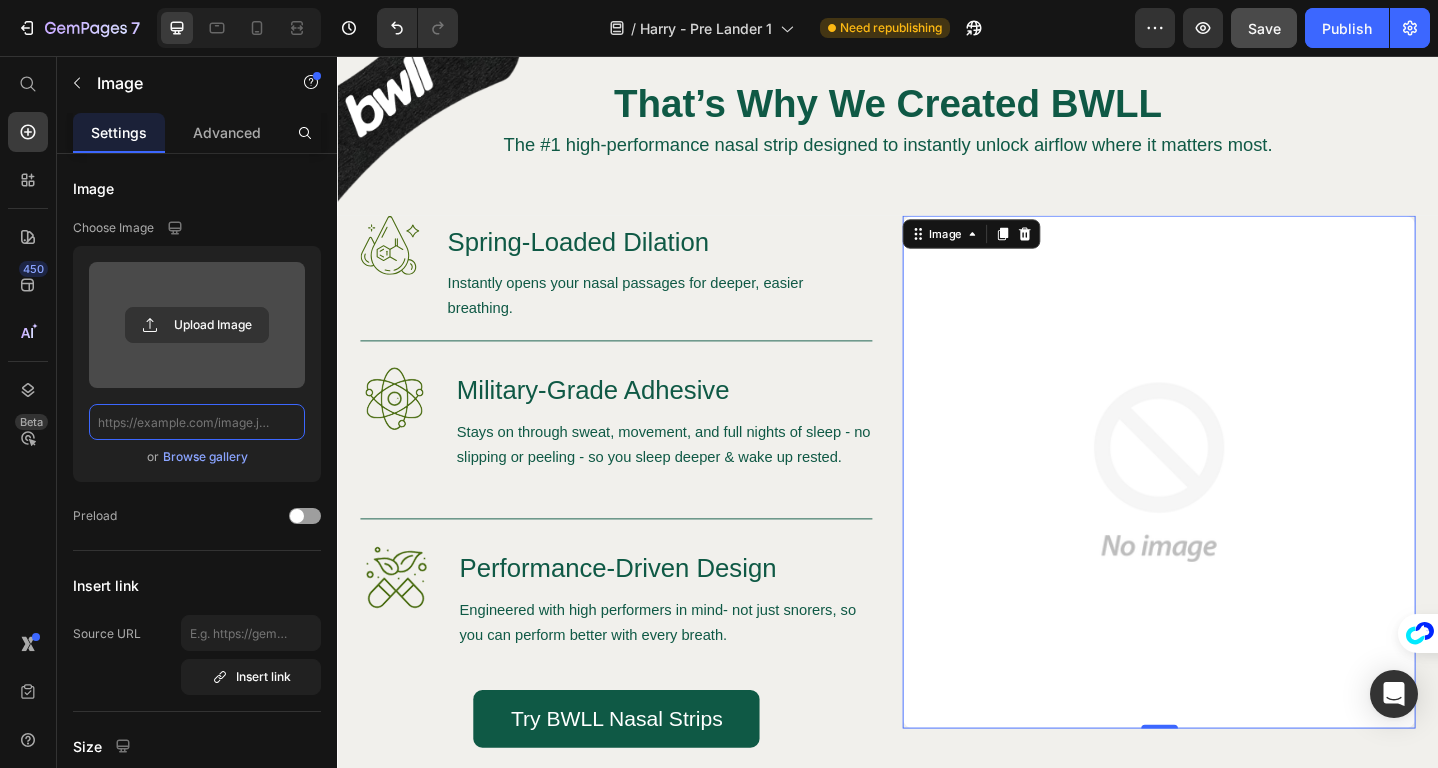 scroll, scrollTop: 0, scrollLeft: 0, axis: both 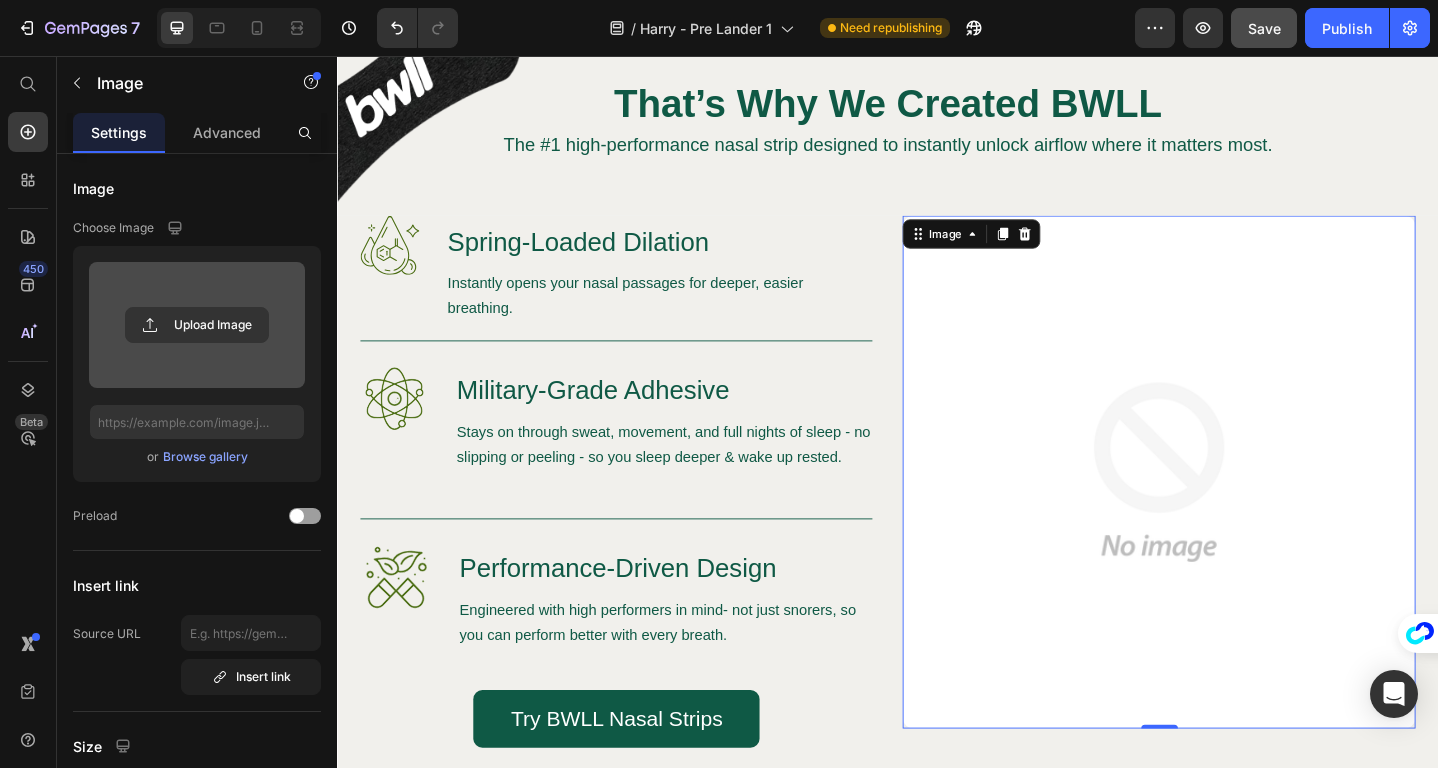 click on "Browse gallery" at bounding box center (205, 457) 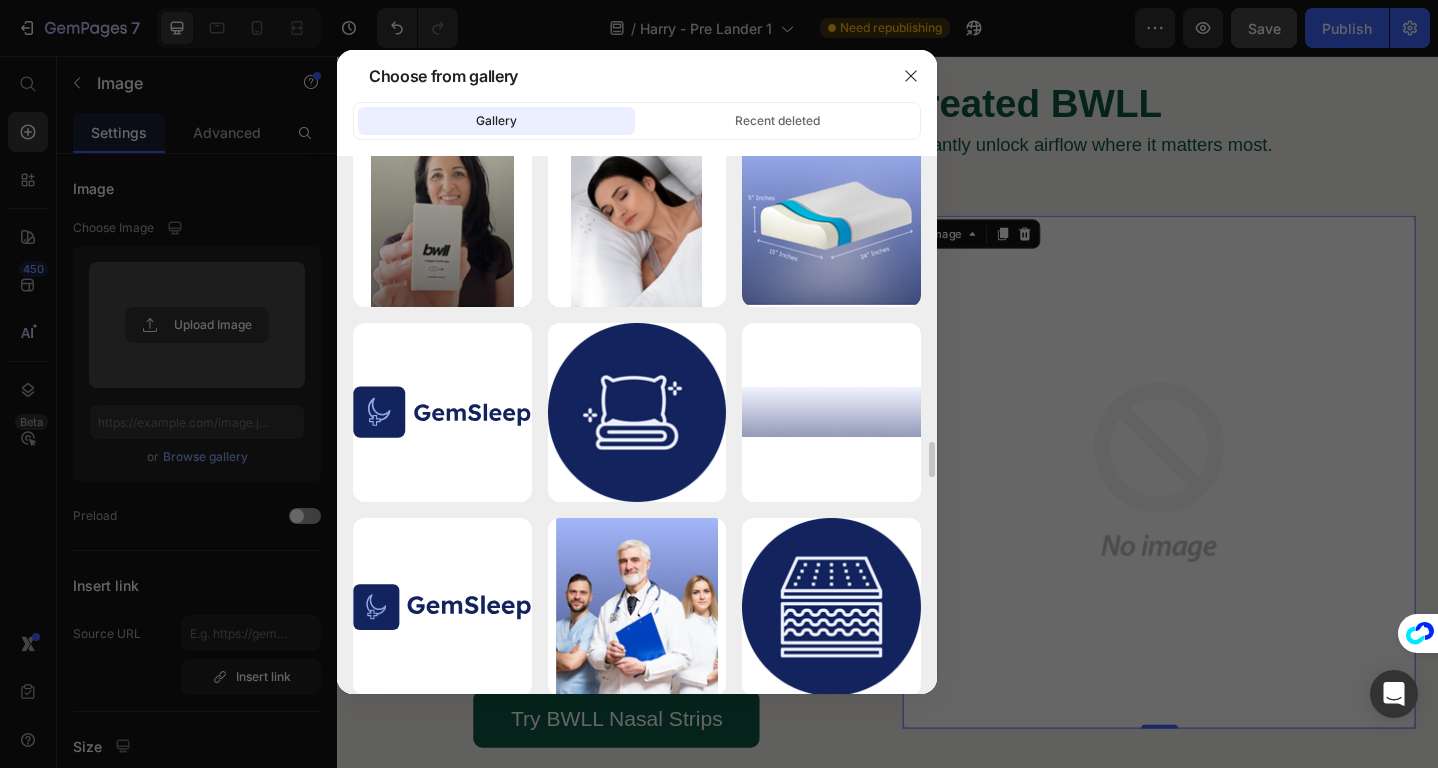 scroll, scrollTop: 7181, scrollLeft: 0, axis: vertical 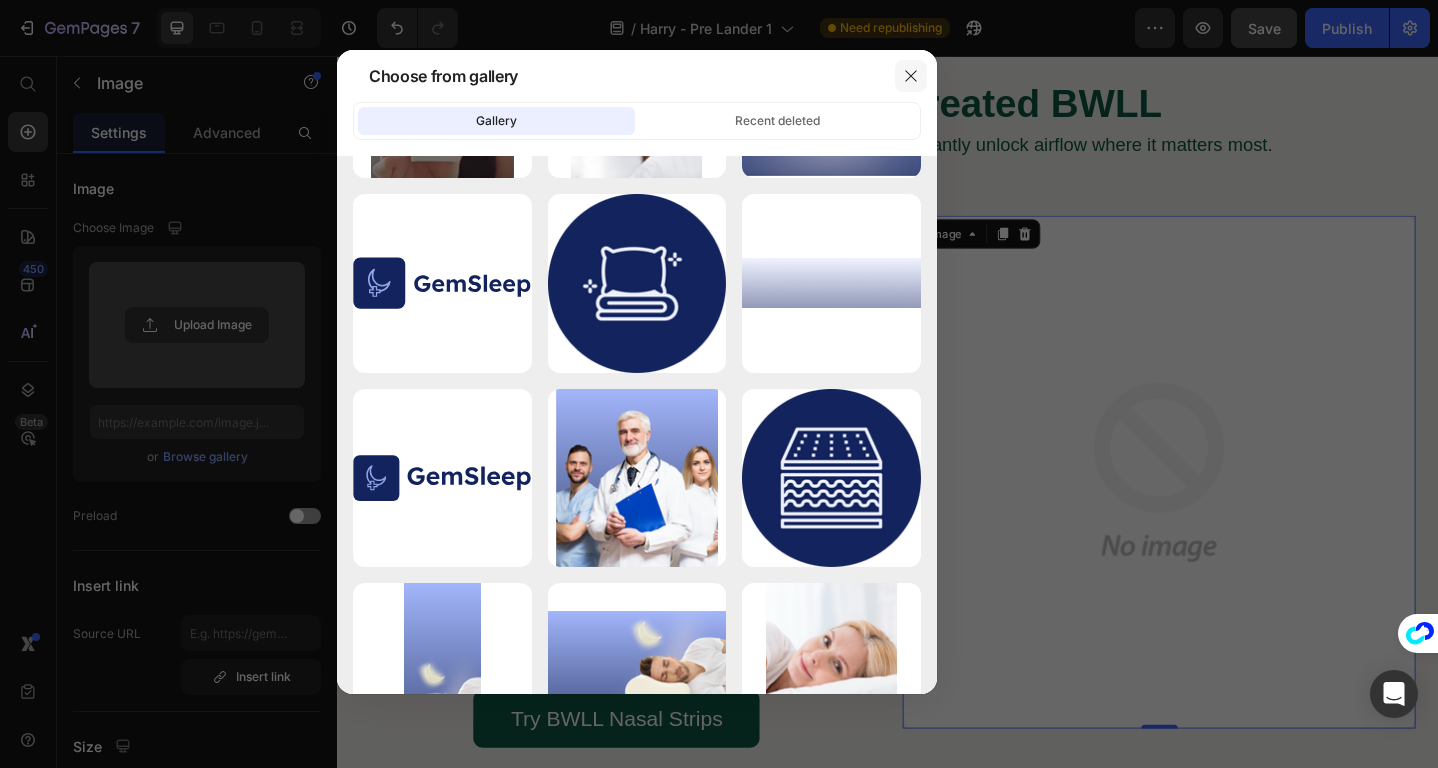 click 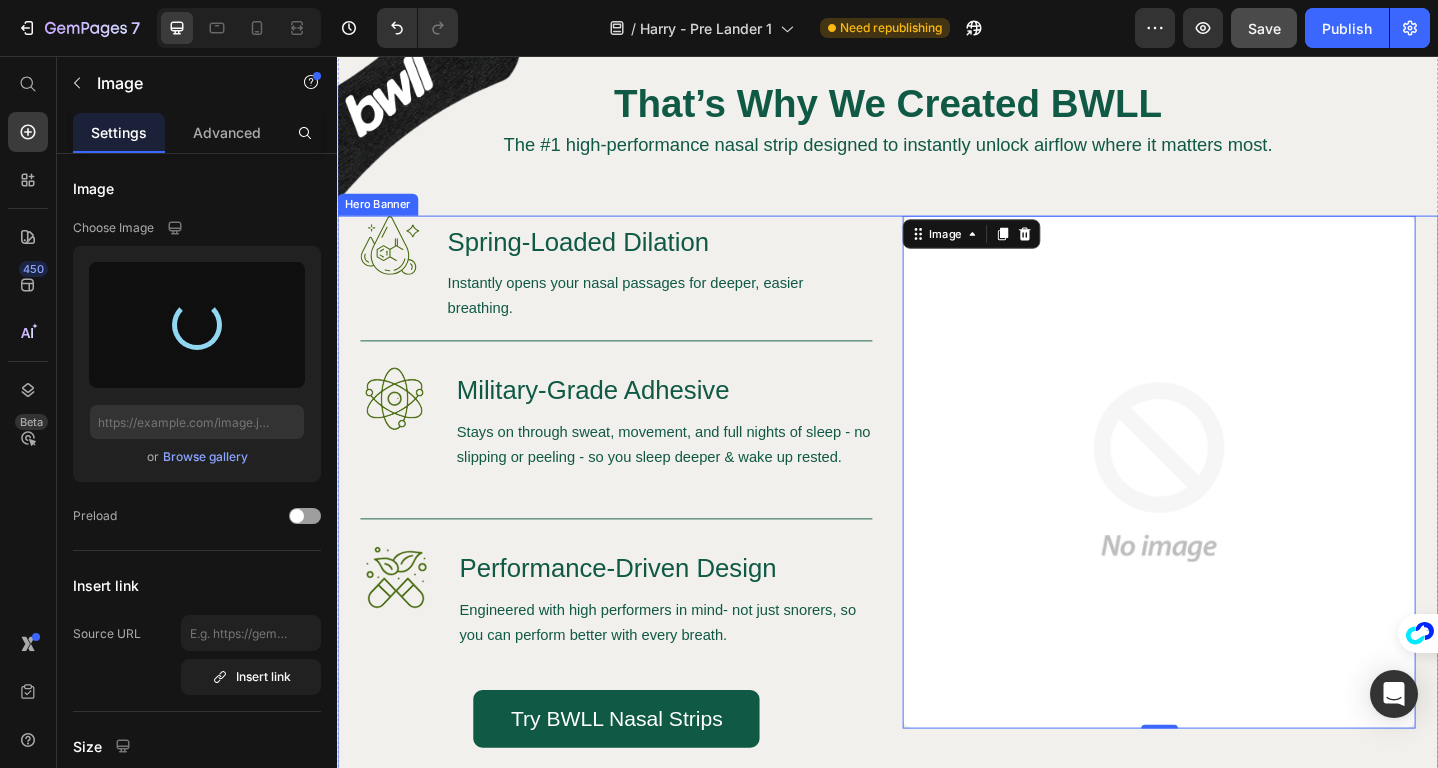 type on "https://cdn.shopify.com/s/files/1/0652/4751/0710/files/gempages_548050868268696456-64f09d6f-e3f4-4824-a1ad-fe5e2a000025.png" 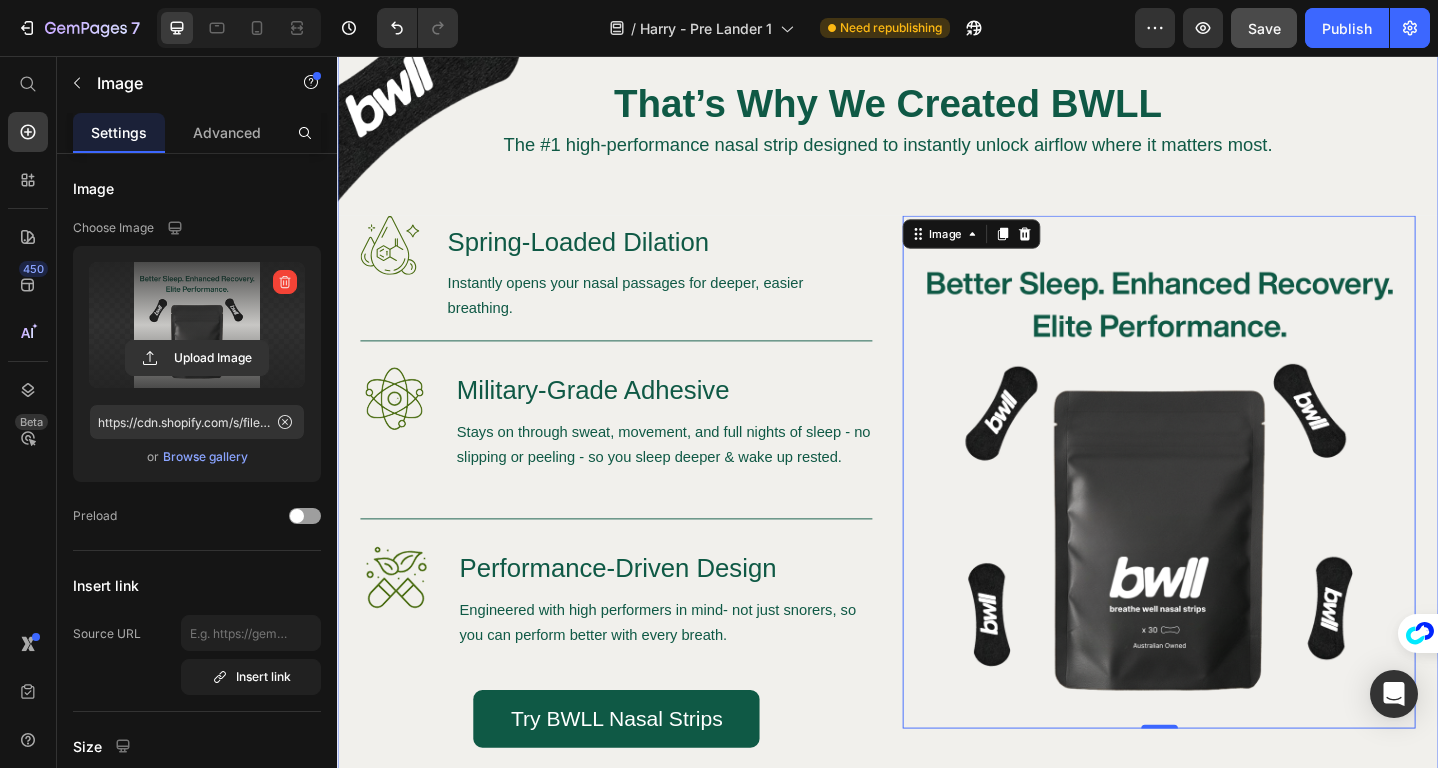 click on "Image That’s Why We Created BWLL Heading The #1 high-performance nasal strip designed to instantly unlock airflow where it matters most. Text Block Row Image Spring-Loaded Dilation Heading Instantly opens your nasal passages for deeper, easier breathing. Text Block Row Image Military-Grade Adhesive Heading Stays on through sweat, movement, and full nights of sleep - no slipping or peeling - so you sleep deeper & wake up rested.    Text Block Row Image Performance-Driven Design Heading Engineered with high performers in mind- not just snorers, so you can perform better with every breath. Text Block Row Try BWLL Nasal Strips Button Row Image   0 Hero Banner" at bounding box center (937, 475) 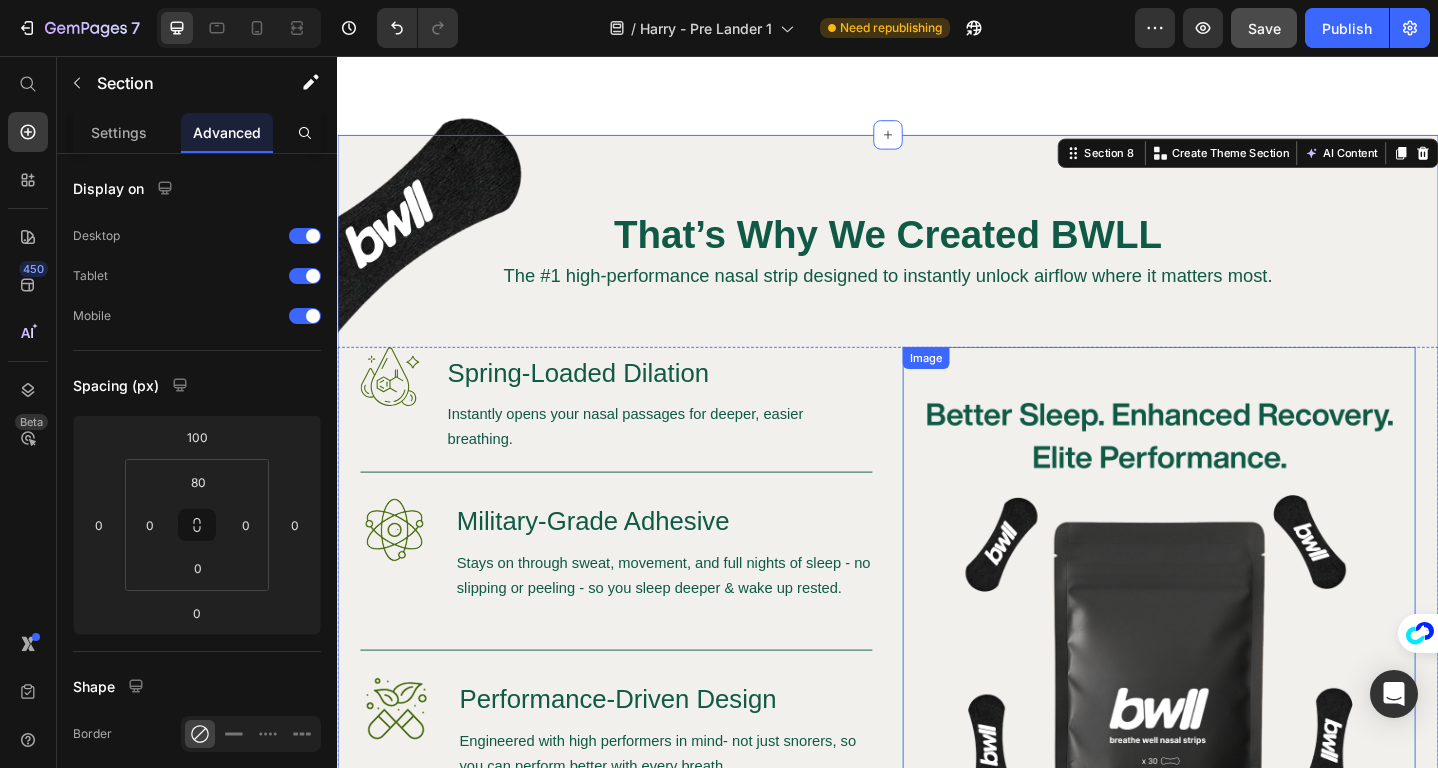 scroll, scrollTop: 3445, scrollLeft: 0, axis: vertical 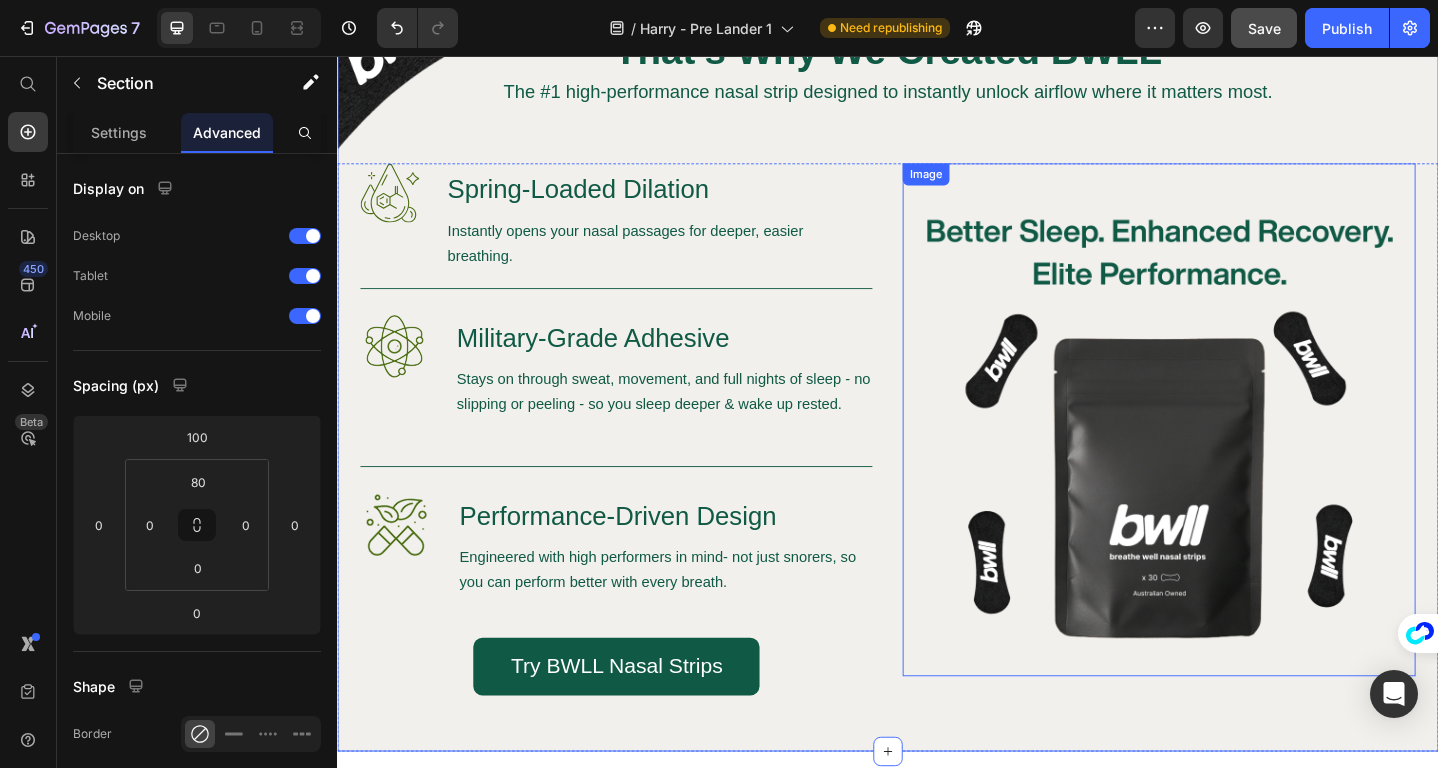 click at bounding box center (1232, 452) 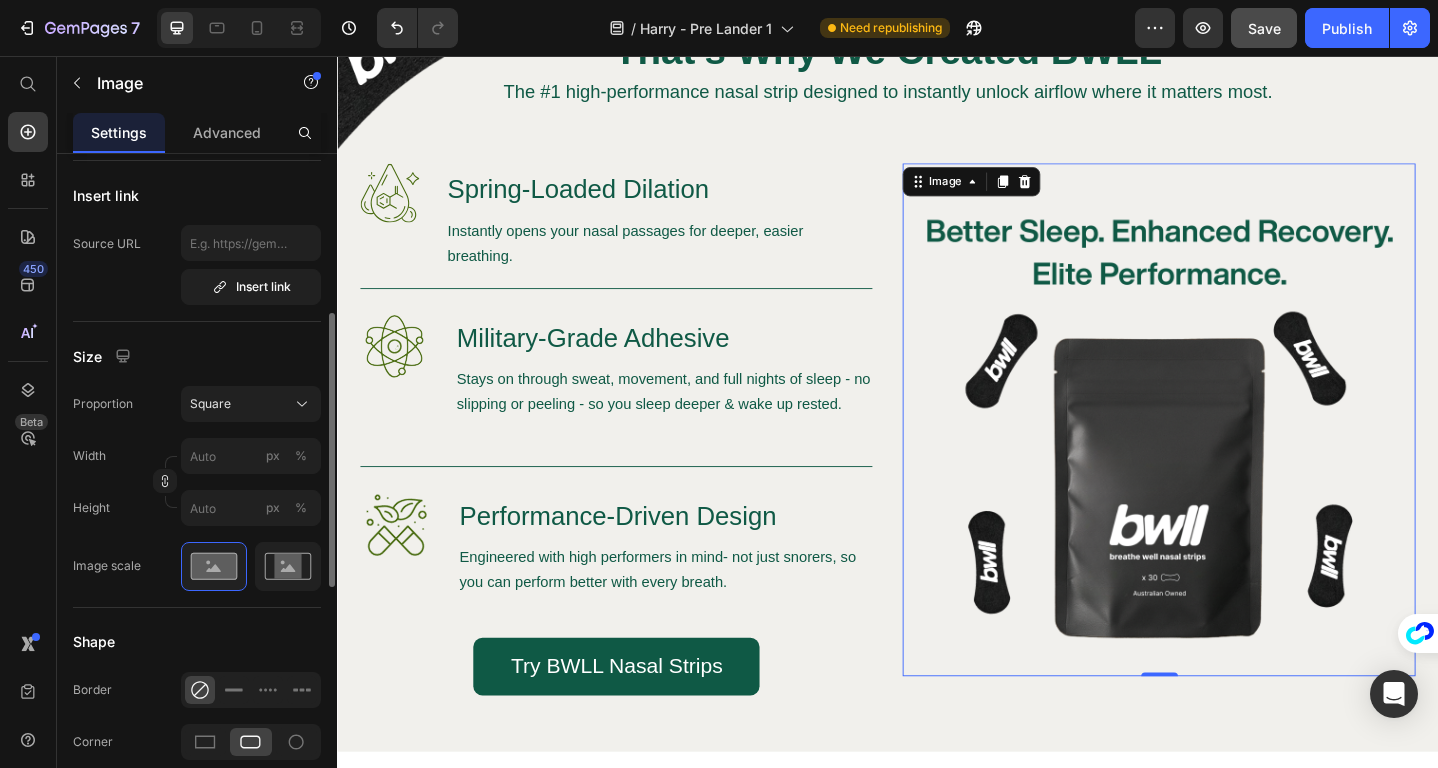 scroll, scrollTop: 430, scrollLeft: 0, axis: vertical 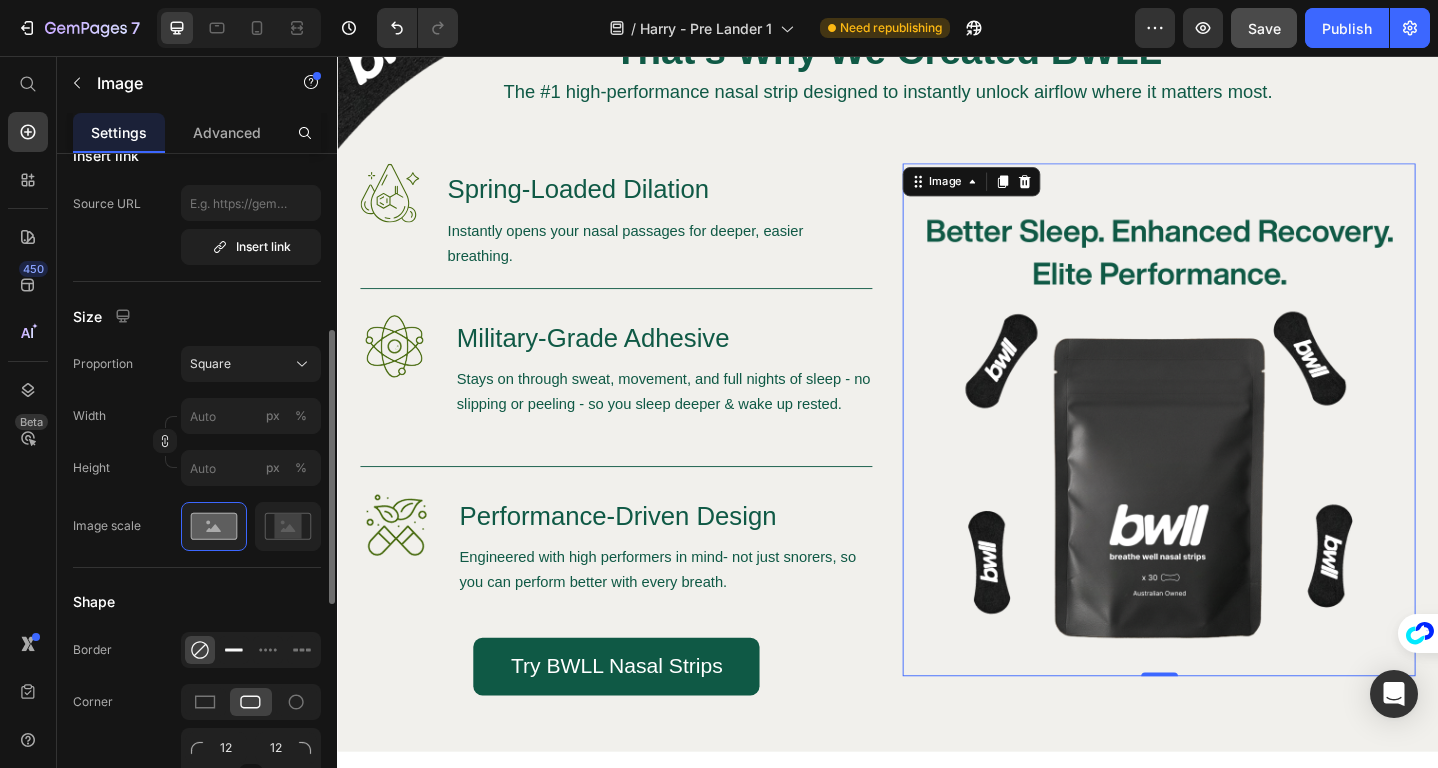click 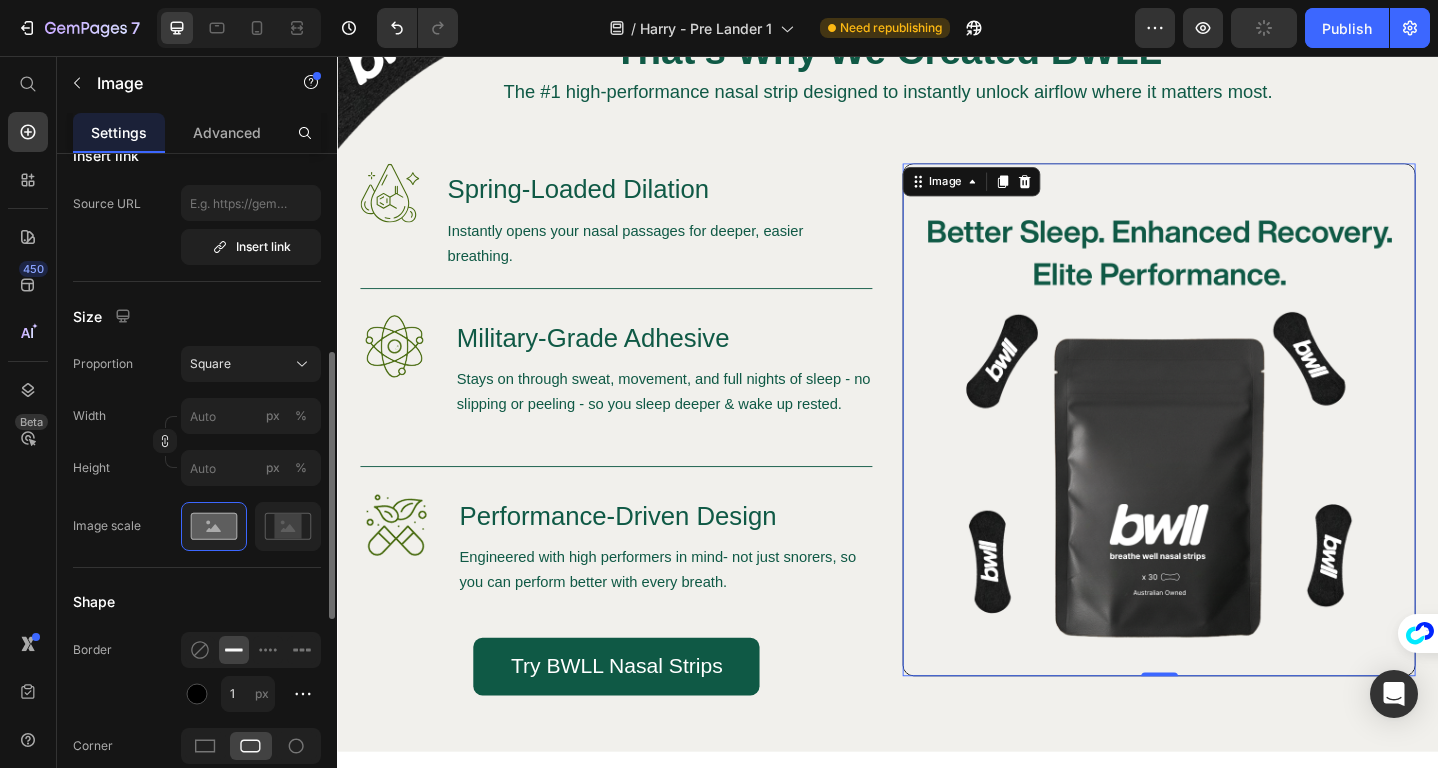 scroll, scrollTop: 562, scrollLeft: 0, axis: vertical 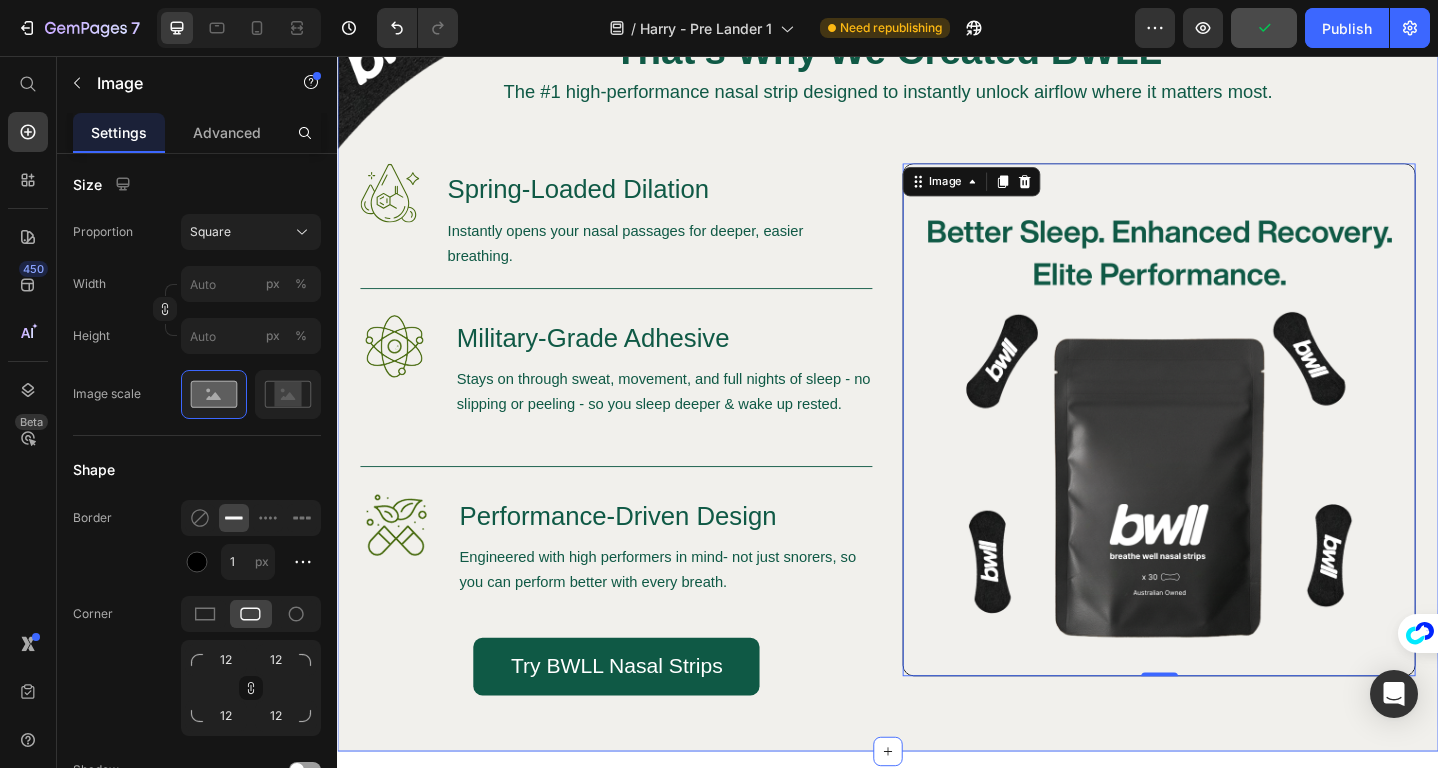click on "Image That’s Why We Created BWLL Heading The #1 high-performance nasal strip designed to instantly unlock airflow where it matters most. Text Block Row Image Spring-Loaded Dilation Heading Instantly opens your nasal passages for deeper, easier breathing. Text Block Row Image Military-Grade Adhesive Heading Stays on through sweat, movement, and full nights of sleep - no slipping or peeling - so you sleep deeper & wake up rested.    Text Block Row Image Performance-Driven Design Heading Engineered with high performers in mind- not just snorers, so you can perform better with every breath. Text Block Row Try BWLL Nasal Strips Button Row Image   0 Hero Banner" at bounding box center (937, 418) 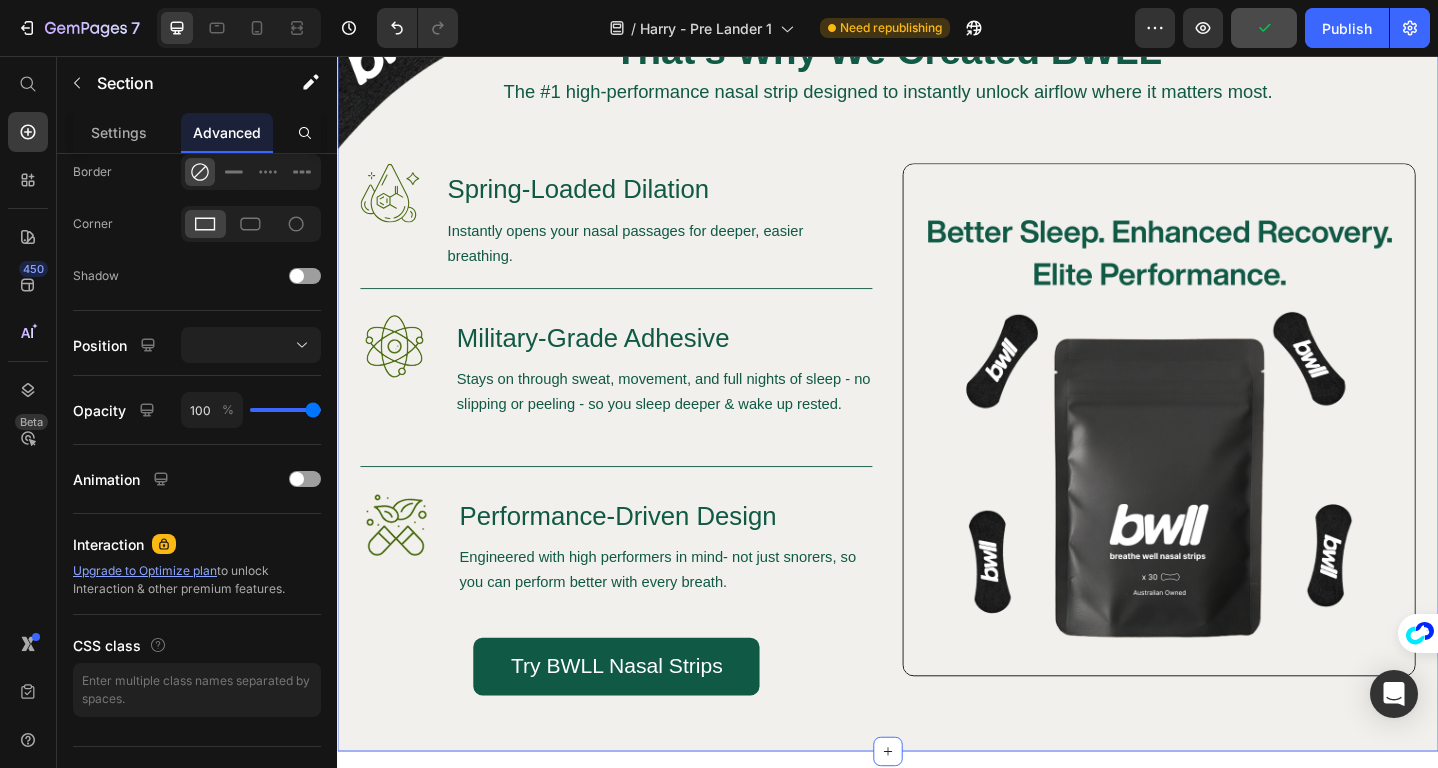 scroll, scrollTop: 0, scrollLeft: 0, axis: both 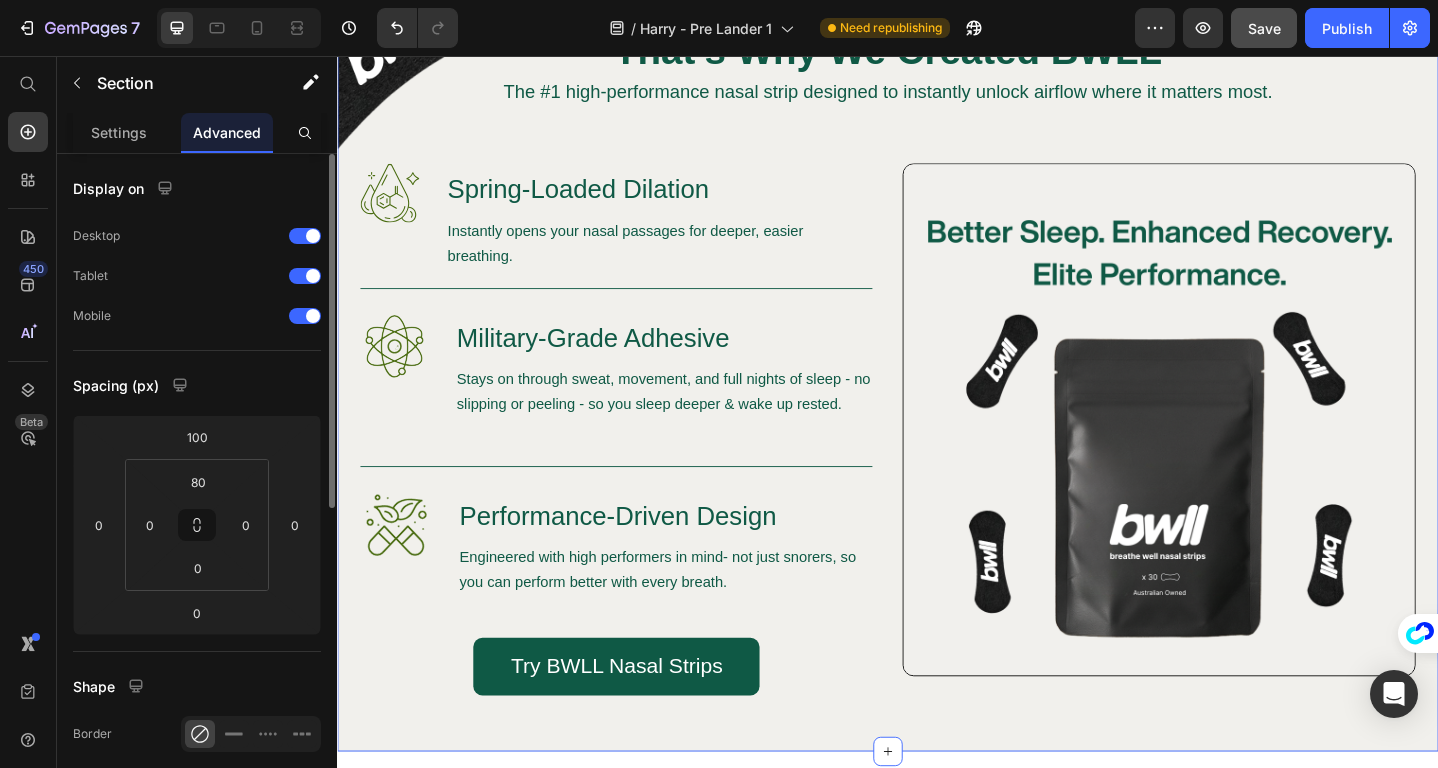 click at bounding box center (1232, 452) 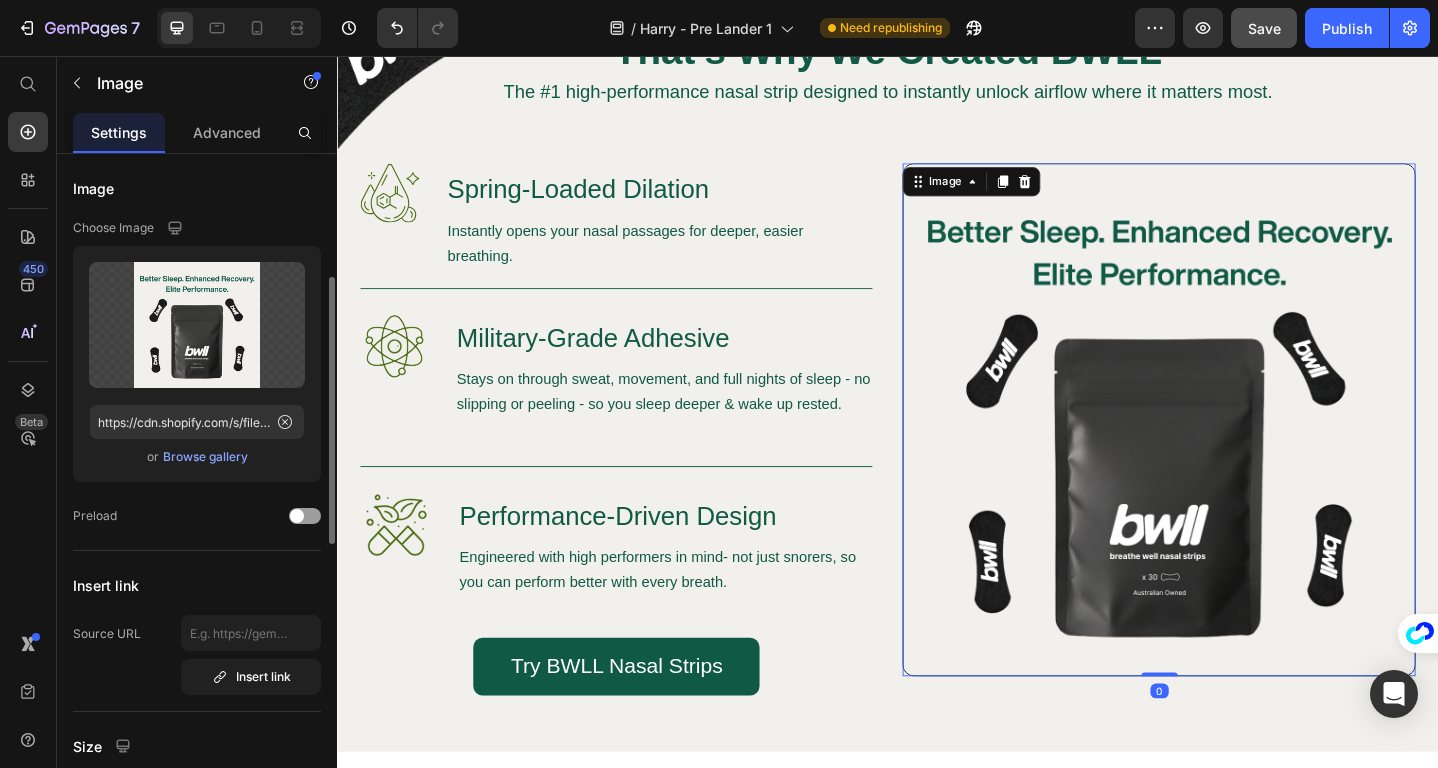 scroll, scrollTop: 447, scrollLeft: 0, axis: vertical 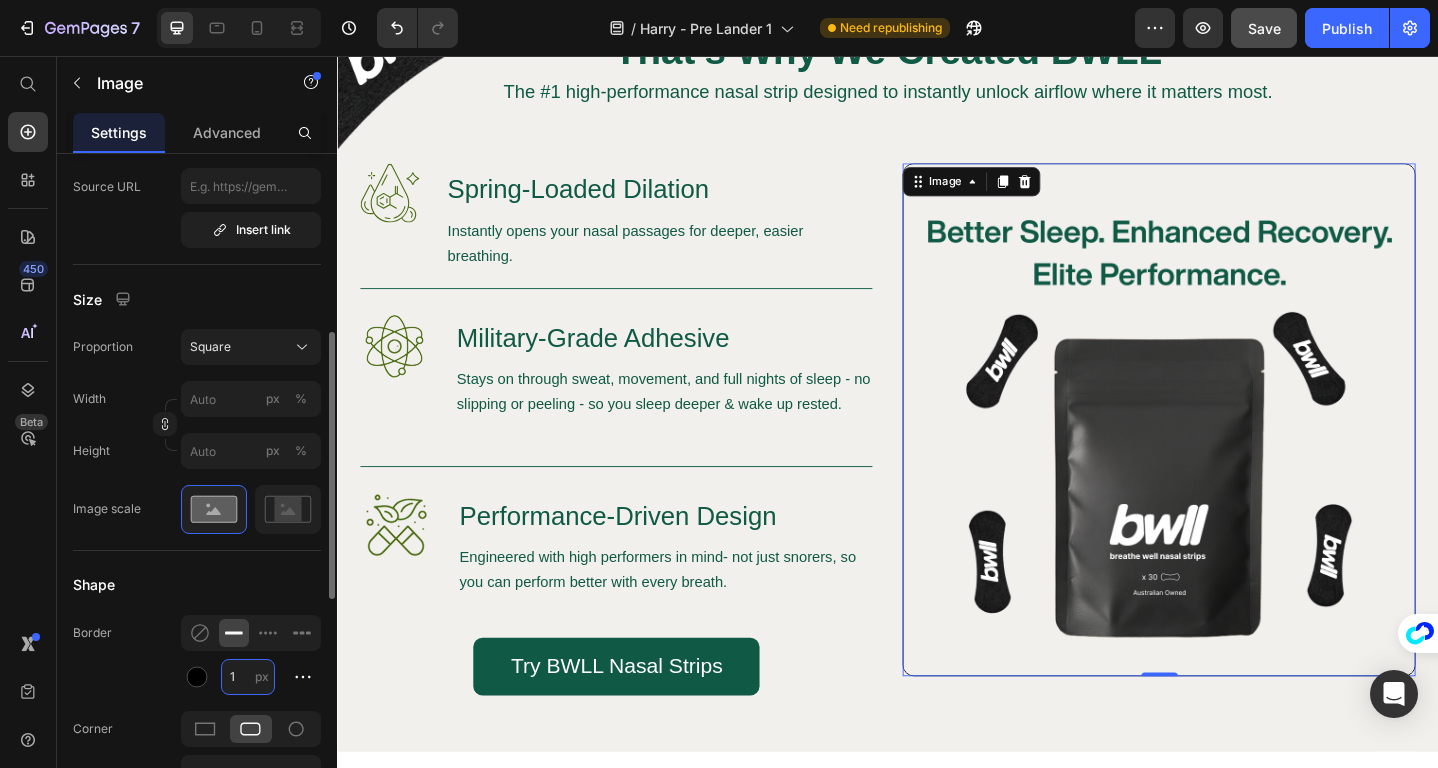 click on "1" at bounding box center (248, 677) 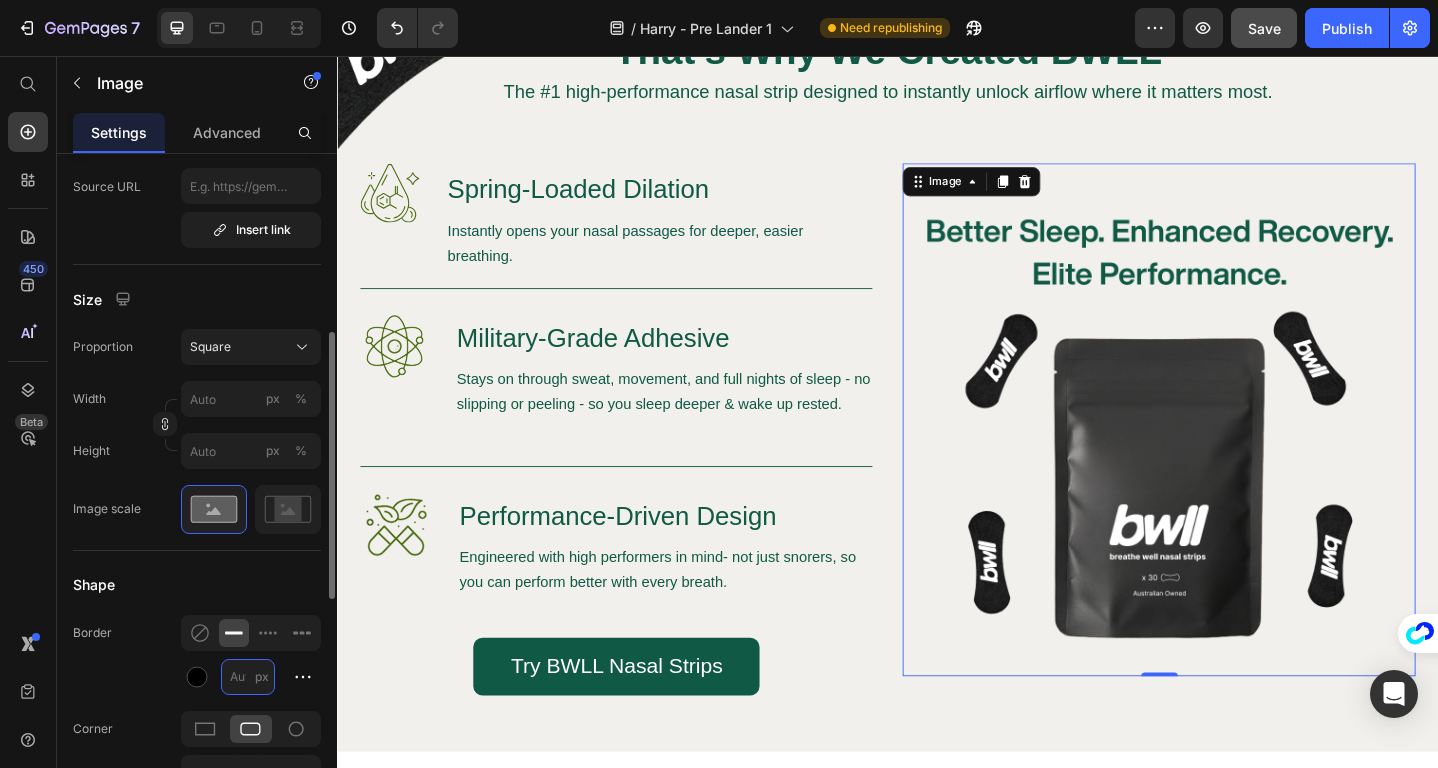 type on "2" 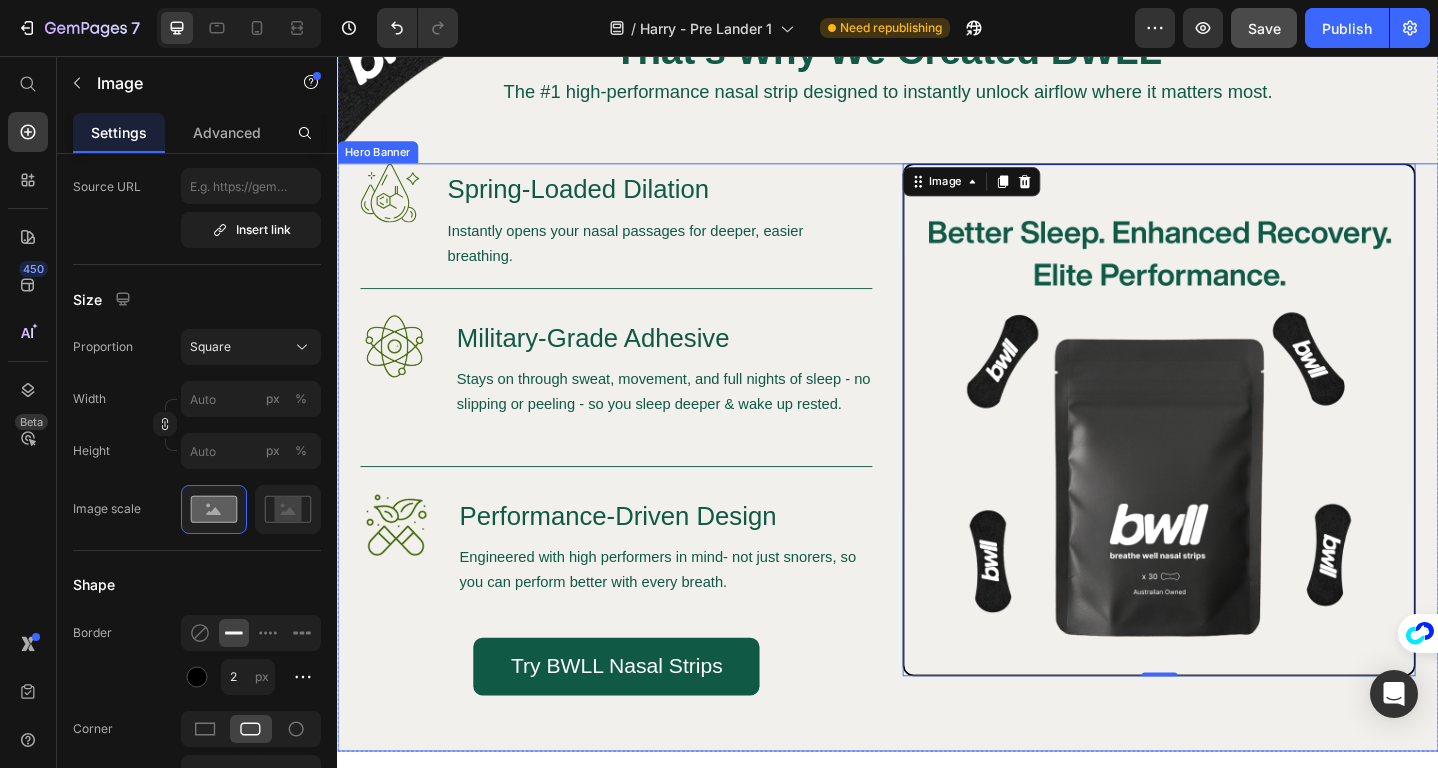 click on "Image Spring-Loaded Dilation Heading Instantly opens your nasal passages for deeper, easier breathing. Text Block Row Image Military-Grade Adhesive Heading Stays on through sweat, movement, and full nights of sleep - no slipping or peeling - so you sleep deeper & wake up rested.    Text Block Row Image Performance-Driven Design Heading Engineered with high performers in mind- not just snorers, so you can perform better with every breath. Text Block Row Try BWLL Nasal Strips Button Row Image   0" at bounding box center (937, 493) 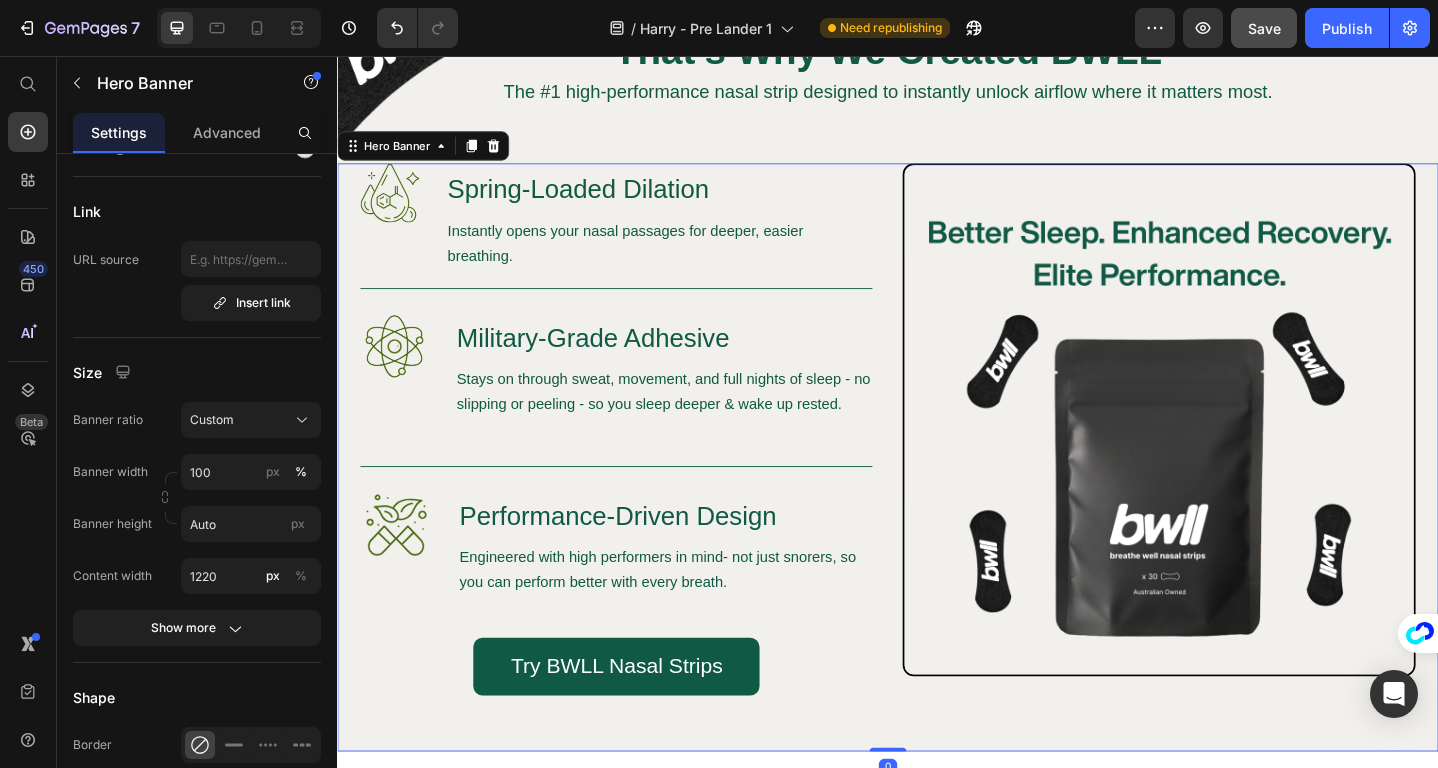 scroll, scrollTop: 0, scrollLeft: 0, axis: both 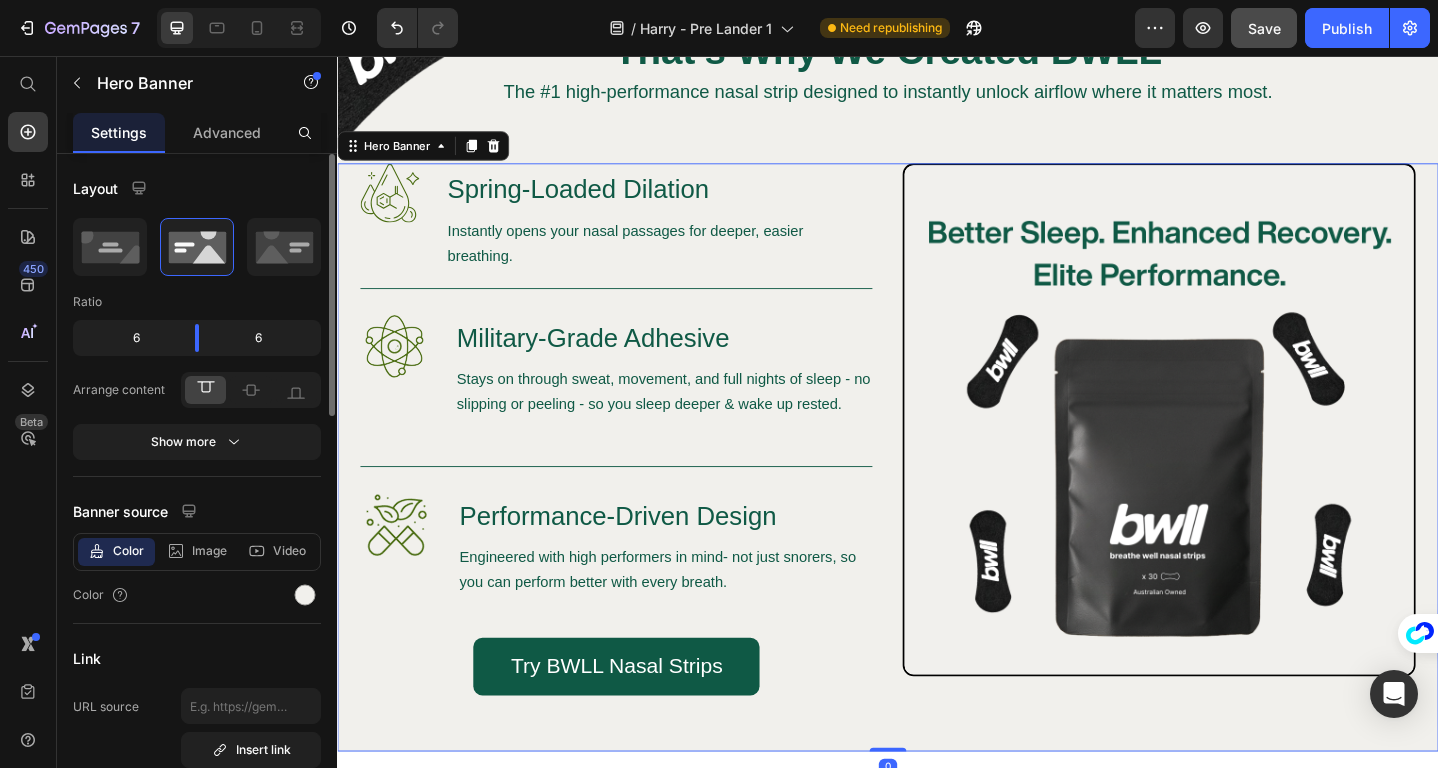 click on "Image Spring-Loaded Dilation Heading Instantly opens your nasal passages for deeper, easier breathing. Text Block Row Image Military-Grade Adhesive Heading Stays on through sweat, movement, and full nights of sleep - no slipping or peeling - so you sleep deeper & wake up rested.    Text Block Row Image Performance-Driven Design Heading Engineered with high performers in mind- not just snorers, so you can perform better with every breath. Text Block Row Try BWLL Nasal Strips Button Row Image" at bounding box center [937, 493] 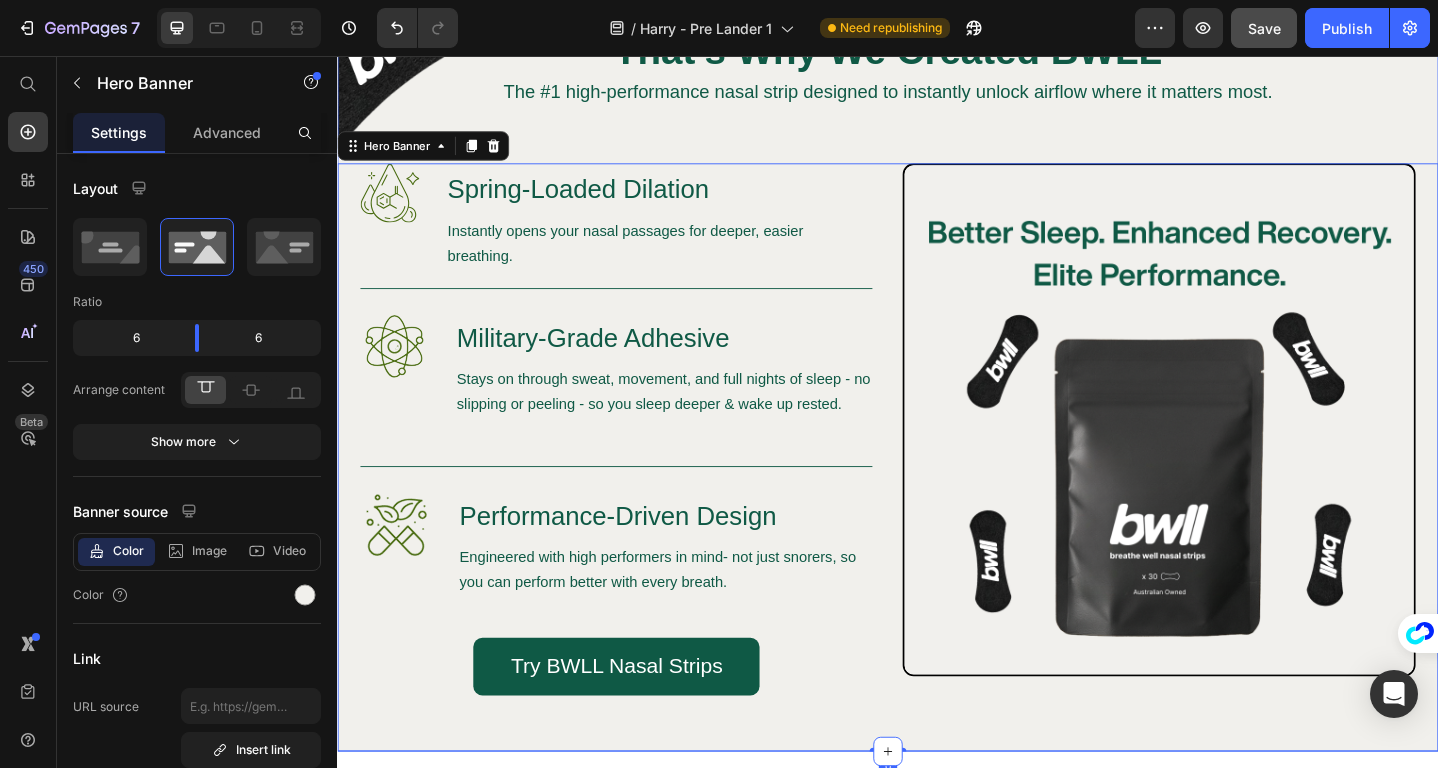 click on "Image That’s Why We Created BWLL Heading The #1 high-performance nasal strip designed to instantly unlock airflow where it matters most. Text Block Row Image Spring-Loaded Dilation Heading Instantly opens your nasal passages for deeper, easier breathing. Text Block Row Image Military-Grade Adhesive Heading Stays on through sweat, movement, and full nights of sleep - no slipping or peeling - so you sleep deeper & wake up rested.    Text Block Row Image Performance-Driven Design Heading Engineered with high performers in mind- not just snorers, so you can perform better with every breath. Text Block Row Try BWLL Nasal Strips Button Row Image Hero Banner   0" at bounding box center [937, 418] 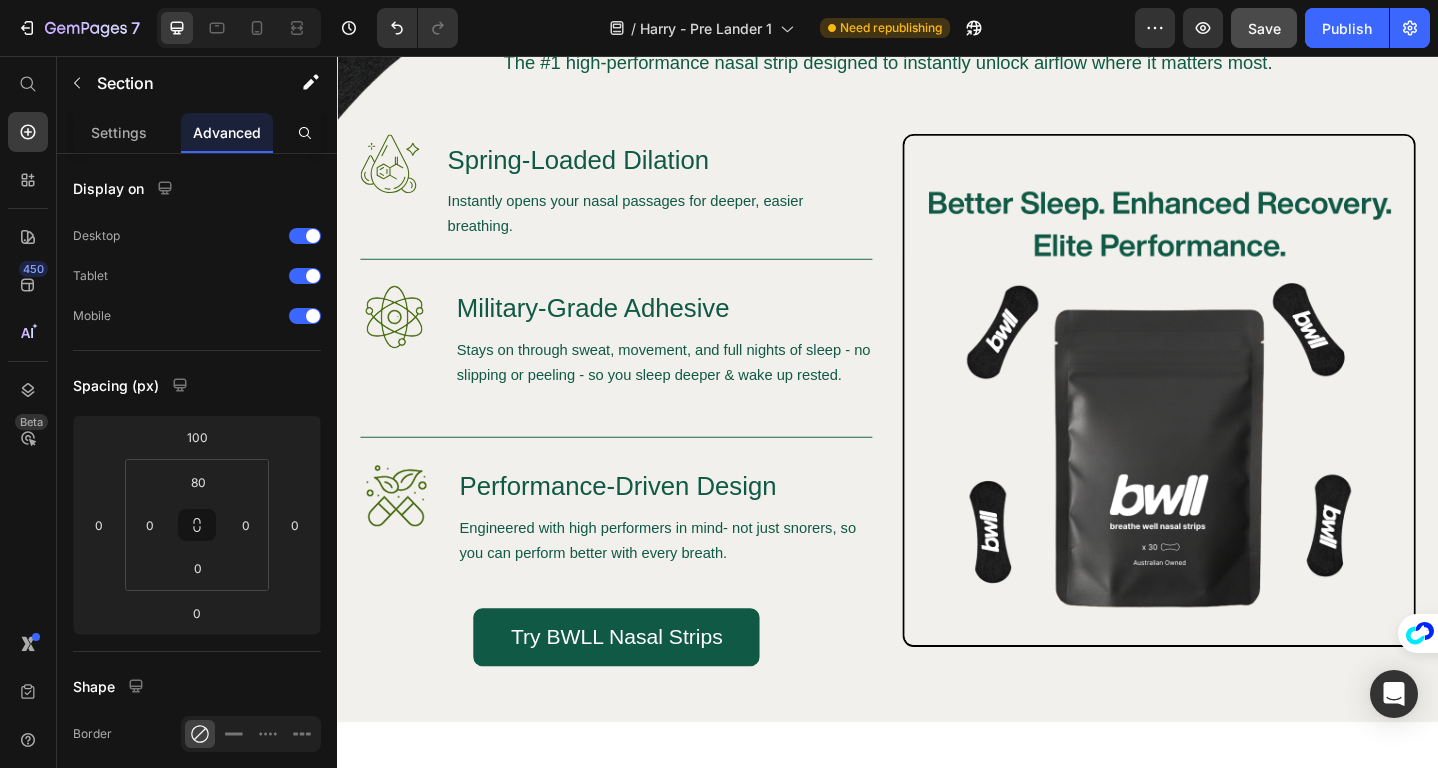scroll, scrollTop: 3387, scrollLeft: 0, axis: vertical 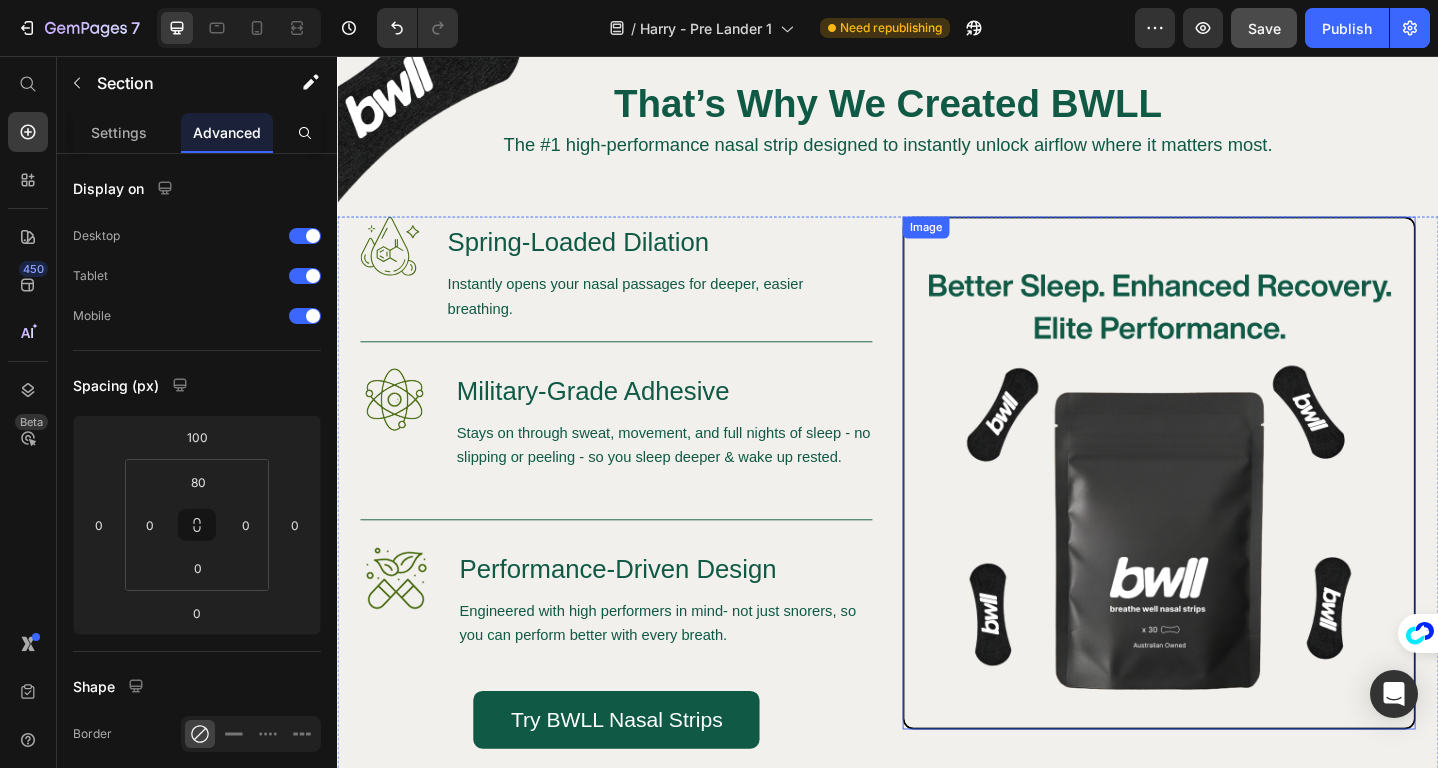 click at bounding box center [1232, 510] 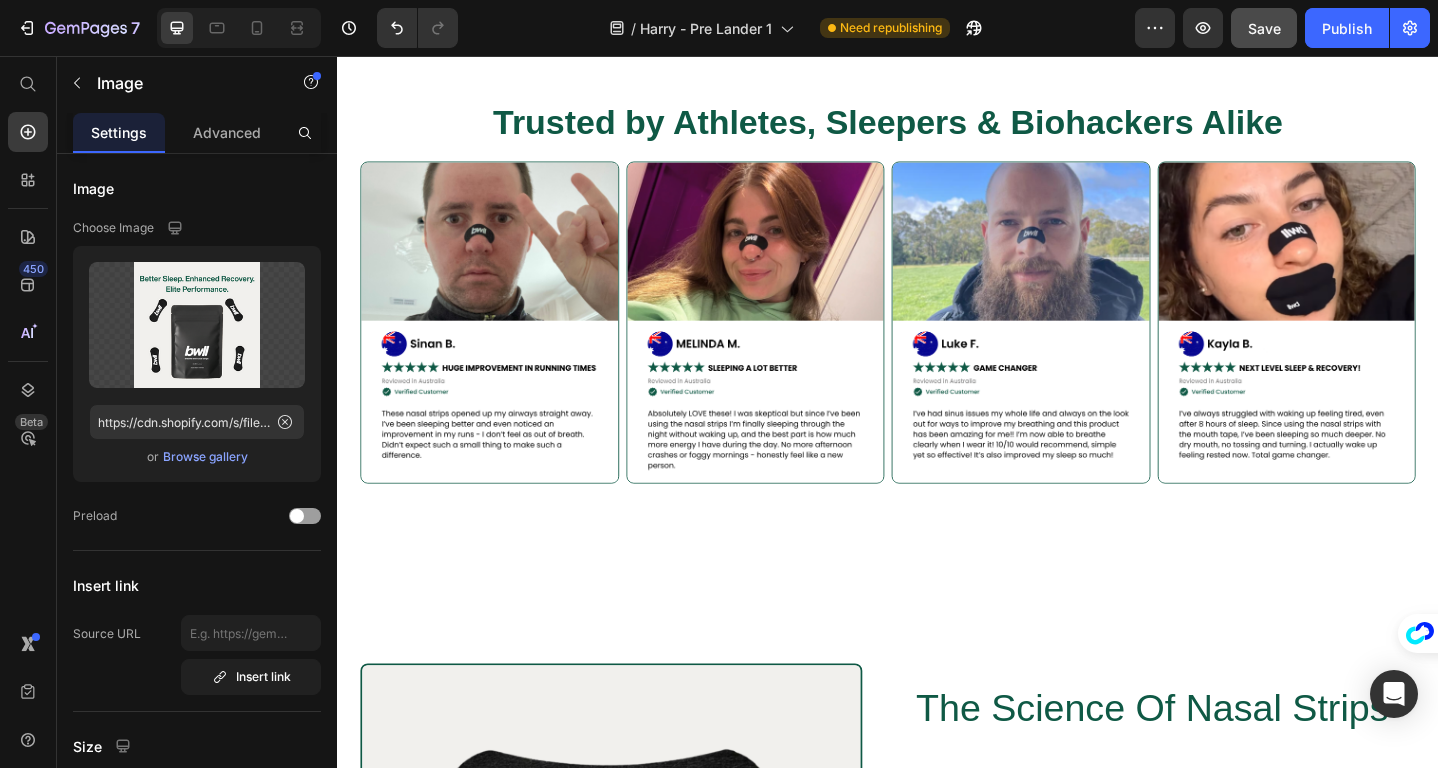 scroll, scrollTop: 4778, scrollLeft: 0, axis: vertical 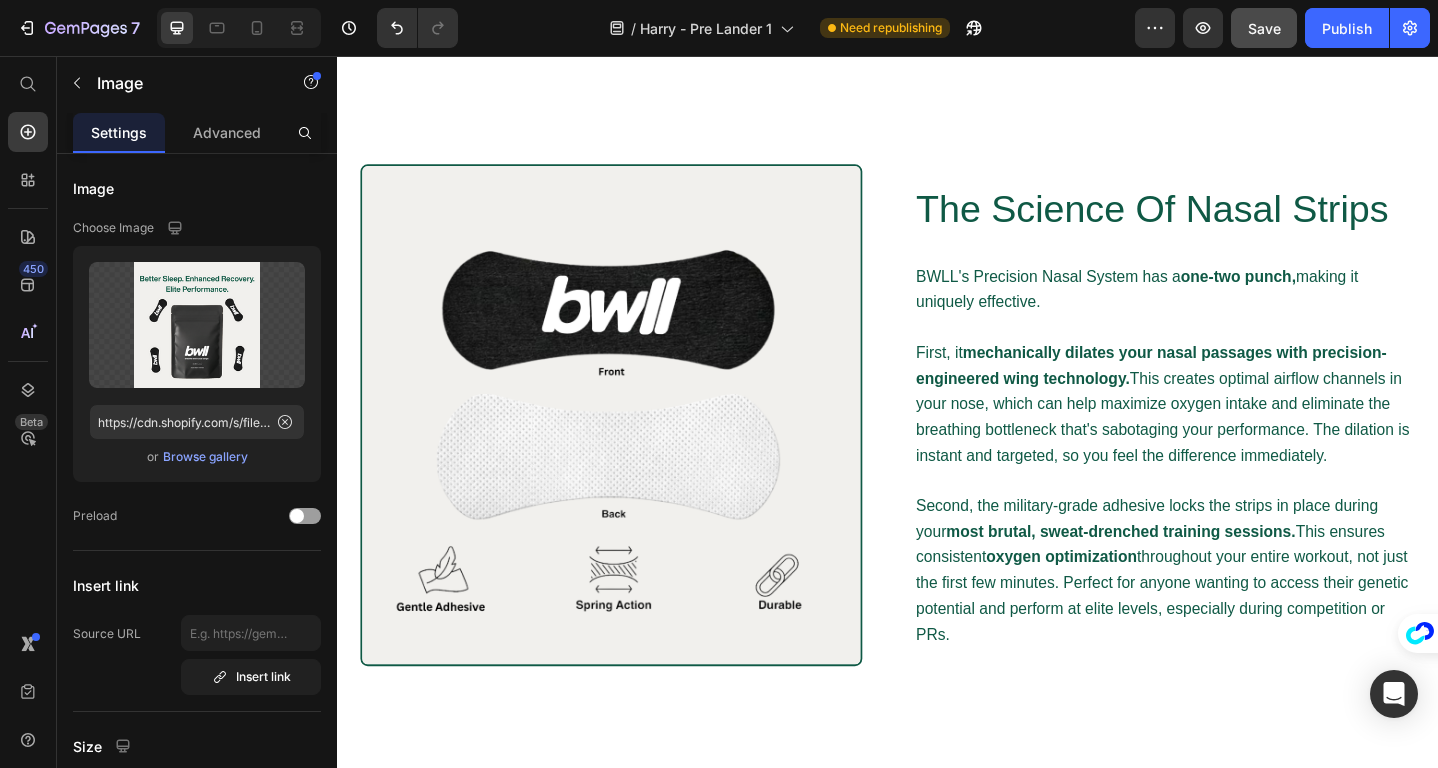 click at bounding box center (547, 1664) 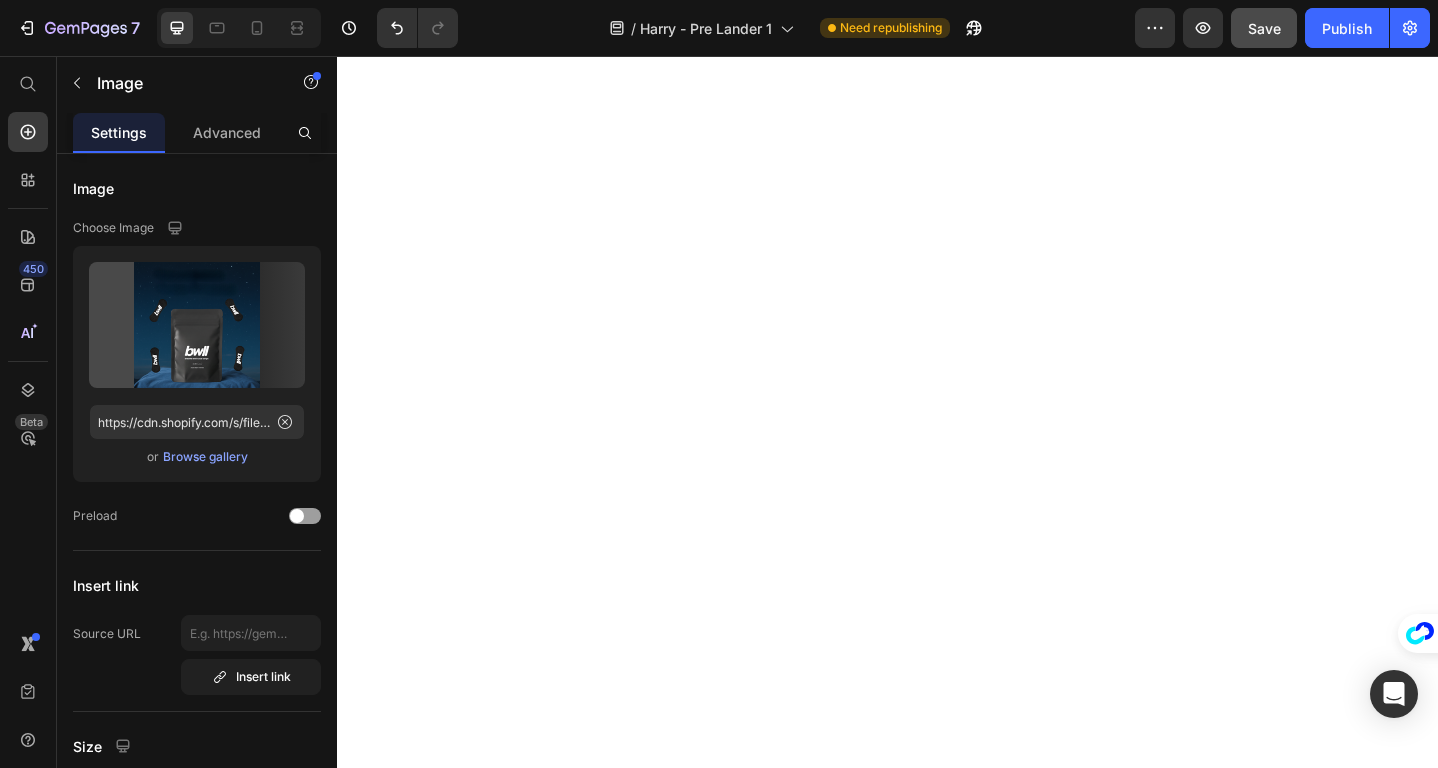 scroll, scrollTop: 6066, scrollLeft: 0, axis: vertical 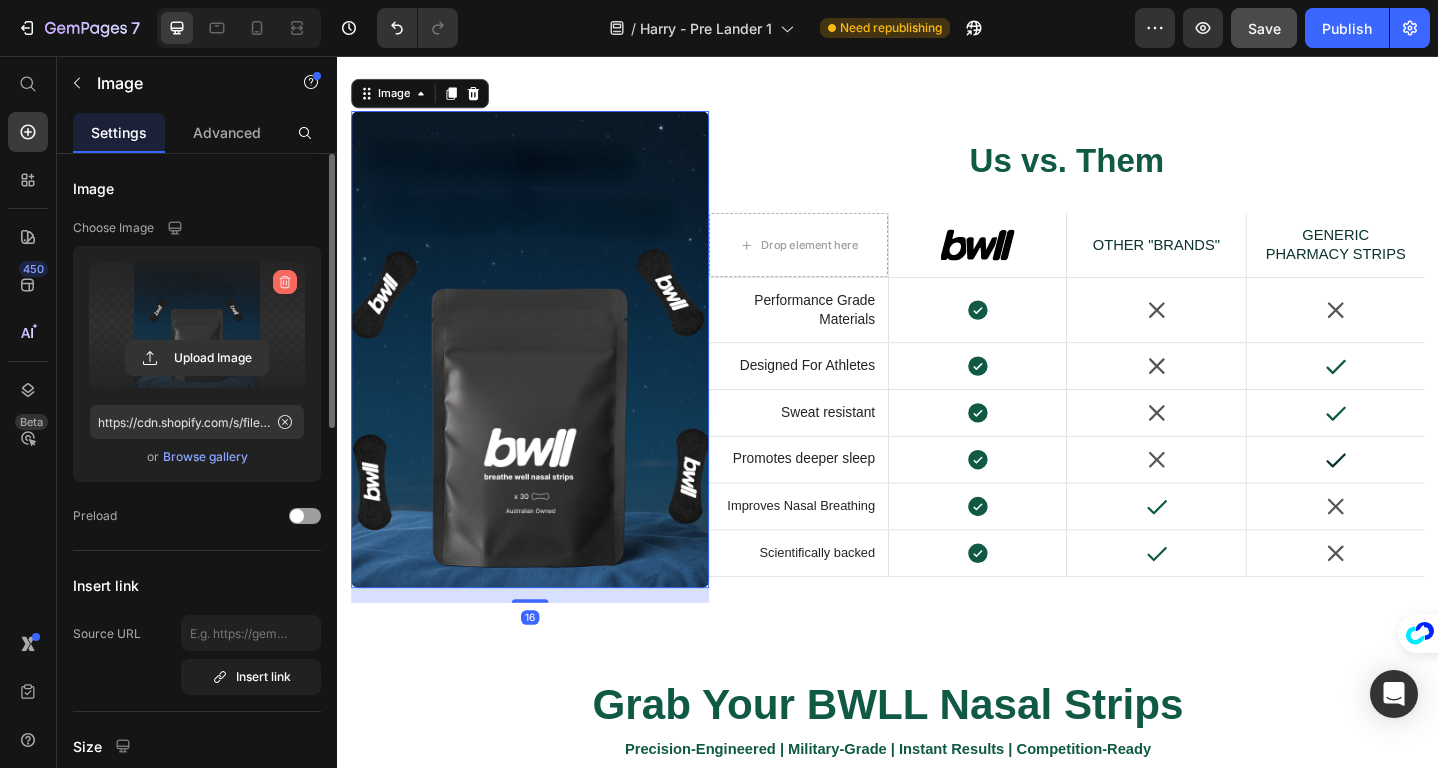 click 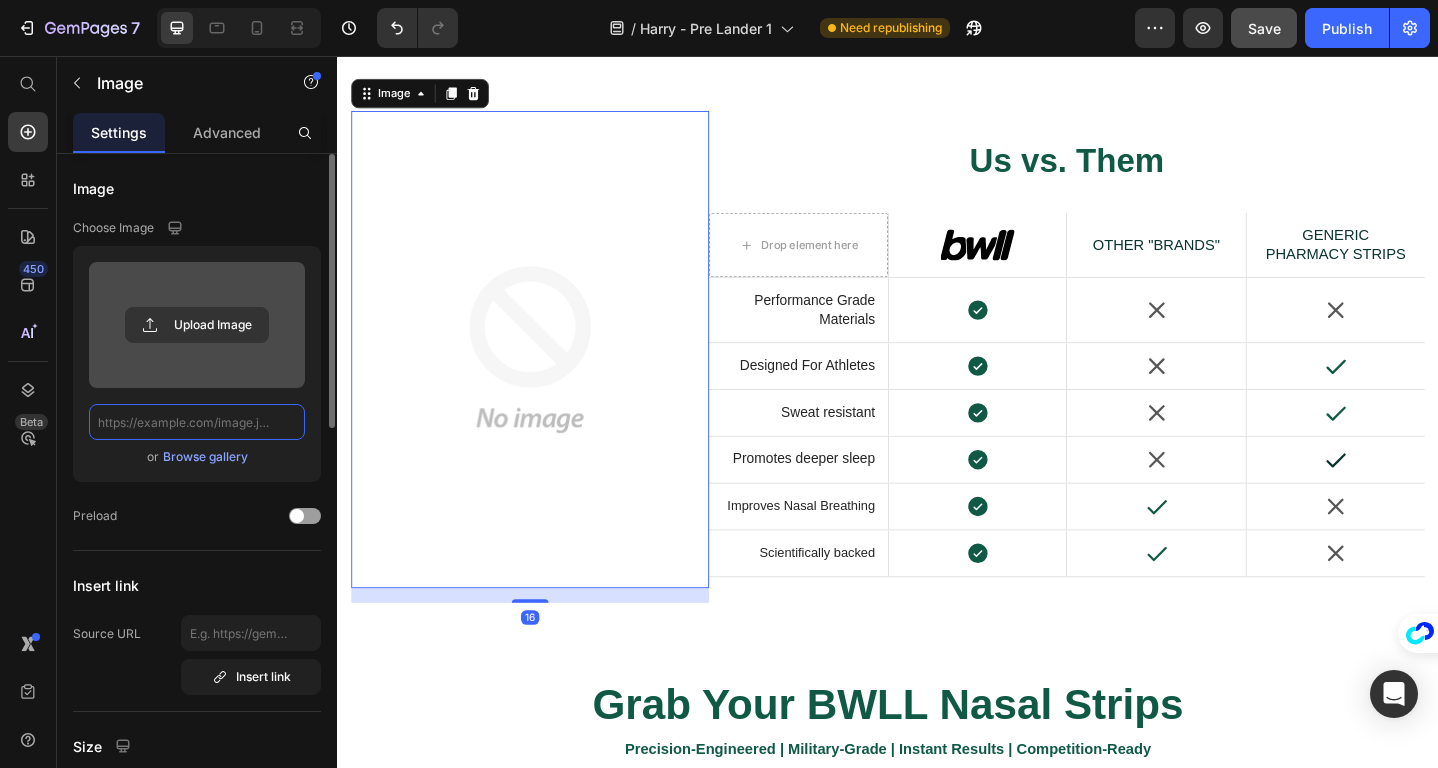scroll, scrollTop: 0, scrollLeft: 0, axis: both 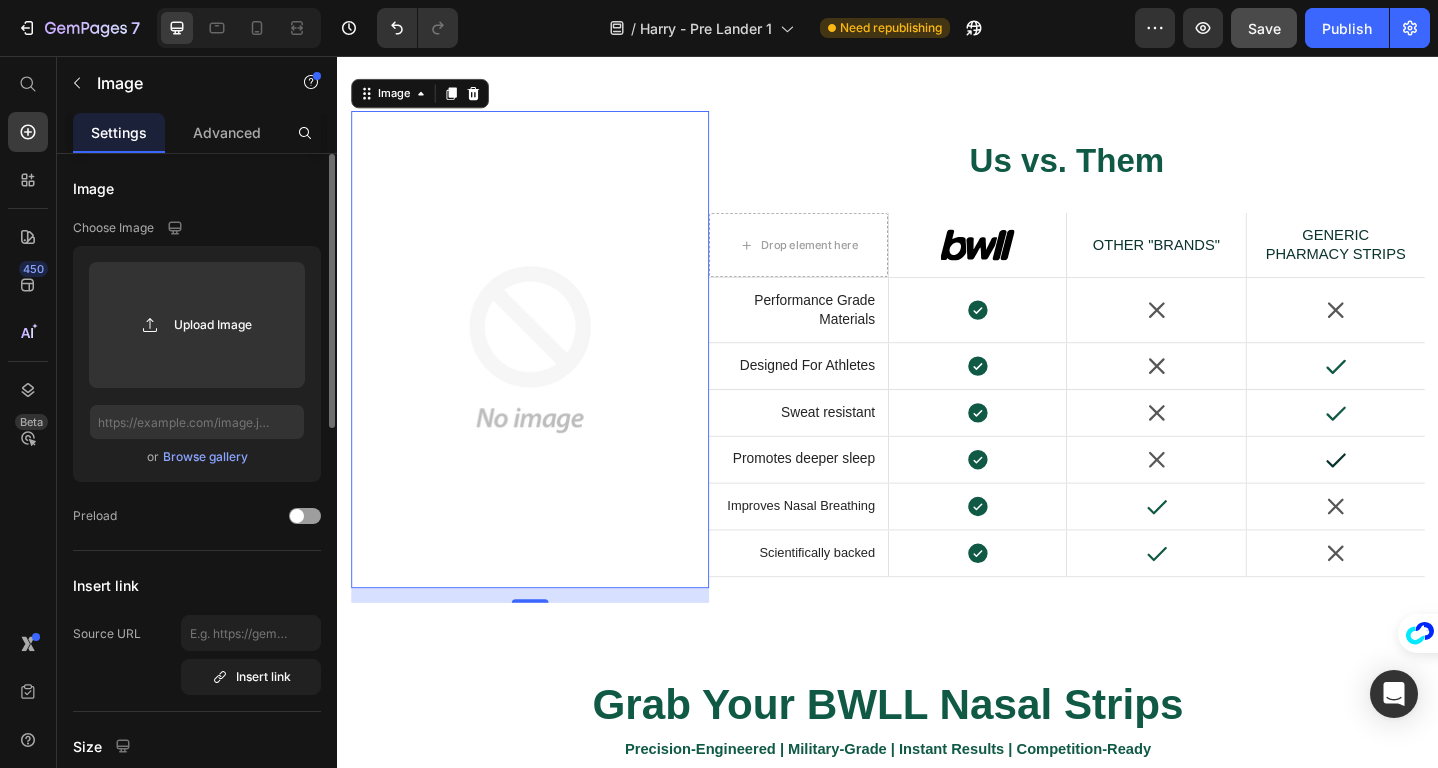 click on "Browse gallery" at bounding box center (205, 457) 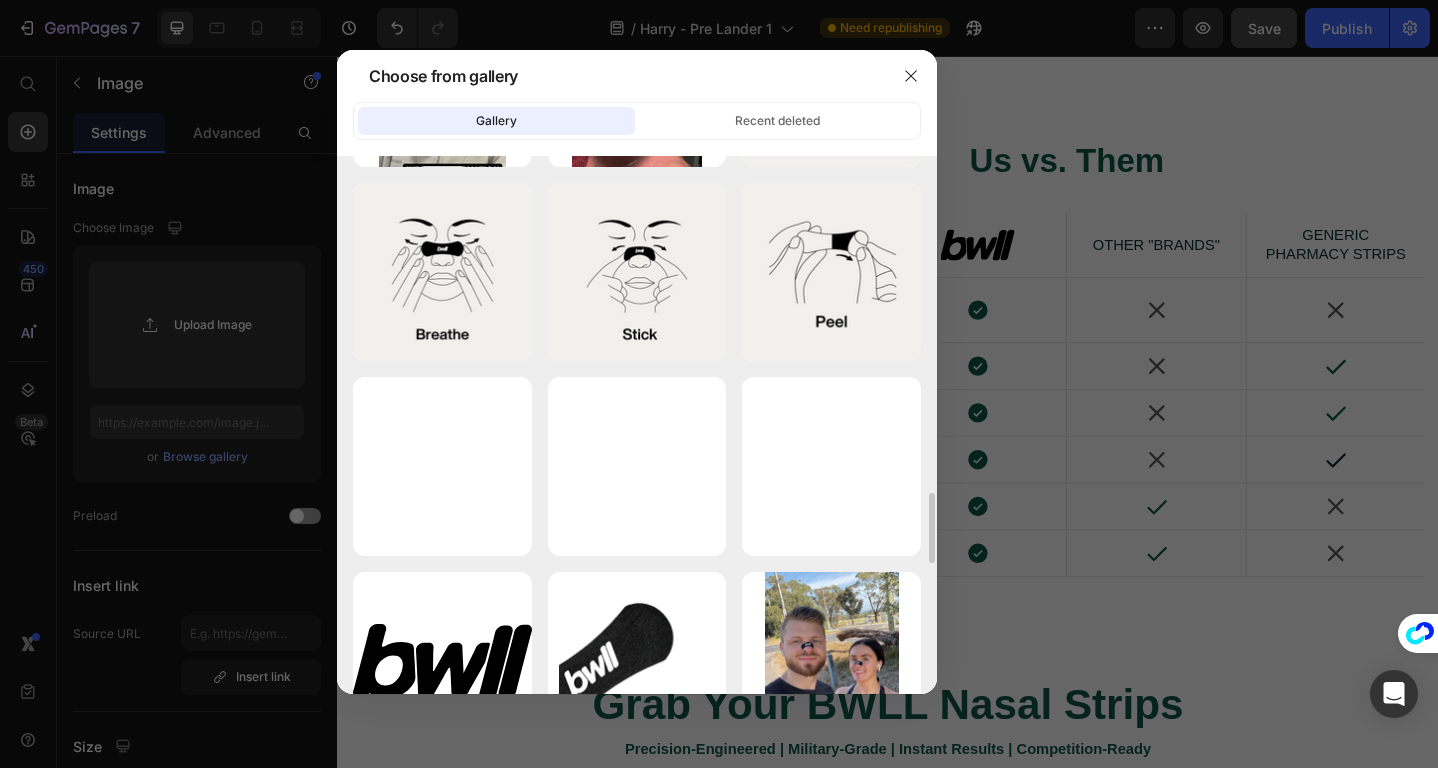 scroll, scrollTop: 2551, scrollLeft: 0, axis: vertical 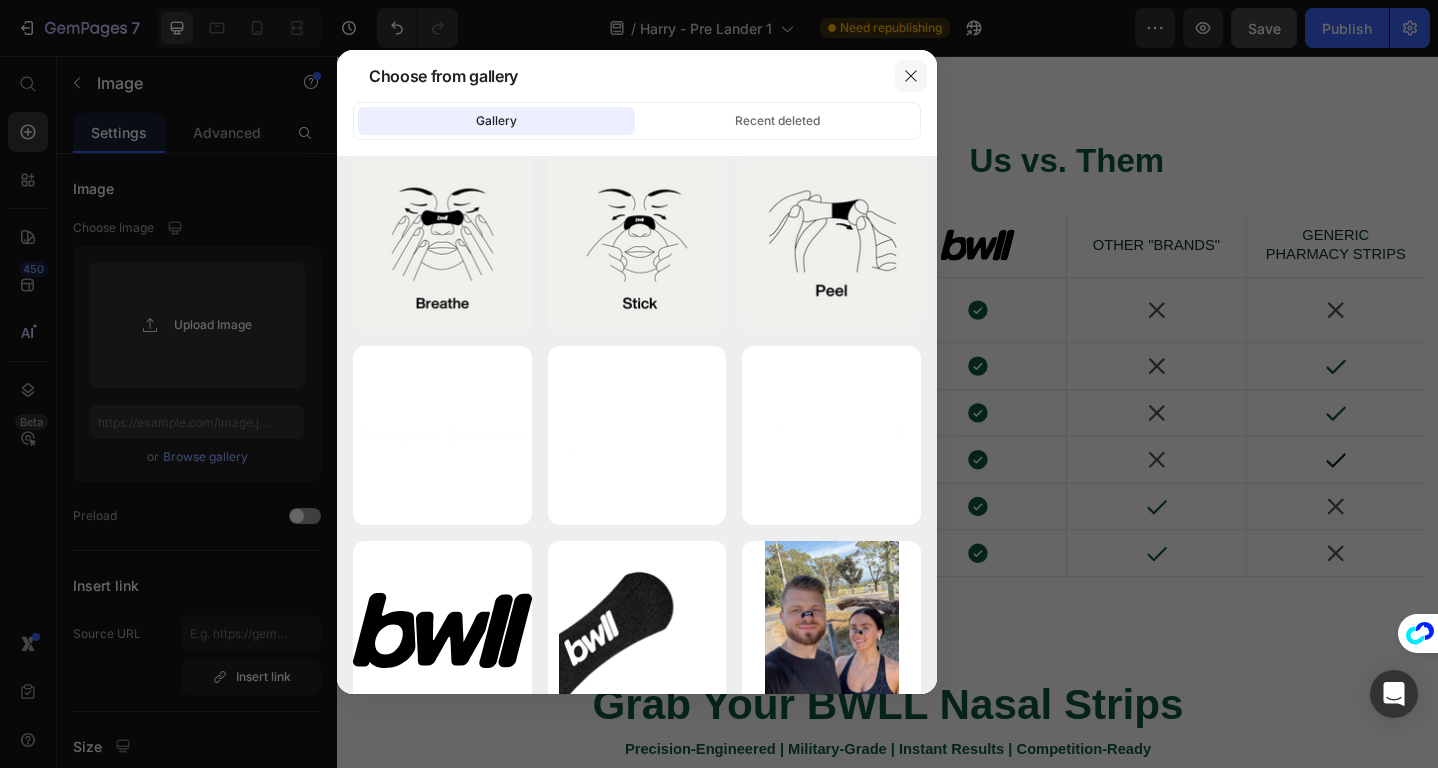 click at bounding box center (911, 76) 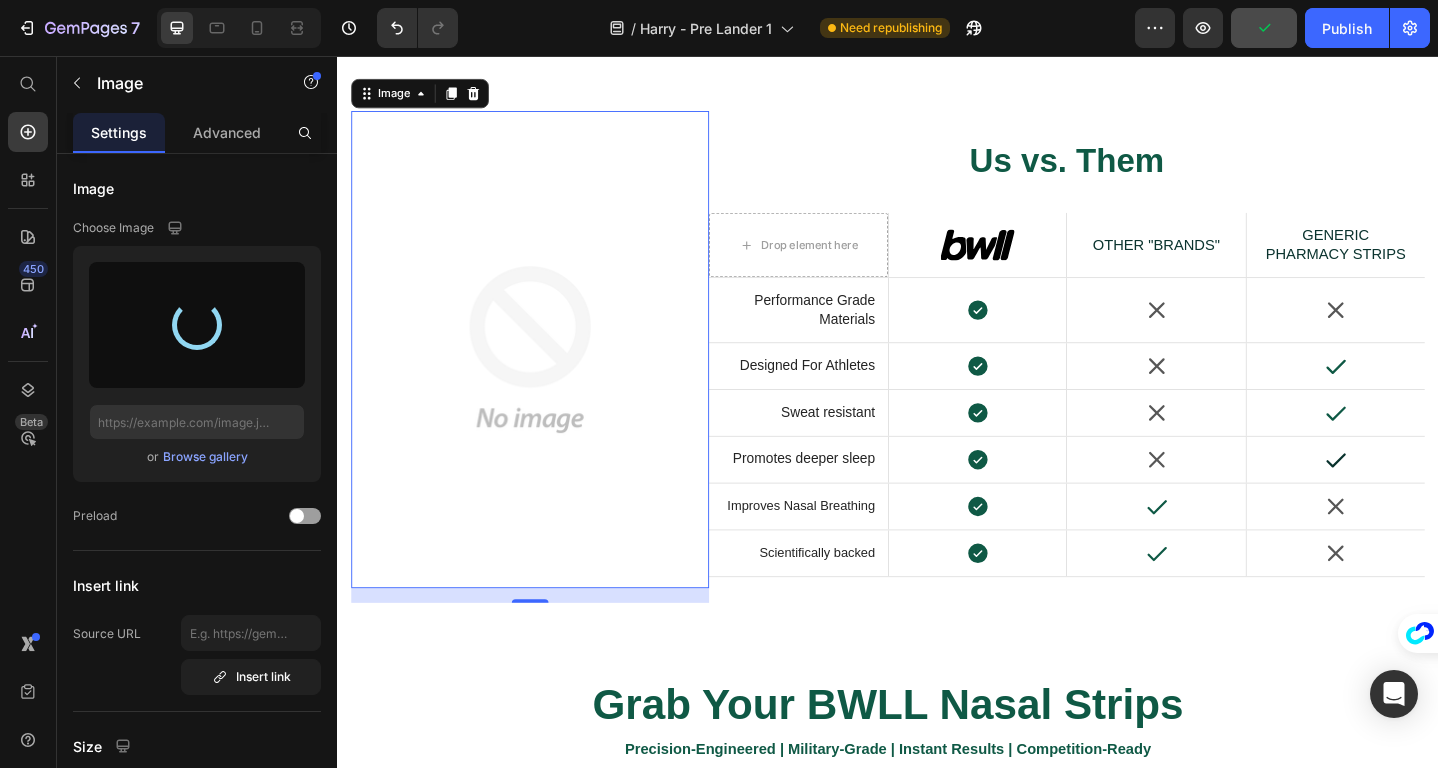 type on "https://cdn.shopify.com/s/files/1/0652/4751/0710/files/gempages_548050868268696456-64f09d6f-e3f4-4824-a1ad-fe5e2a000025.png" 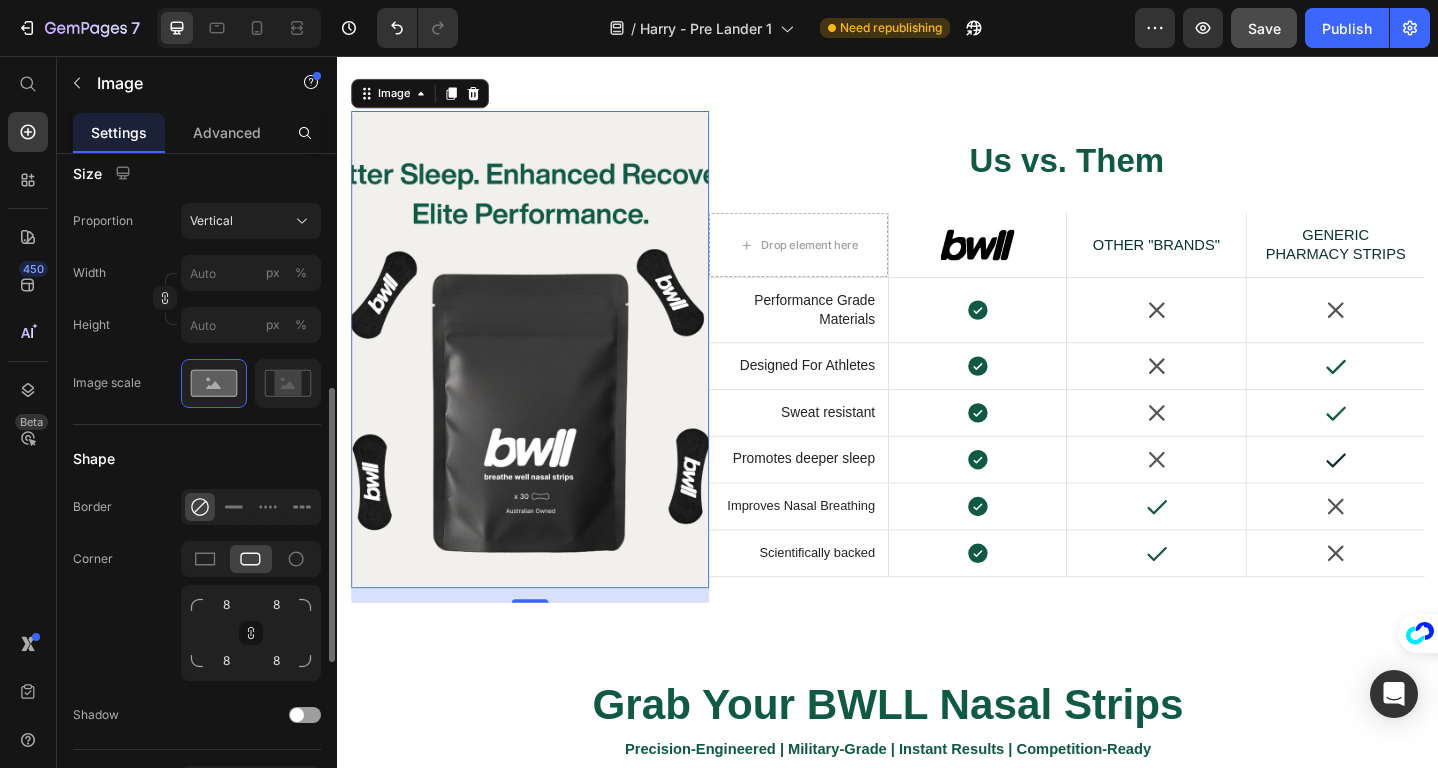 scroll, scrollTop: 587, scrollLeft: 0, axis: vertical 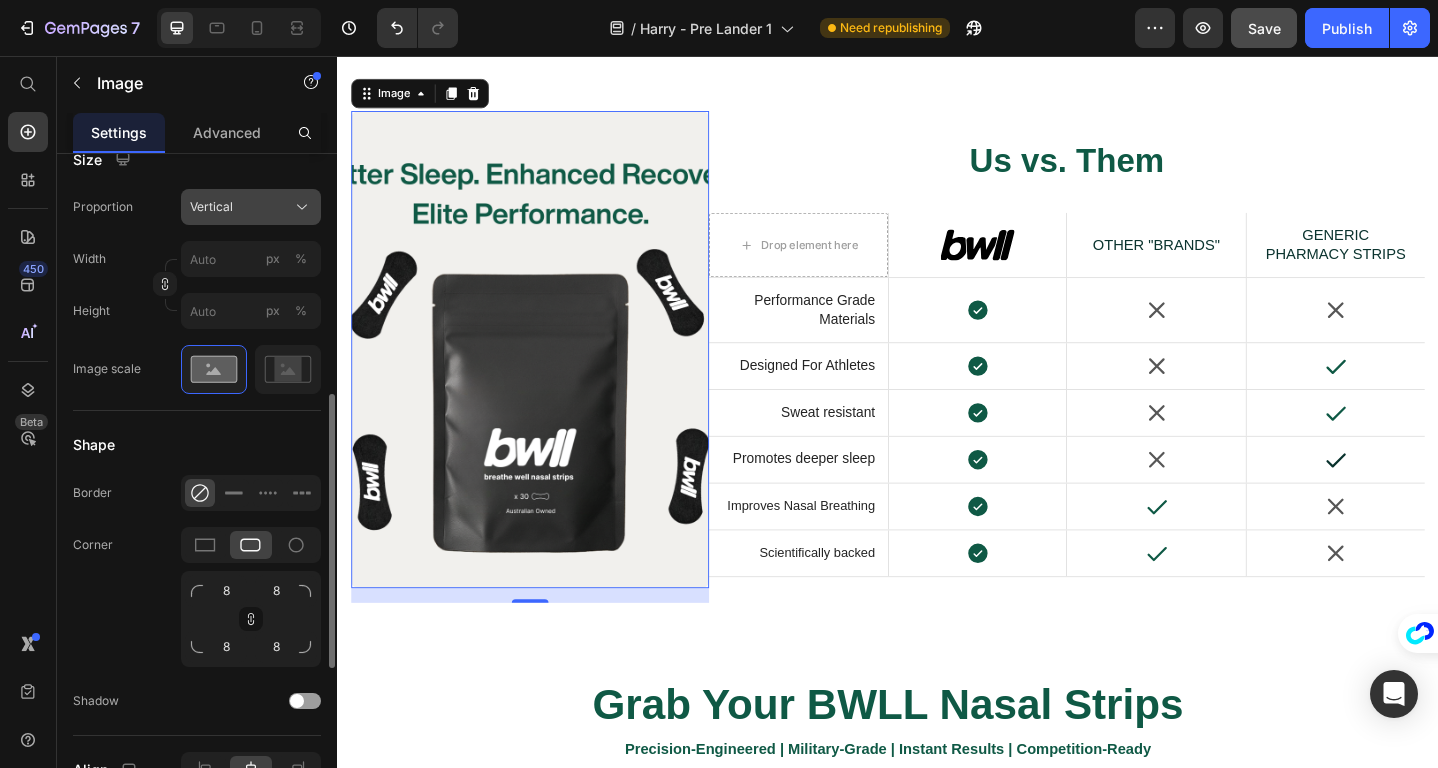 click on "Vertical" 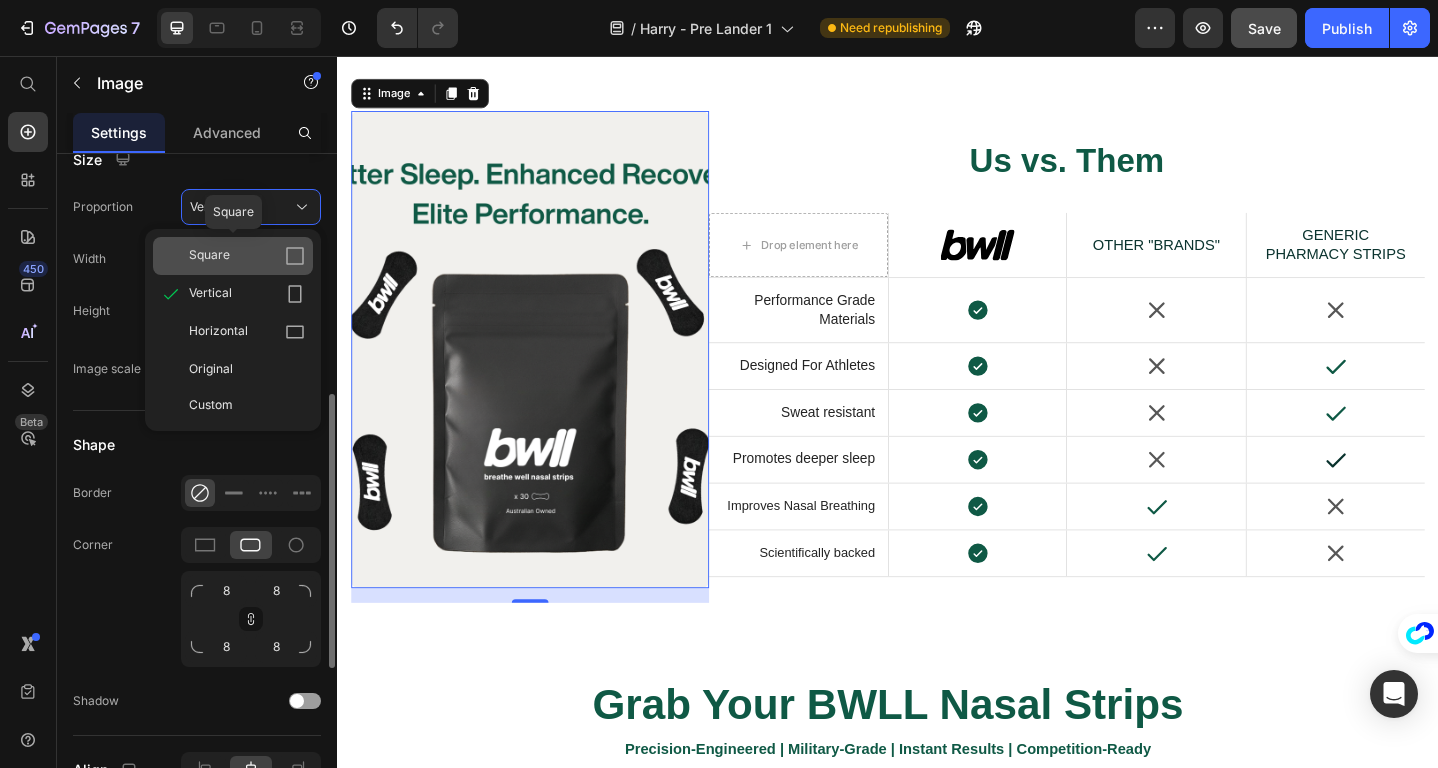 click on "Square" at bounding box center (247, 256) 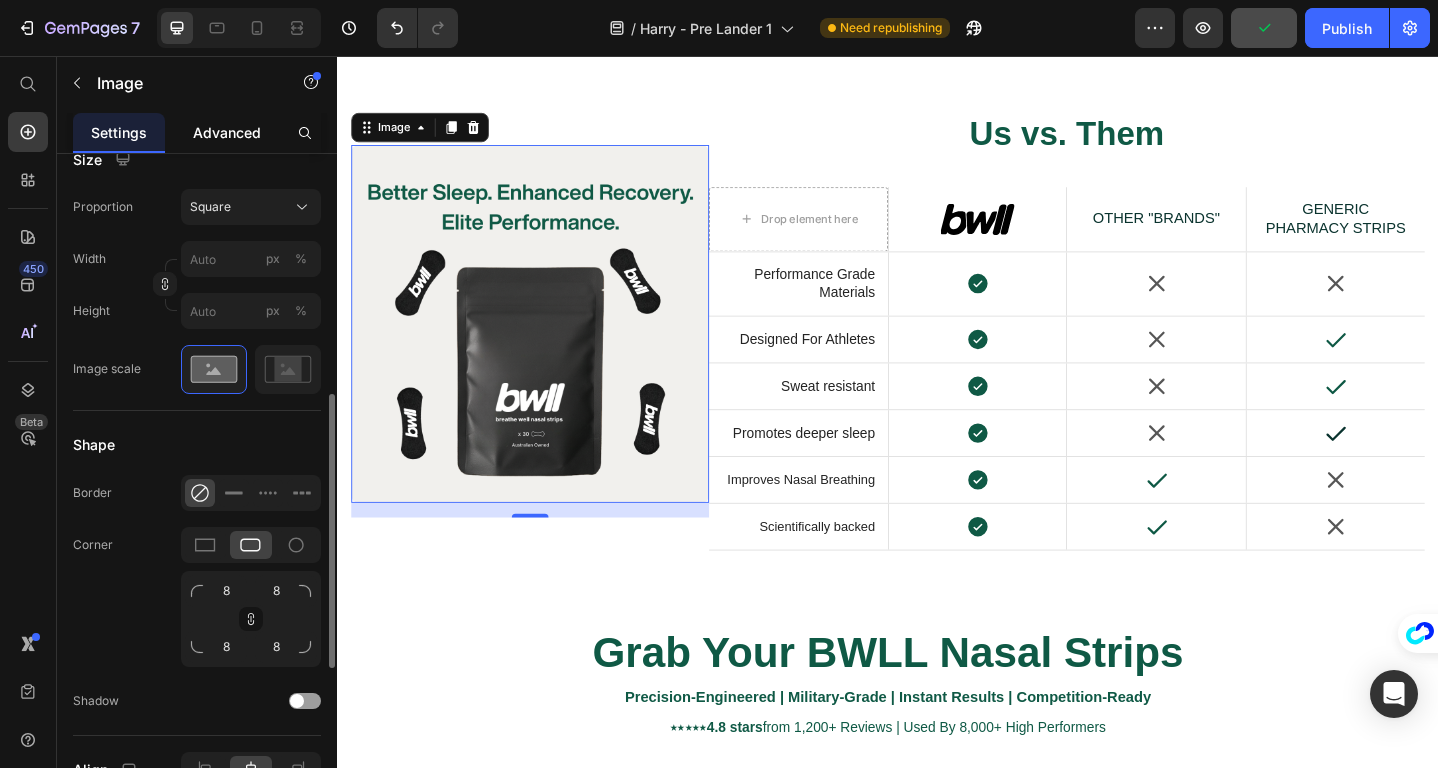 click on "Advanced" at bounding box center (227, 132) 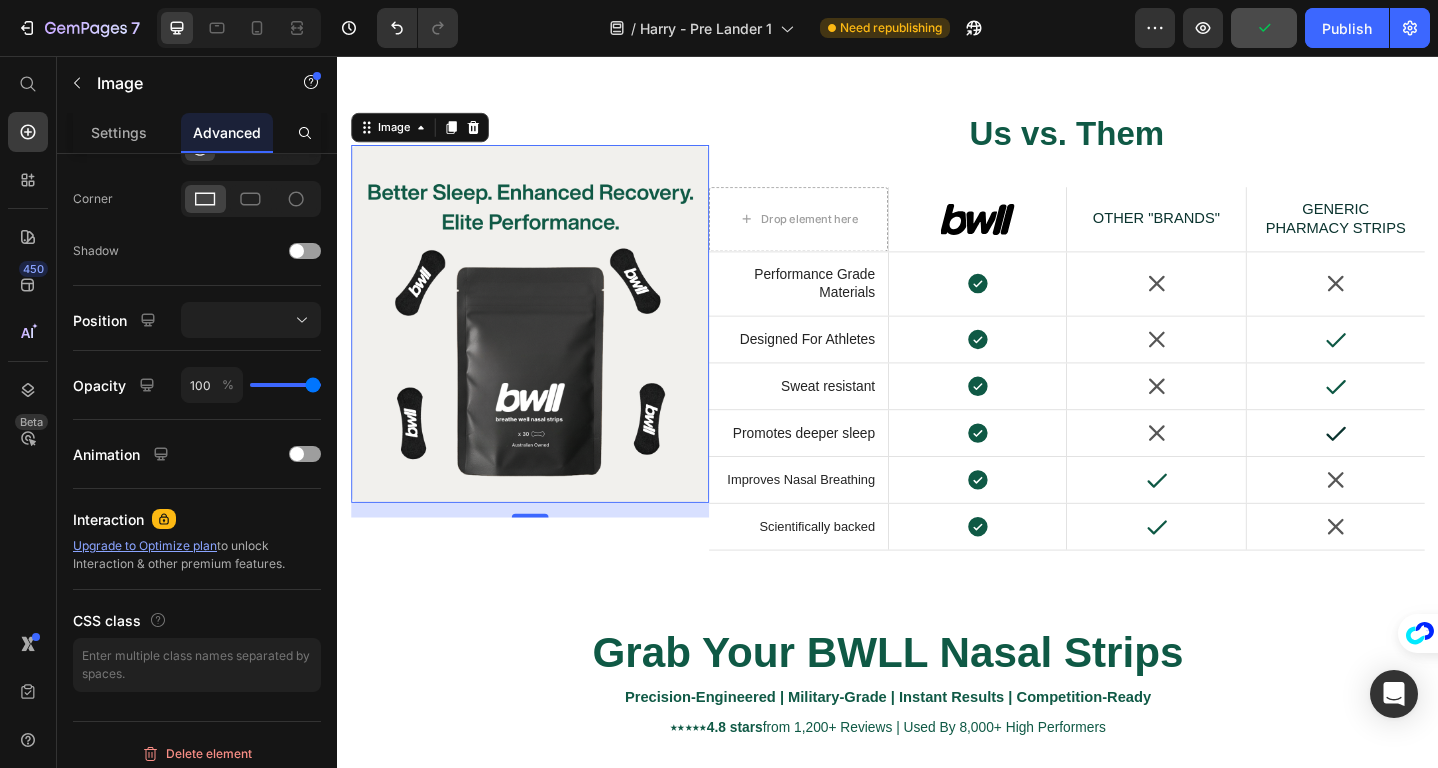 scroll, scrollTop: 0, scrollLeft: 0, axis: both 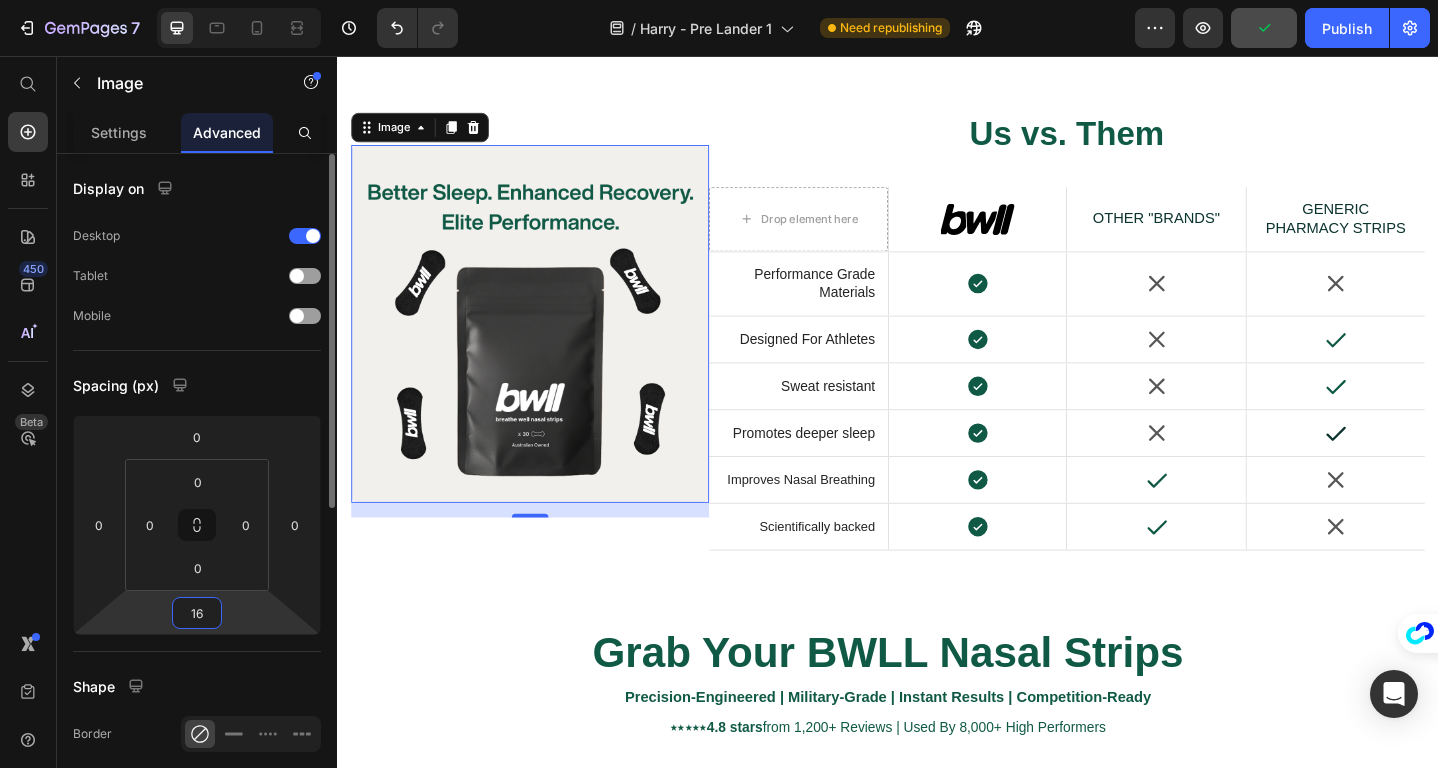 click on "16" at bounding box center (197, 613) 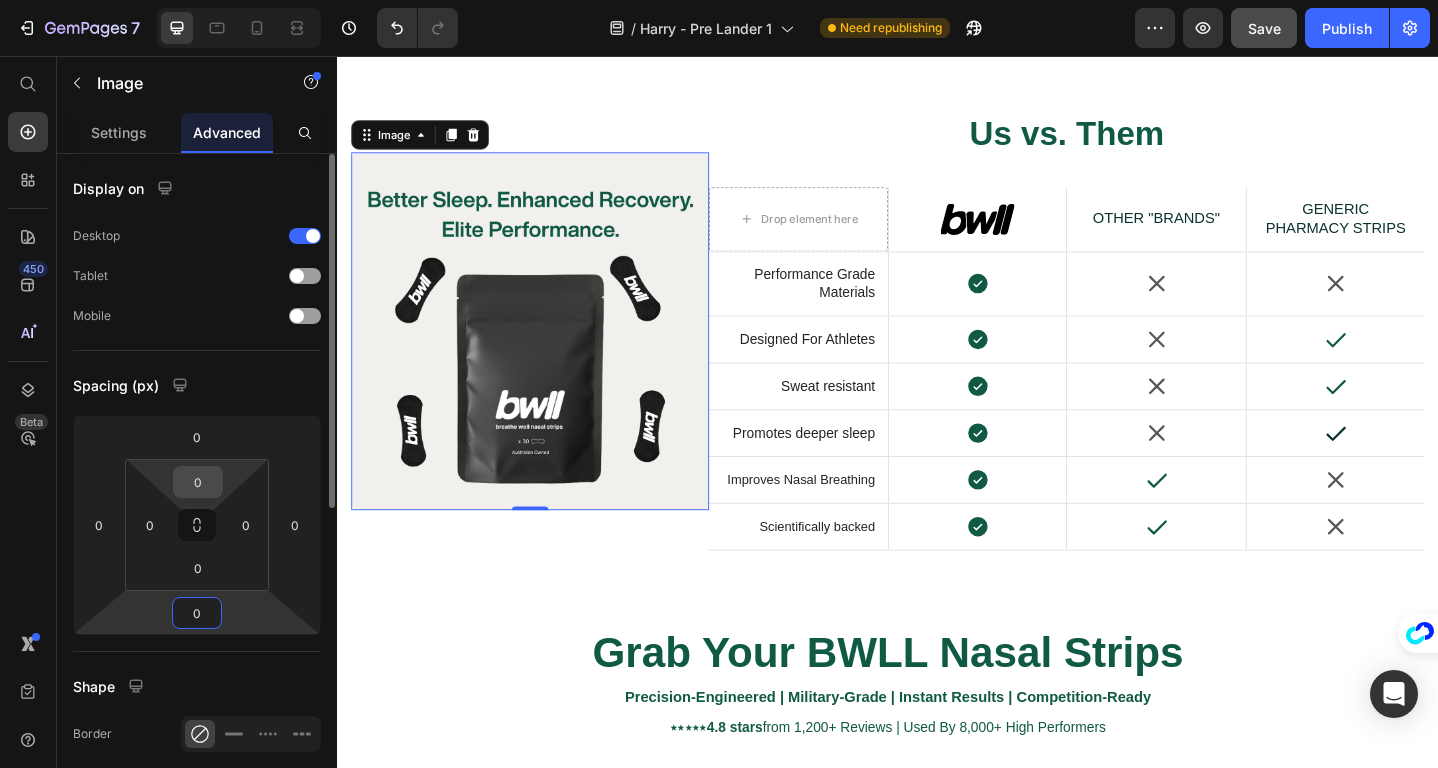 type on "0" 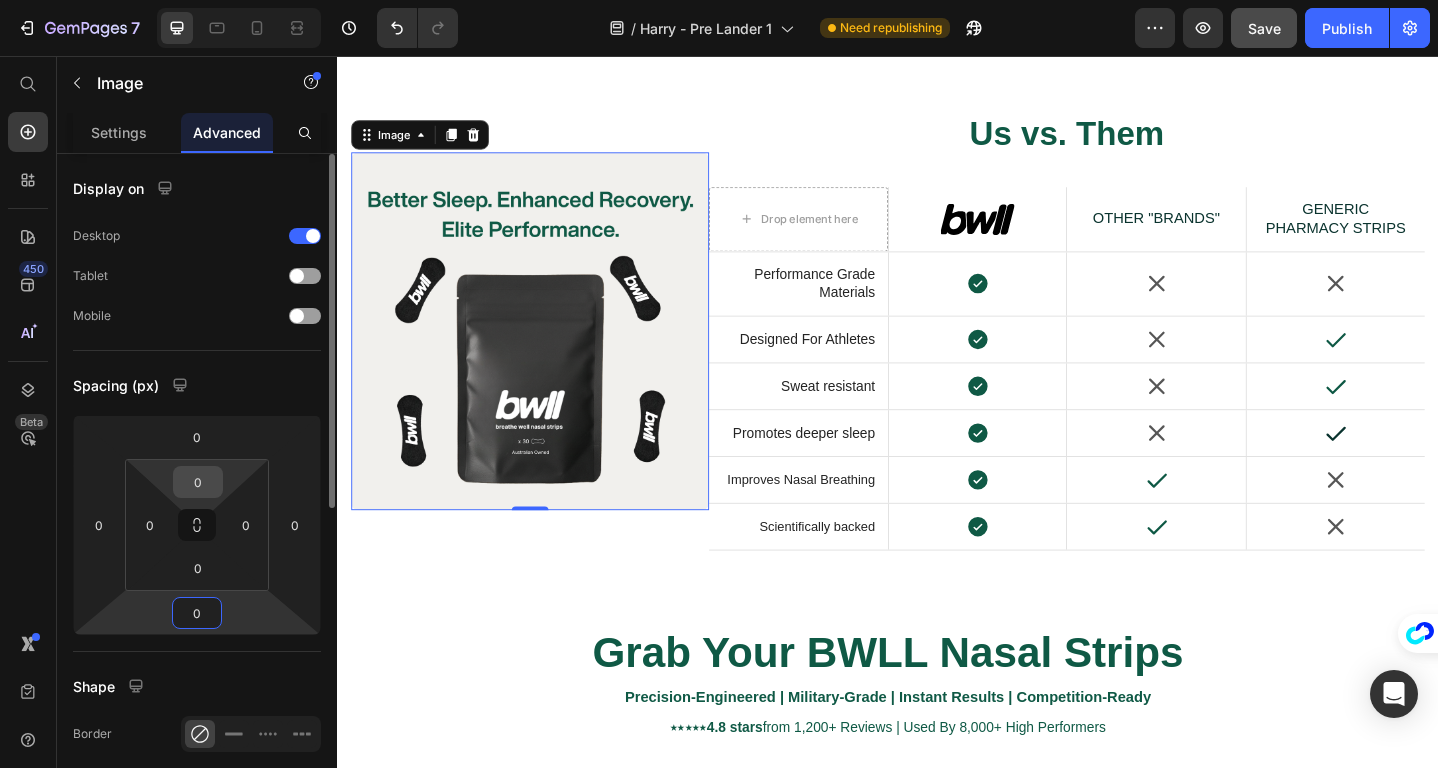 click on "0" at bounding box center [198, 482] 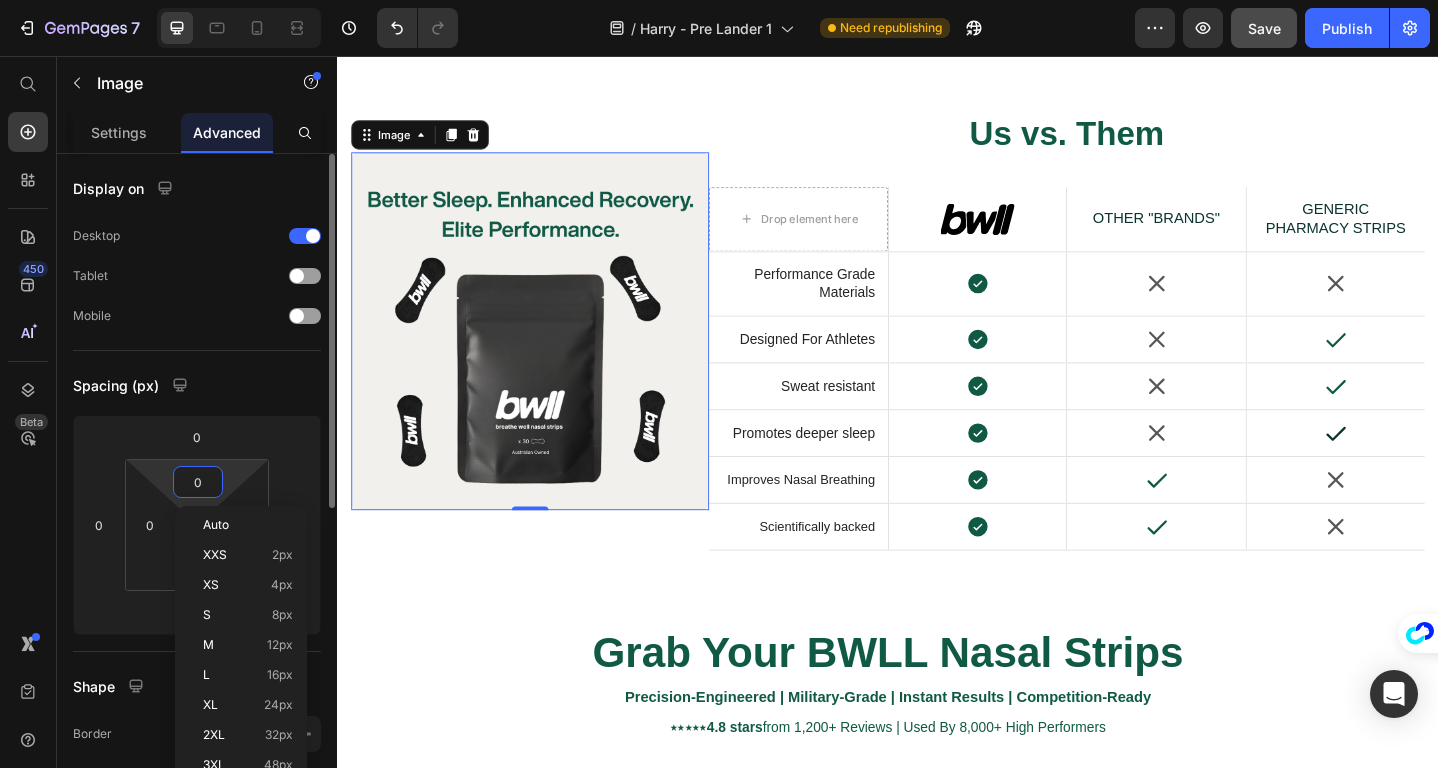 click on "0" at bounding box center [198, 482] 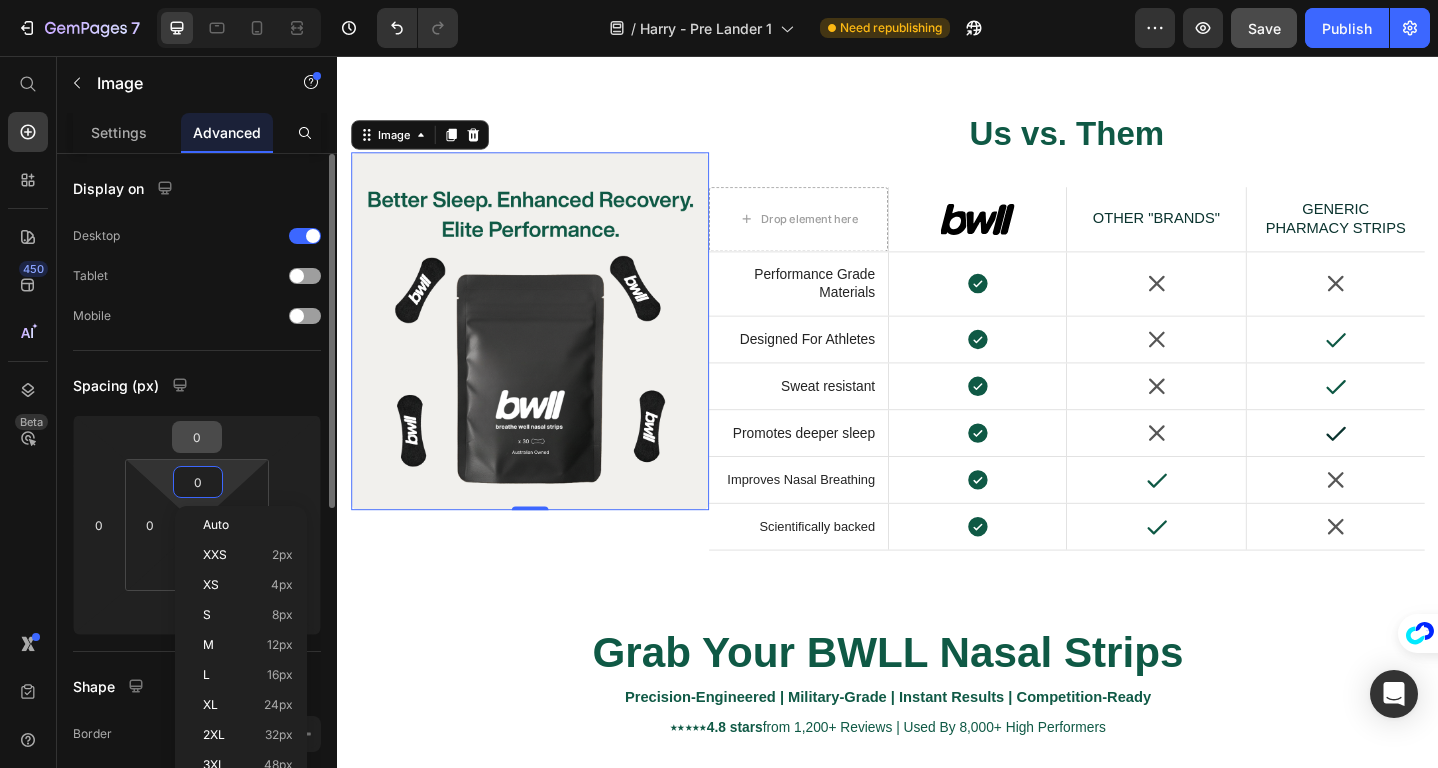 click on "0" at bounding box center (197, 437) 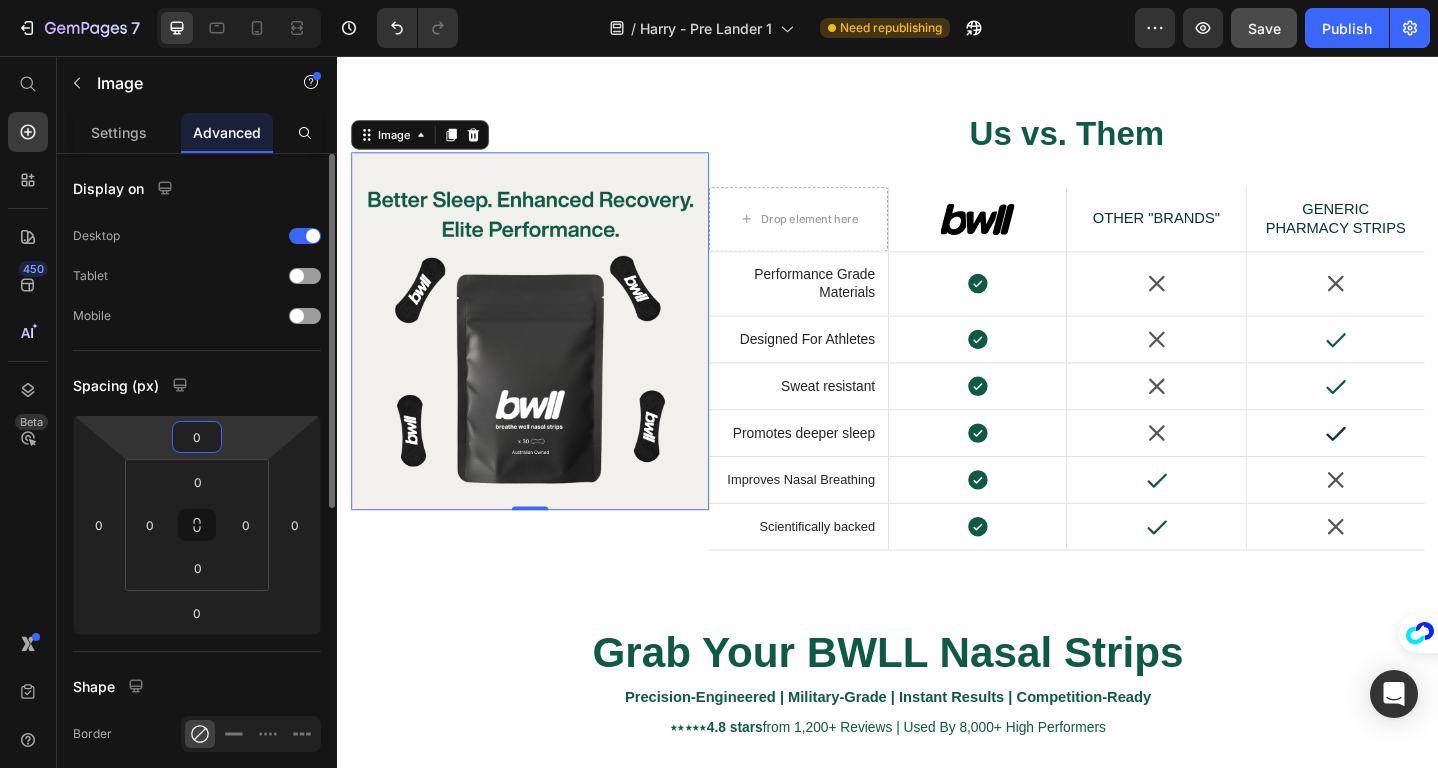 click on "0" at bounding box center (197, 437) 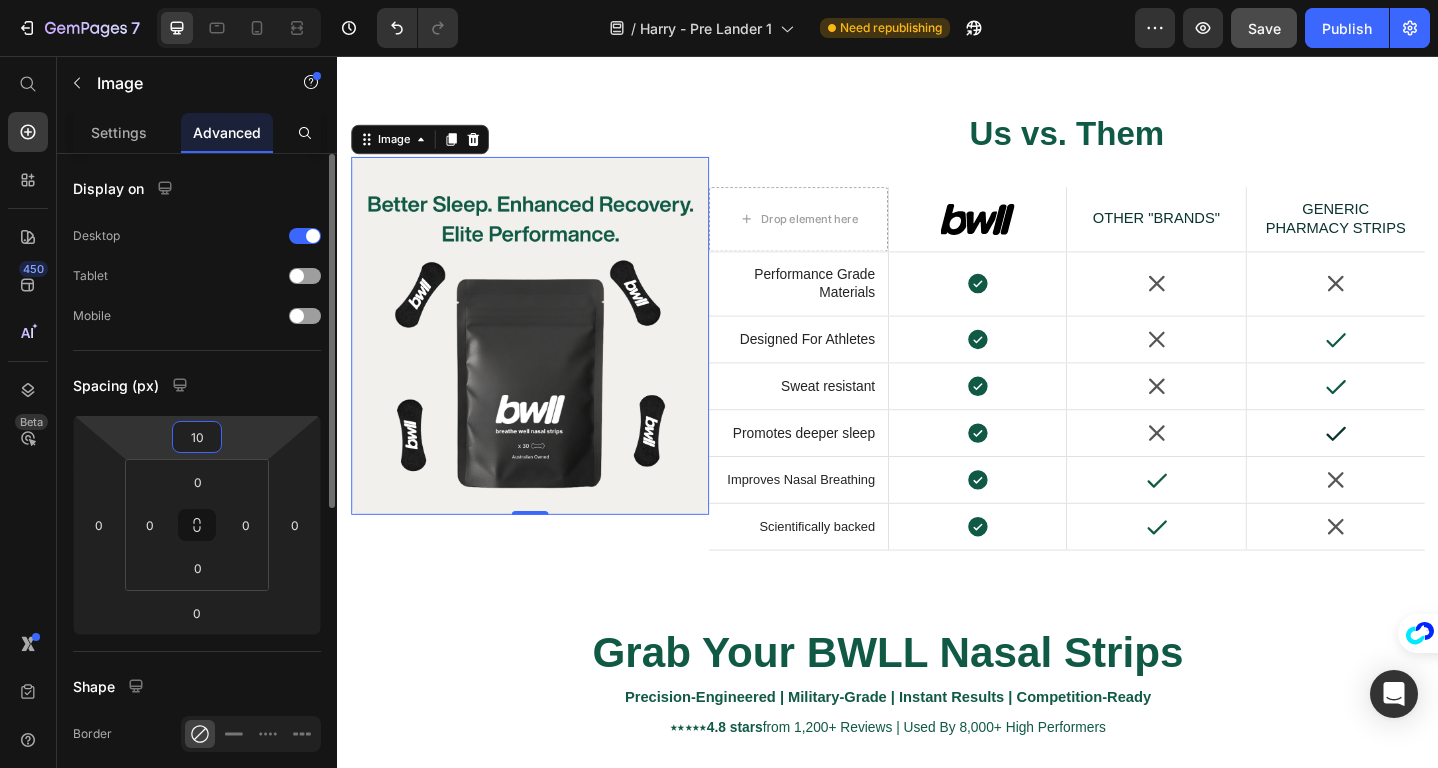 type on "1" 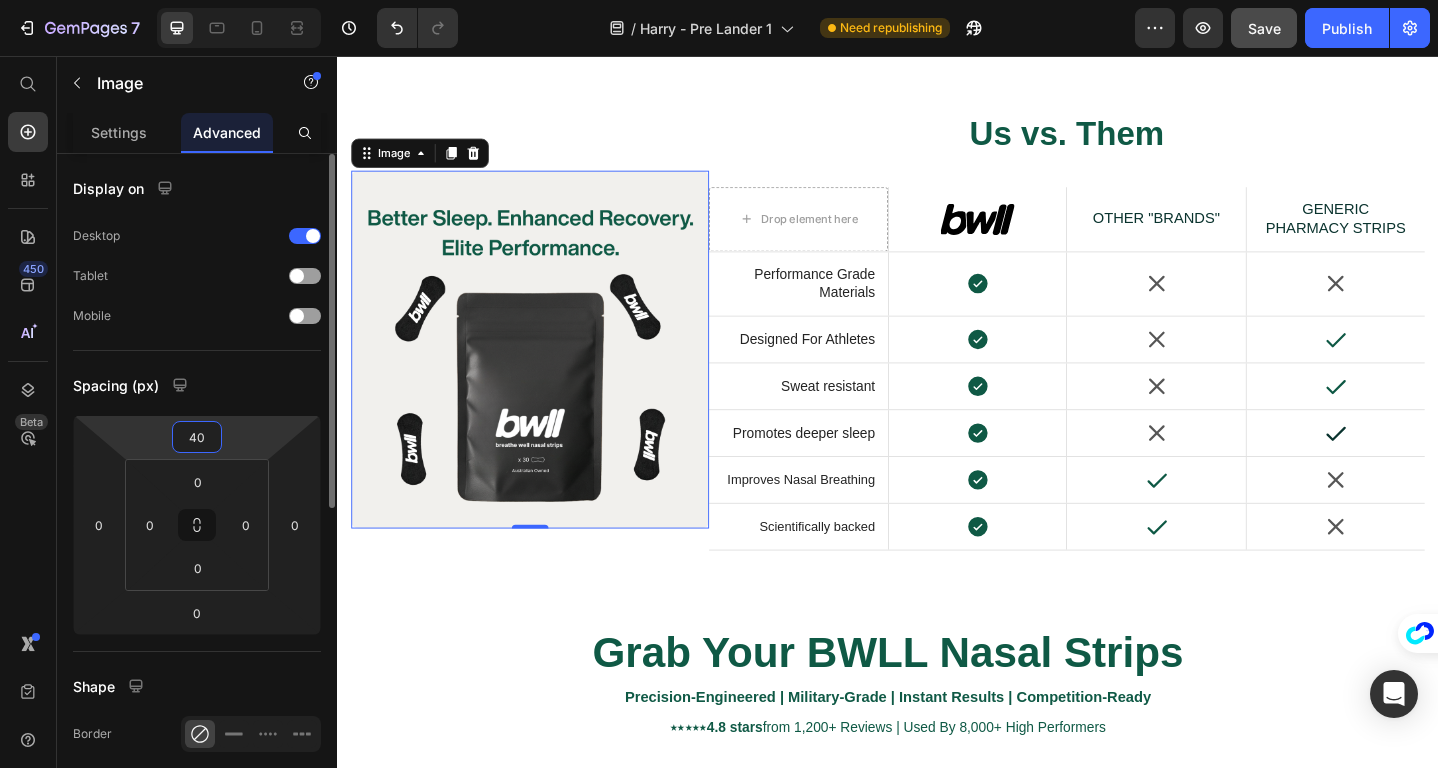 type on "4" 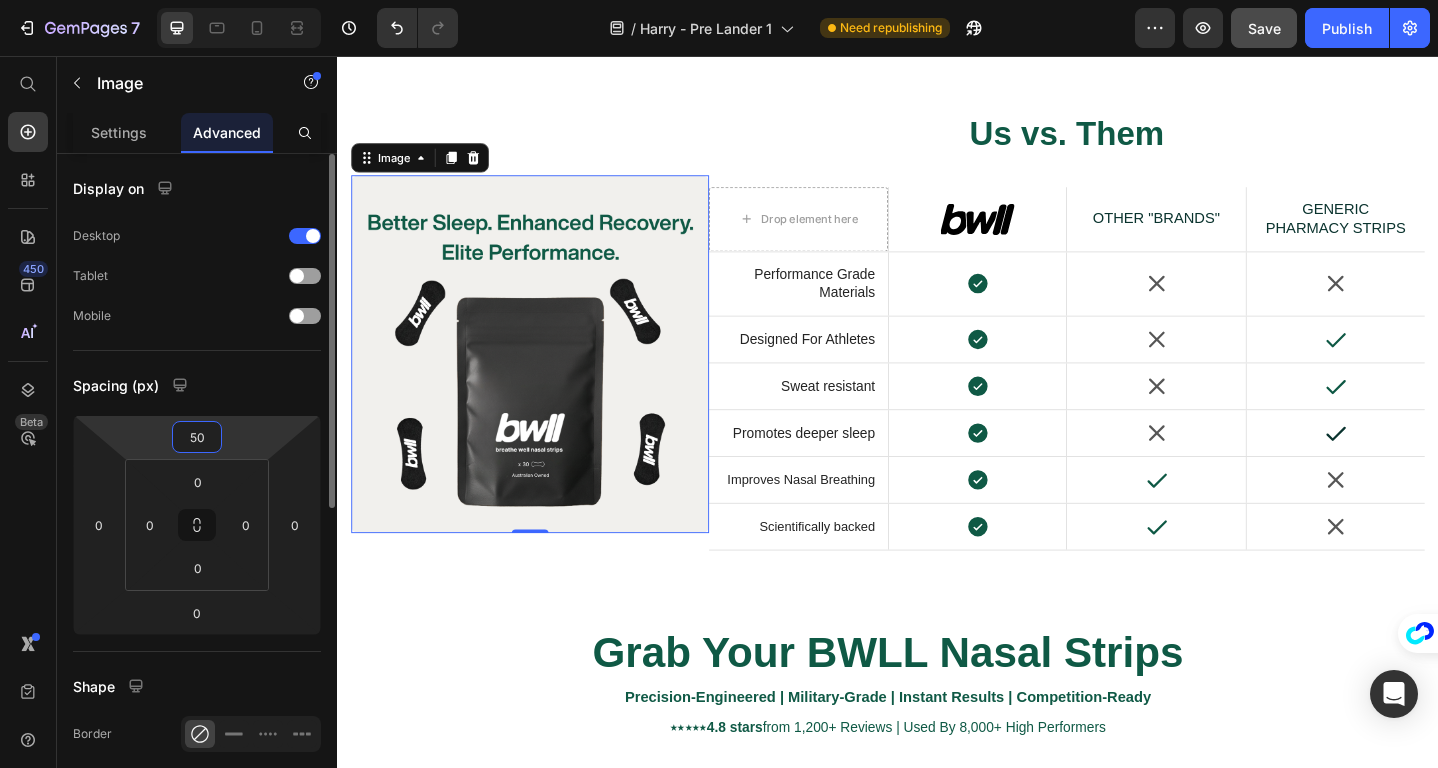 type on "5" 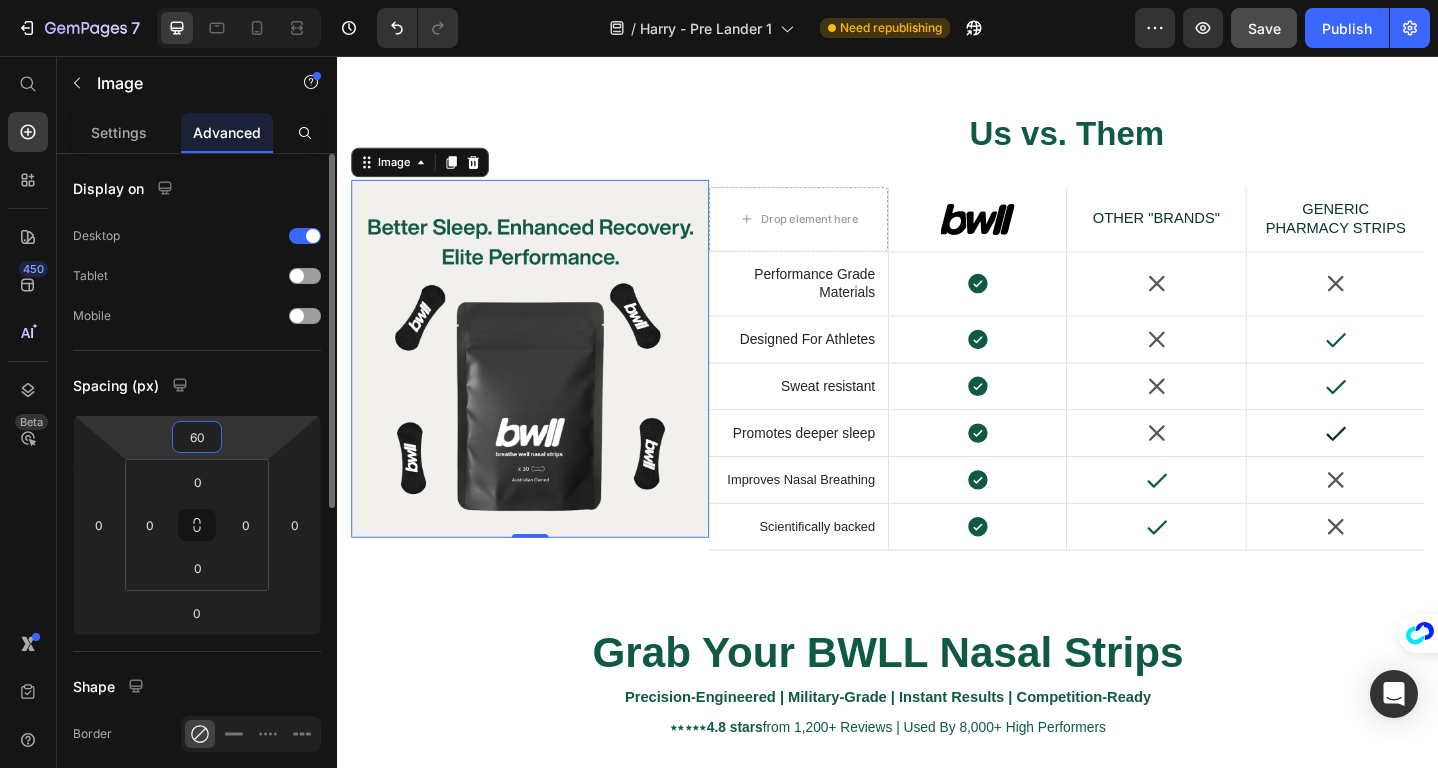 type on "6" 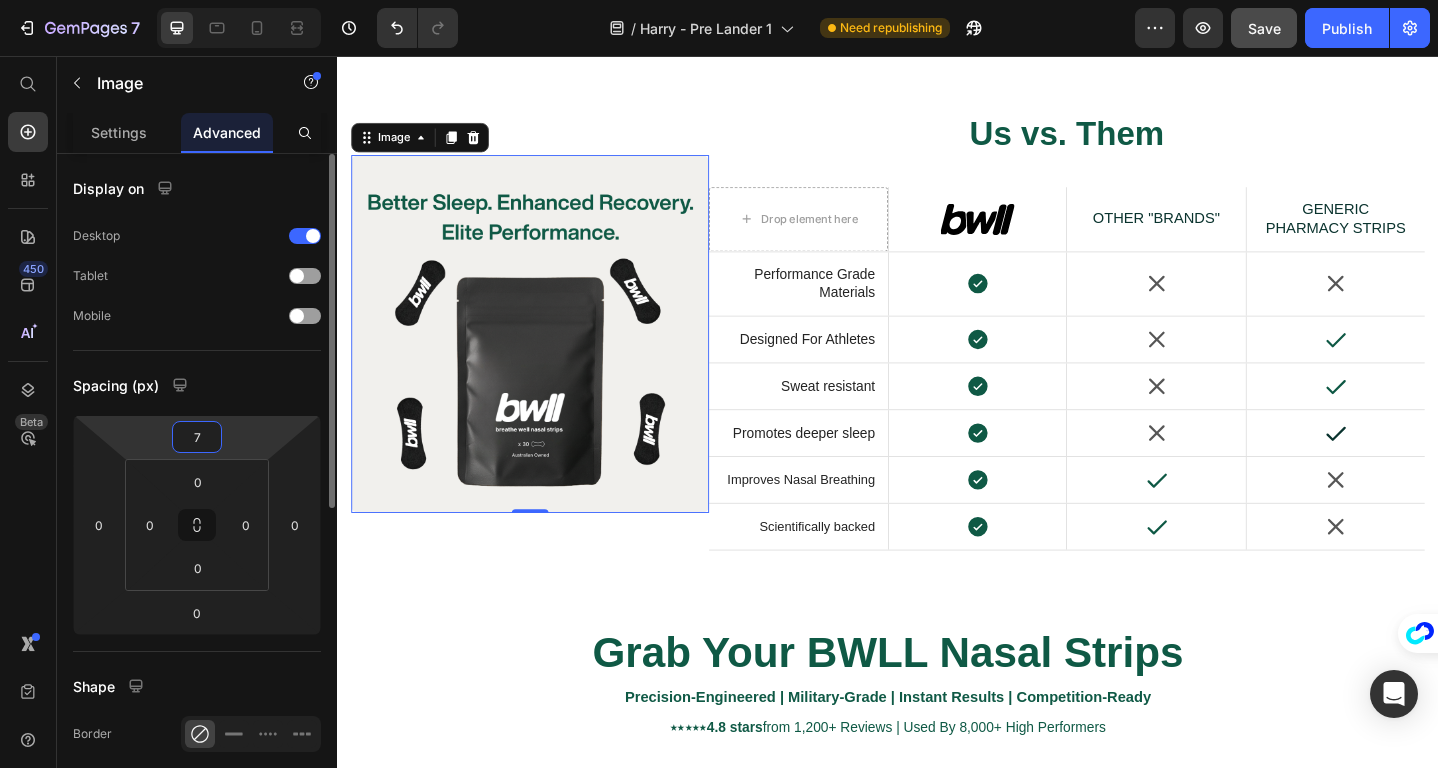 type on "70" 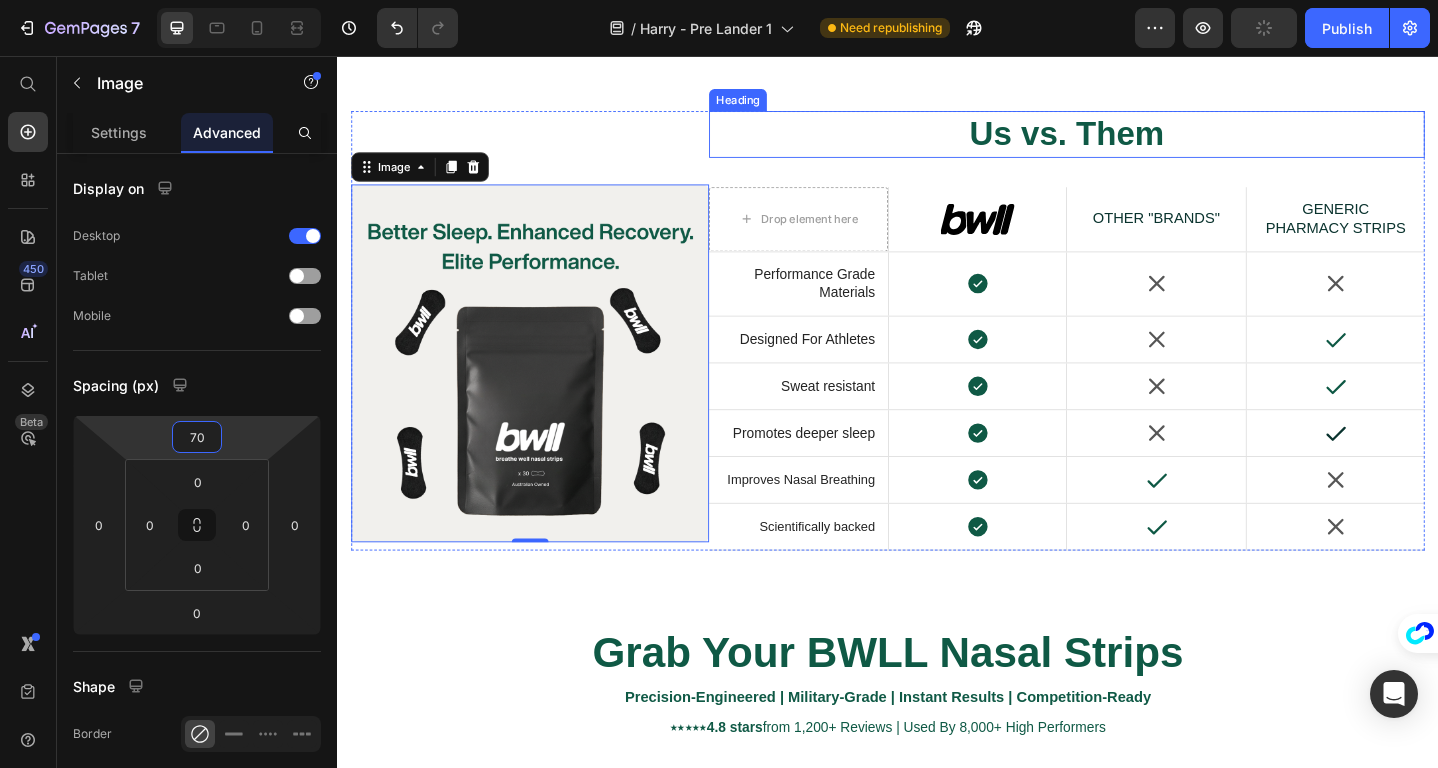 click on "Us vs. Them" at bounding box center [1132, 141] 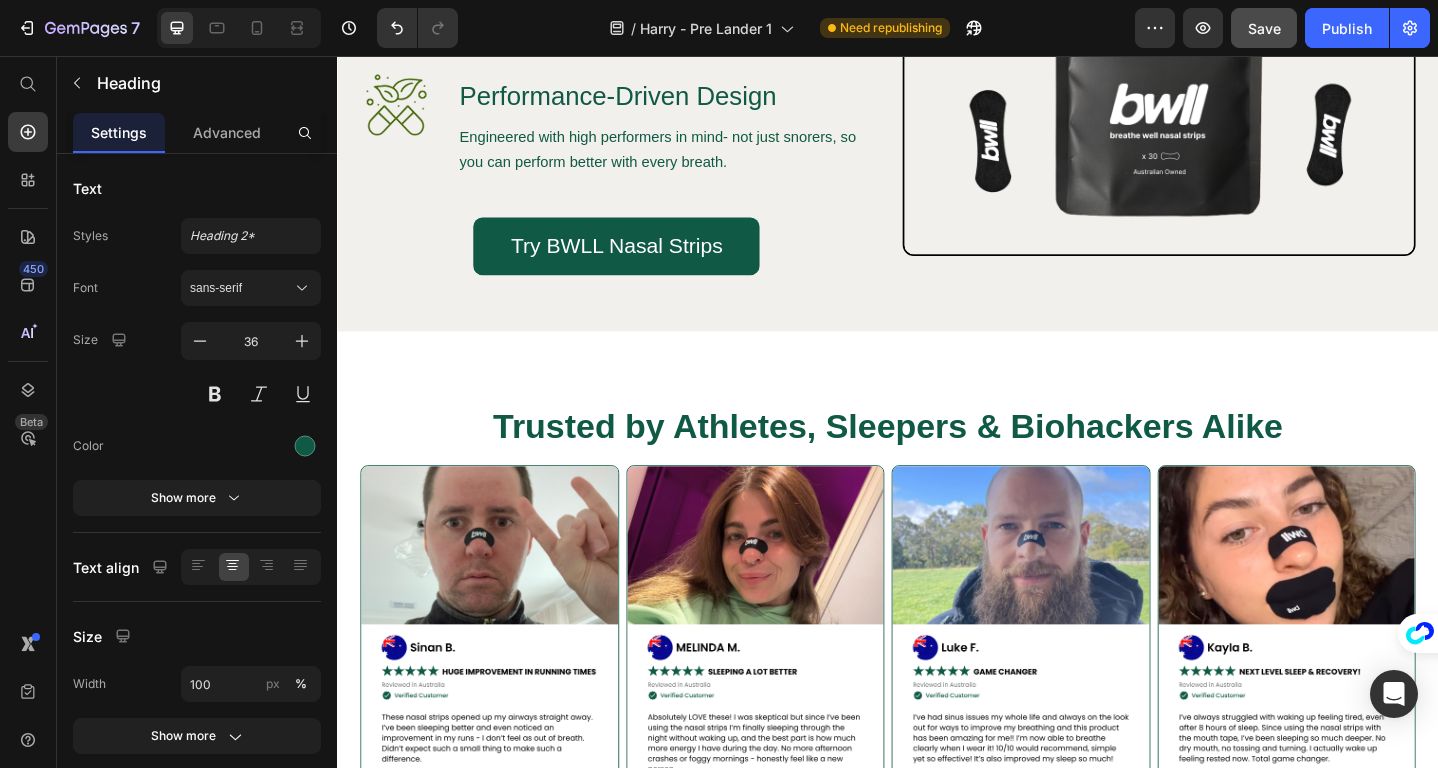 scroll, scrollTop: 3422, scrollLeft: 0, axis: vertical 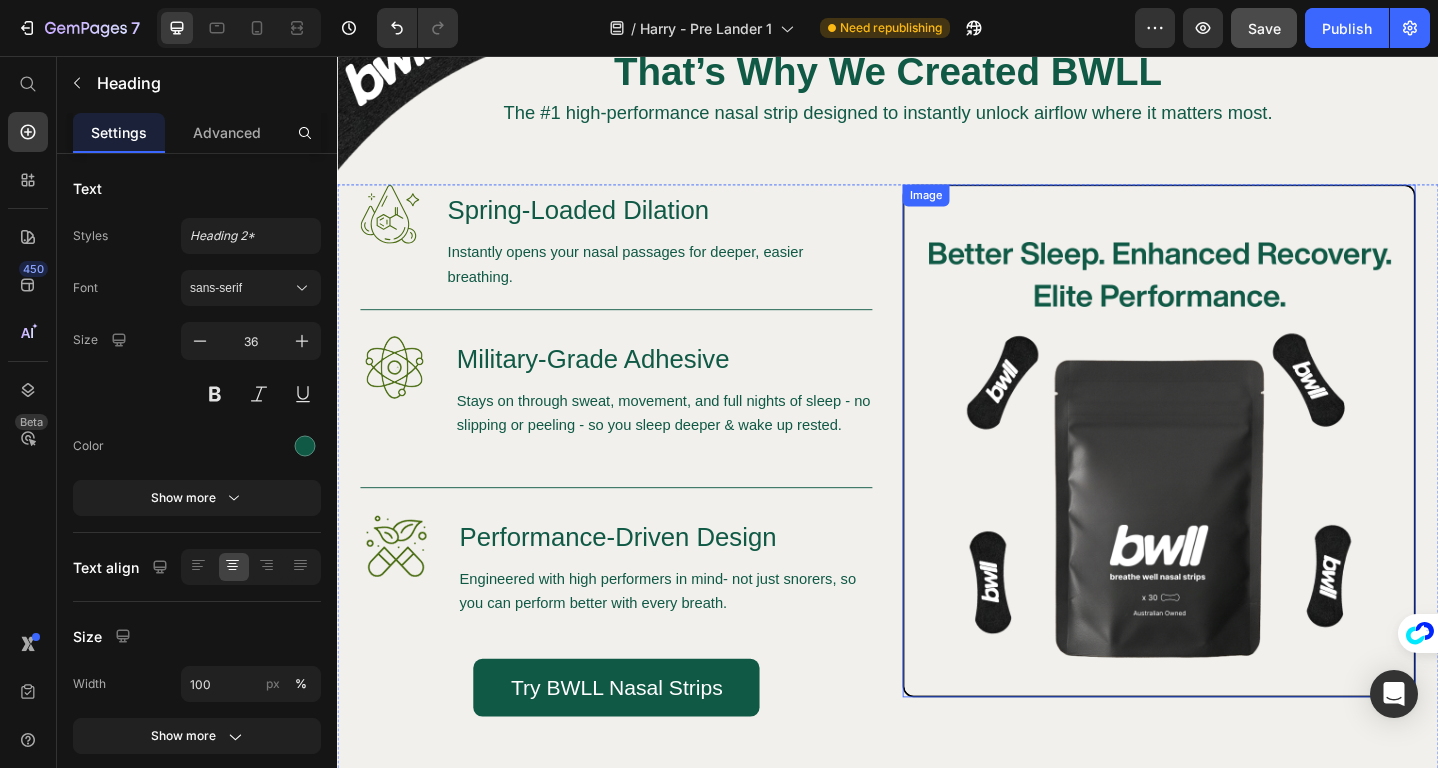 click at bounding box center (1232, 475) 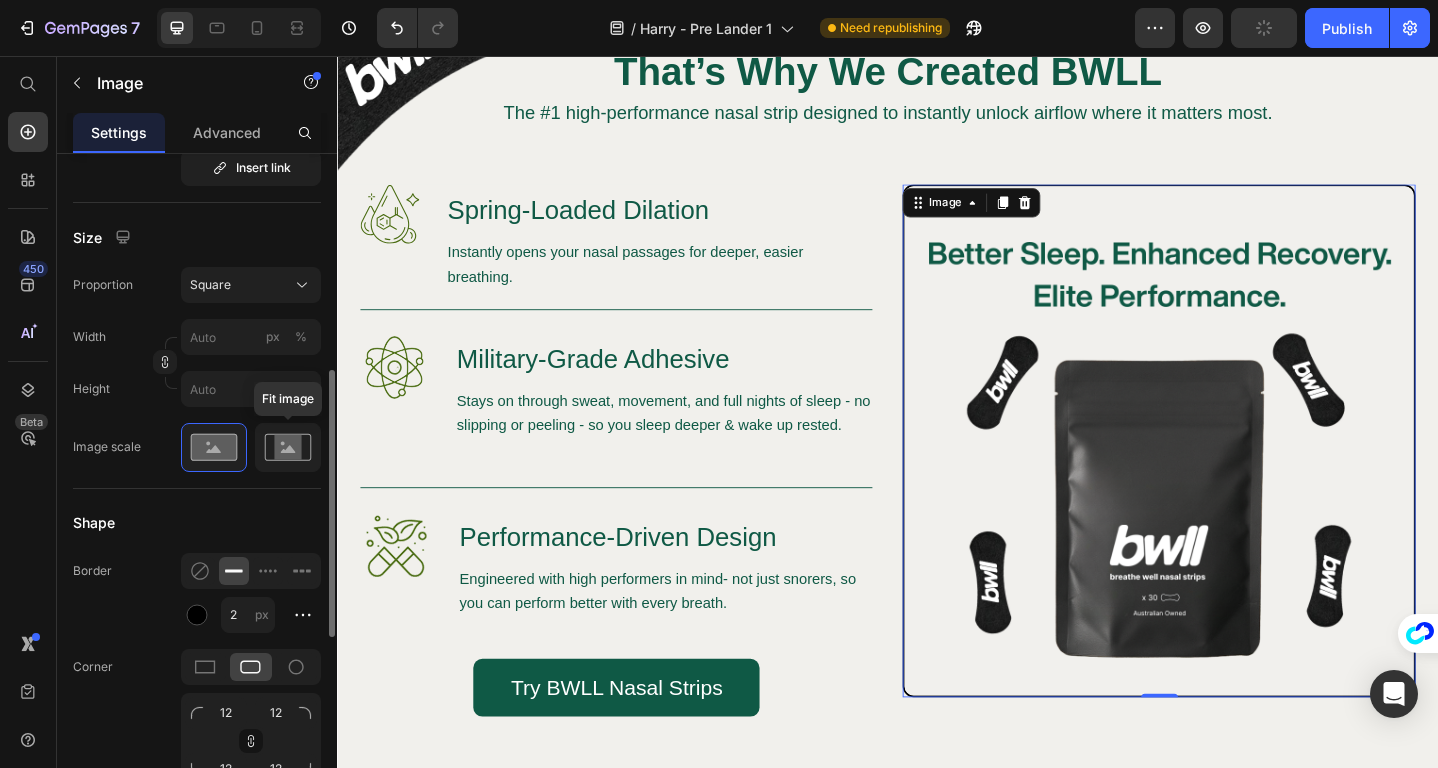 scroll, scrollTop: 639, scrollLeft: 0, axis: vertical 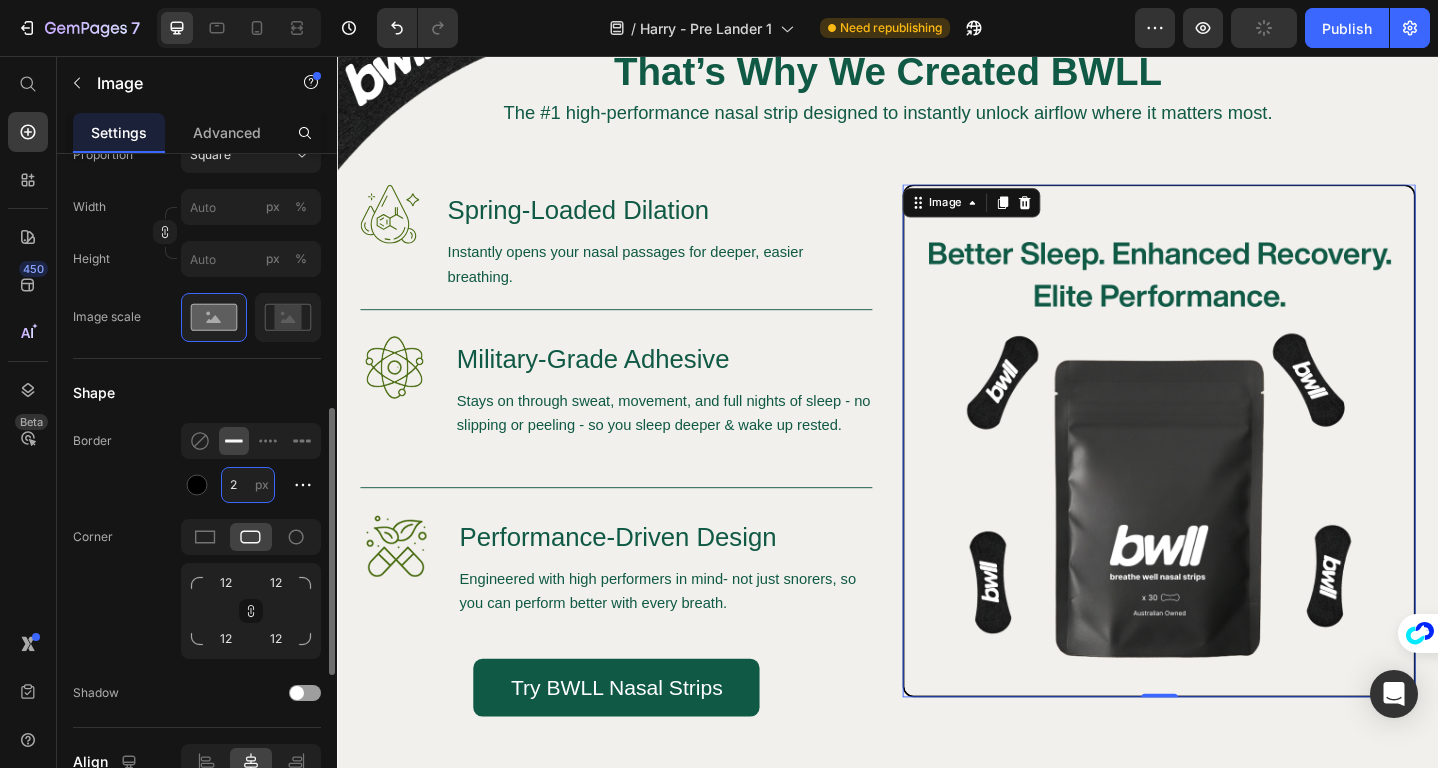 click on "2" at bounding box center (248, 485) 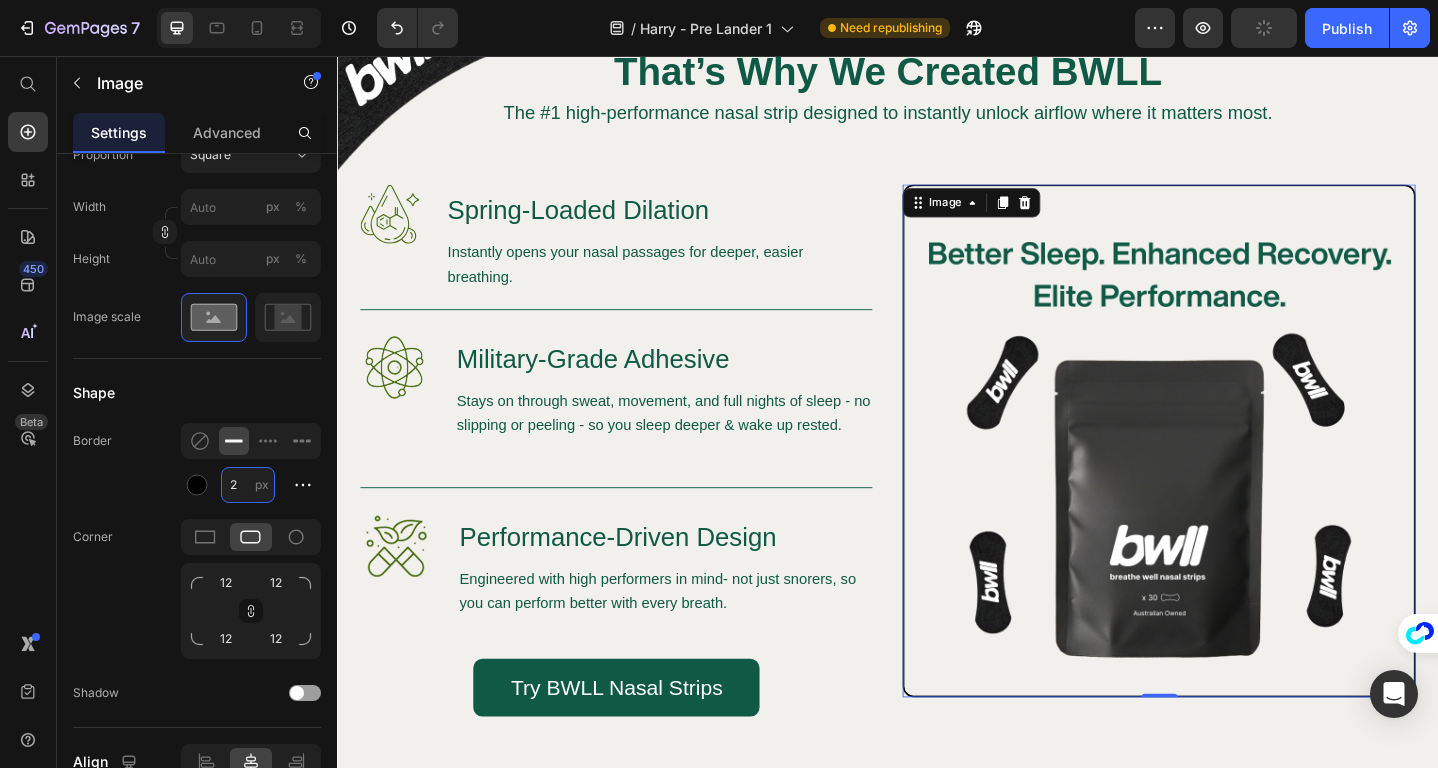 type 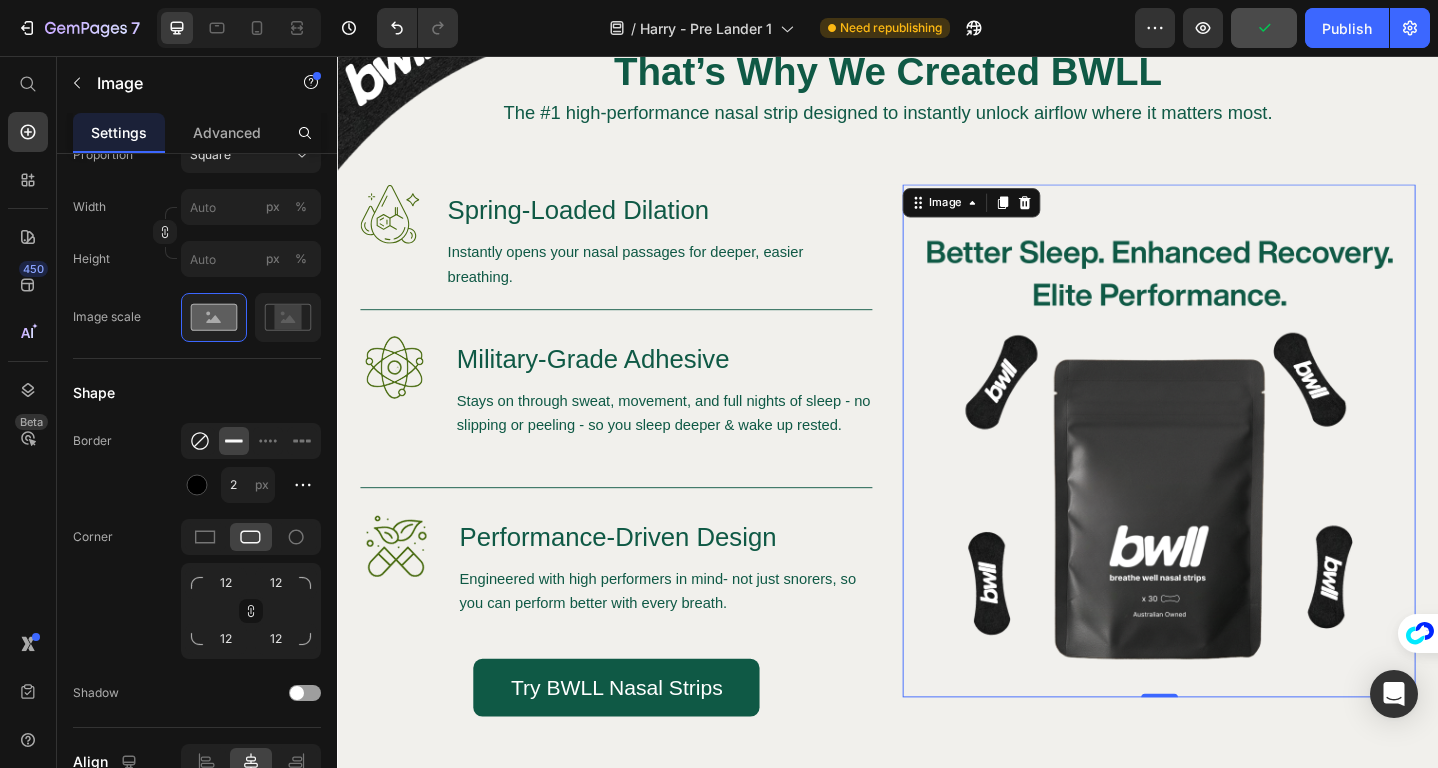 click 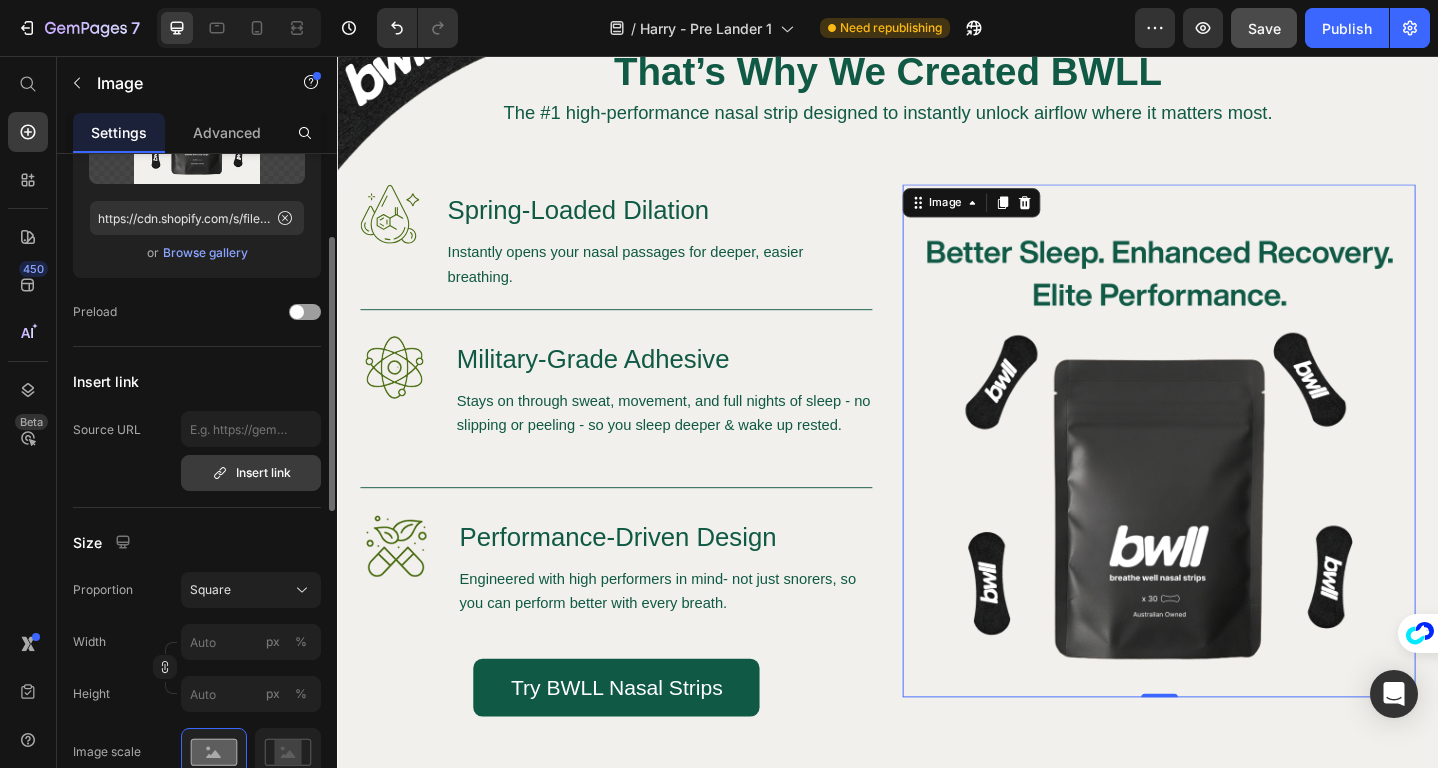 scroll, scrollTop: 0, scrollLeft: 0, axis: both 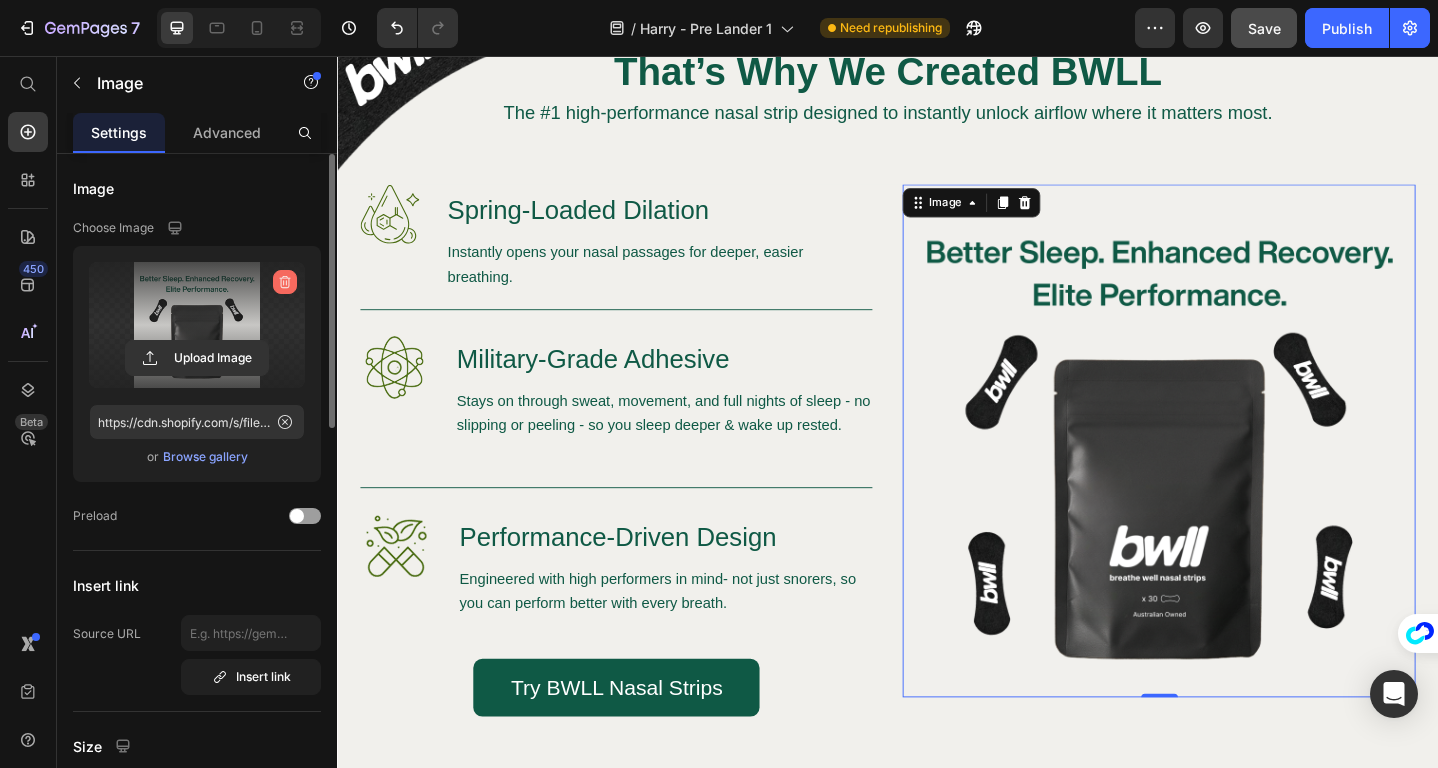 click 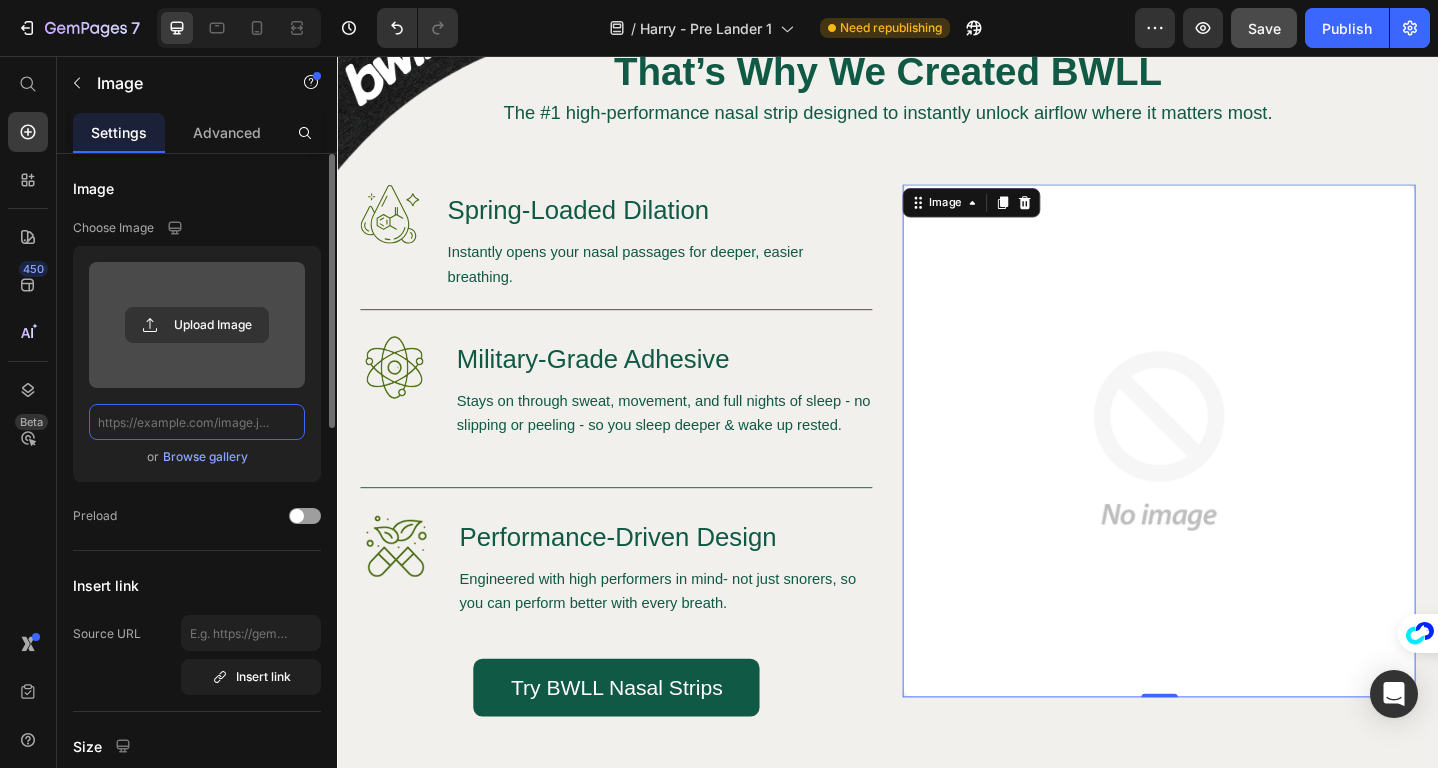 scroll, scrollTop: 0, scrollLeft: 0, axis: both 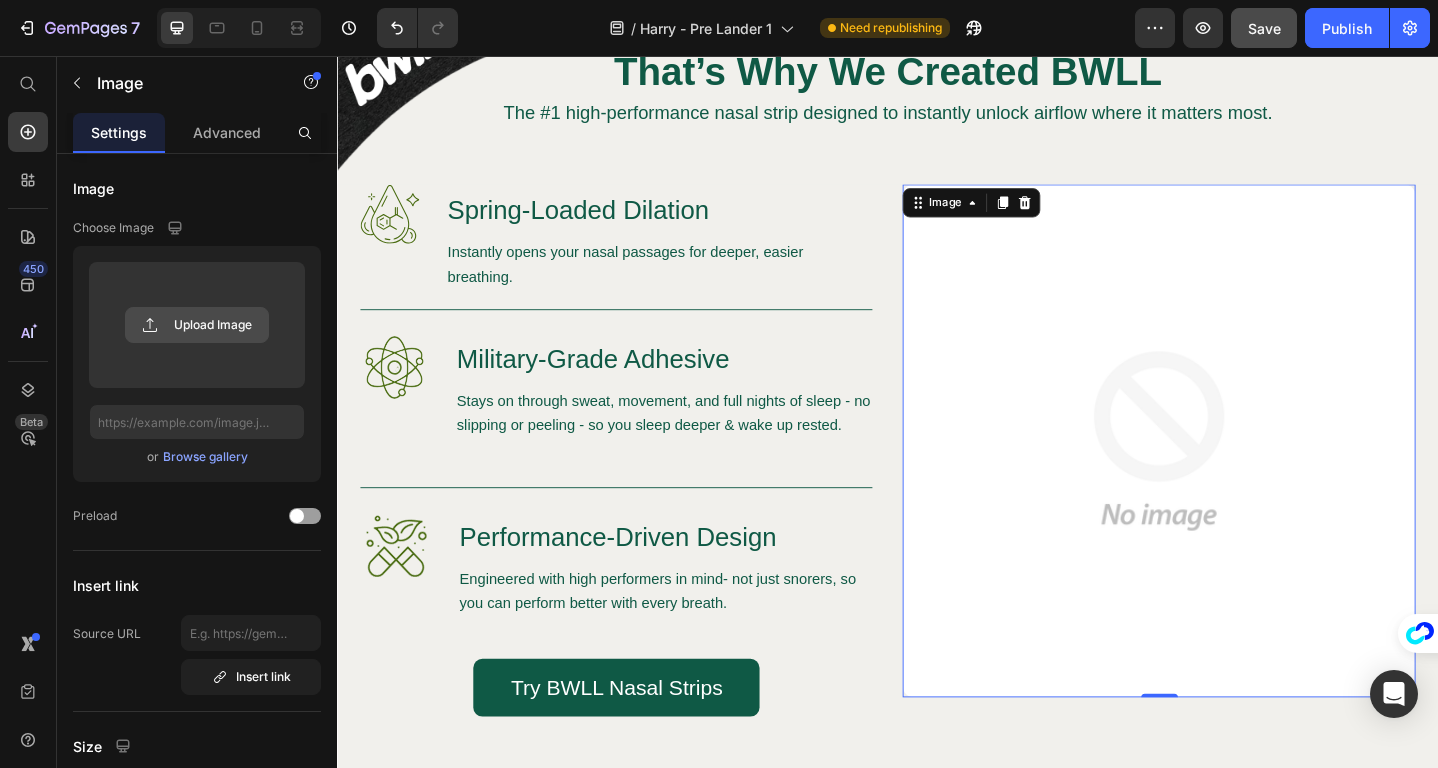 click 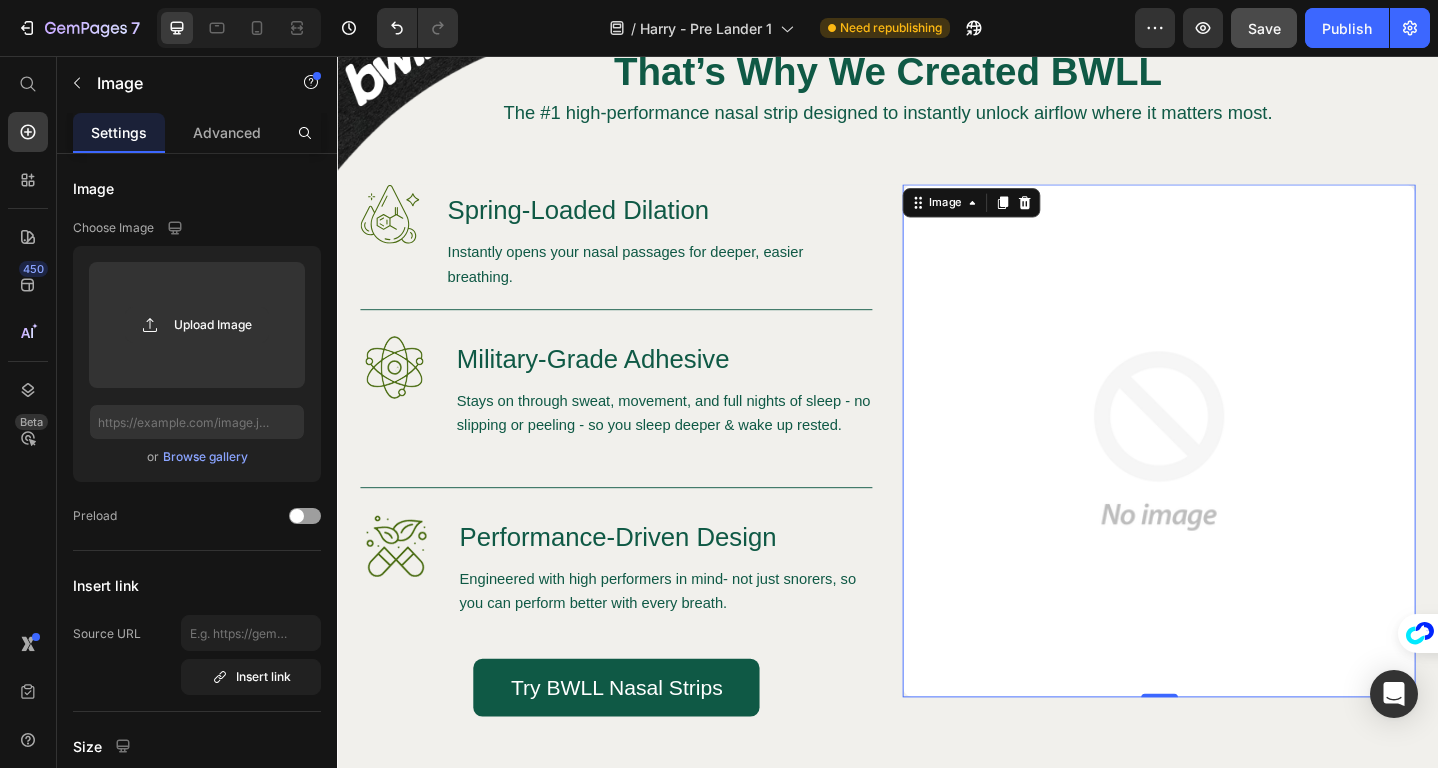 click on "Browse gallery" at bounding box center (205, 457) 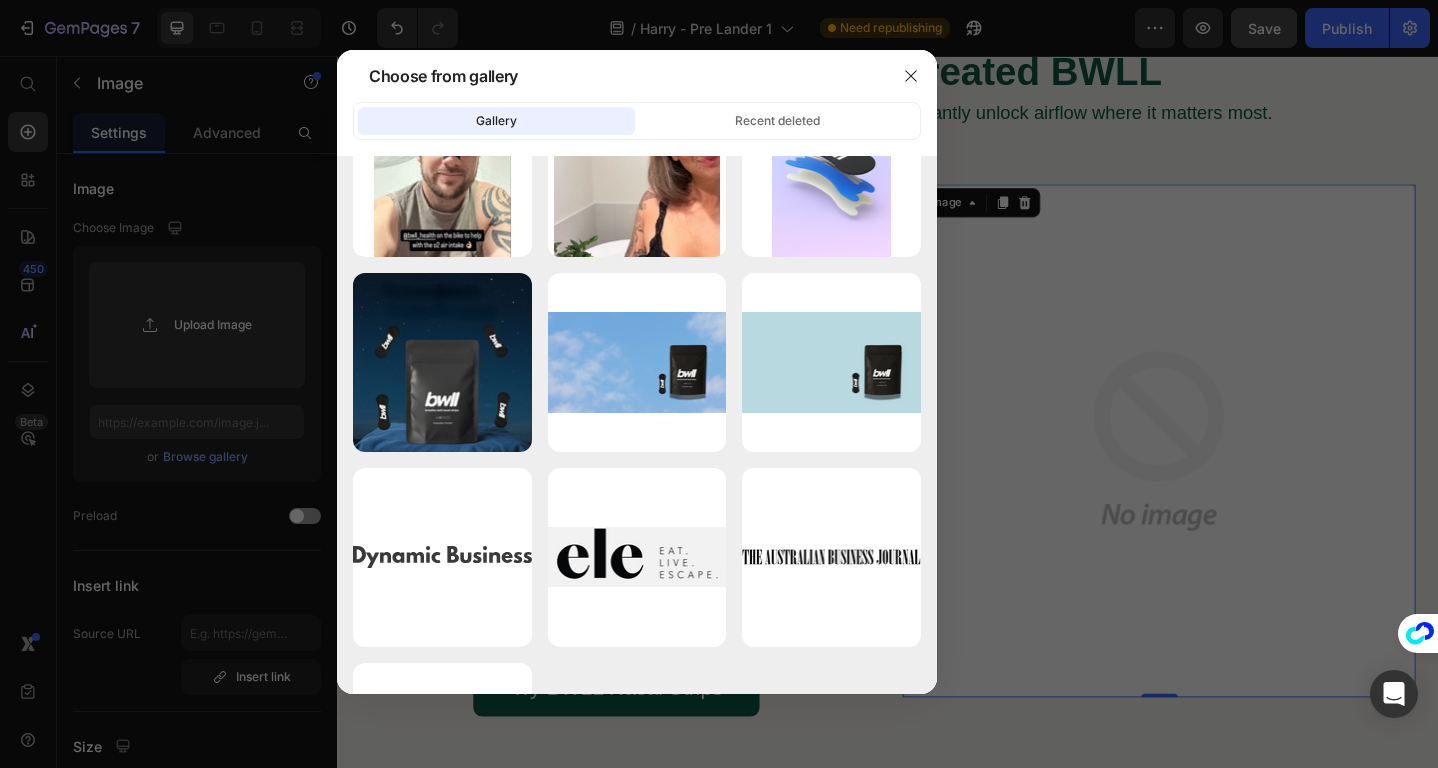 scroll, scrollTop: 6380, scrollLeft: 0, axis: vertical 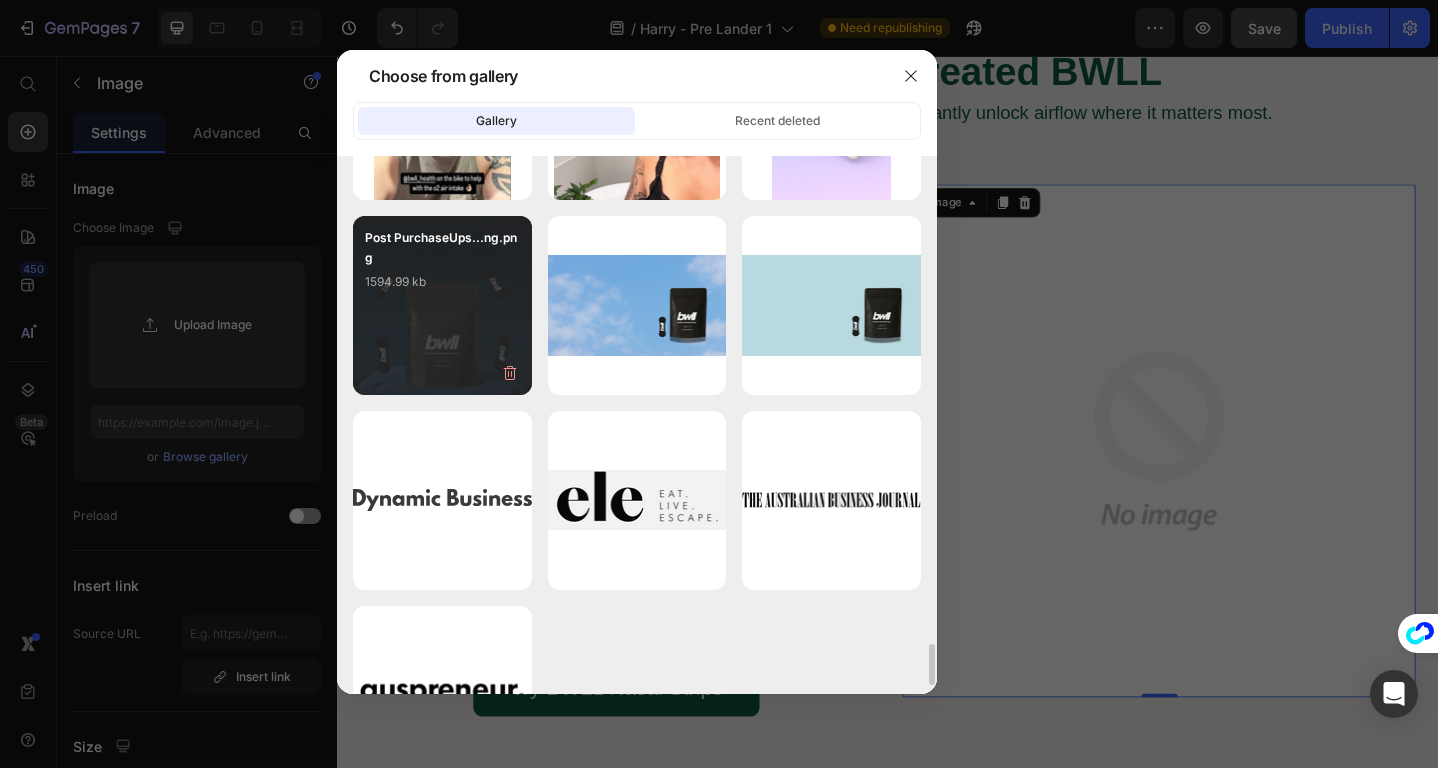 click on "Post PurchaseUps...ng.png 1594.99 kb" at bounding box center (442, 305) 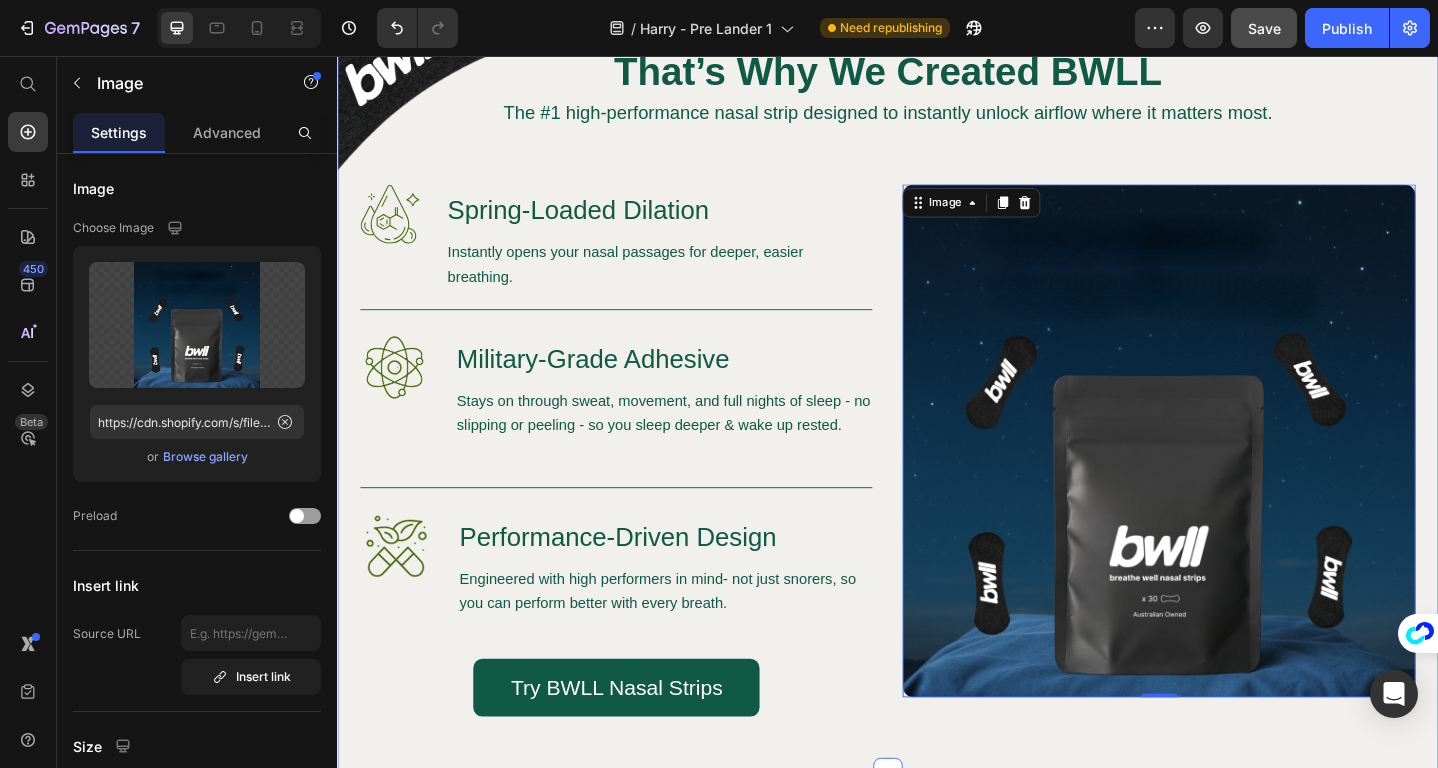 click on "Image That’s Why We Created BWLL Heading The #1 high-performance nasal strip designed to instantly unlock airflow where it matters most. Text Block Row Image Spring-Loaded Dilation Heading Instantly opens your nasal passages for deeper, easier breathing. Text Block Row Image Military-Grade Adhesive Heading Stays on through sweat, movement, and full nights of sleep - no slipping or peeling - so you sleep deeper & wake up rested.    Text Block Row Image Performance-Driven Design Heading Engineered with high performers in mind- not just snorers, so you can perform better with every breath. Text Block Row Try BWLL Nasal Strips Button Row Image   0 Hero Banner" at bounding box center [937, 441] 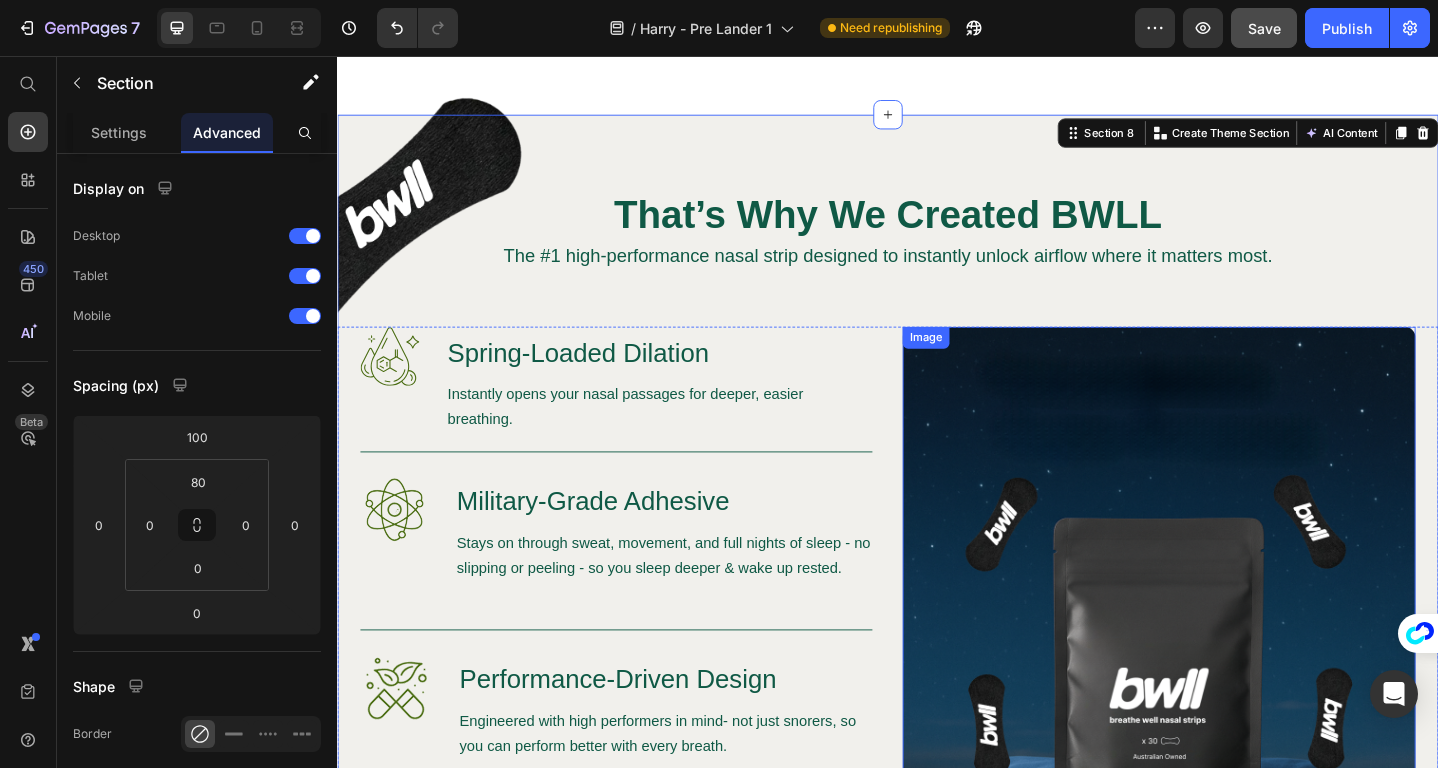 scroll, scrollTop: 3438, scrollLeft: 0, axis: vertical 